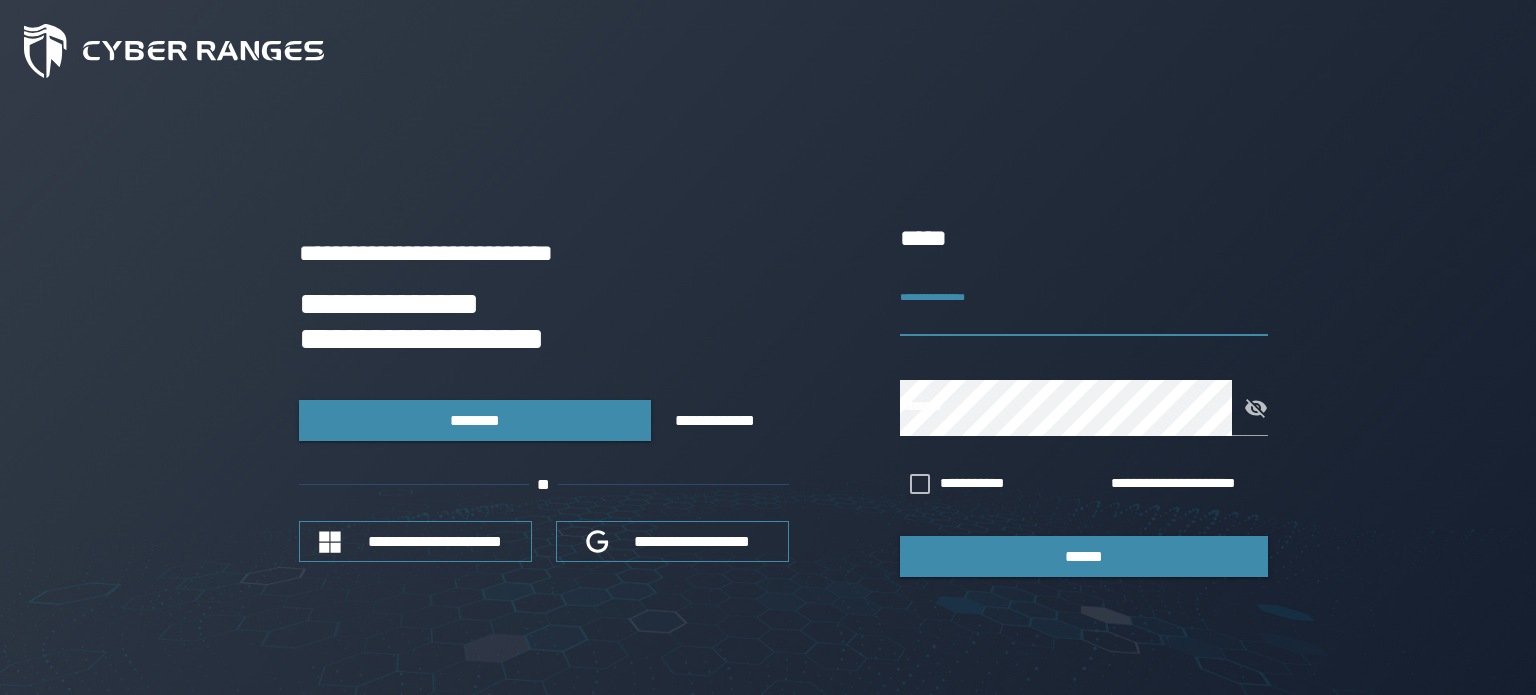 scroll, scrollTop: 0, scrollLeft: 0, axis: both 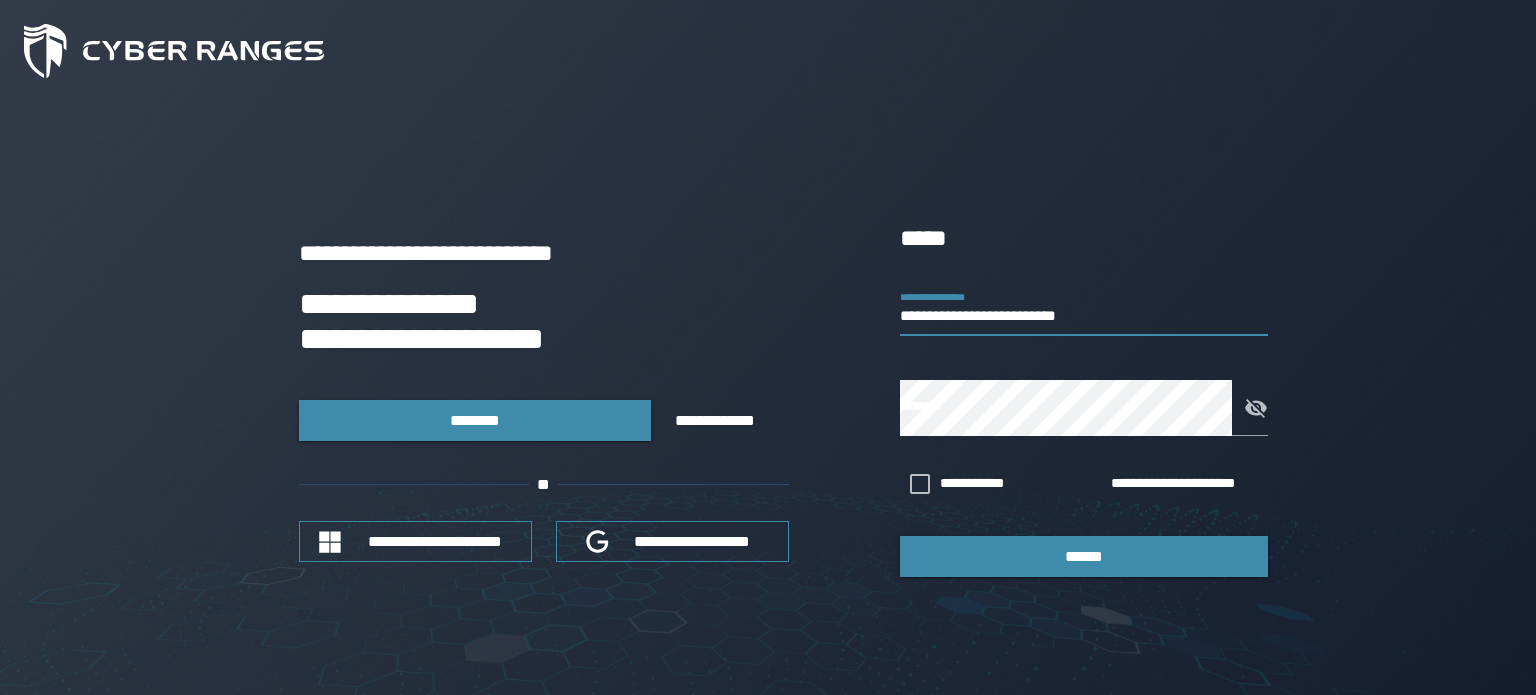 type on "**********" 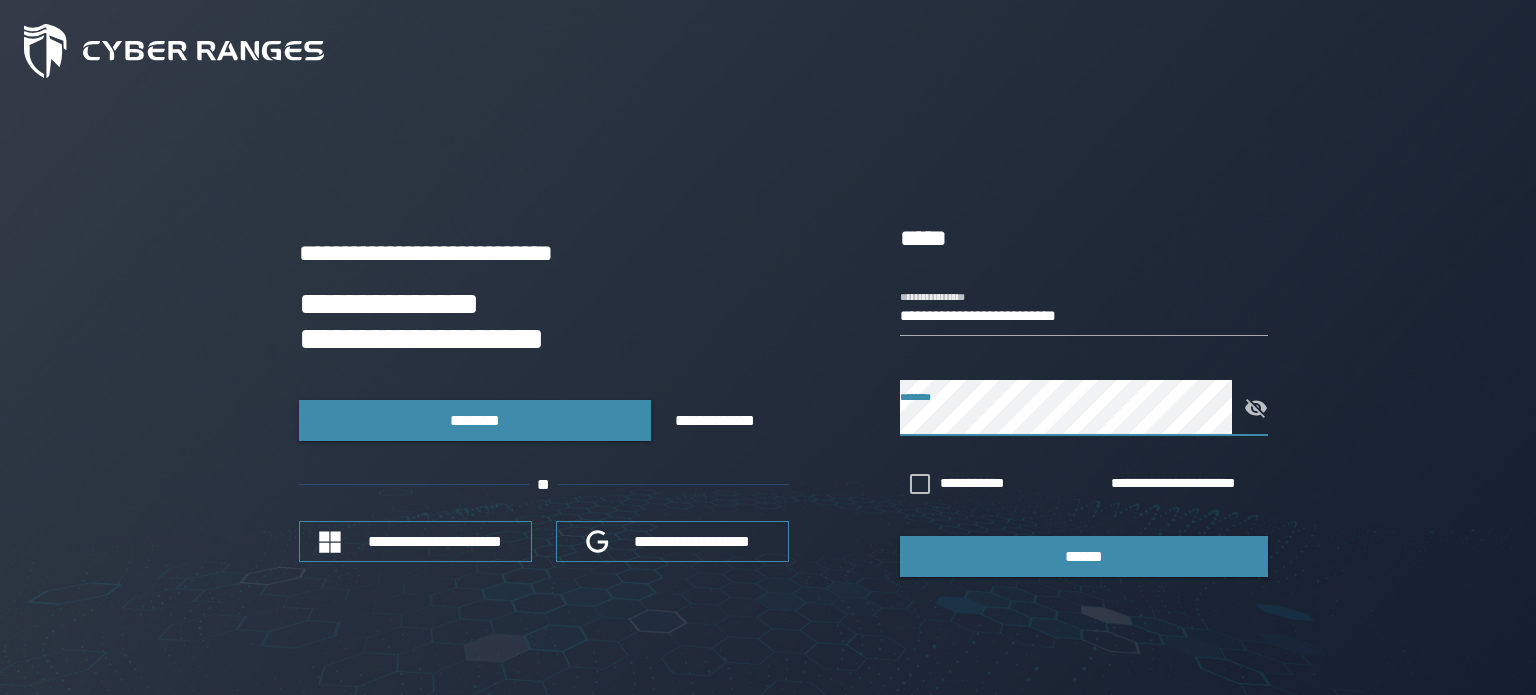 click 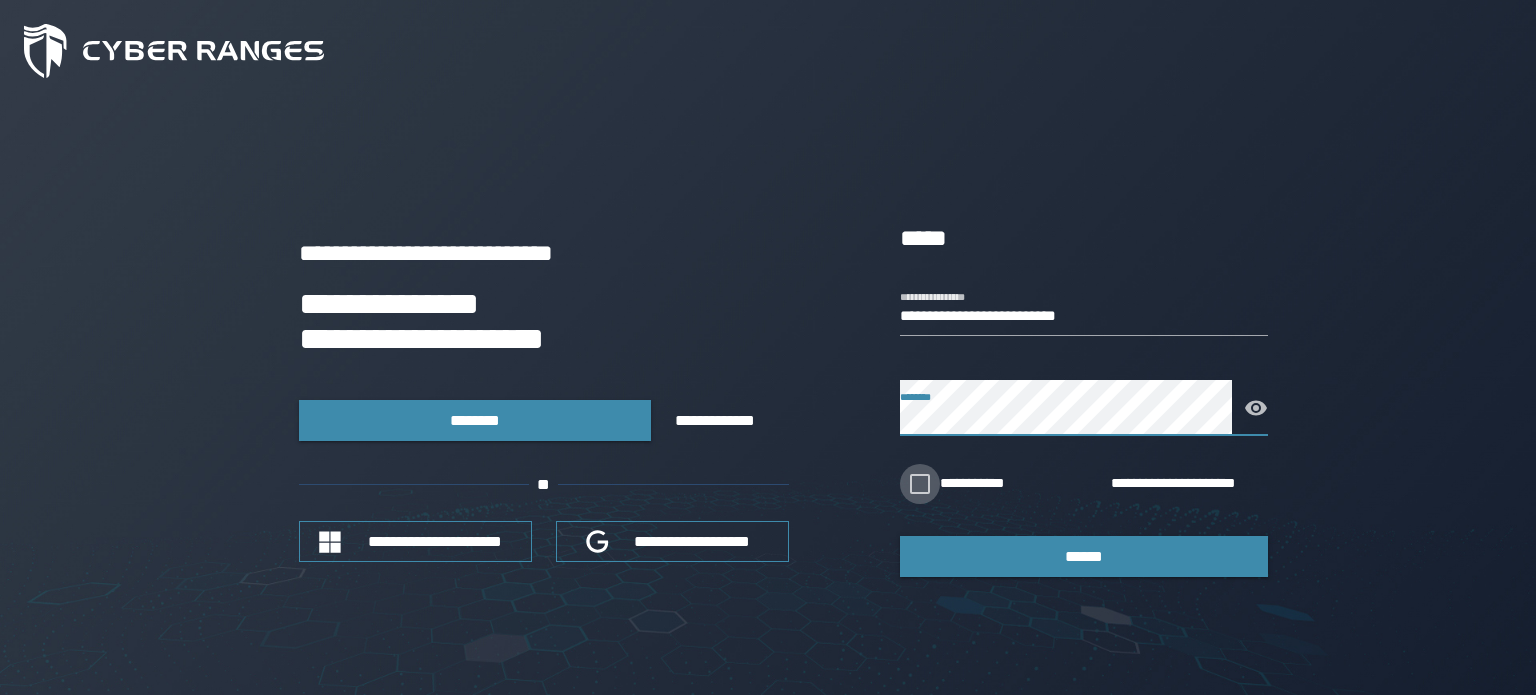 click on "**********" at bounding box center [987, 484] 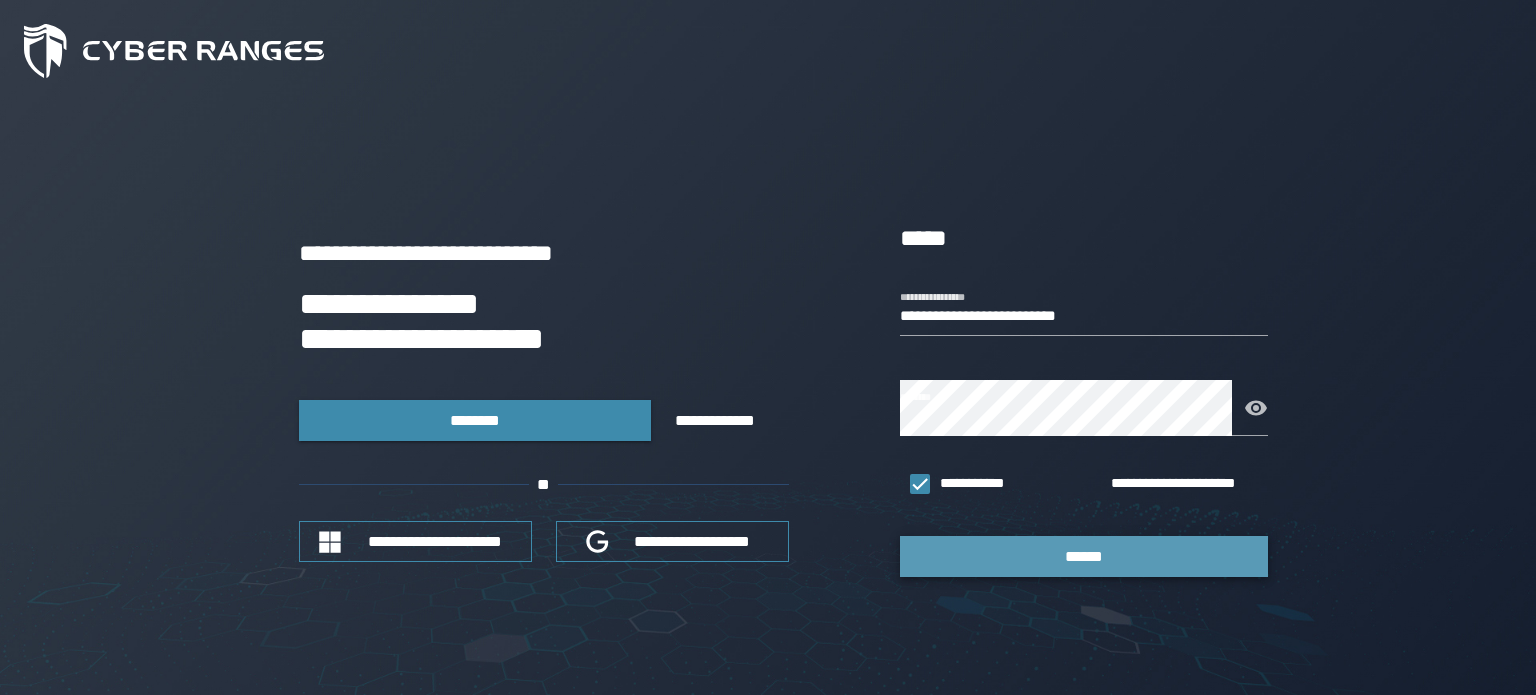 click on "******" at bounding box center (1084, 556) 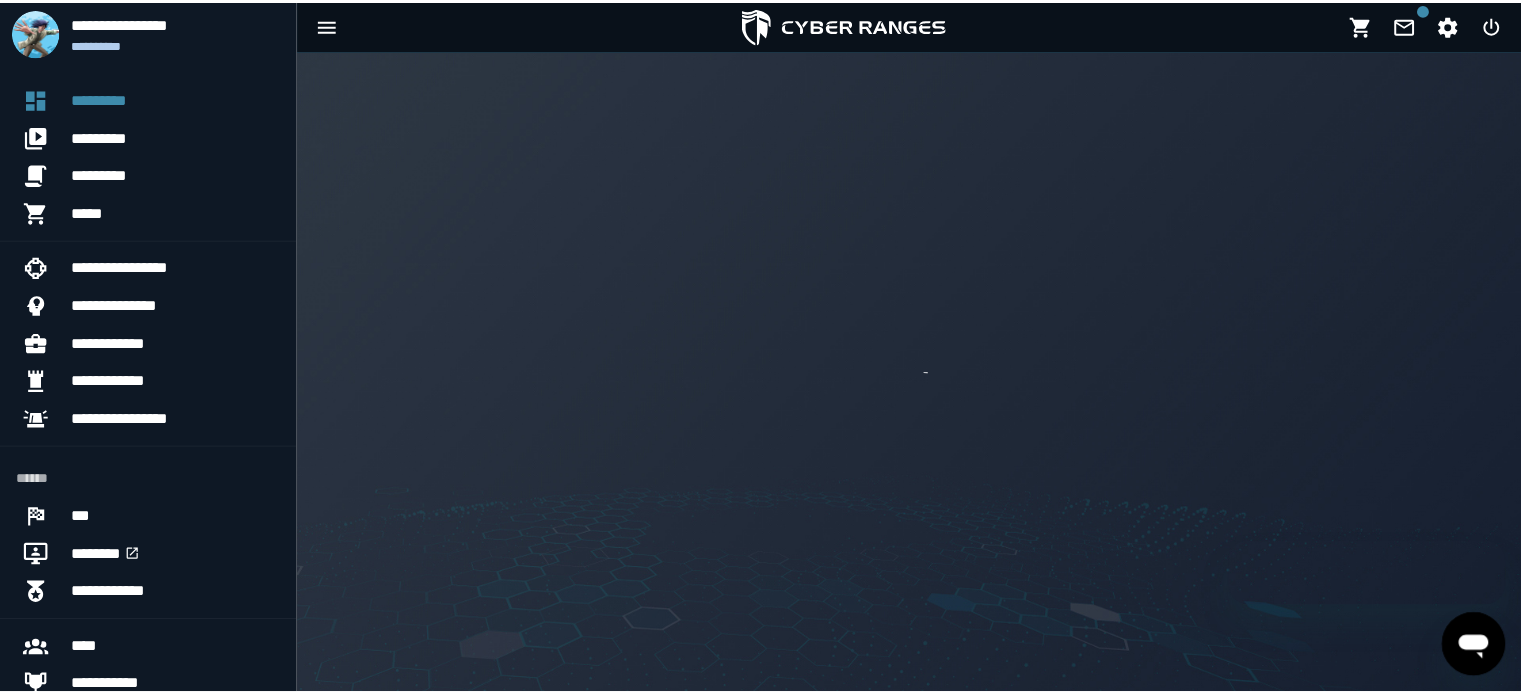 scroll, scrollTop: 0, scrollLeft: 0, axis: both 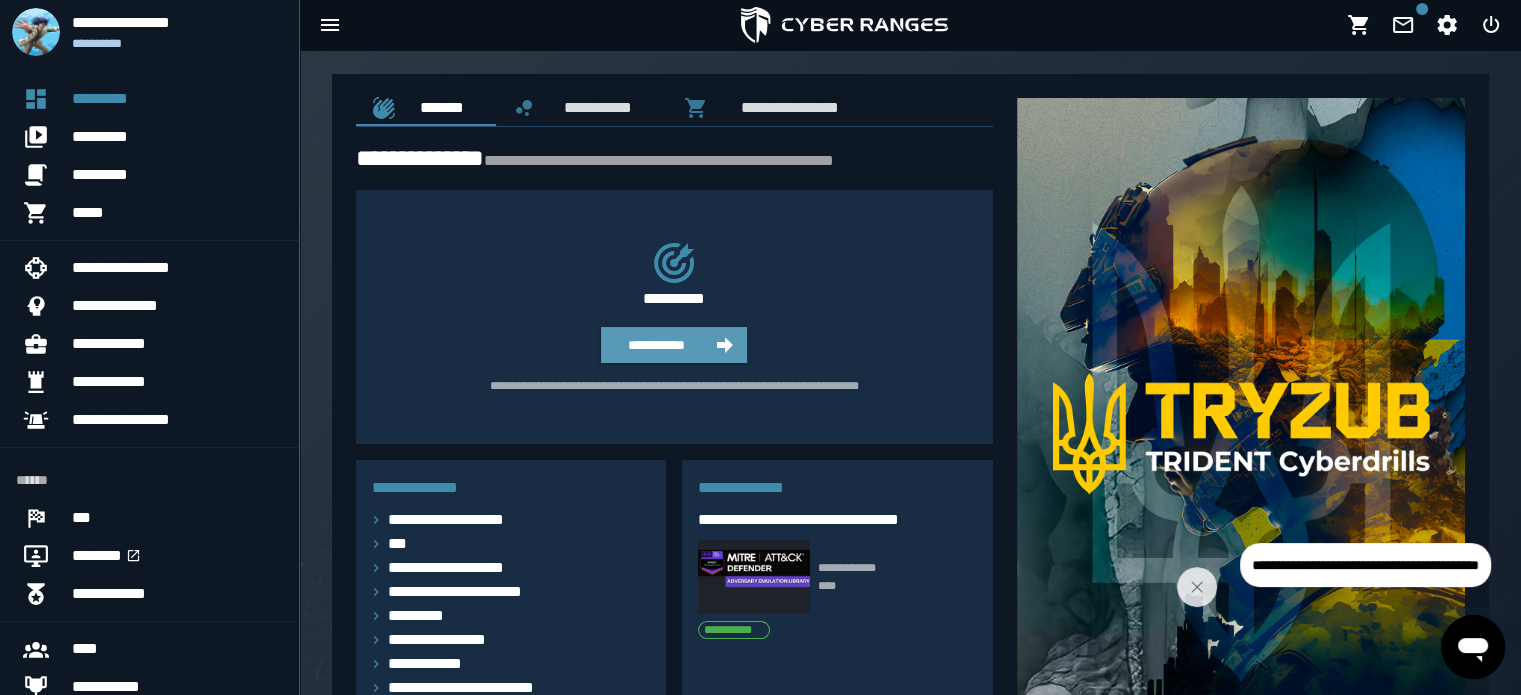 click on "**********" at bounding box center [656, 345] 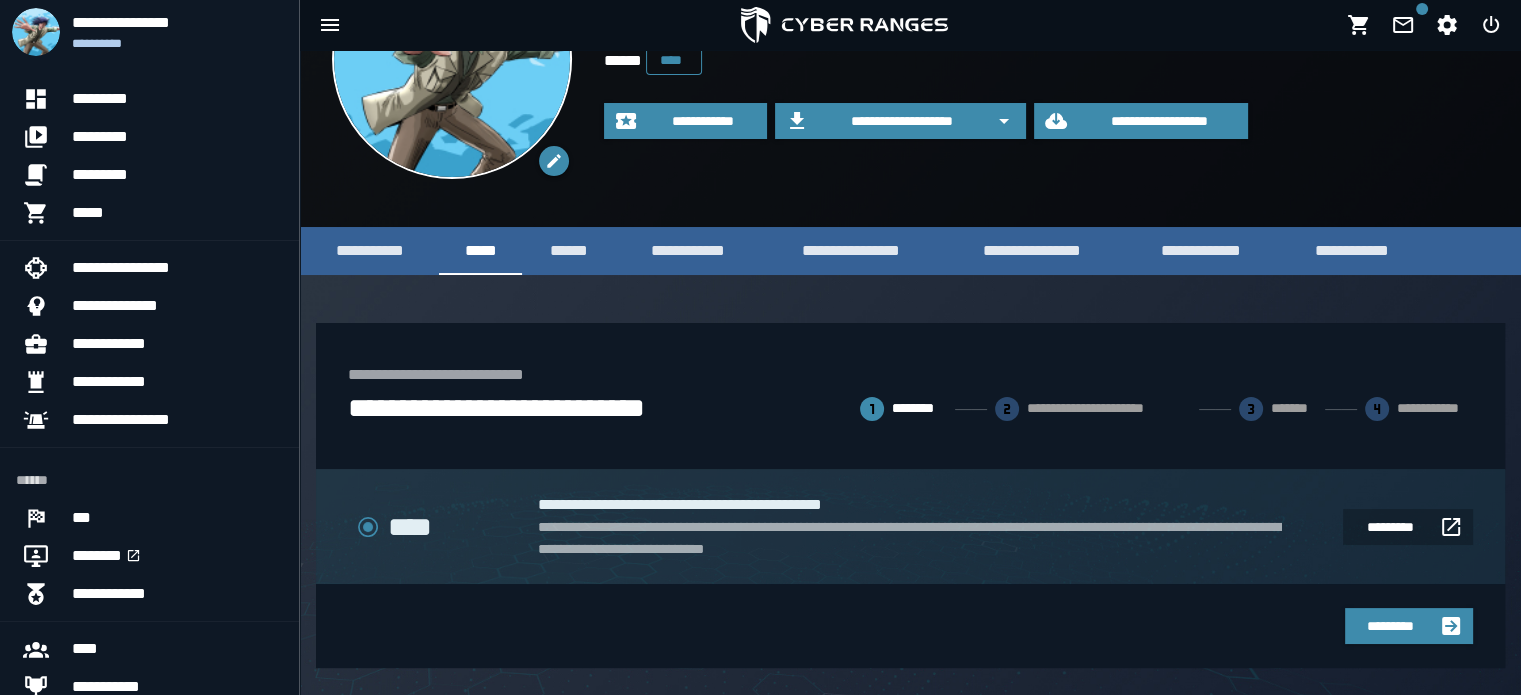 scroll, scrollTop: 158, scrollLeft: 0, axis: vertical 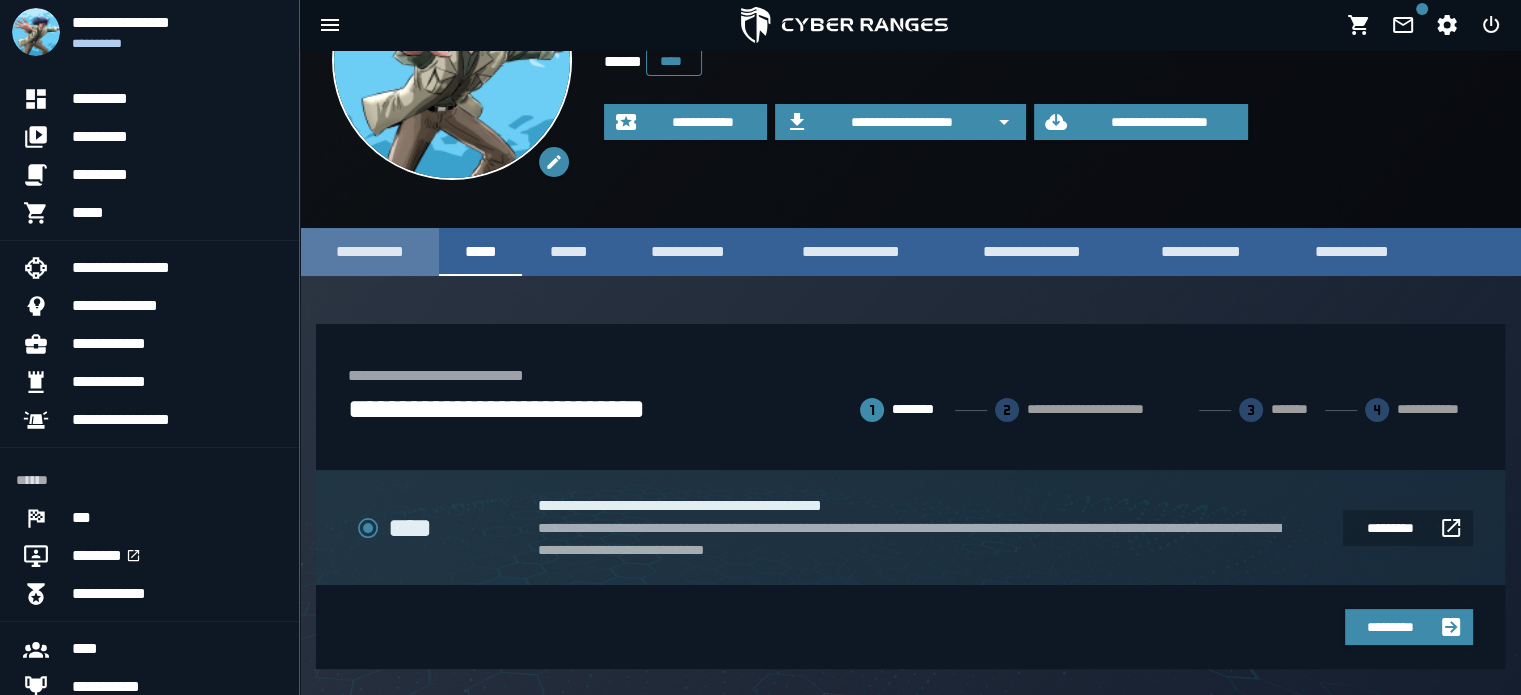 click on "**********" at bounding box center [369, 251] 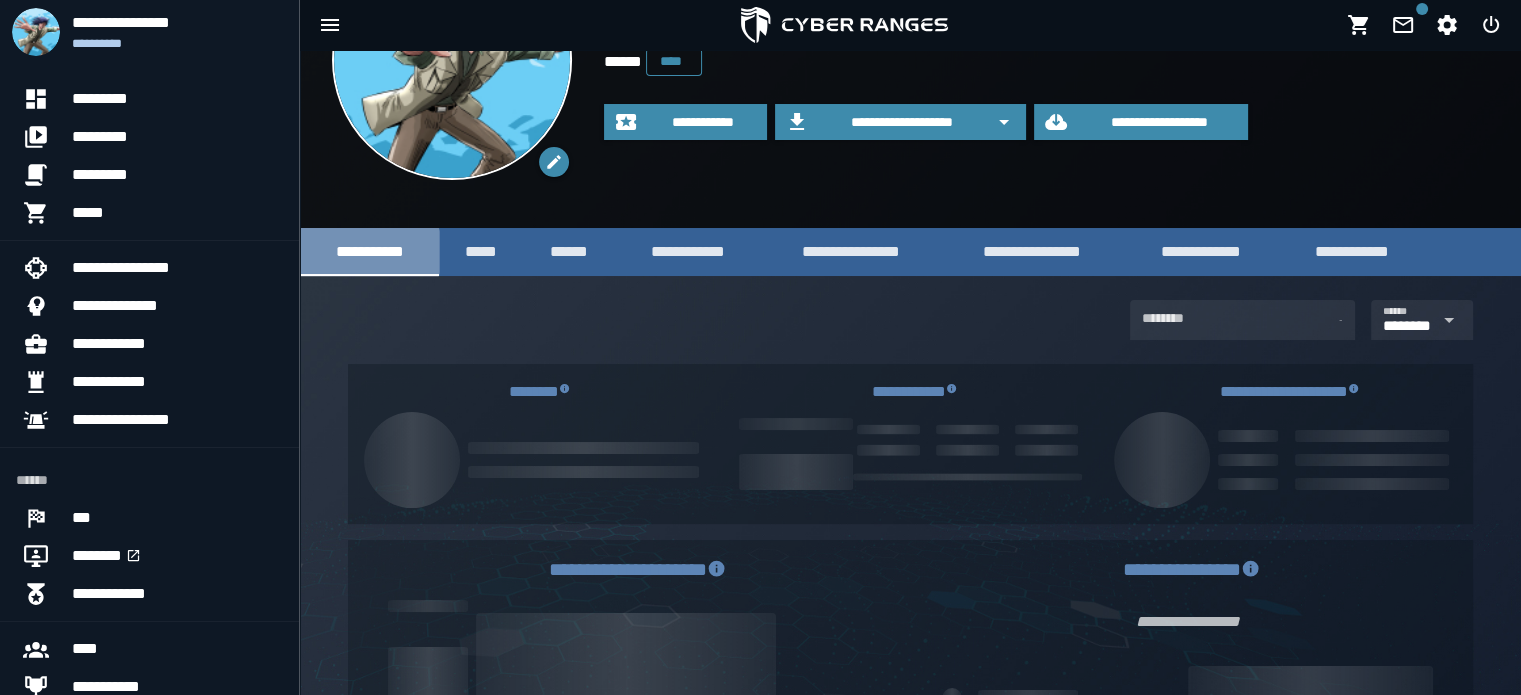 scroll, scrollTop: 0, scrollLeft: 0, axis: both 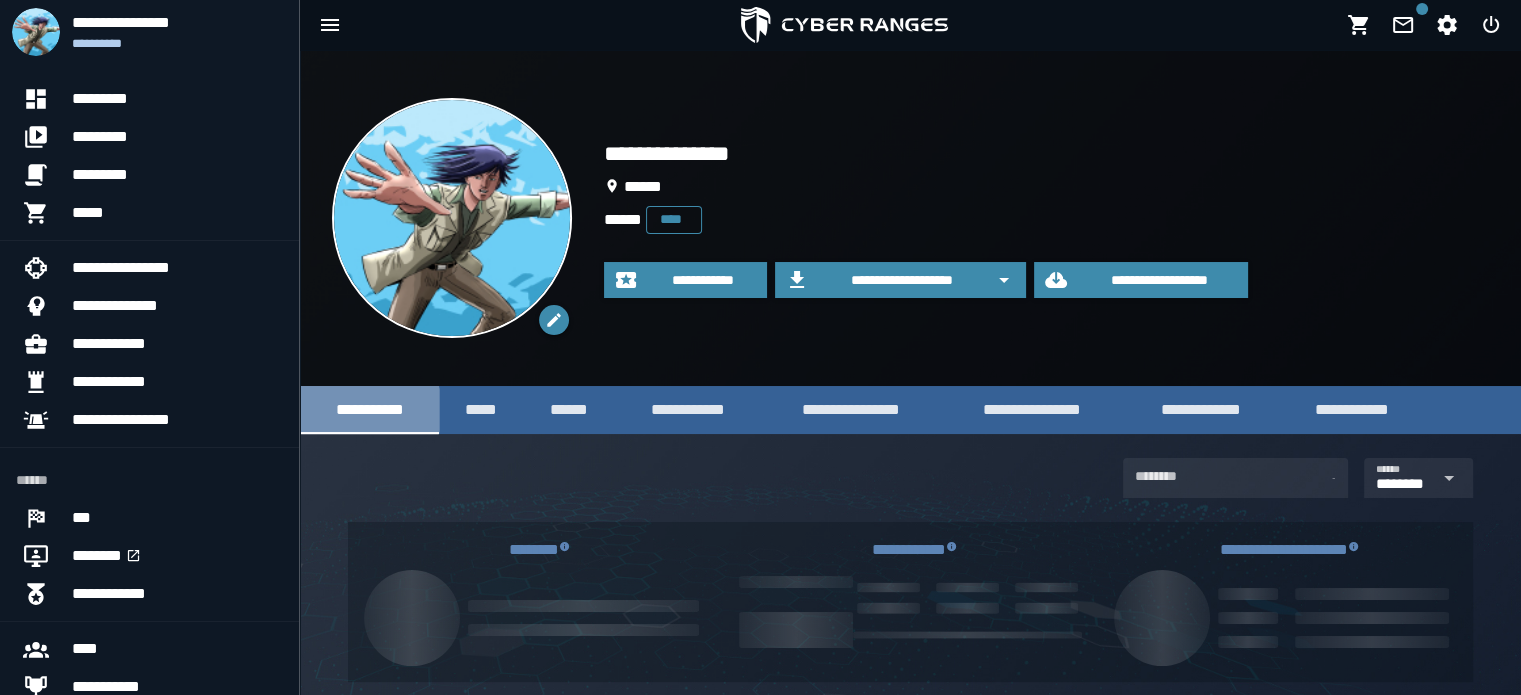 type on "****" 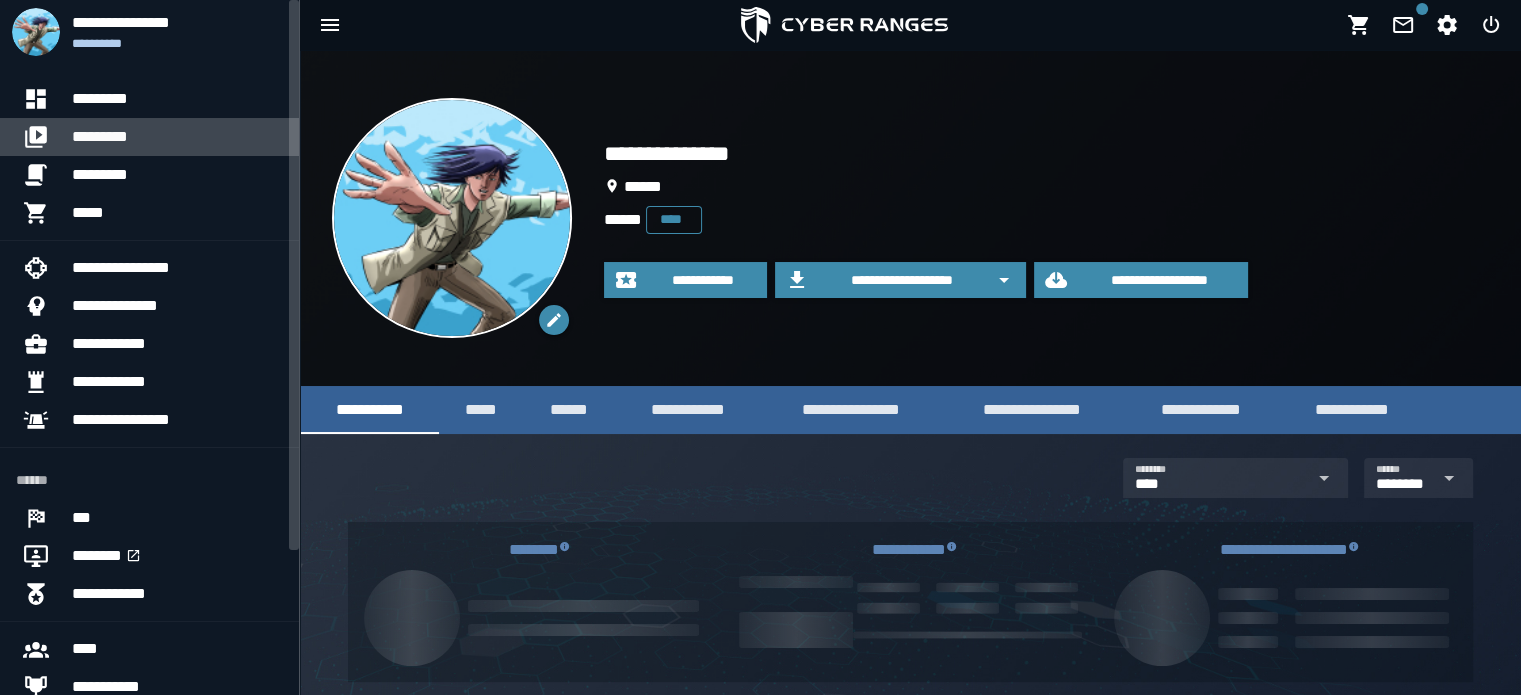 click on "*********" at bounding box center [177, 137] 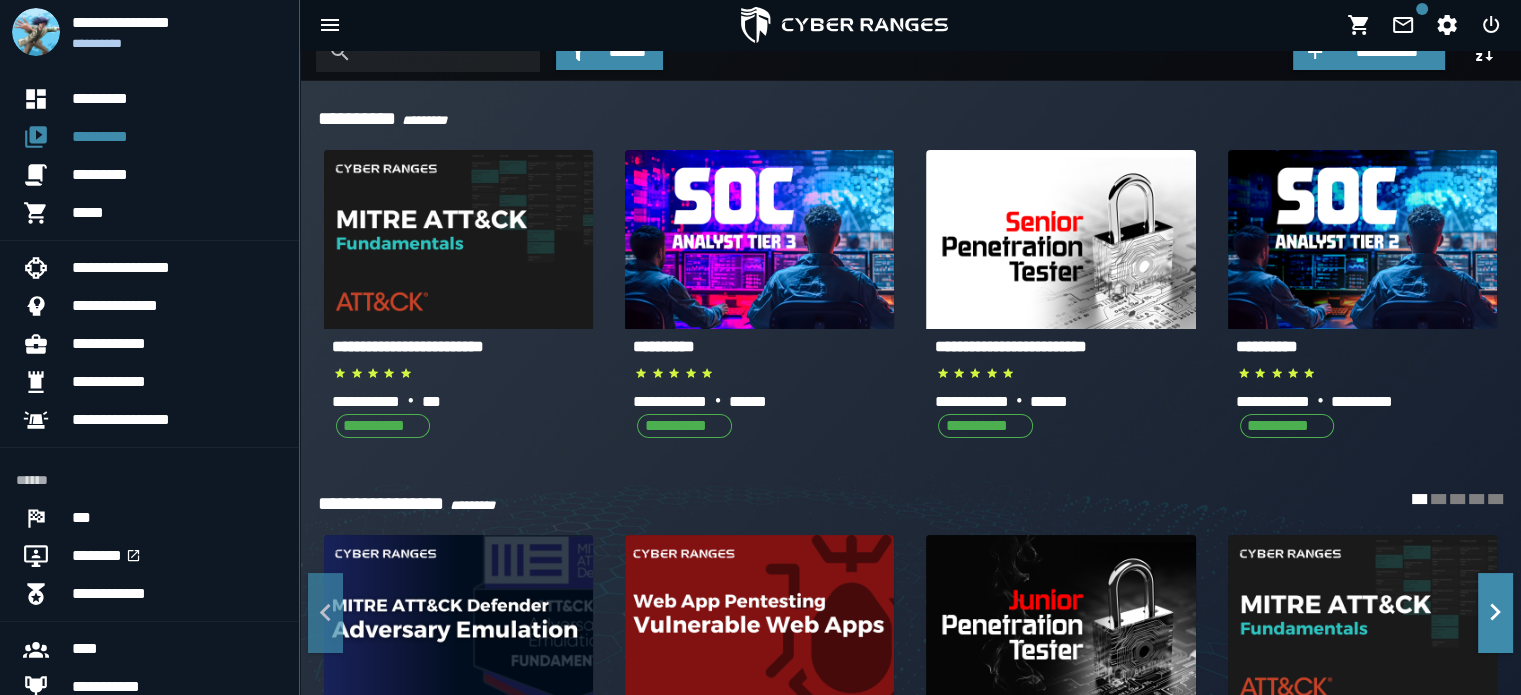 scroll, scrollTop: 0, scrollLeft: 0, axis: both 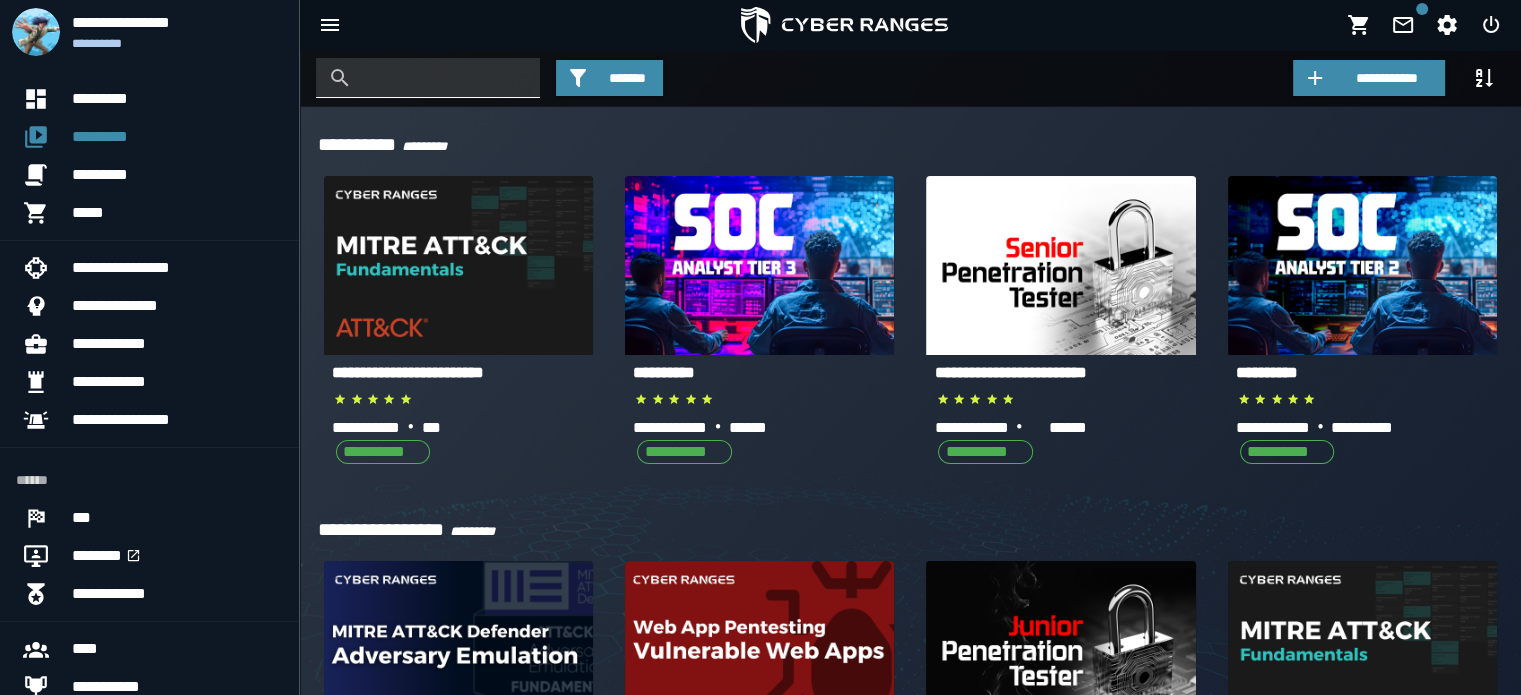 click at bounding box center (443, 78) 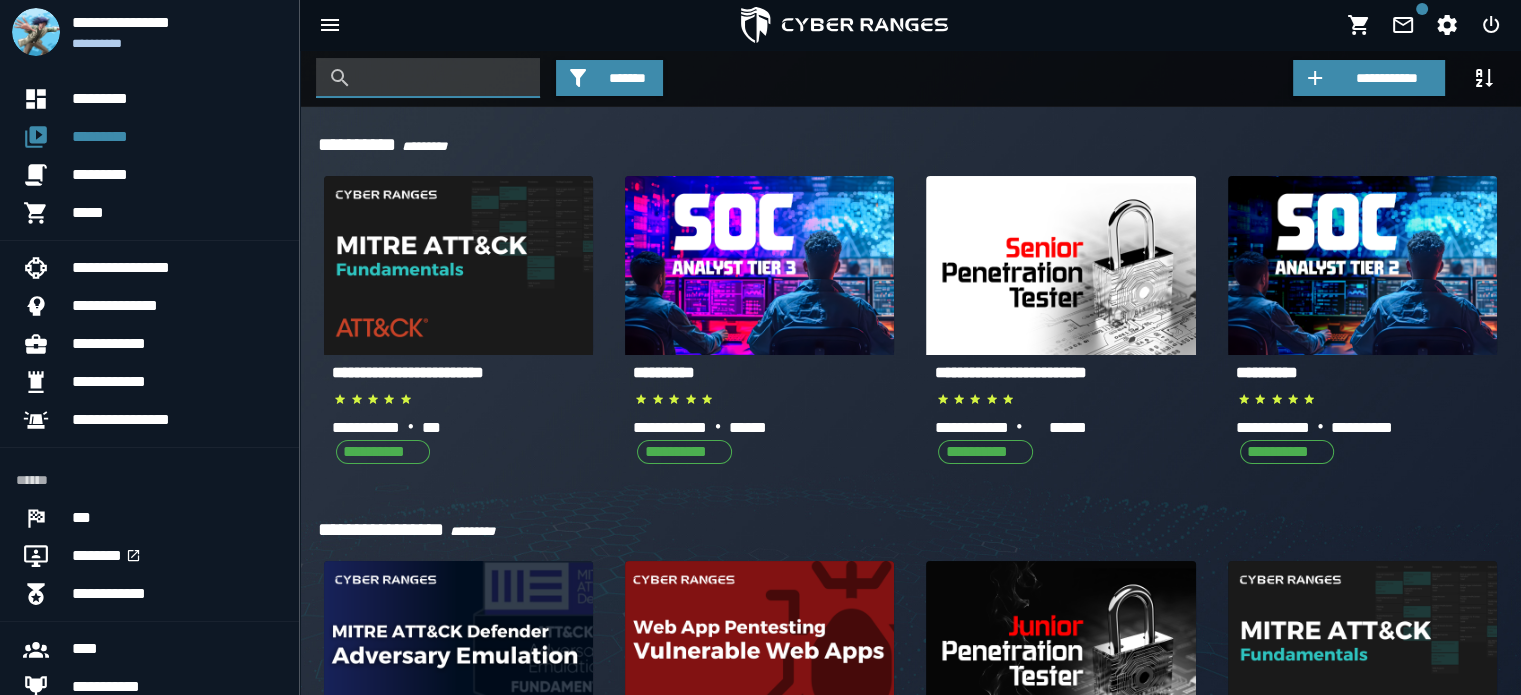 paste on "**********" 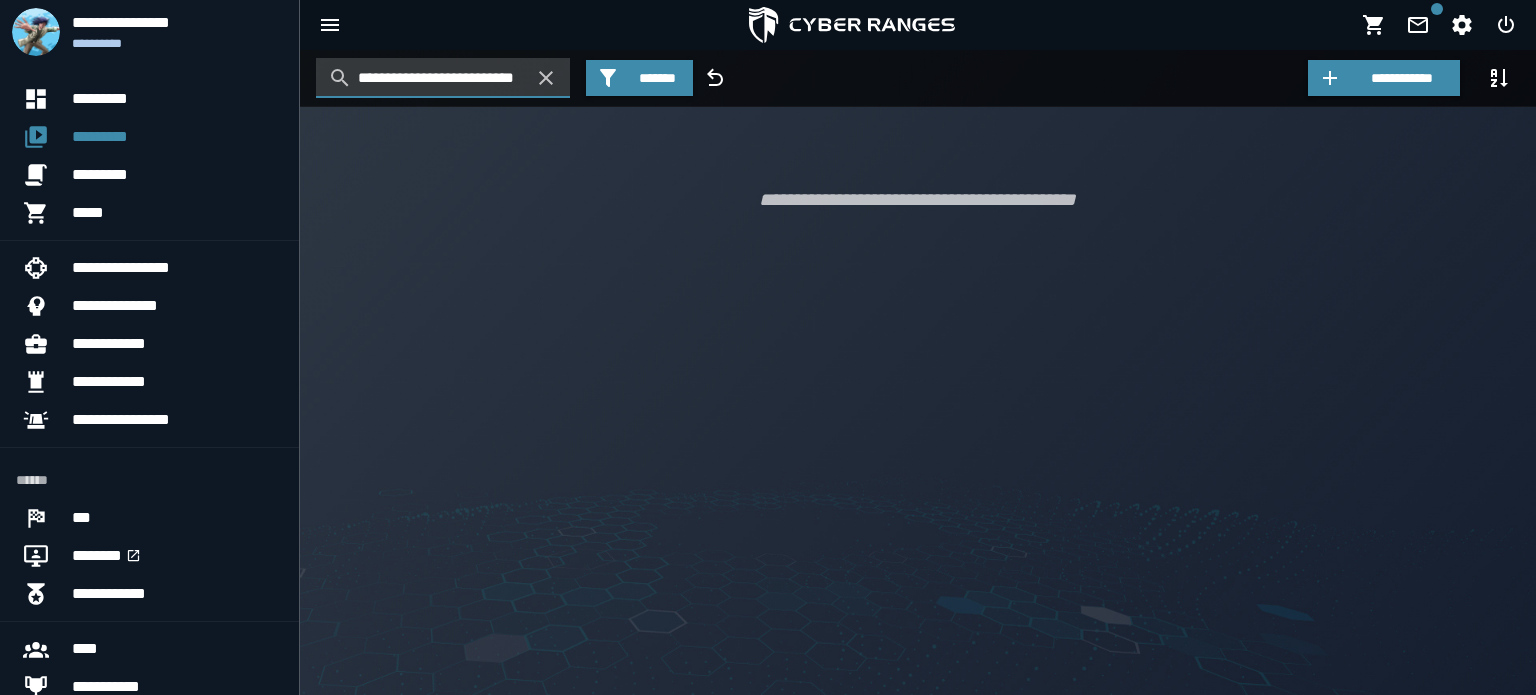 scroll, scrollTop: 0, scrollLeft: 8, axis: horizontal 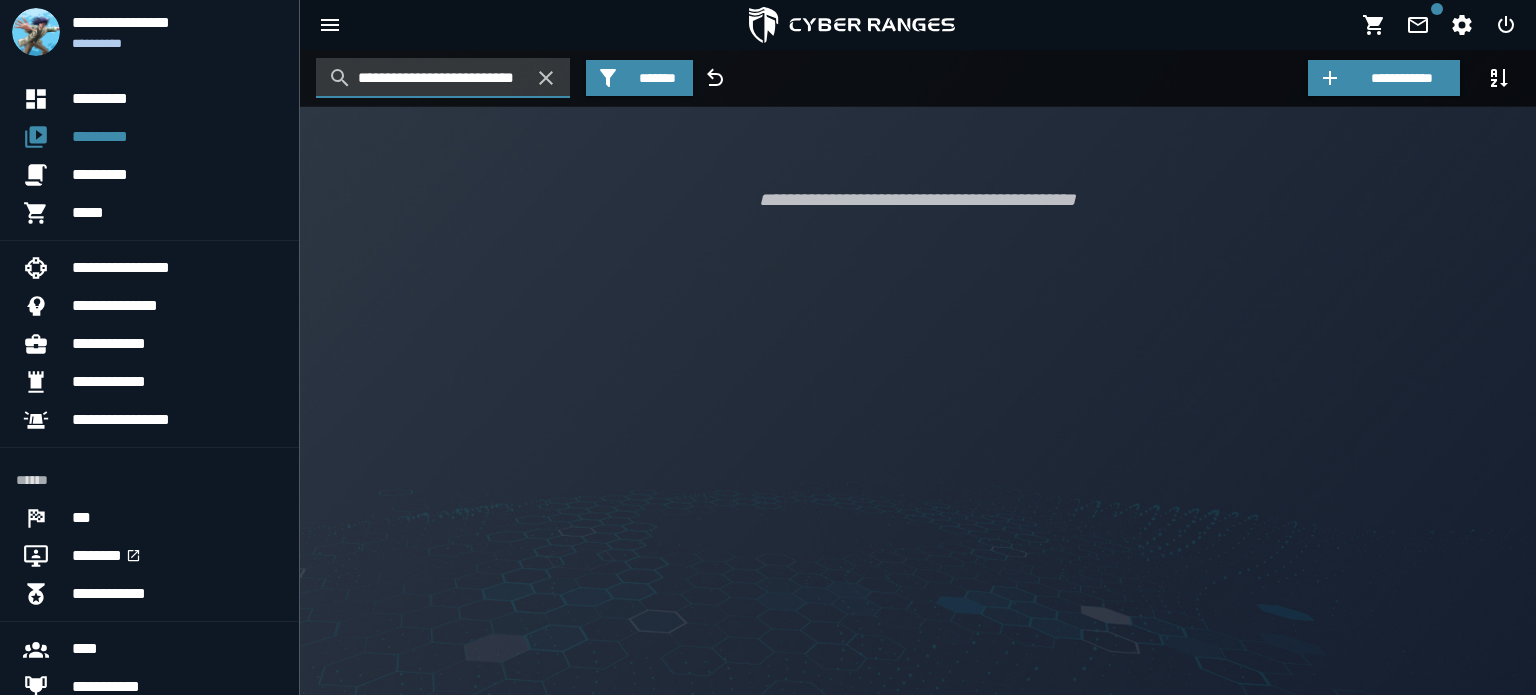 click 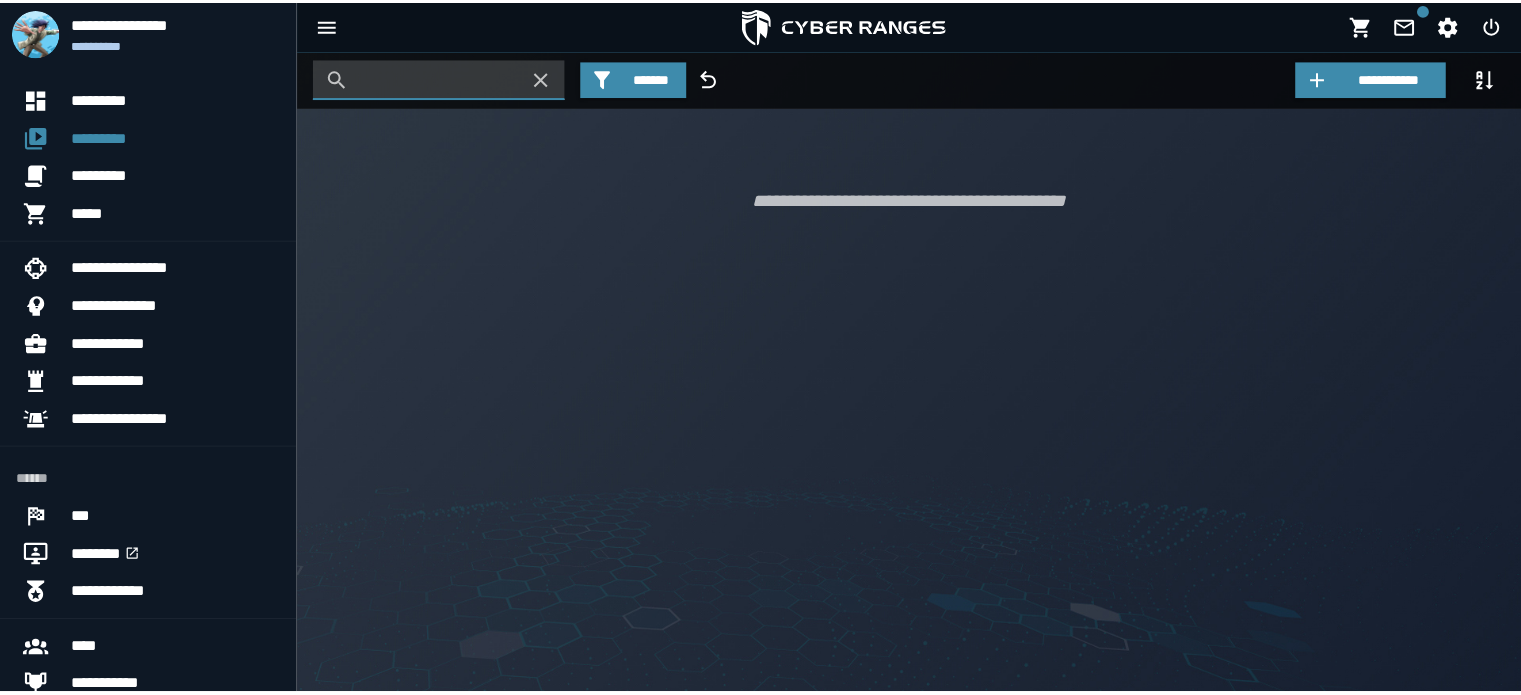 scroll, scrollTop: 0, scrollLeft: 0, axis: both 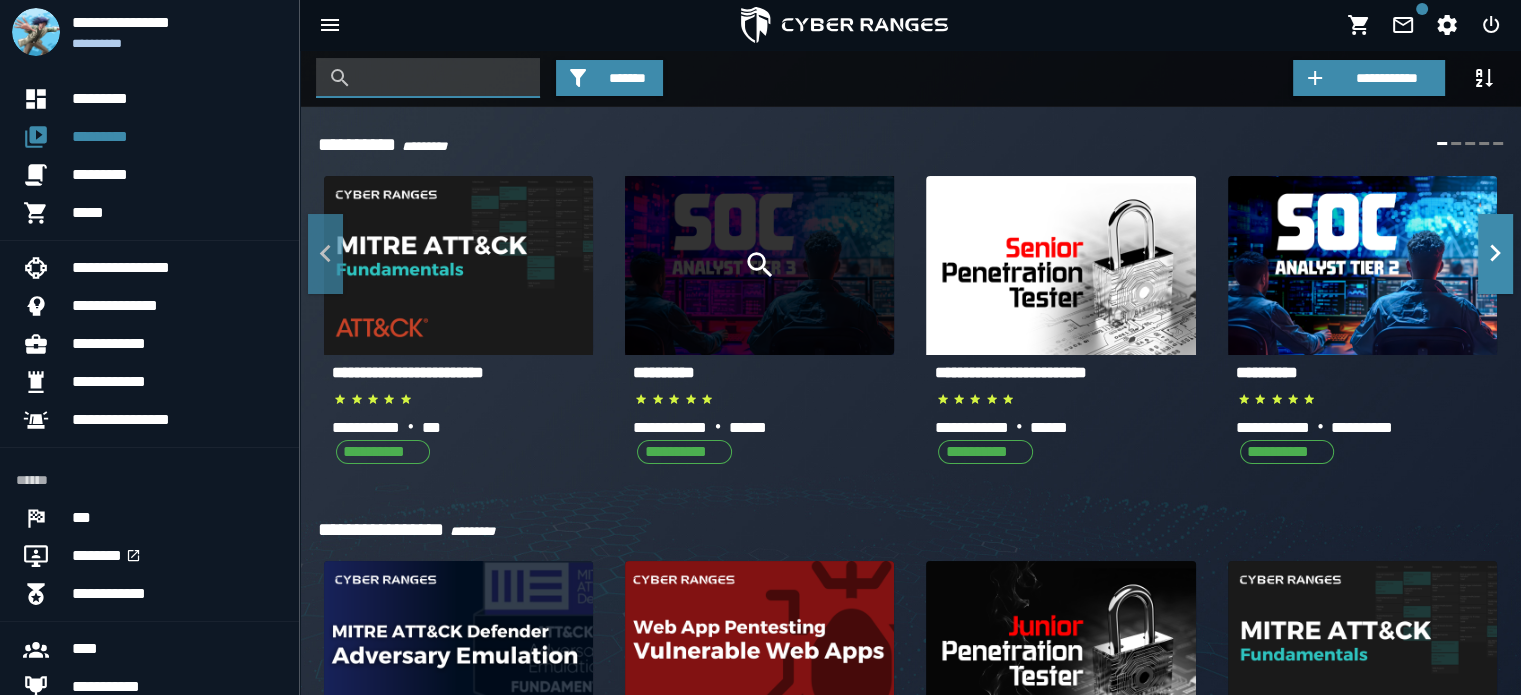 click 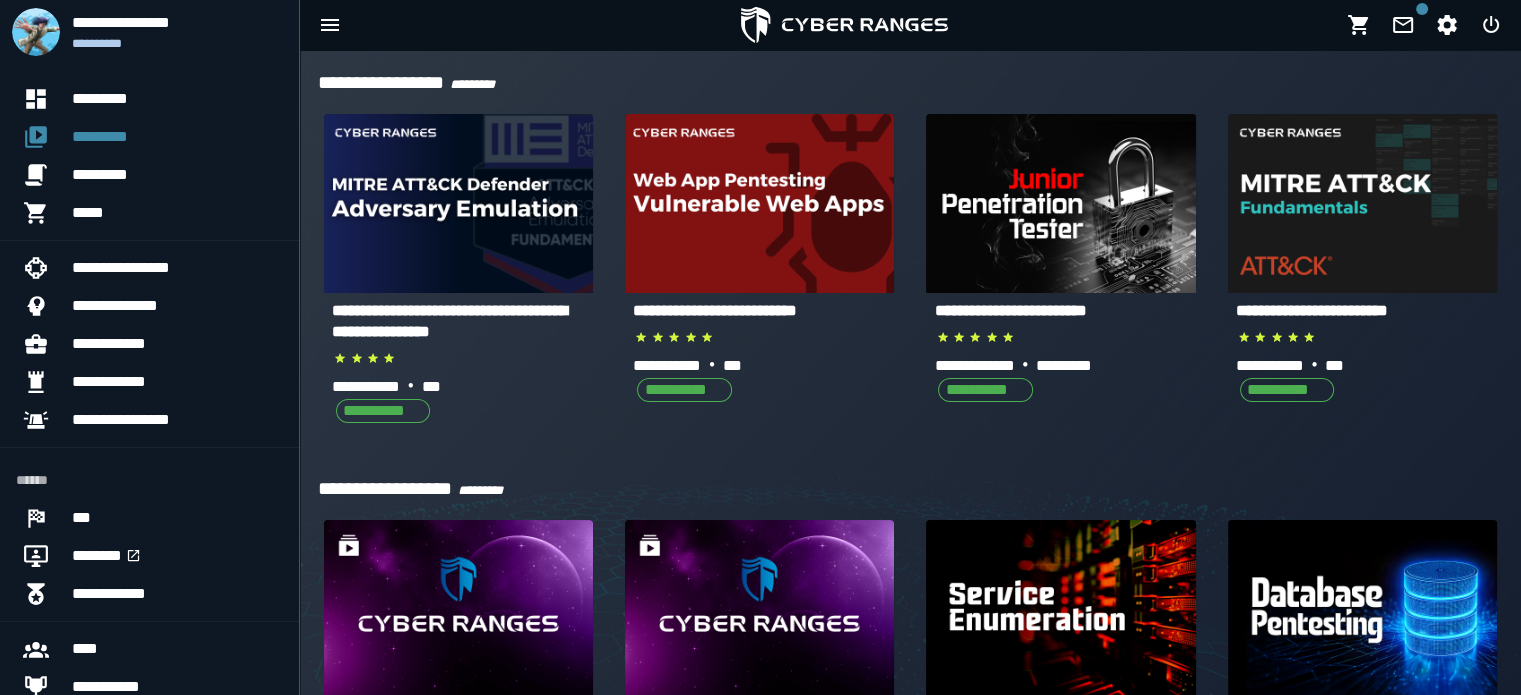 scroll, scrollTop: 448, scrollLeft: 0, axis: vertical 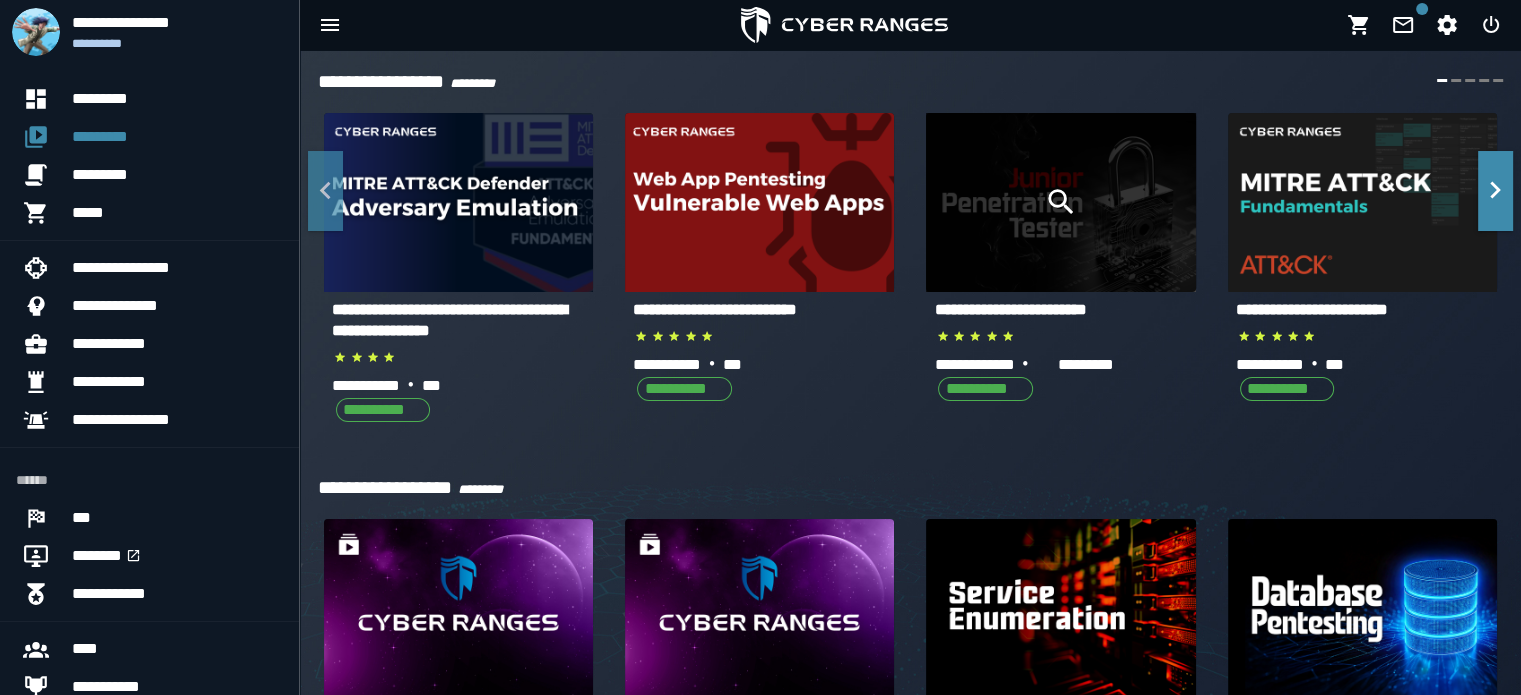 click 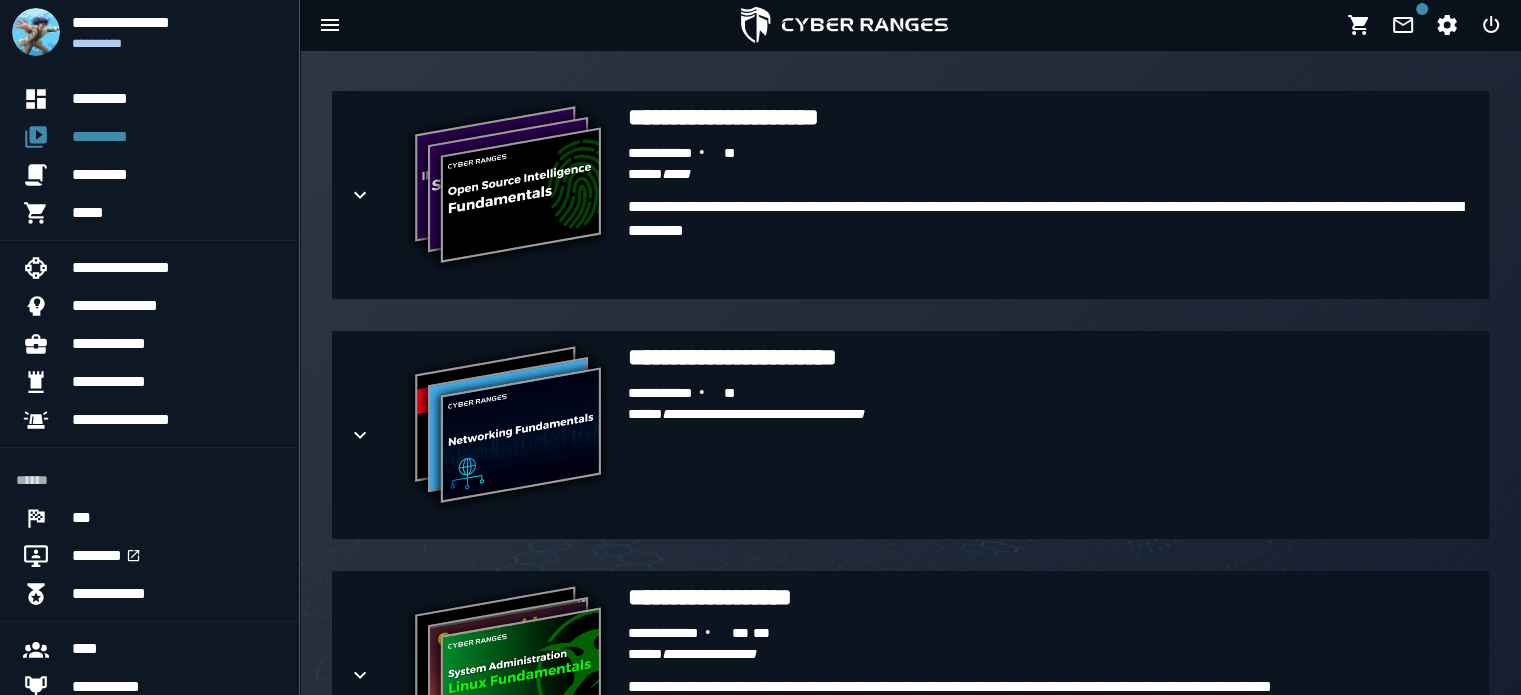 scroll, scrollTop: 487, scrollLeft: 0, axis: vertical 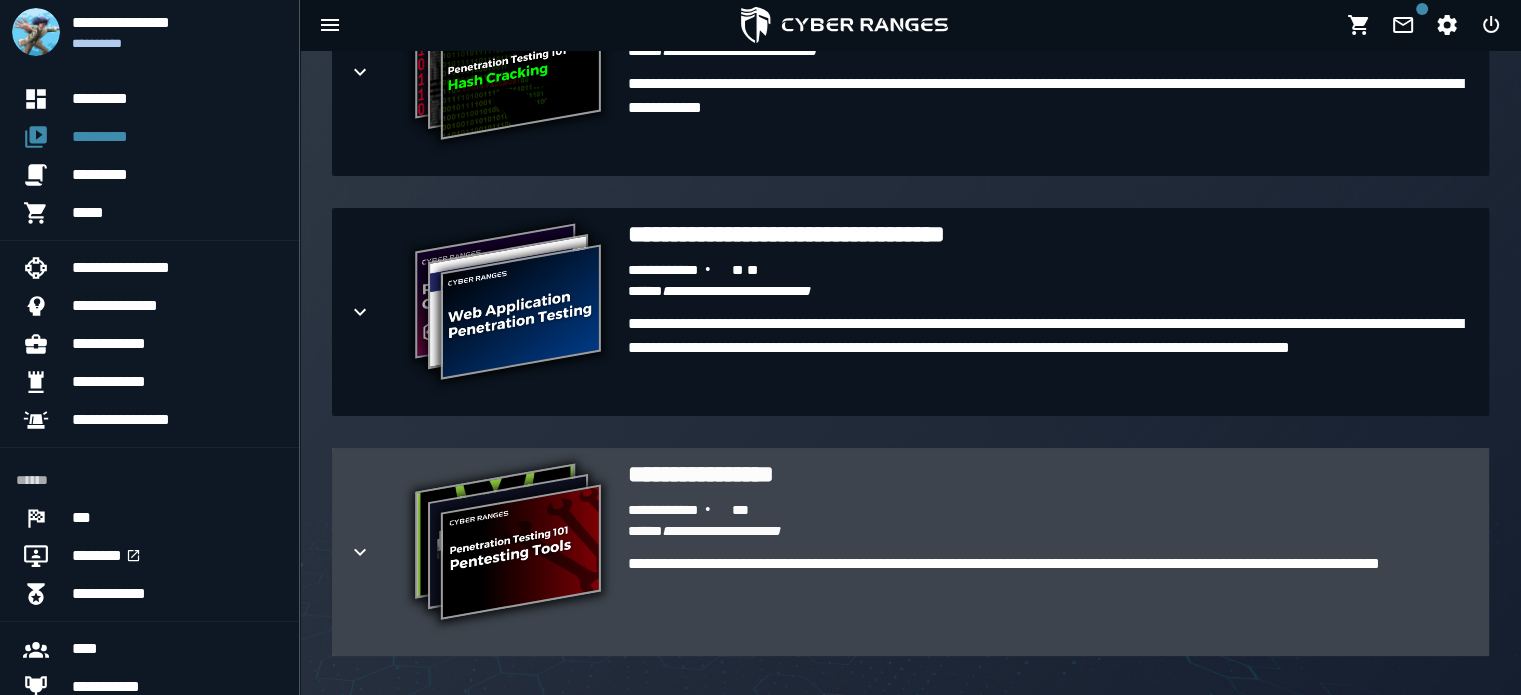 click at bounding box center (376, 552) 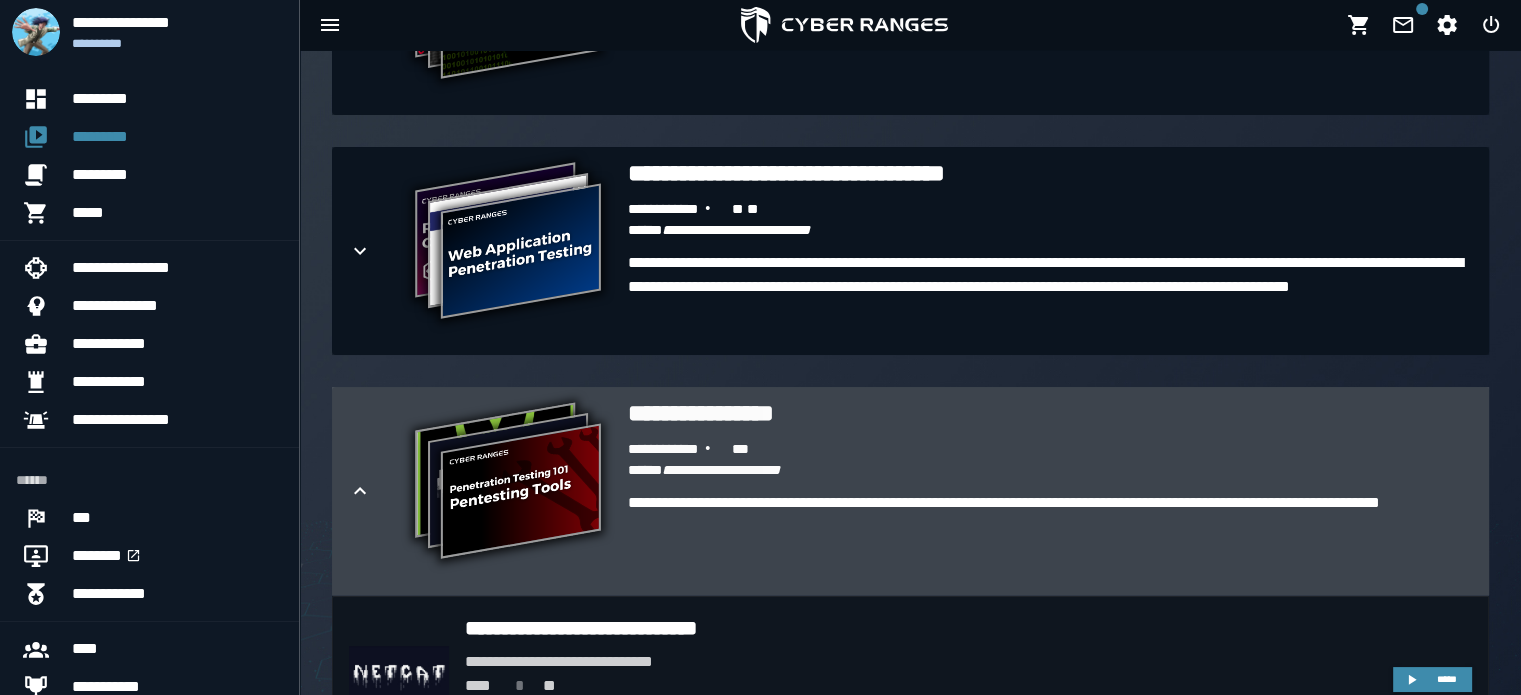 click 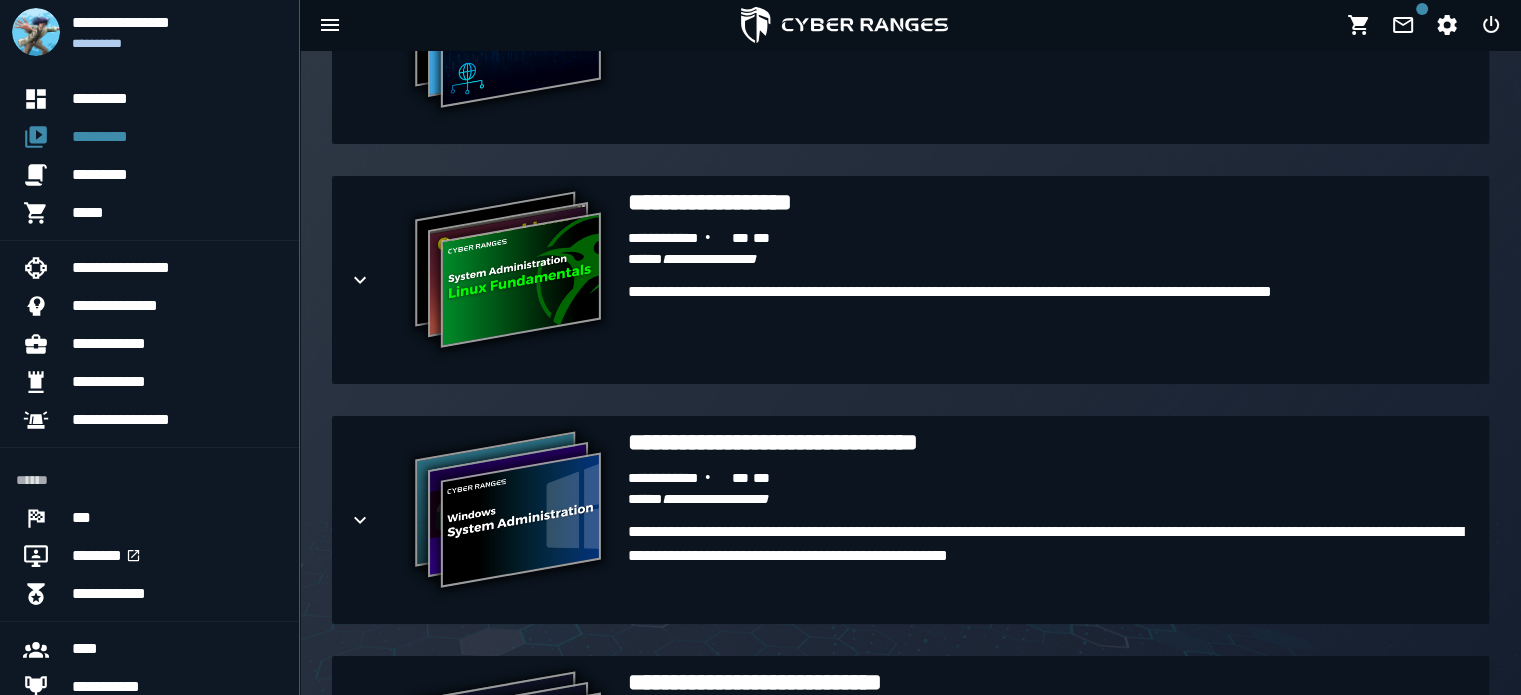 scroll, scrollTop: 976, scrollLeft: 0, axis: vertical 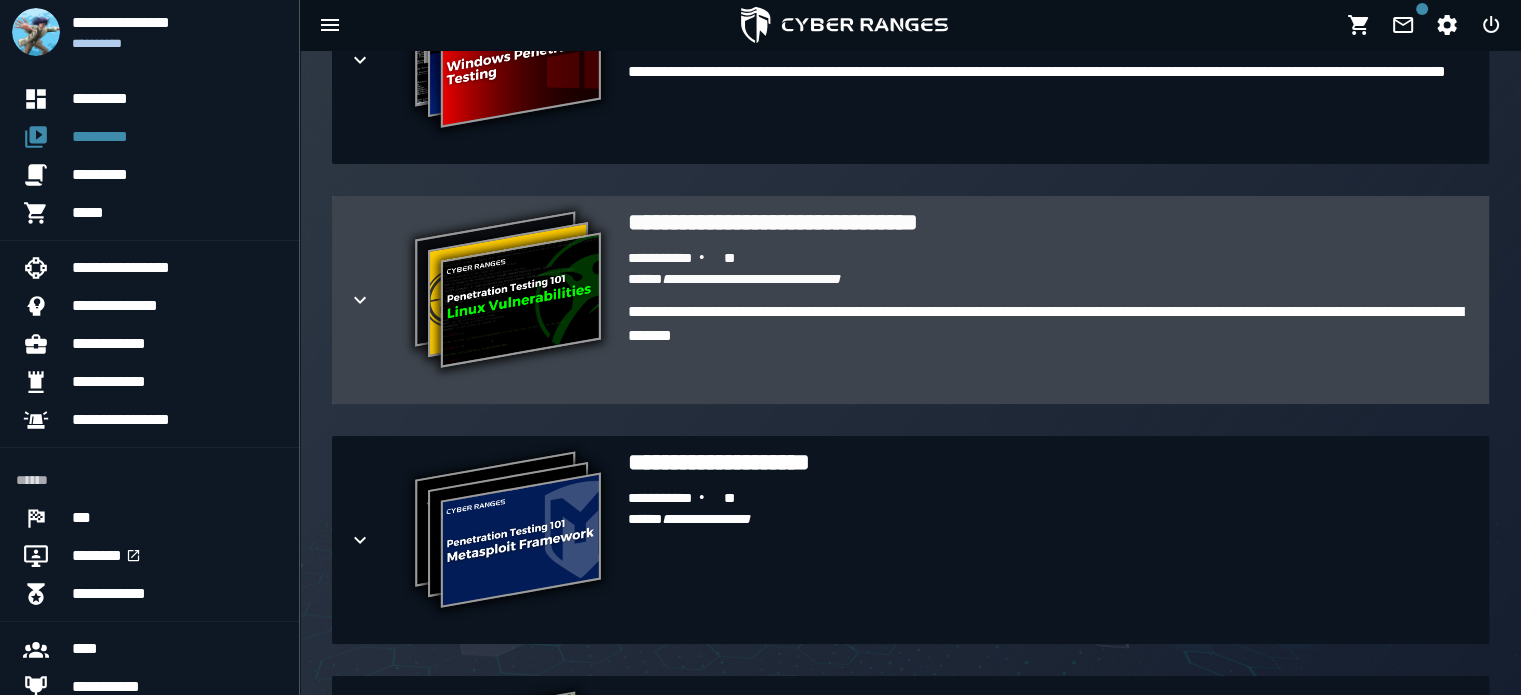click at bounding box center [376, 300] 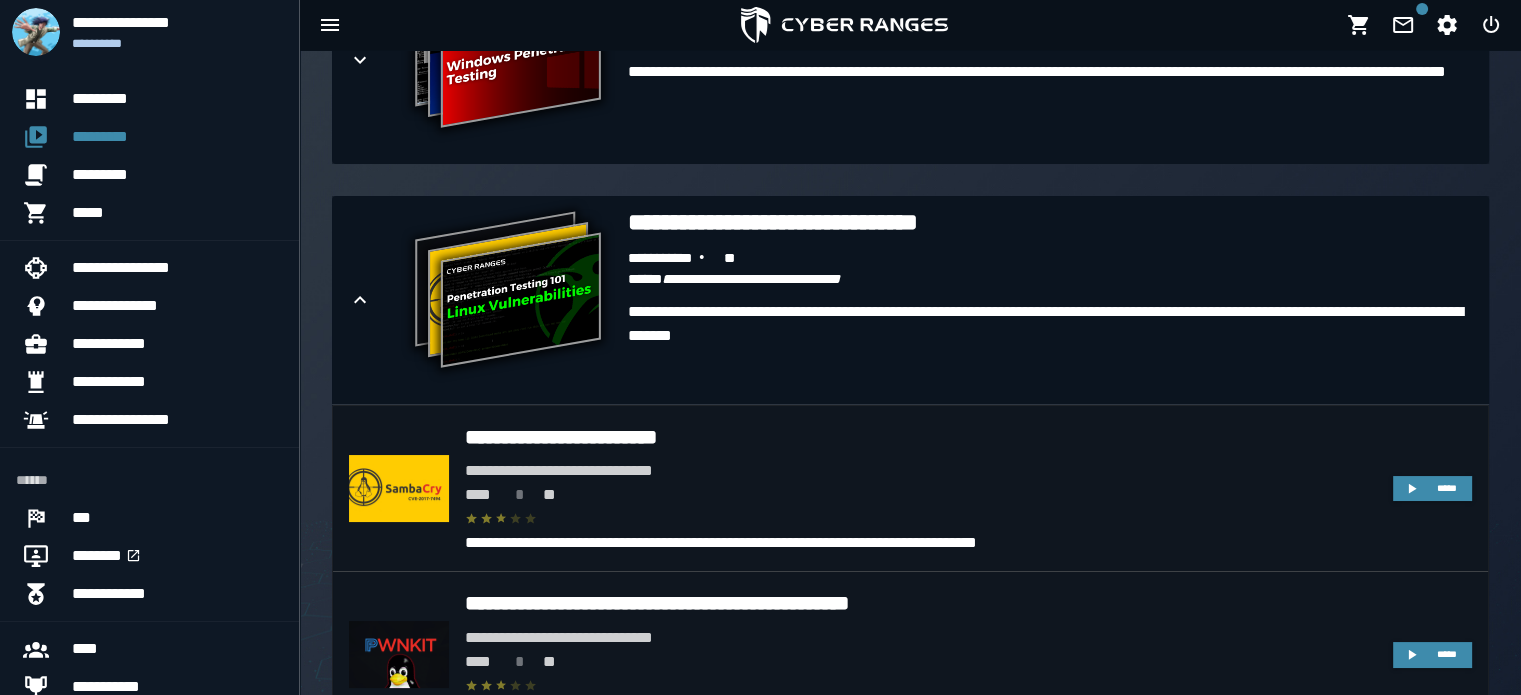 drag, startPoint x: 362, startPoint y: 280, endPoint x: 309, endPoint y: 260, distance: 56.648037 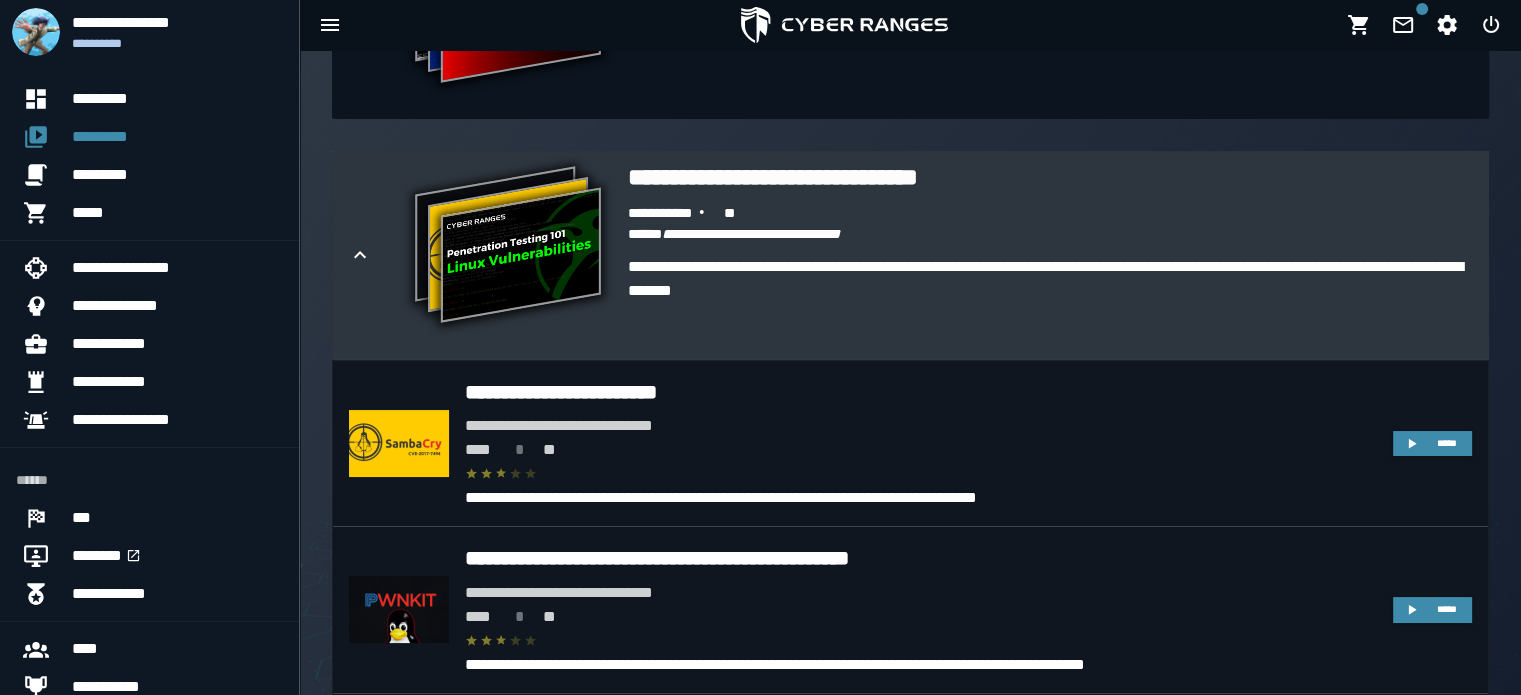 scroll, scrollTop: 2103, scrollLeft: 0, axis: vertical 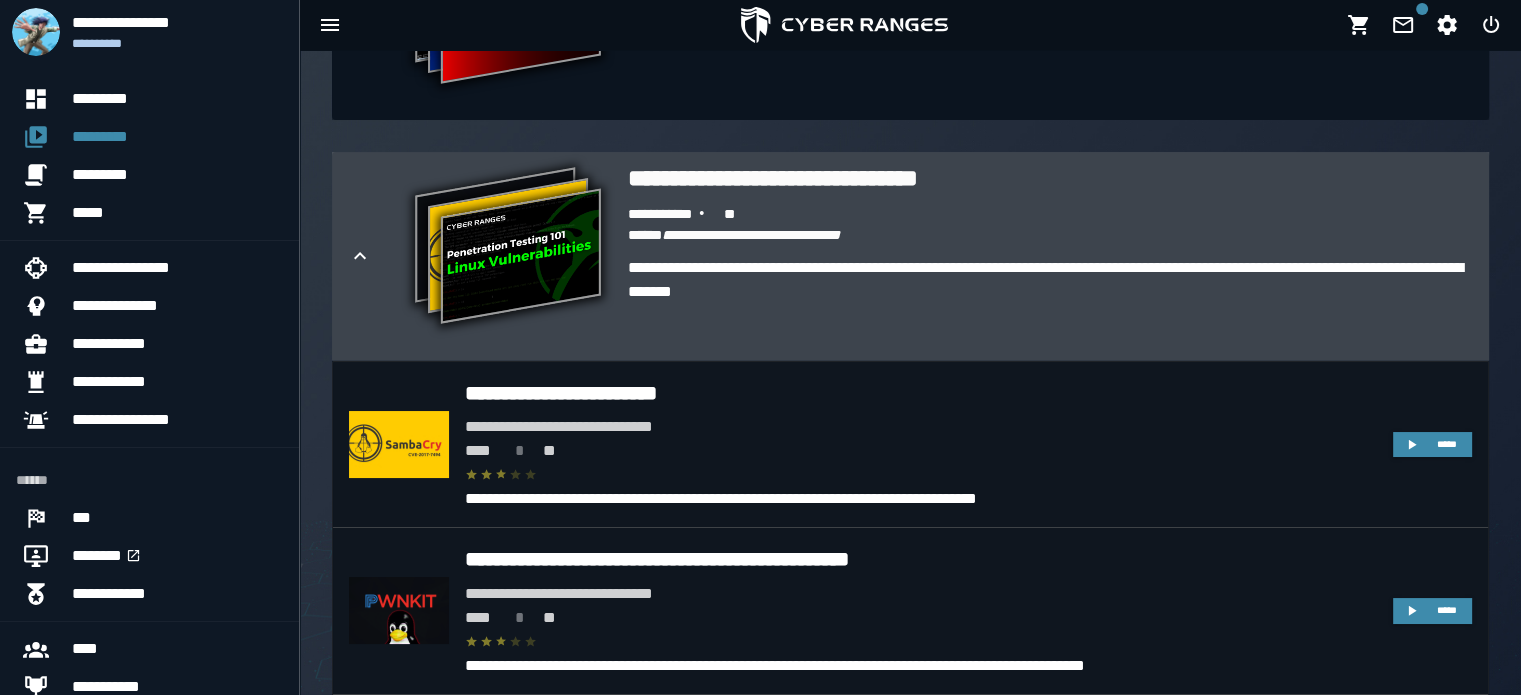 drag, startPoint x: 364, startPoint y: 254, endPoint x: 350, endPoint y: 251, distance: 14.3178215 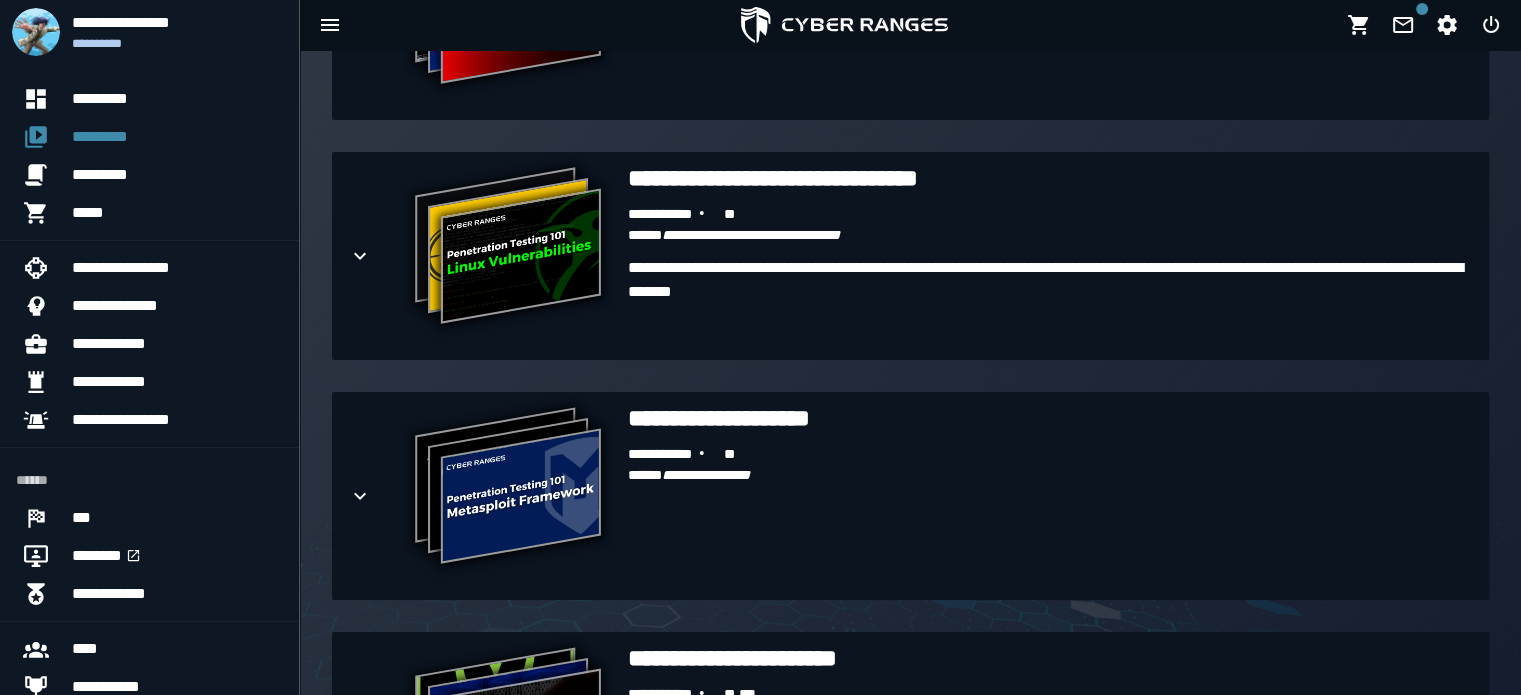 drag, startPoint x: 350, startPoint y: 251, endPoint x: 327, endPoint y: 241, distance: 25.079872 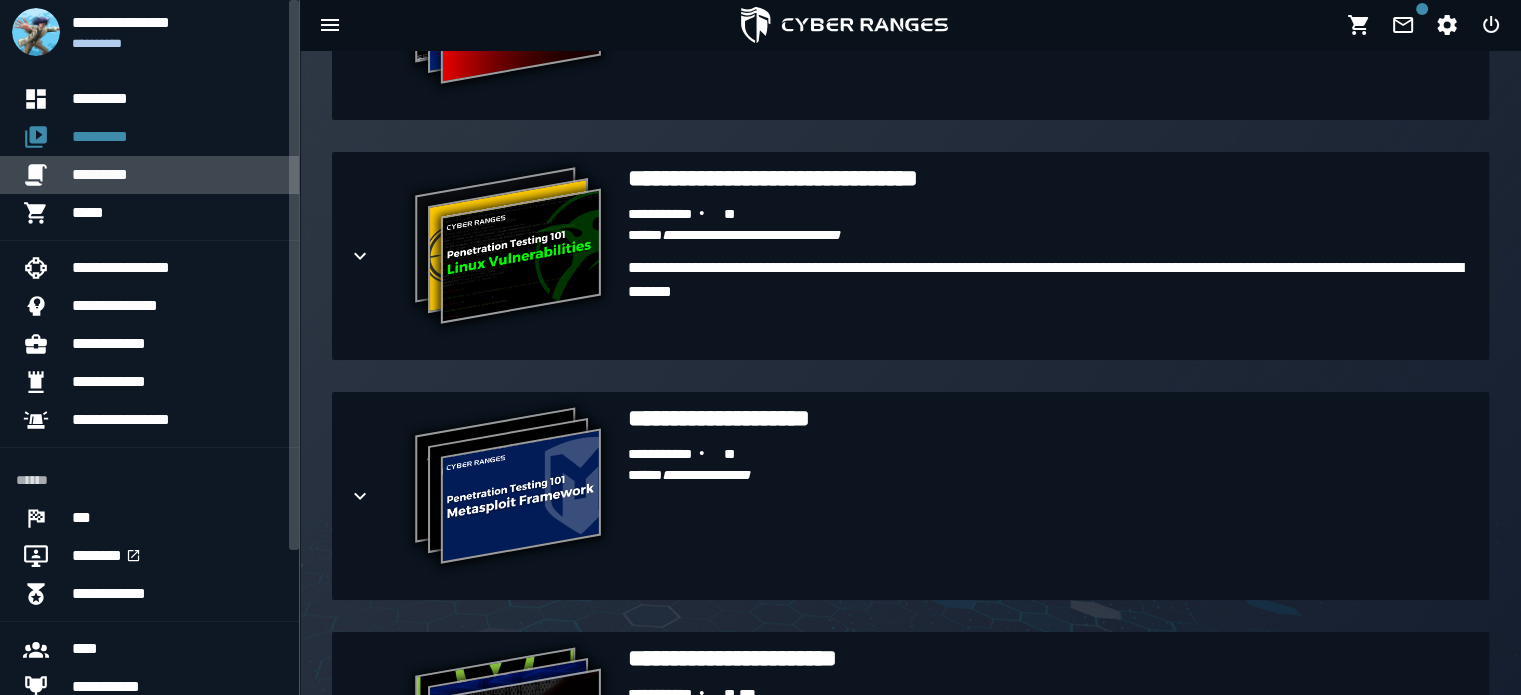 click on "*********" at bounding box center (177, 175) 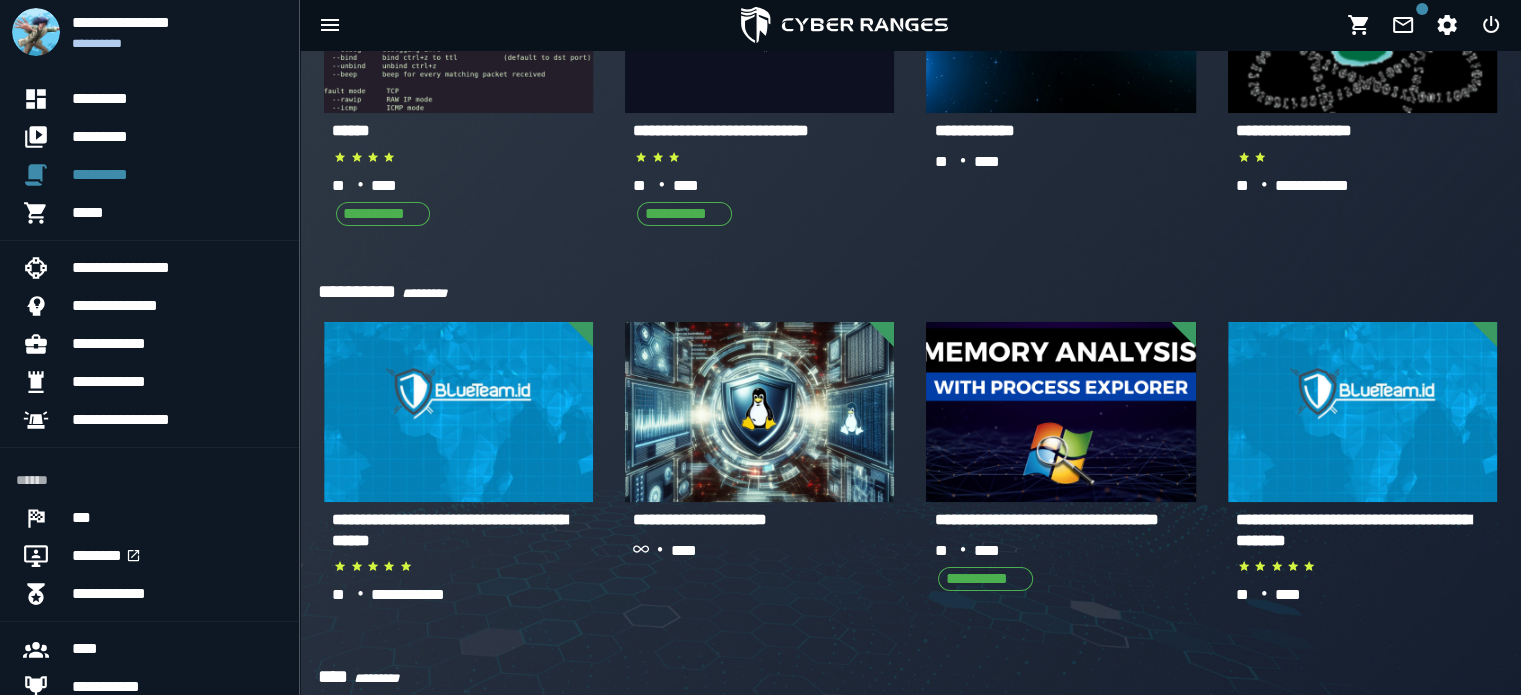 scroll, scrollTop: 2137, scrollLeft: 0, axis: vertical 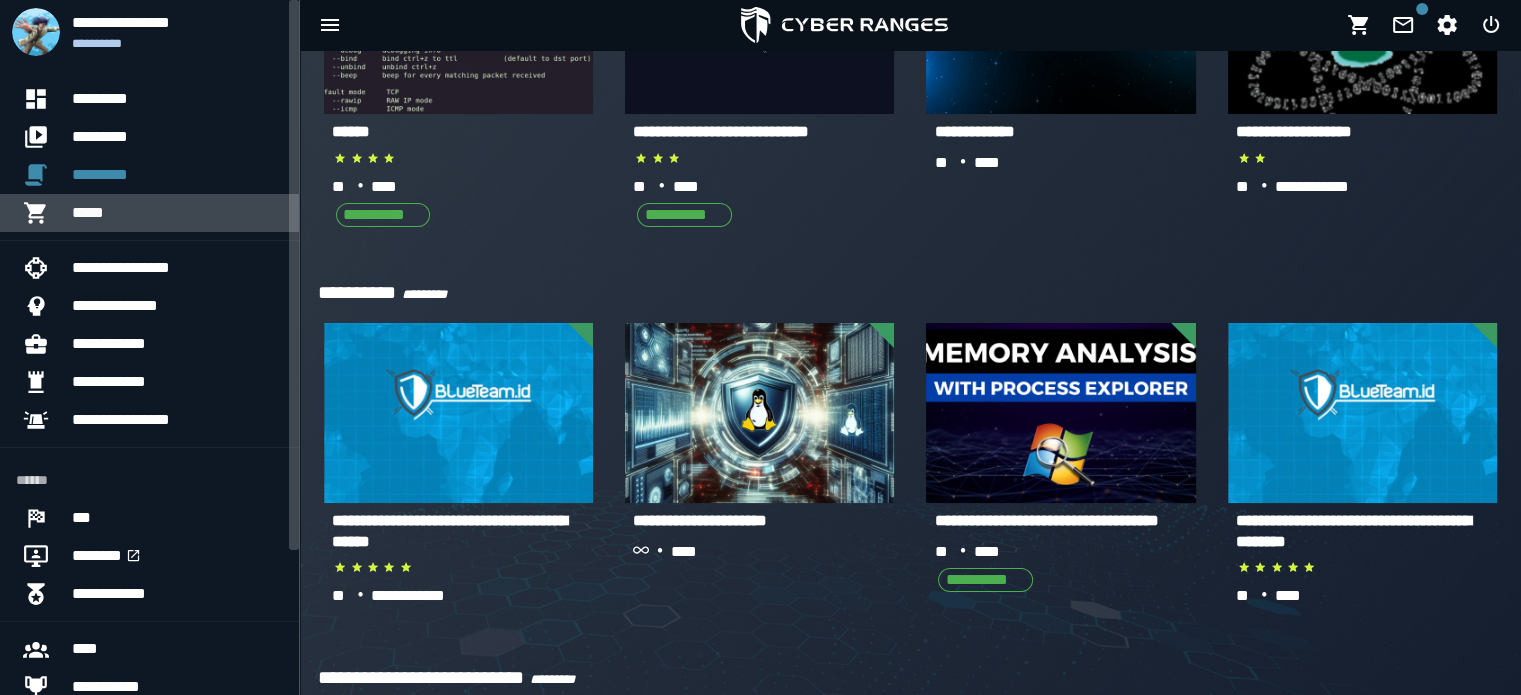 click on "*****" at bounding box center (177, 213) 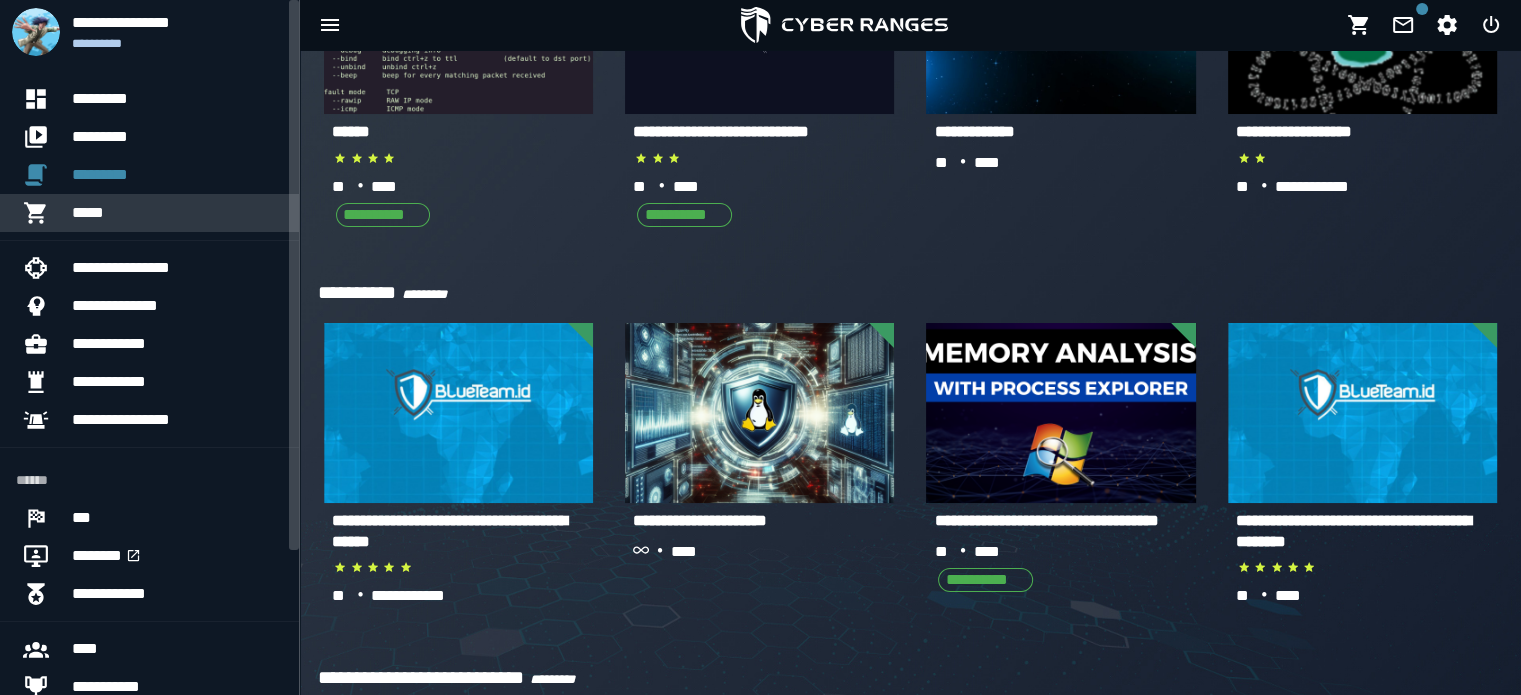 scroll, scrollTop: 0, scrollLeft: 0, axis: both 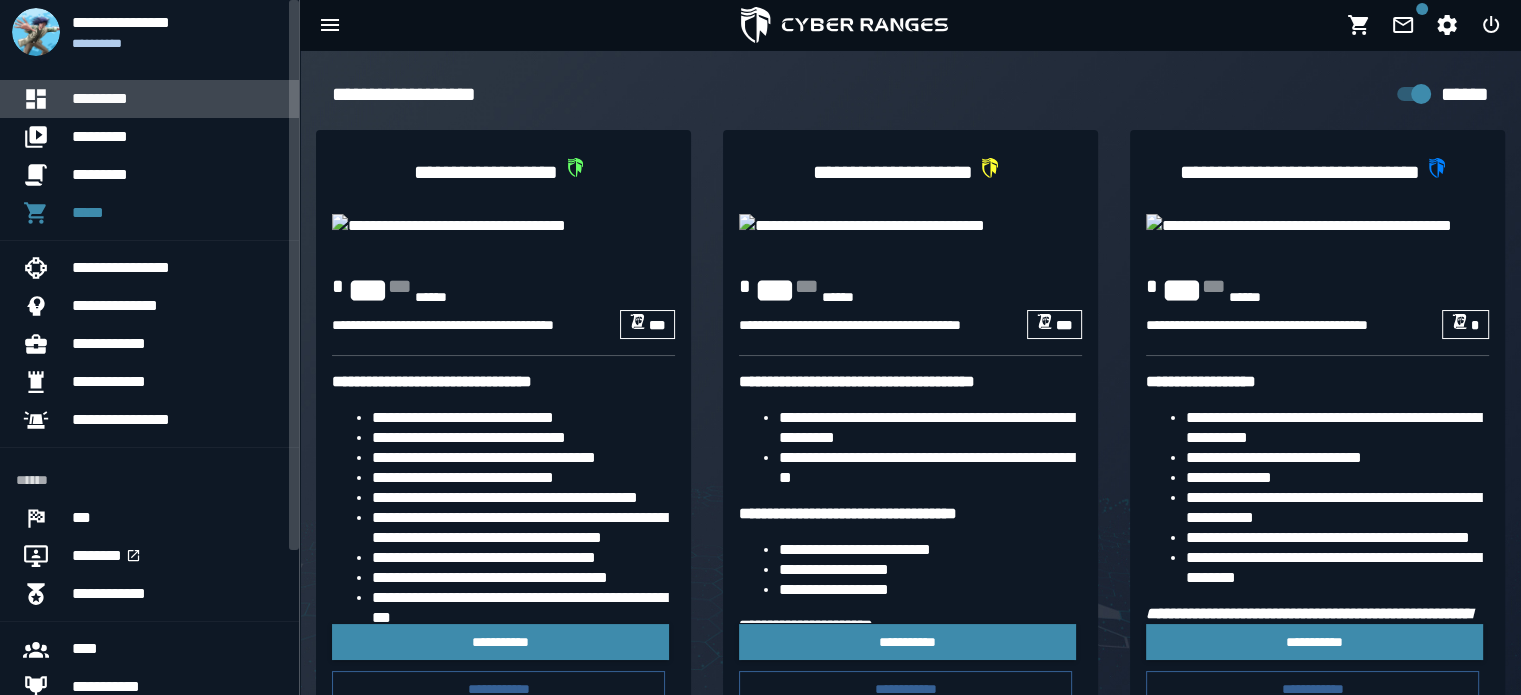 click on "*********" at bounding box center (177, 99) 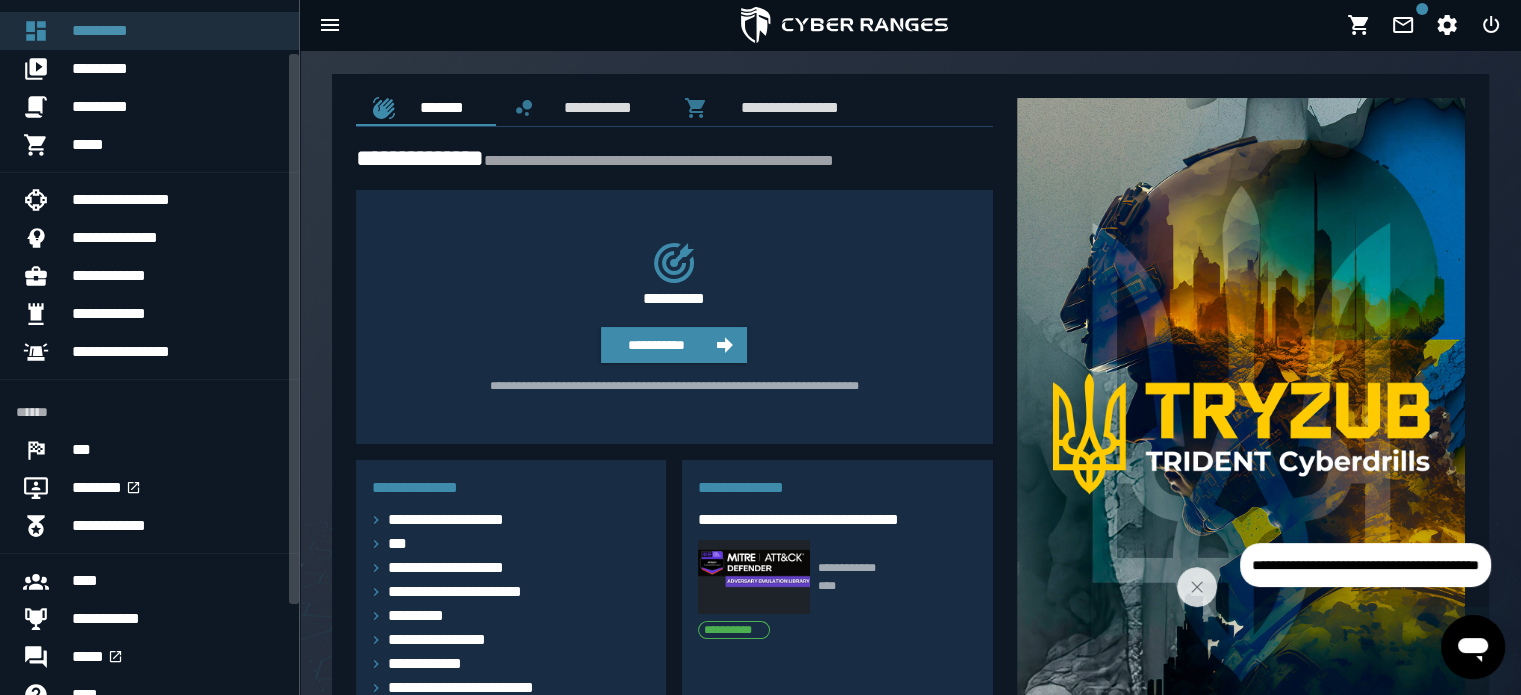 scroll, scrollTop: 68, scrollLeft: 0, axis: vertical 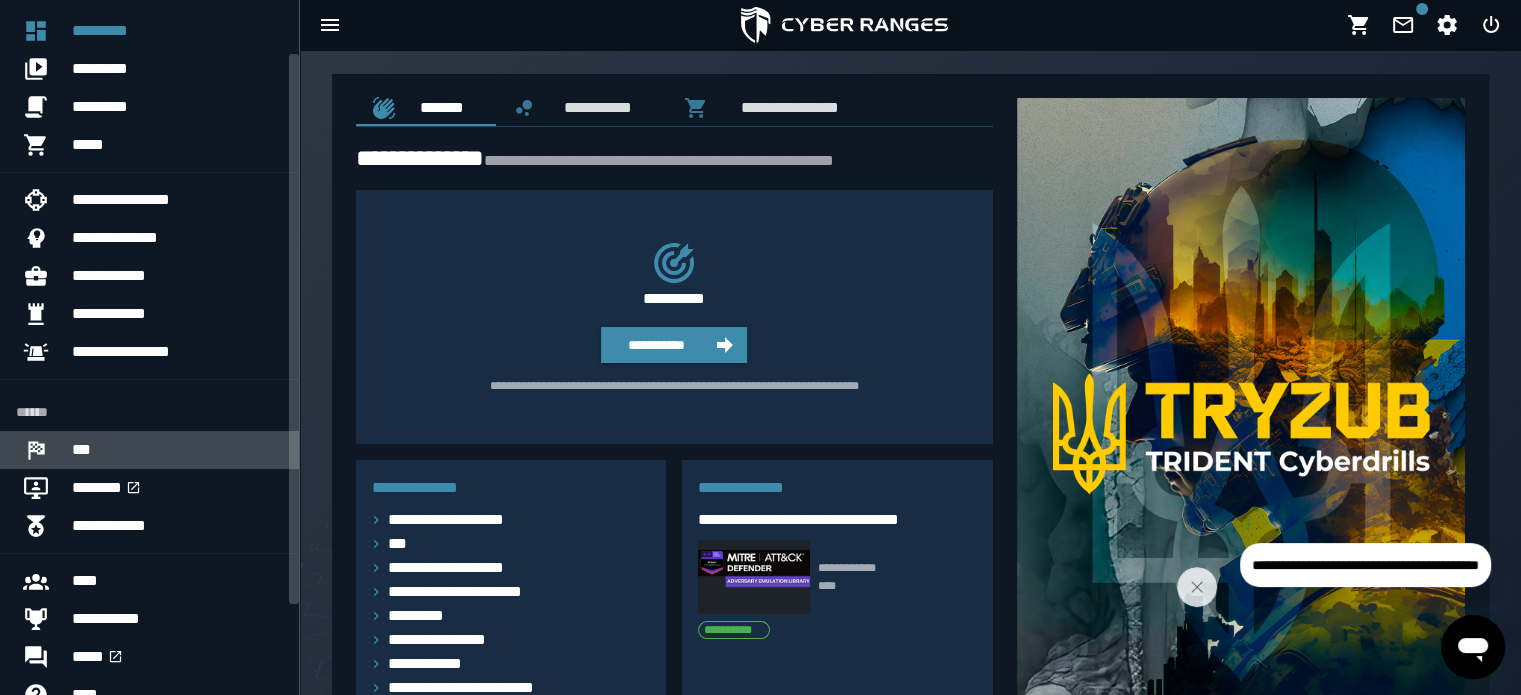 click on "***" at bounding box center [177, 450] 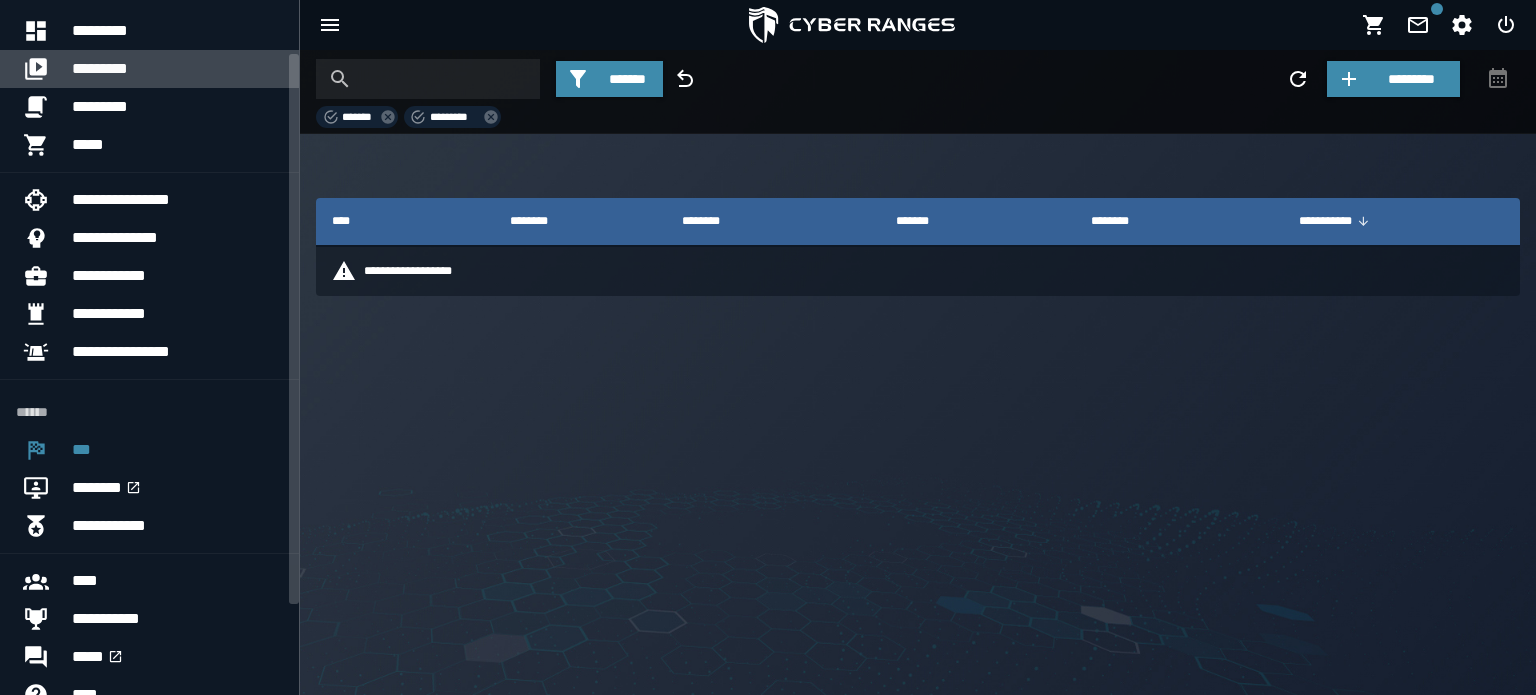click on "*********" at bounding box center [177, 69] 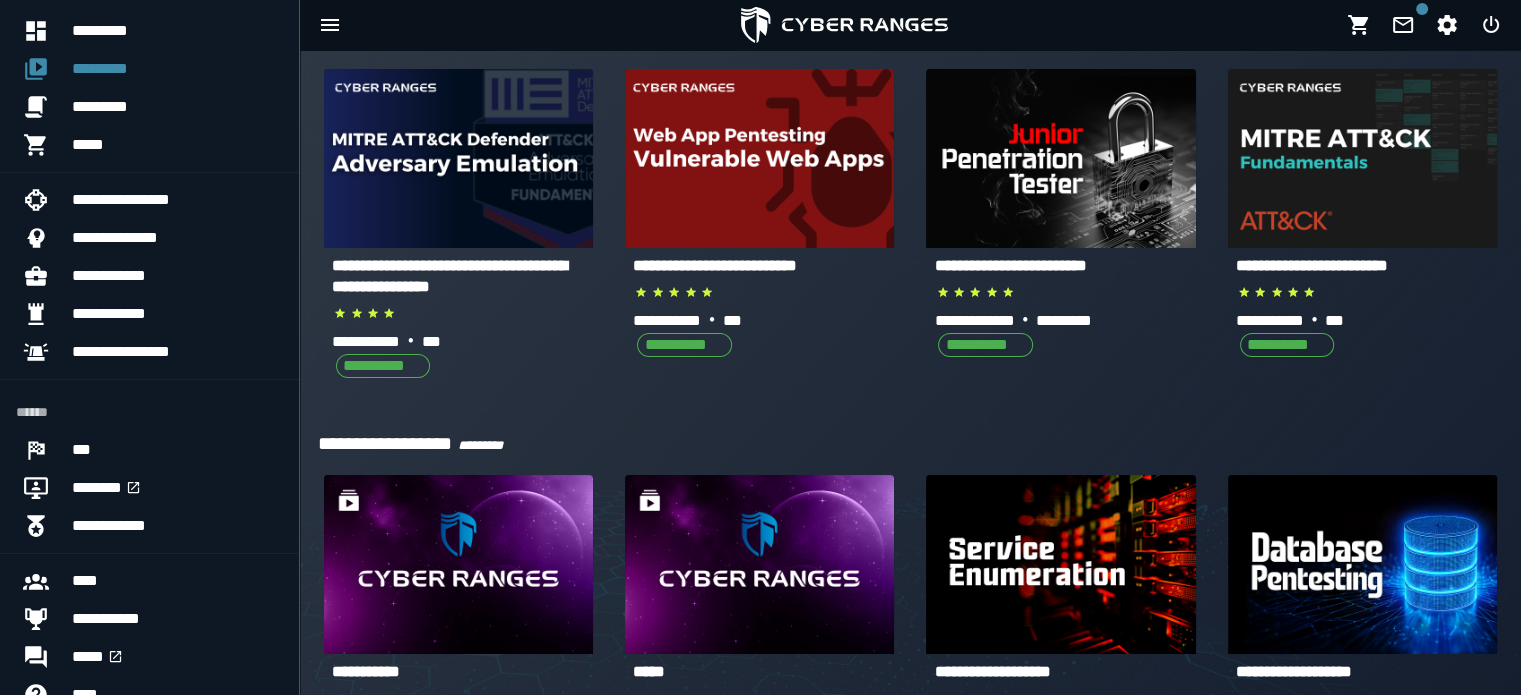 scroll, scrollTop: 491, scrollLeft: 0, axis: vertical 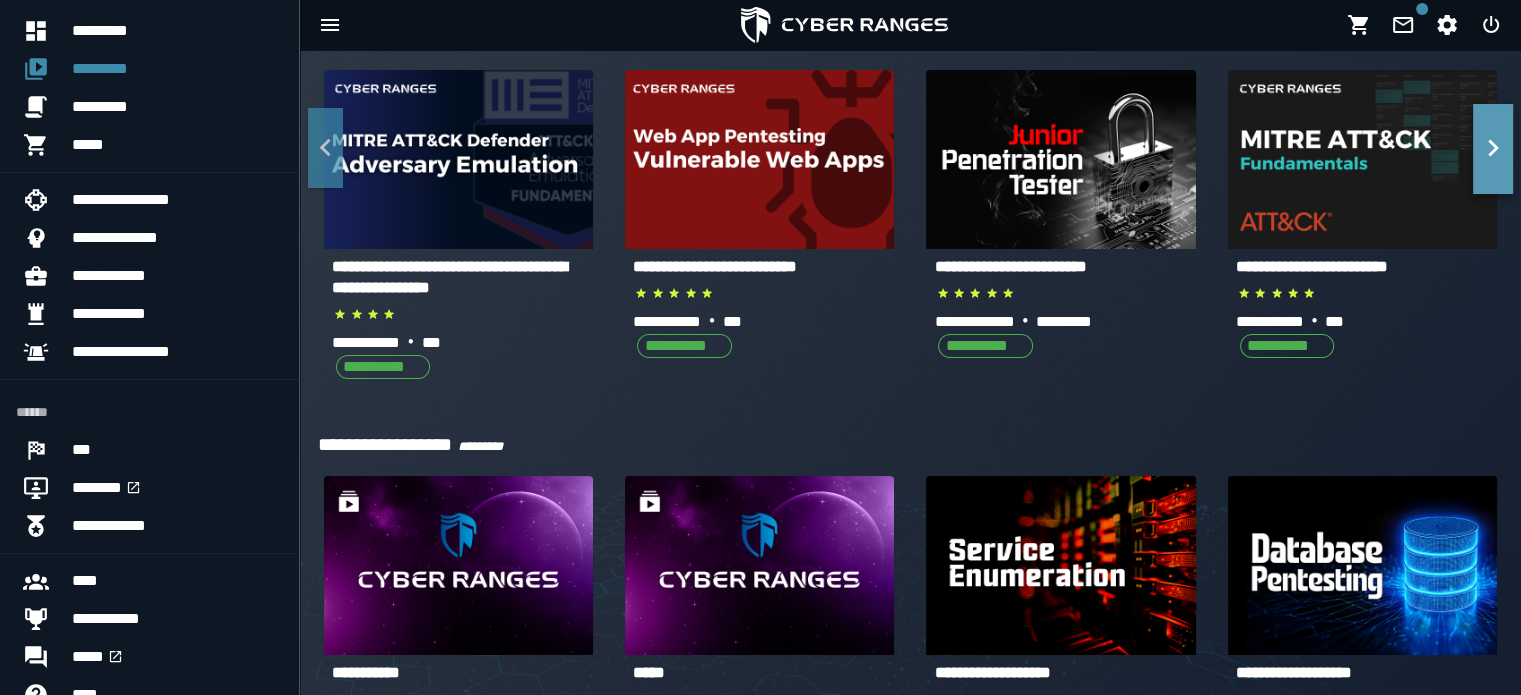 click 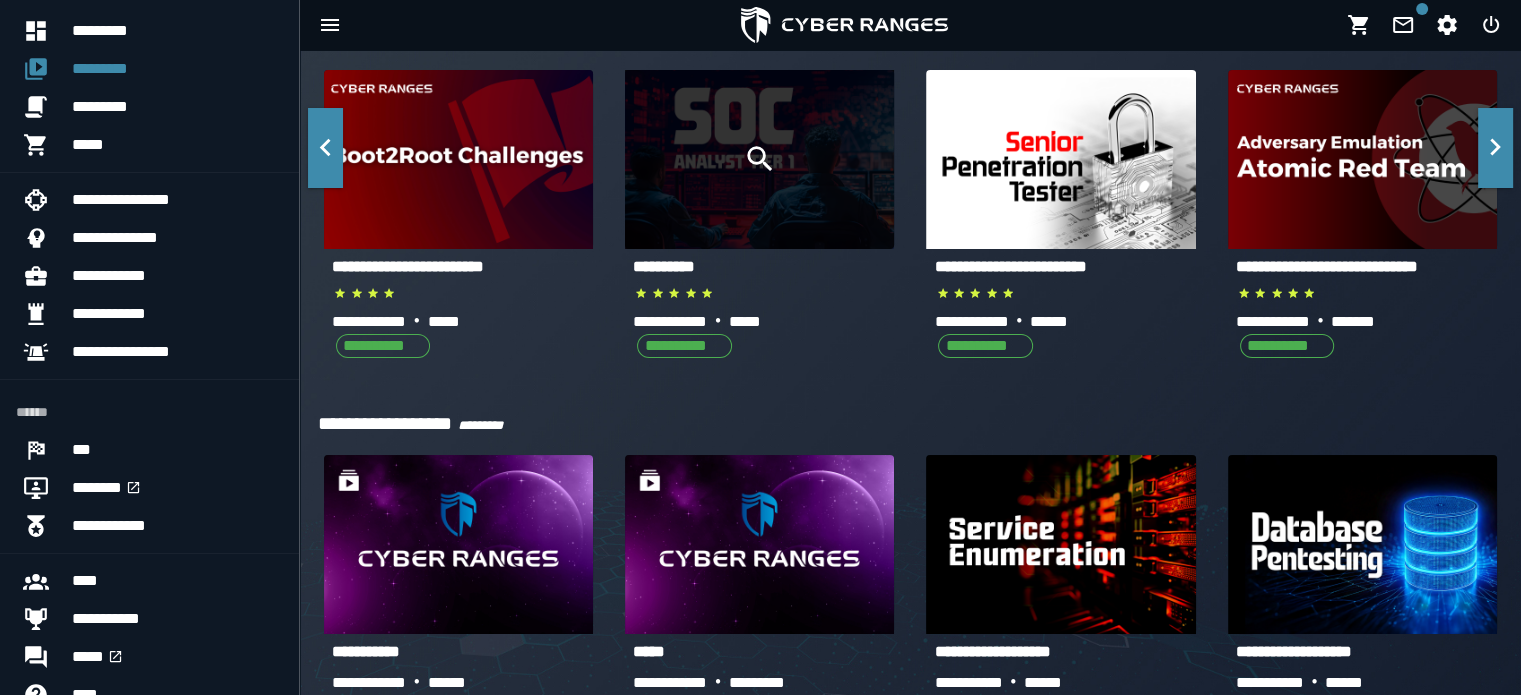 click 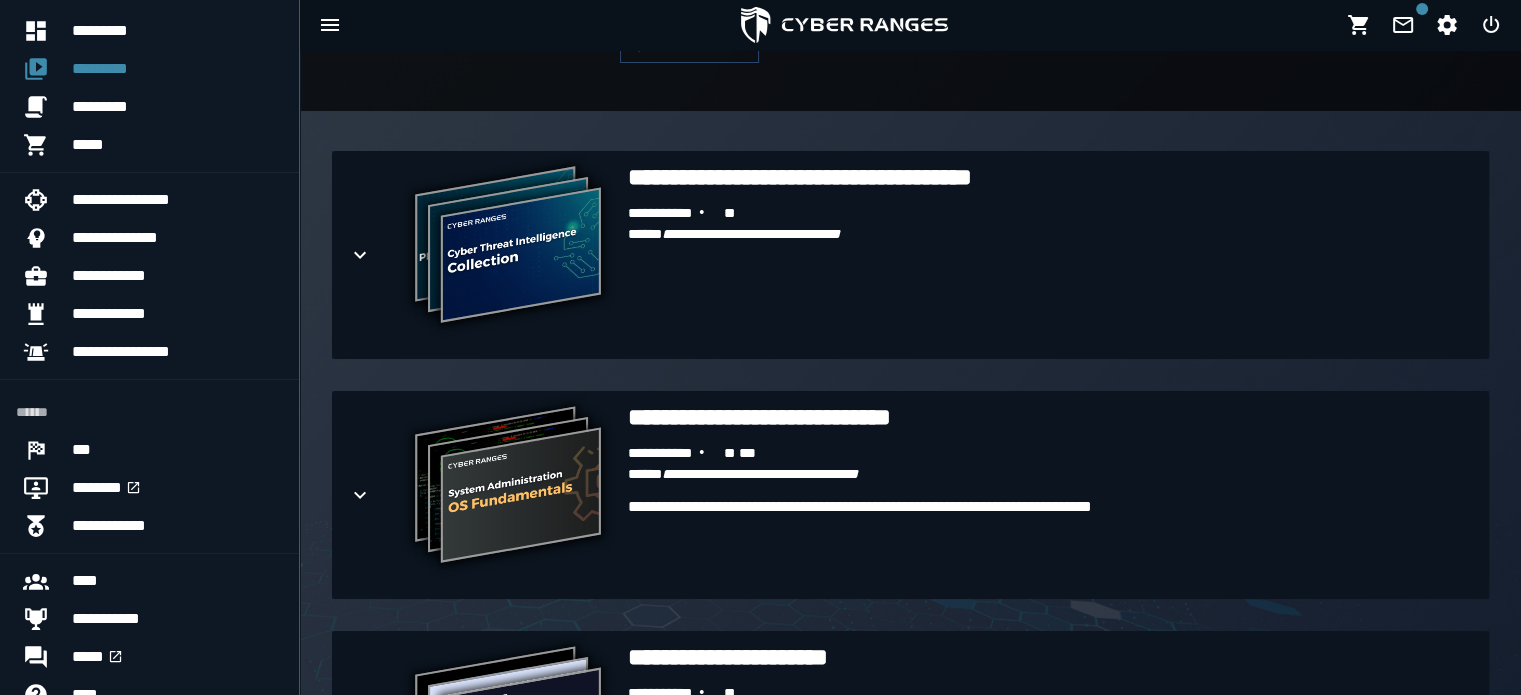 scroll, scrollTop: 0, scrollLeft: 0, axis: both 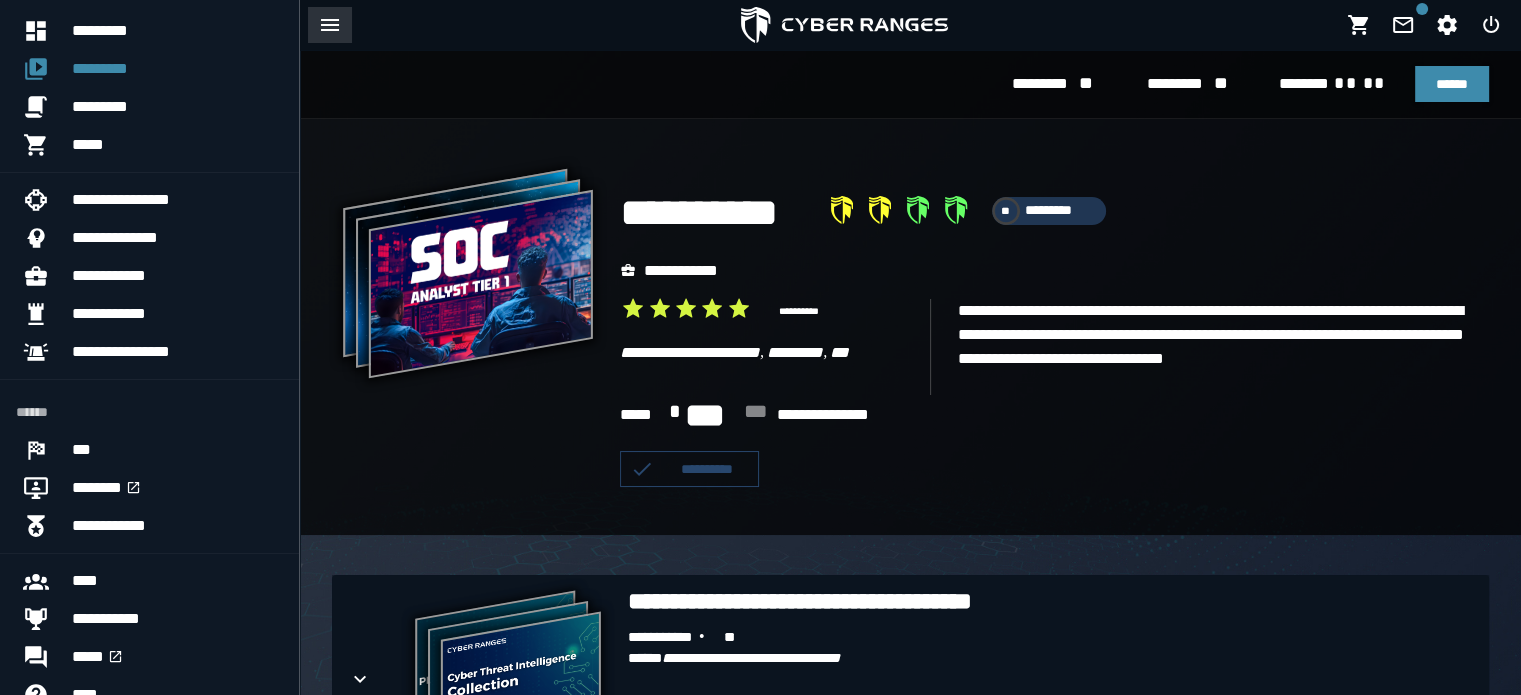 click 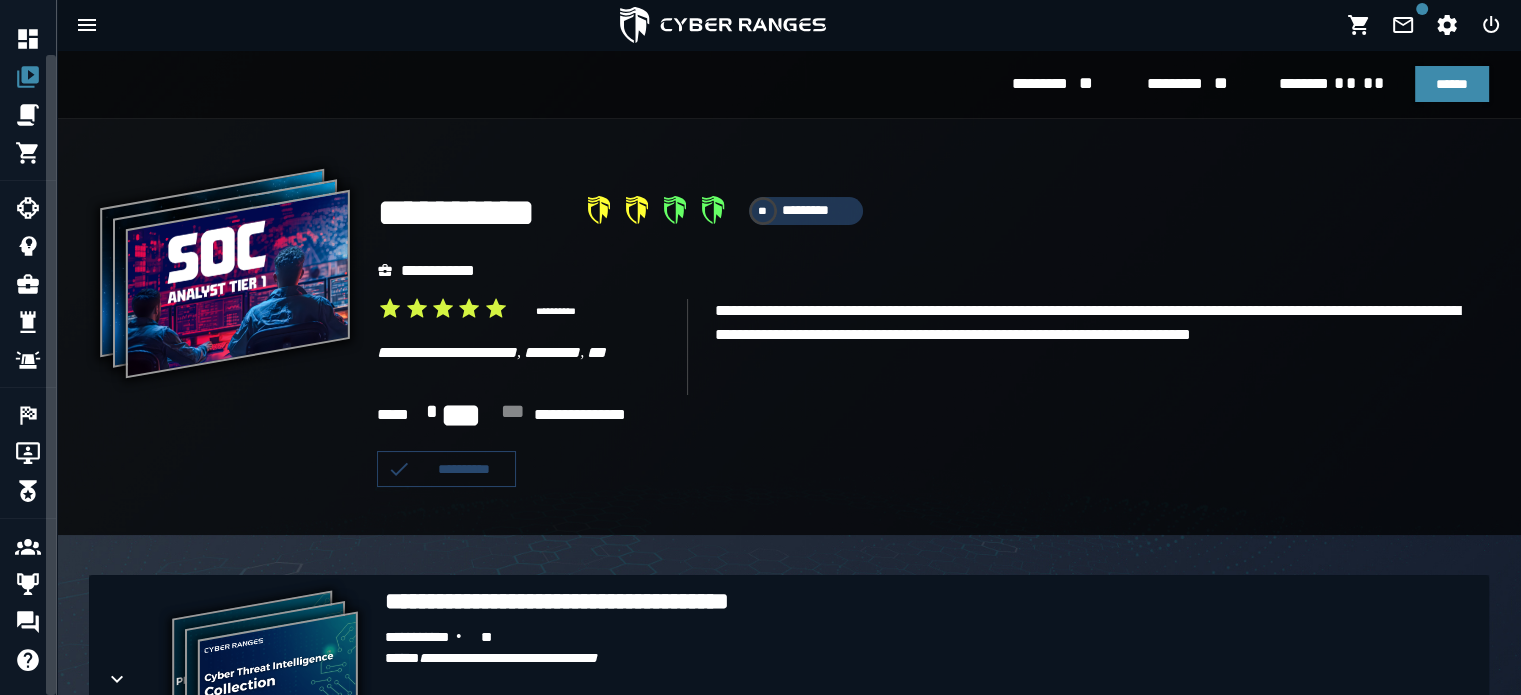 click on "********* ** ********* ** ******** * * * * ******" at bounding box center (789, 84) 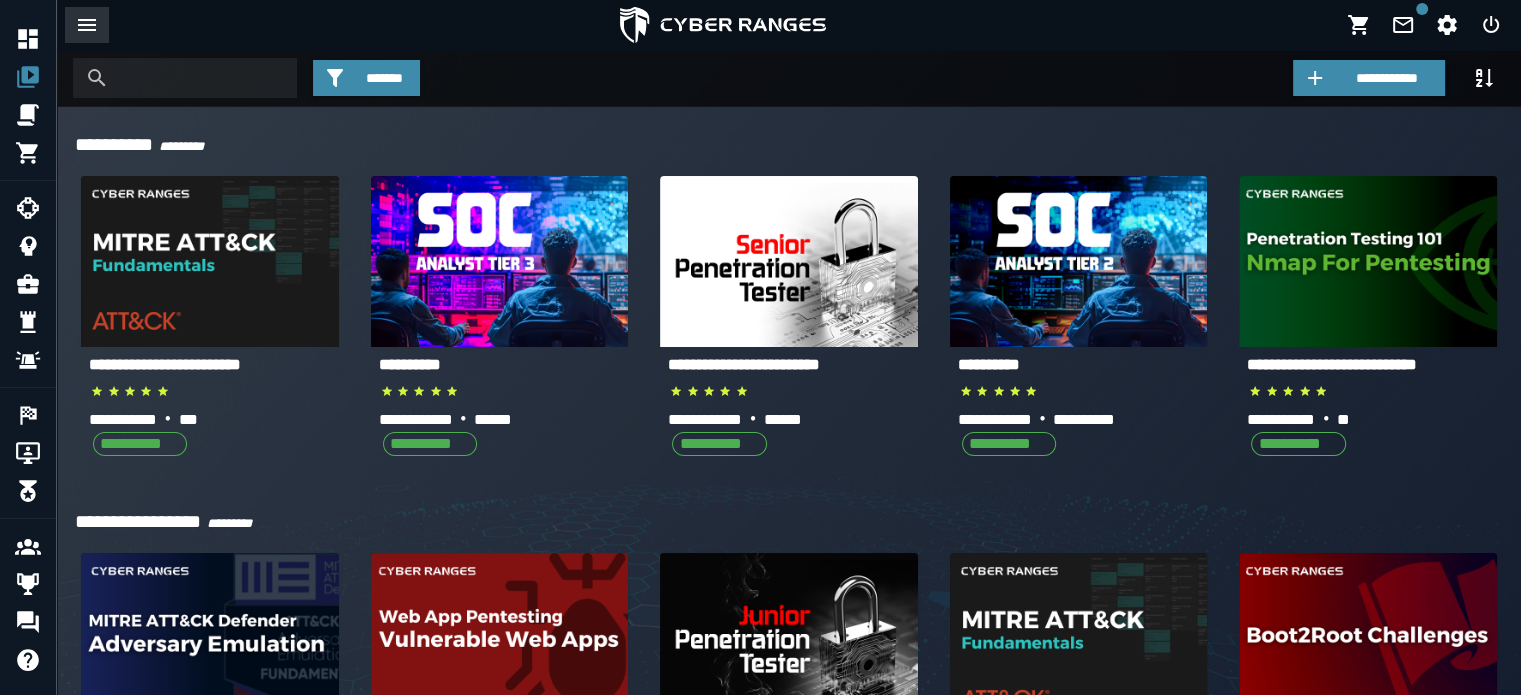 click 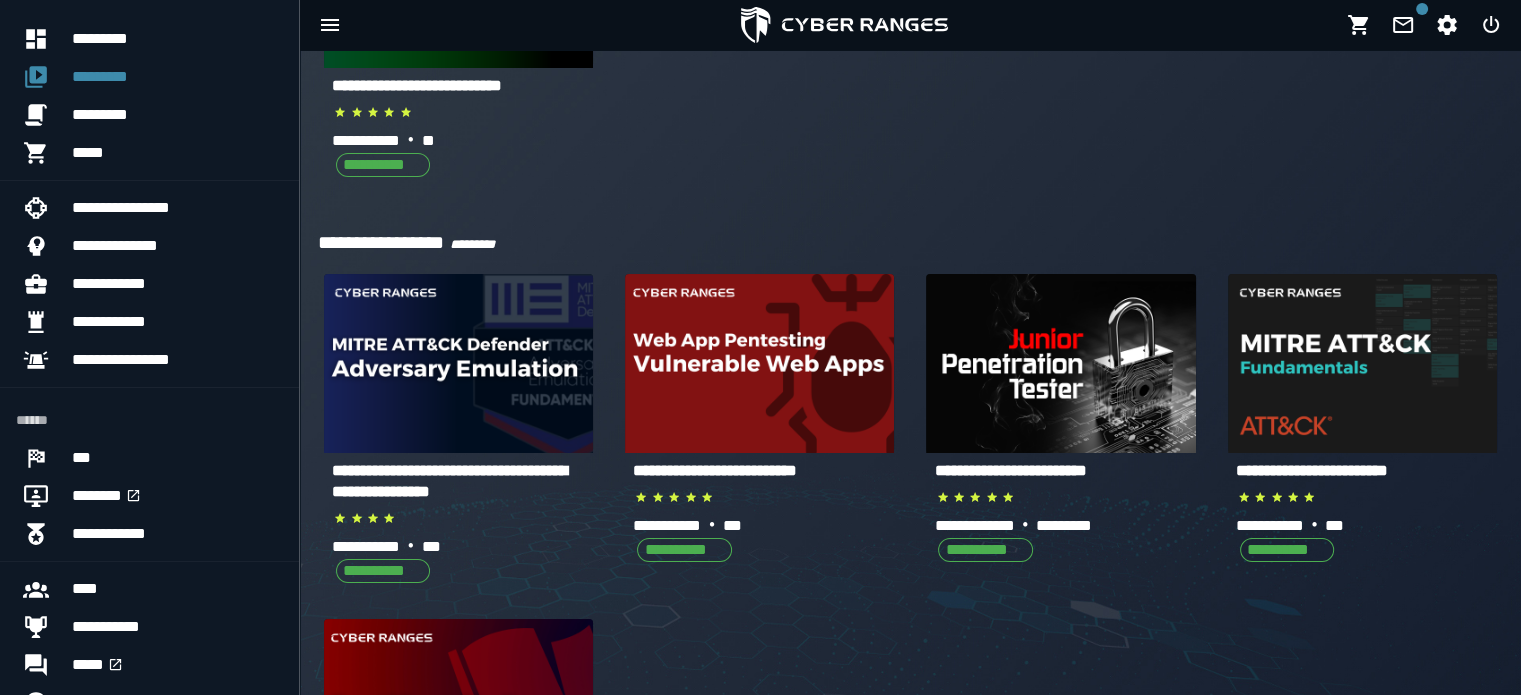 scroll, scrollTop: 610, scrollLeft: 0, axis: vertical 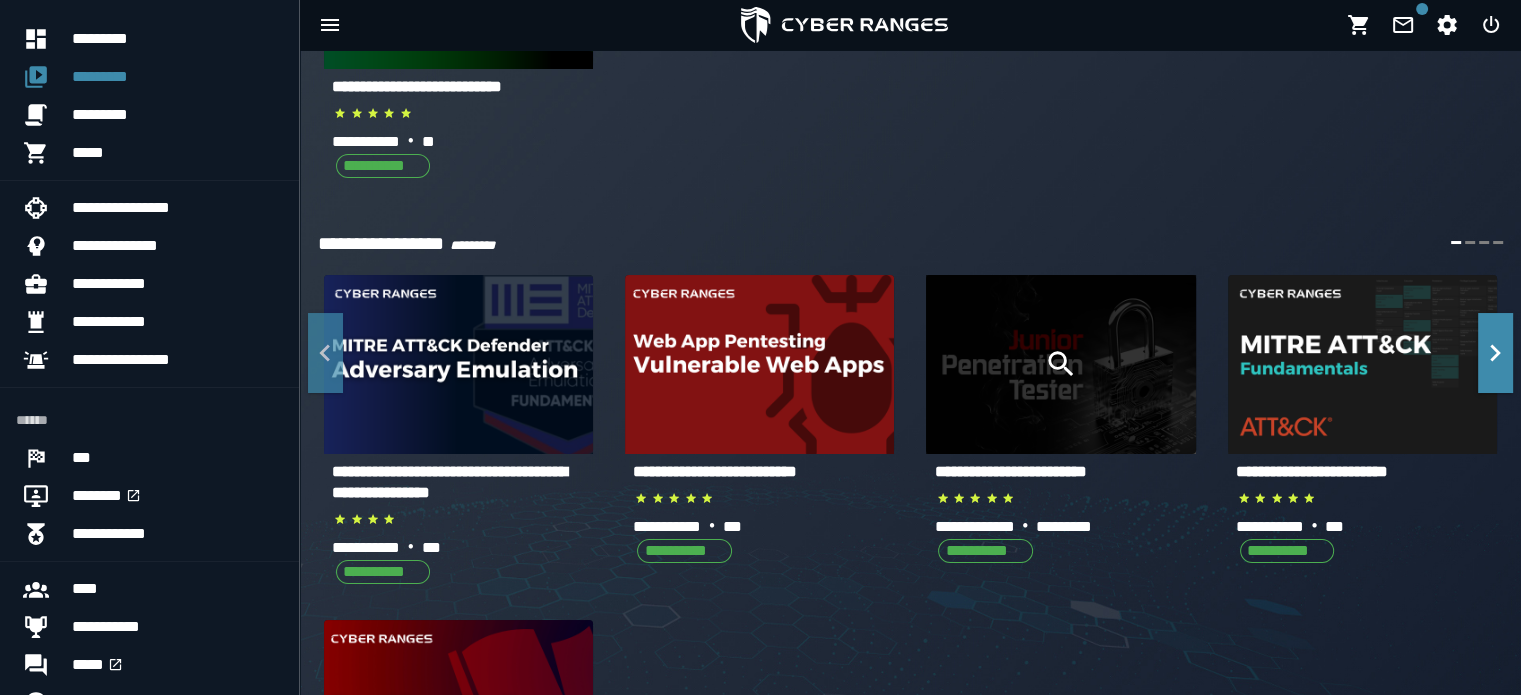 click 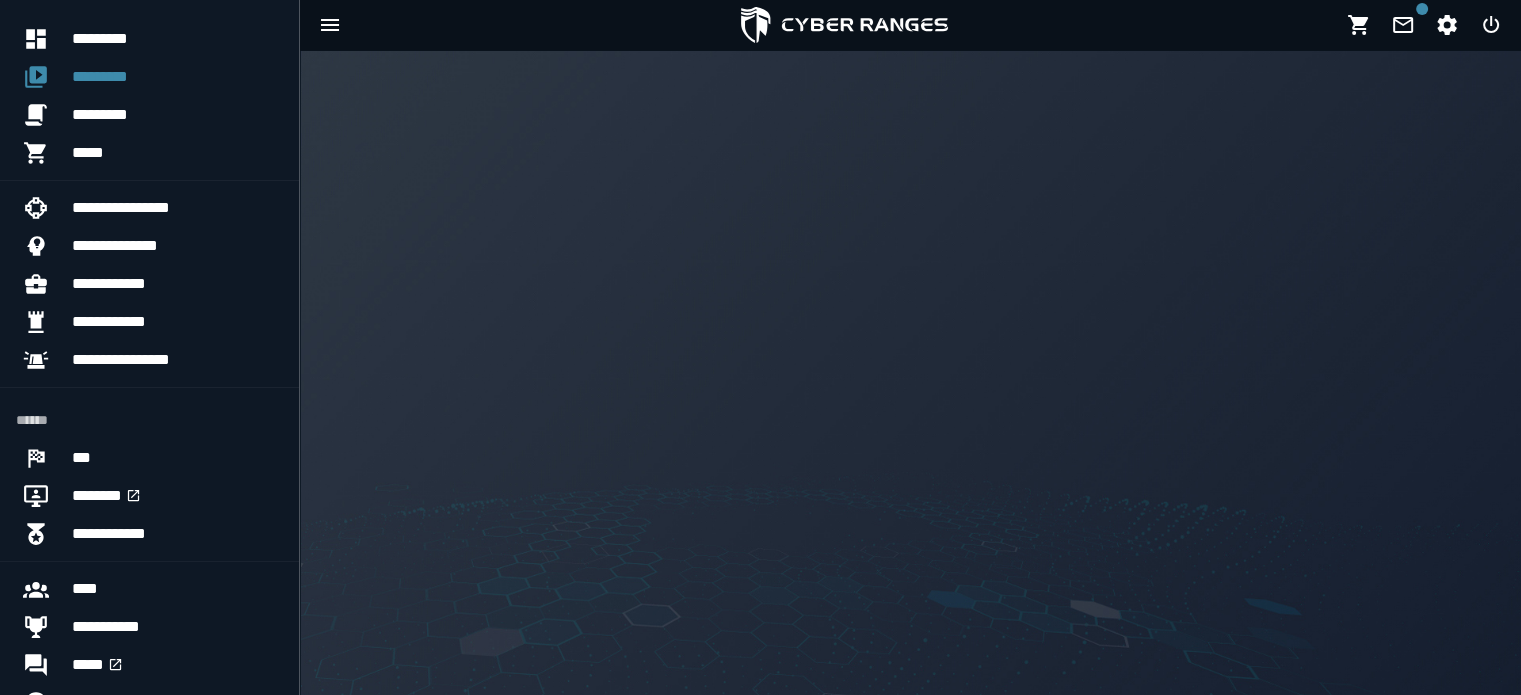 scroll, scrollTop: 0, scrollLeft: 0, axis: both 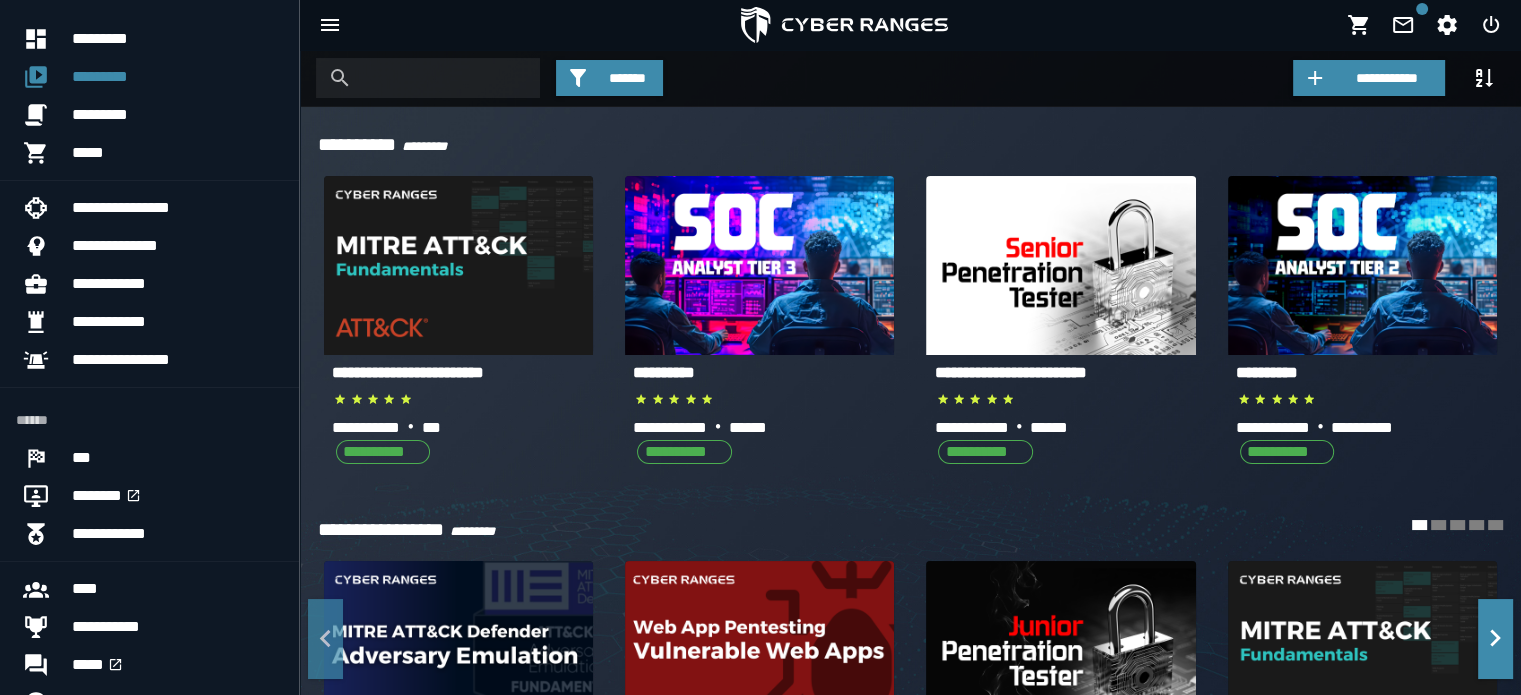 click at bounding box center [1038, 528] 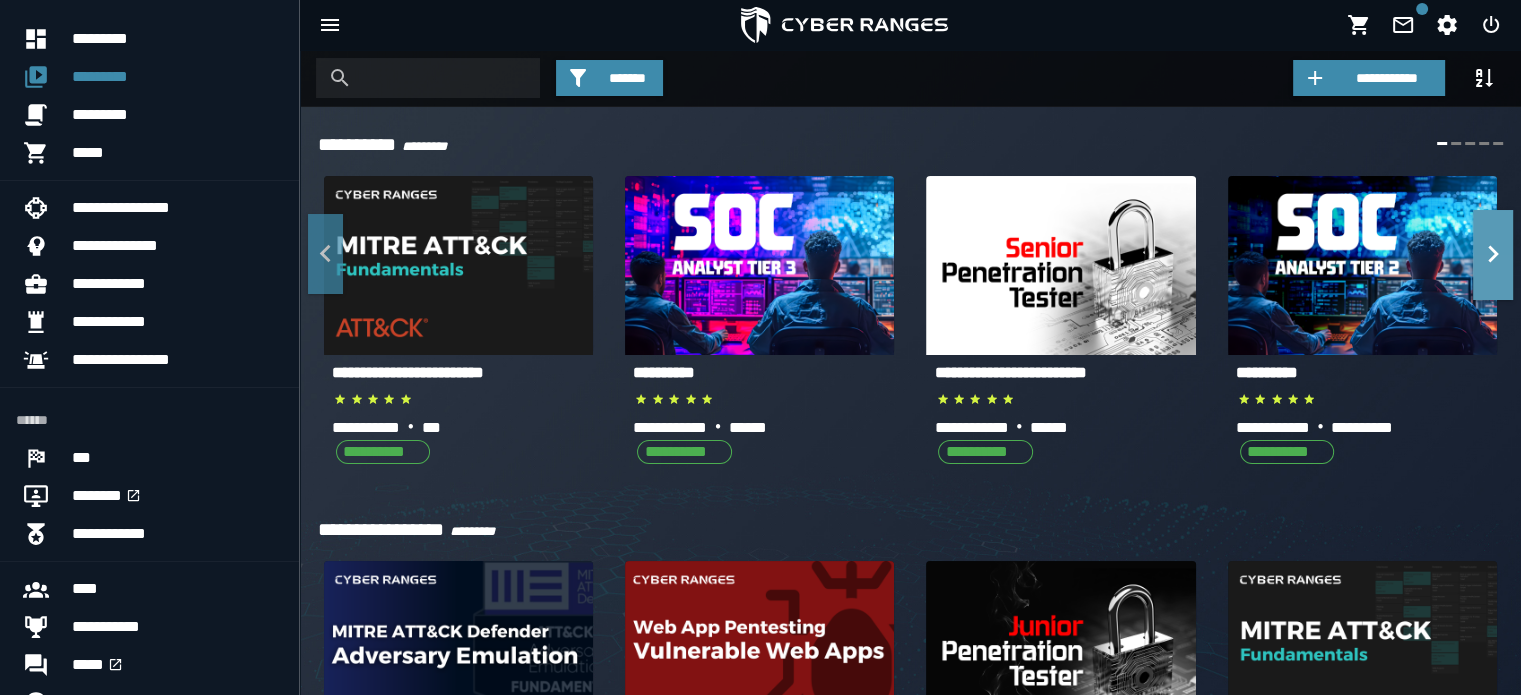 click 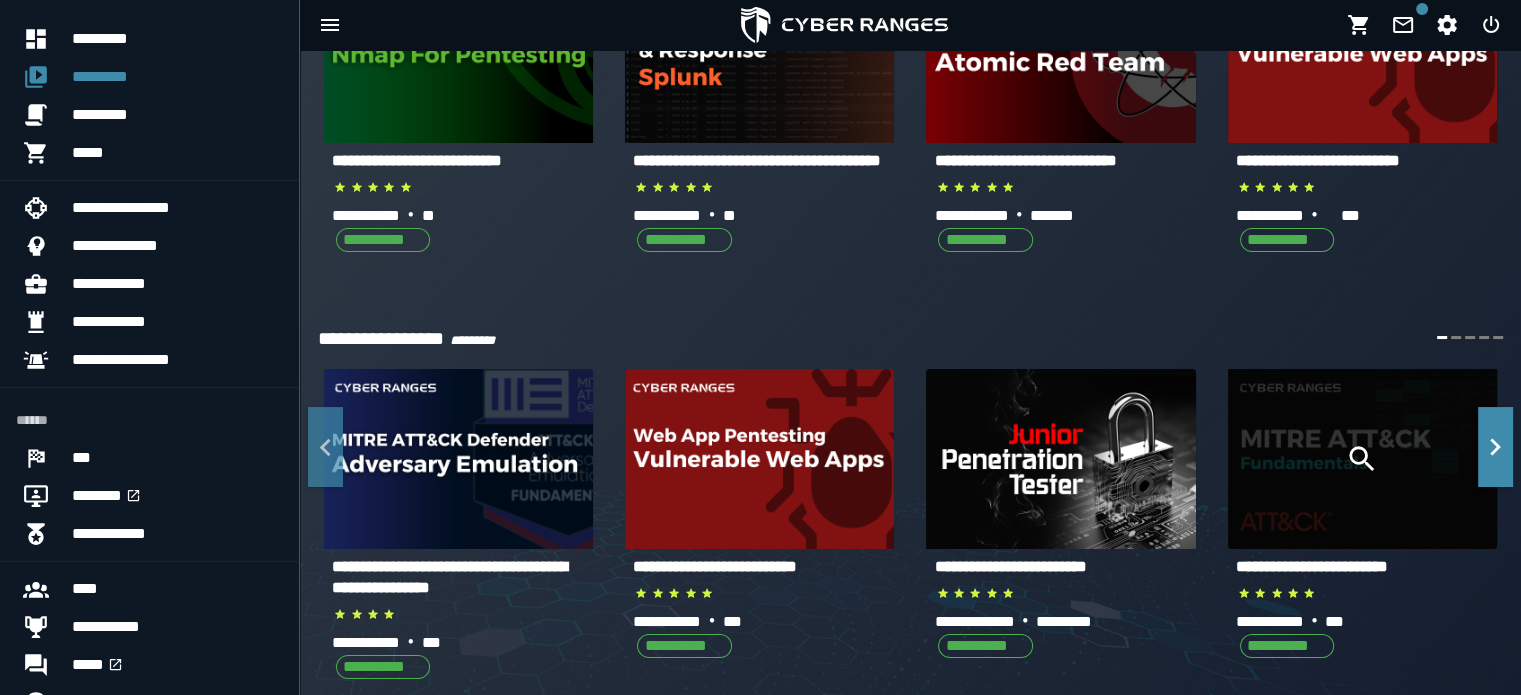 scroll, scrollTop: 0, scrollLeft: 0, axis: both 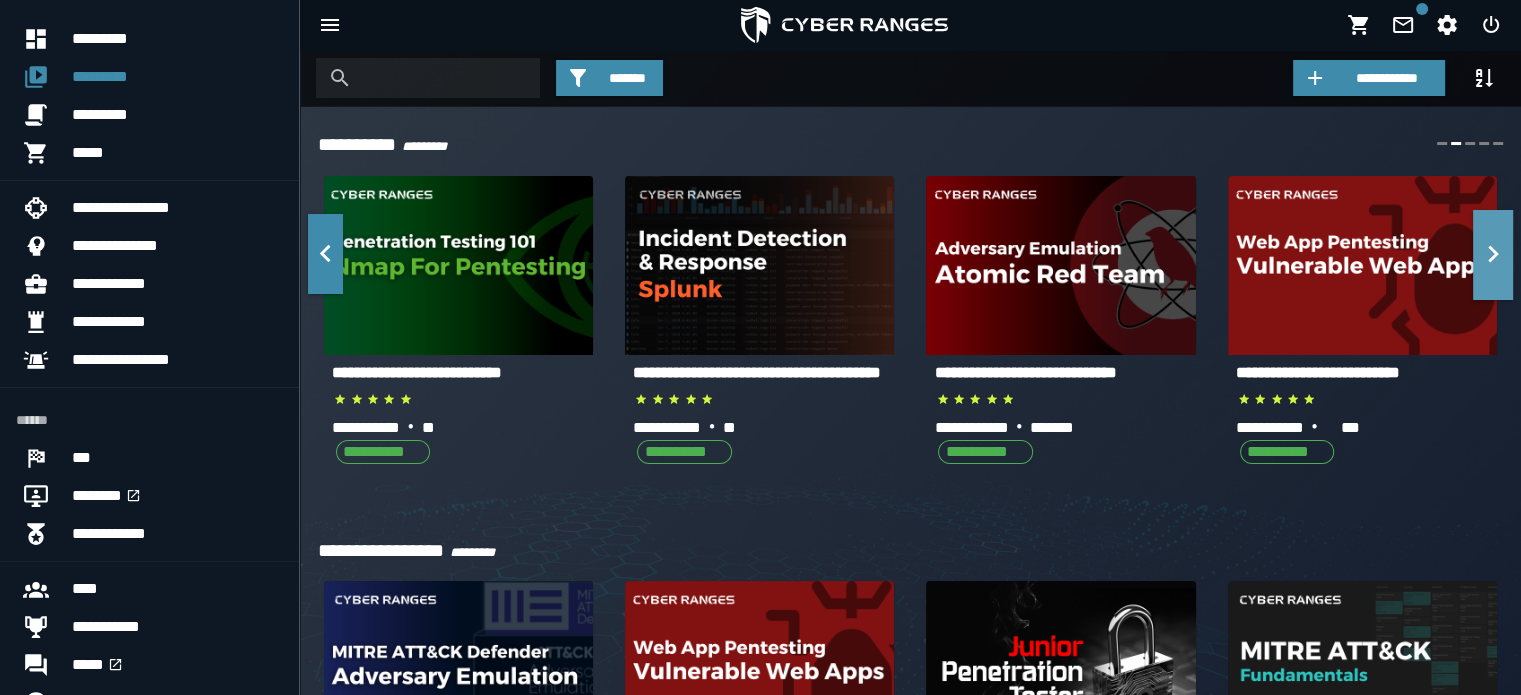 click 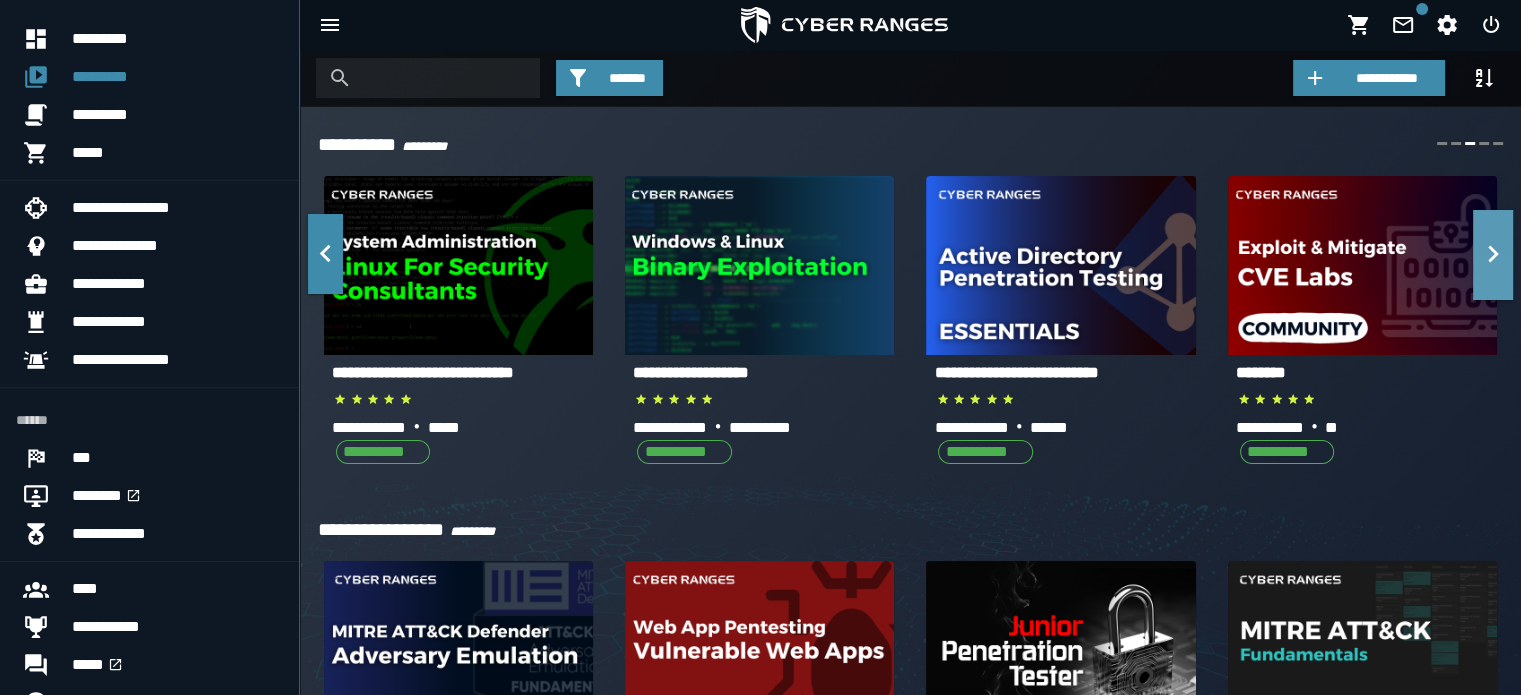 click 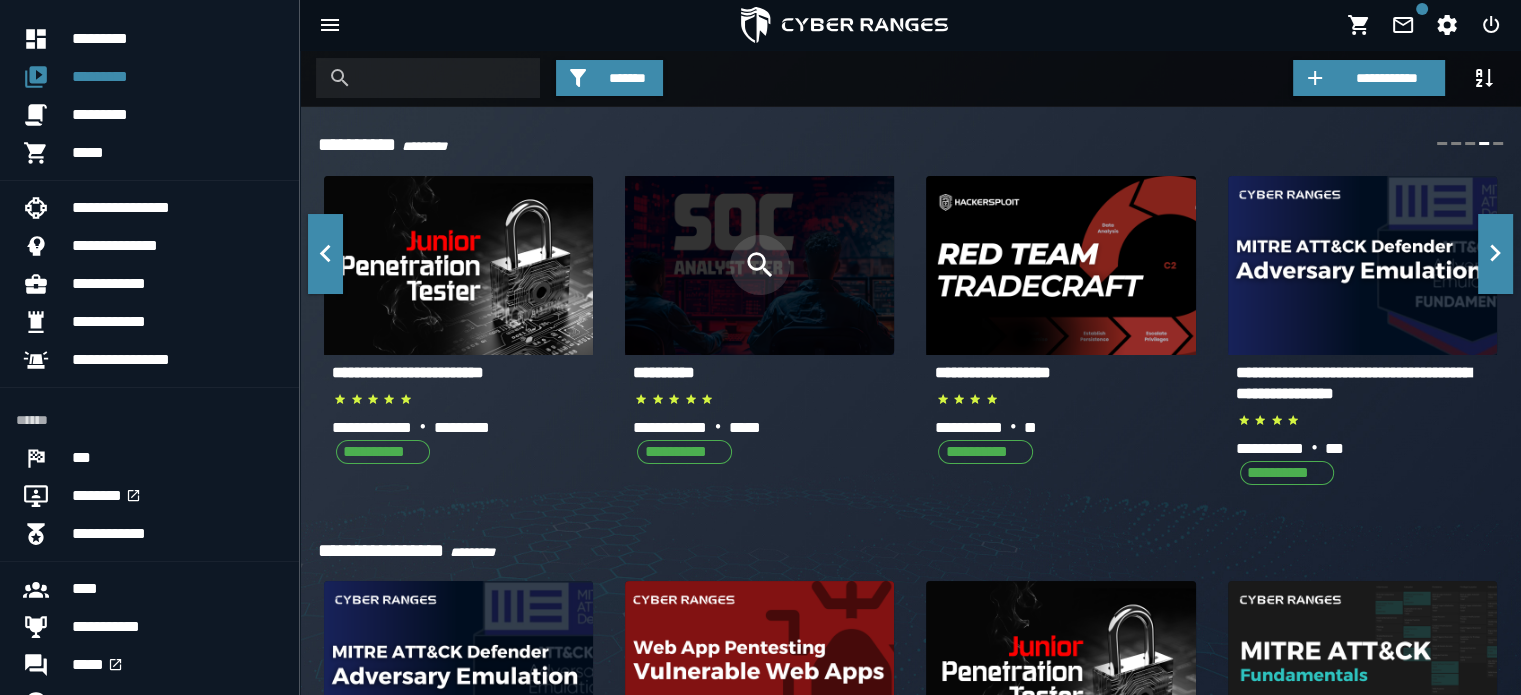 click 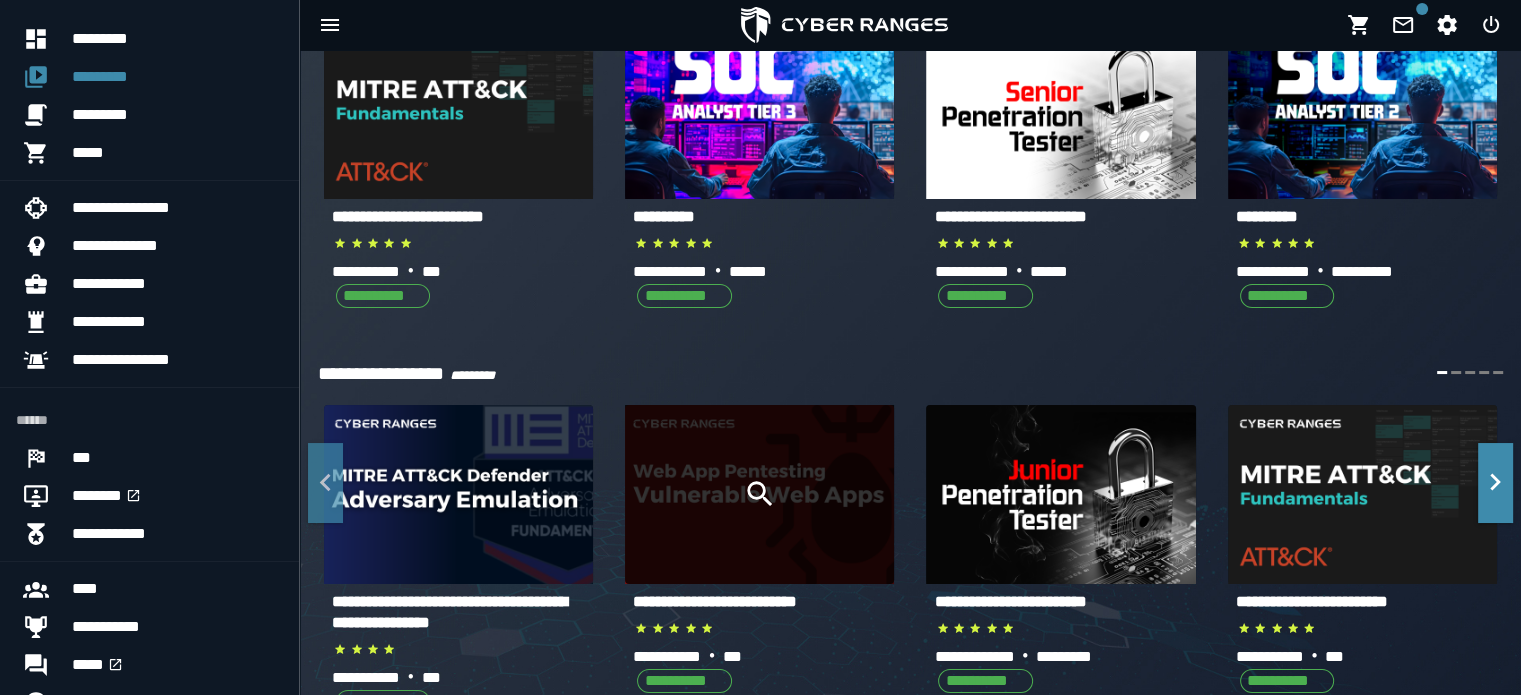 scroll, scrollTop: 160, scrollLeft: 0, axis: vertical 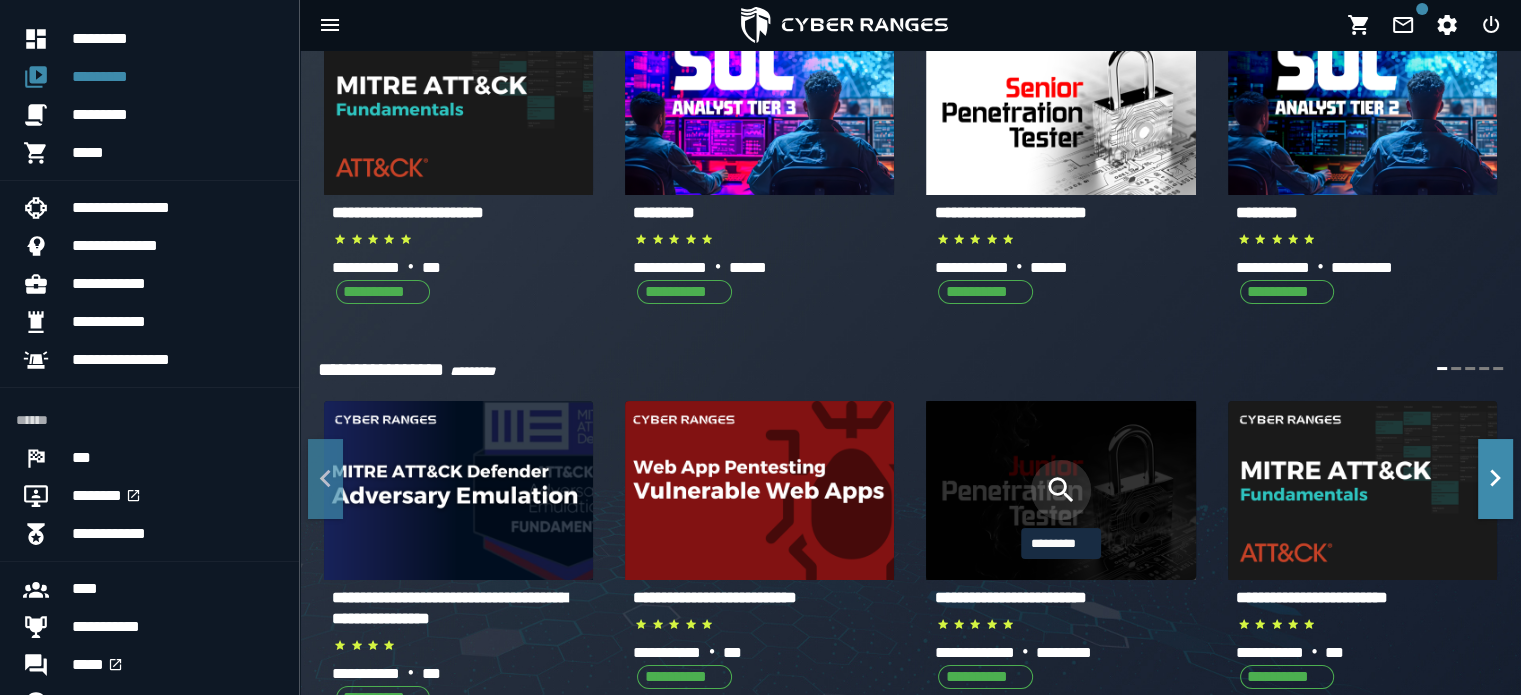 click at bounding box center [1061, 490] 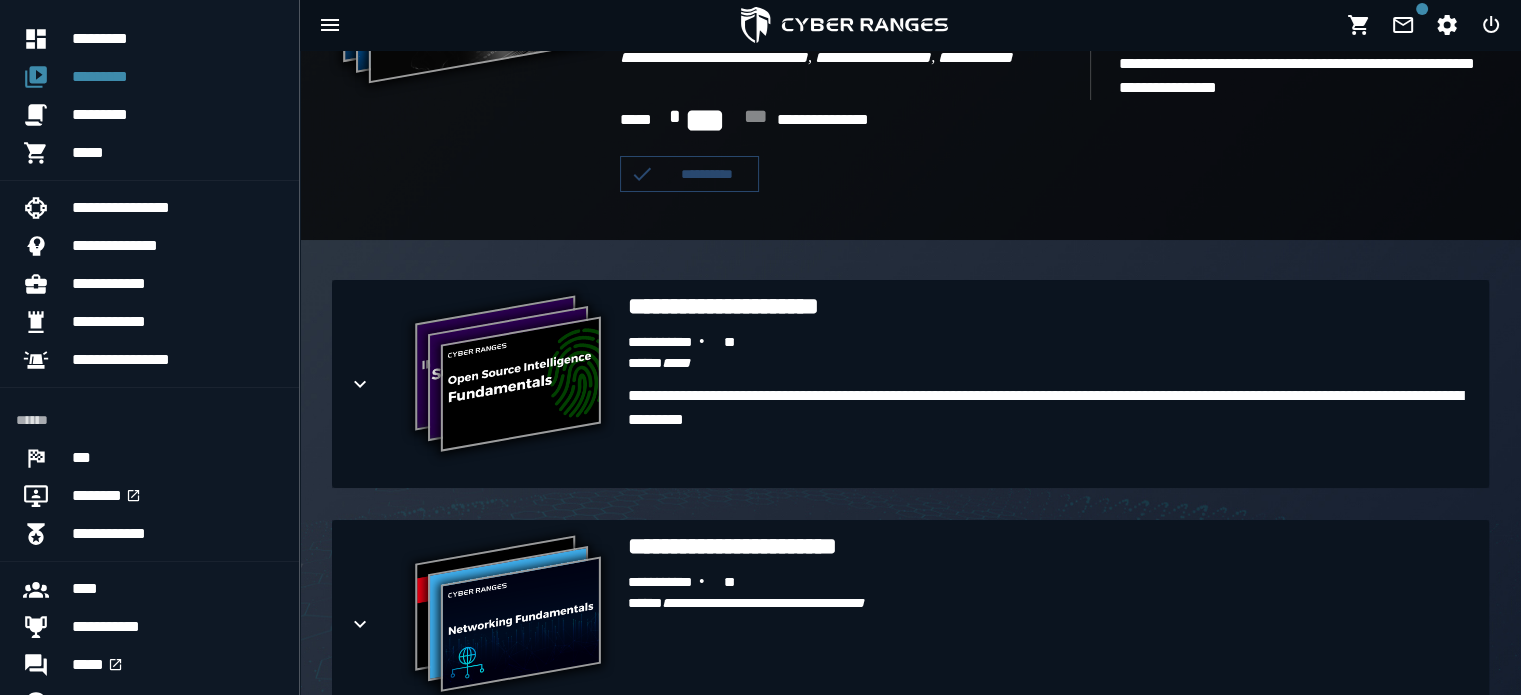 scroll, scrollTop: 300, scrollLeft: 0, axis: vertical 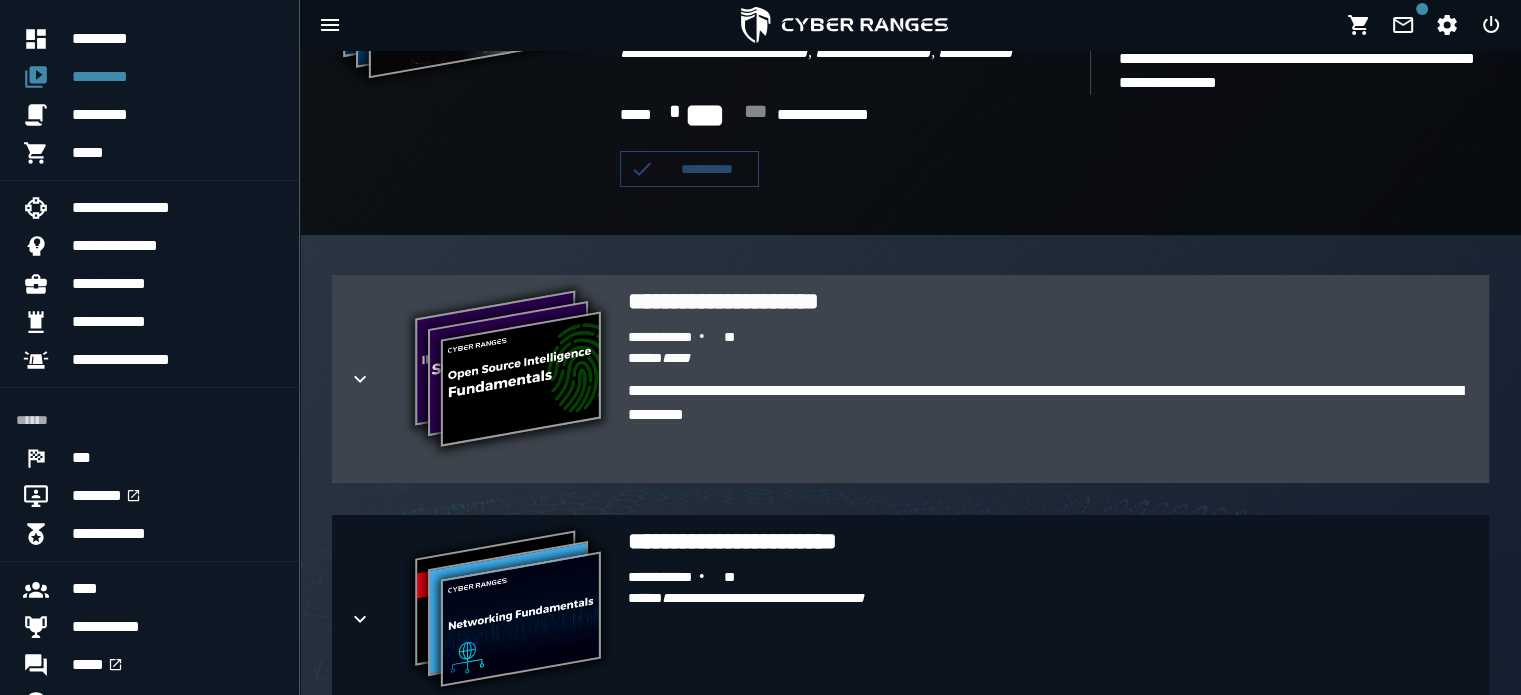 click on "*****" at bounding box center [676, 358] 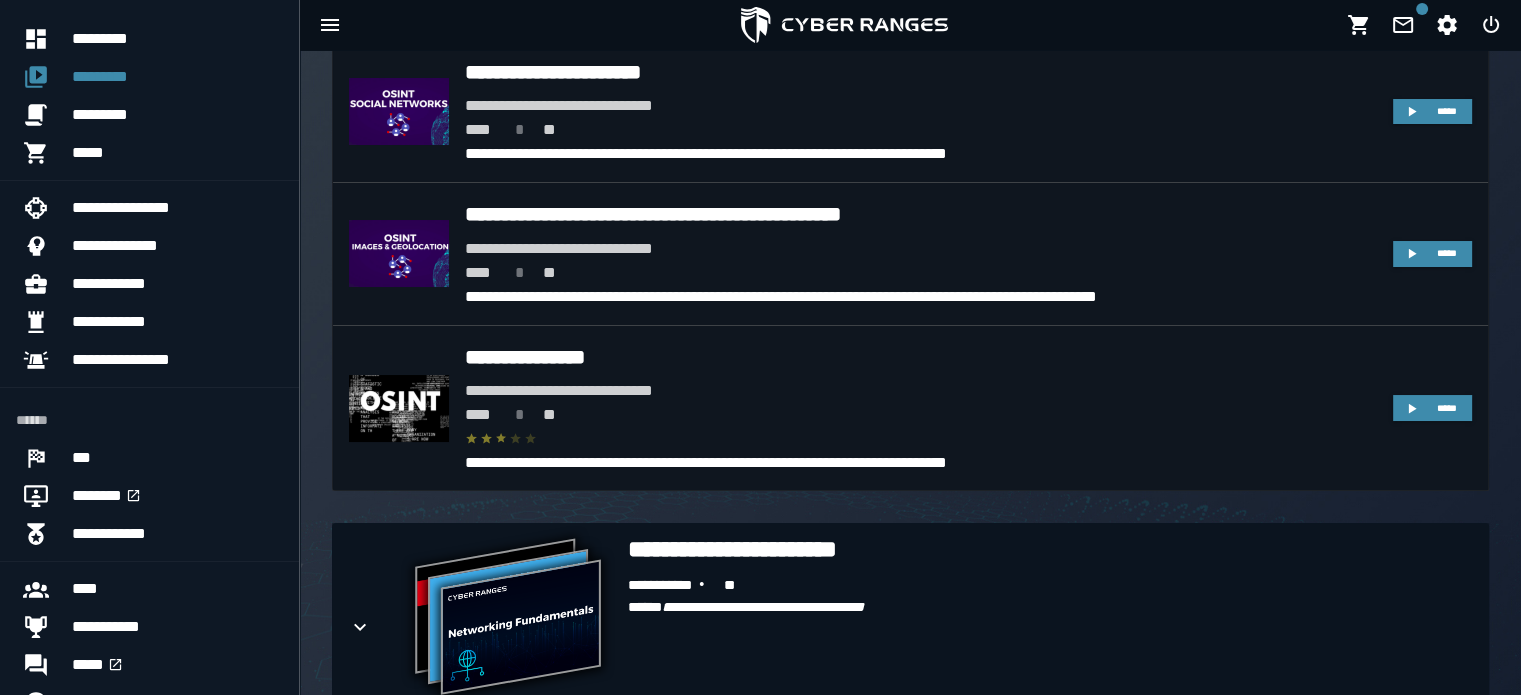 scroll, scrollTop: 732, scrollLeft: 0, axis: vertical 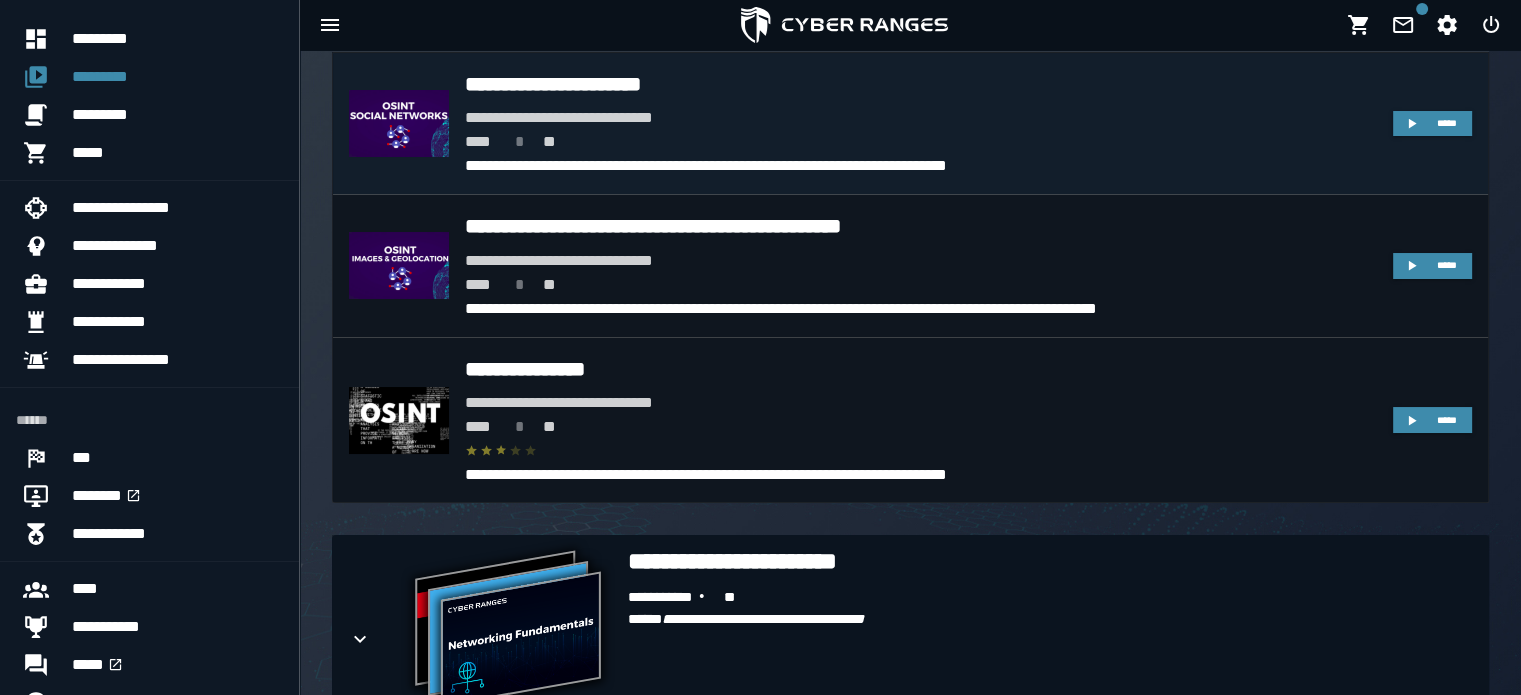 click on "**********" at bounding box center (921, 84) 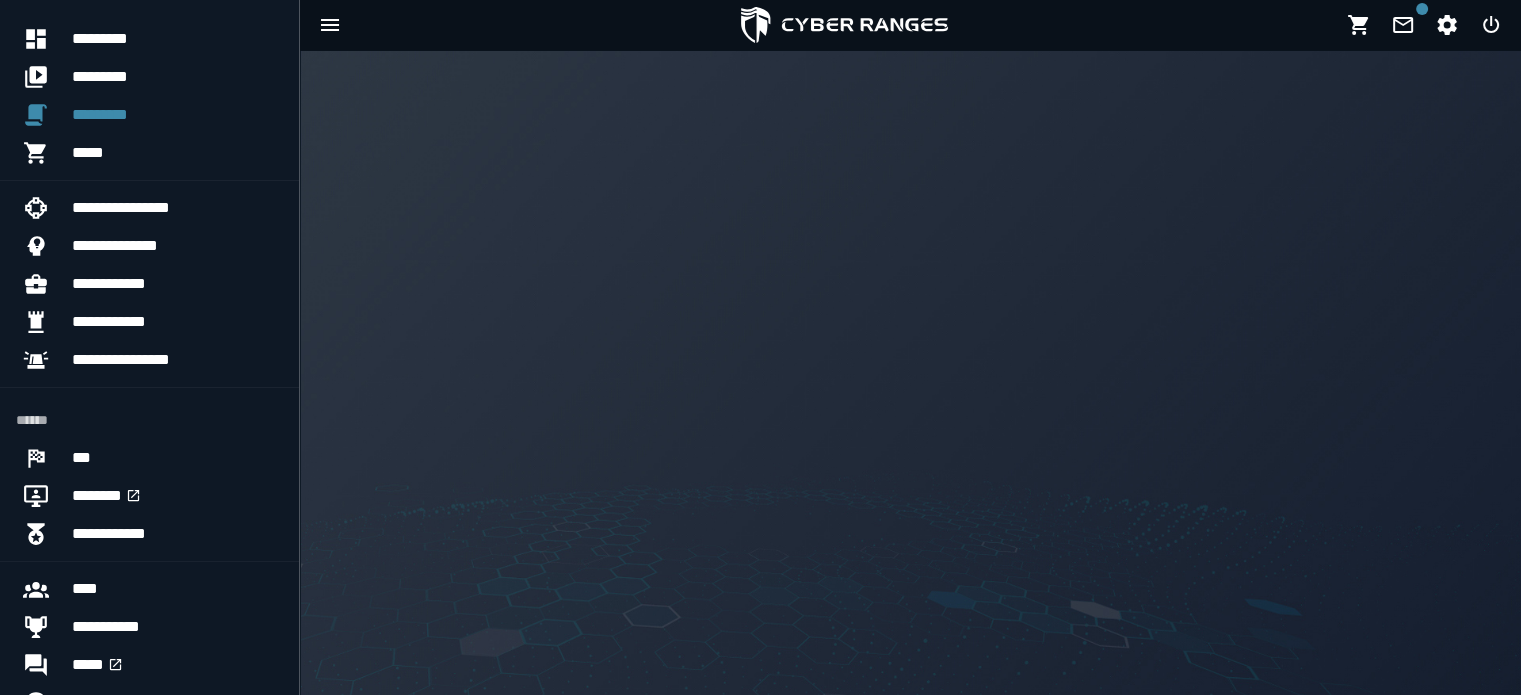 scroll, scrollTop: 0, scrollLeft: 0, axis: both 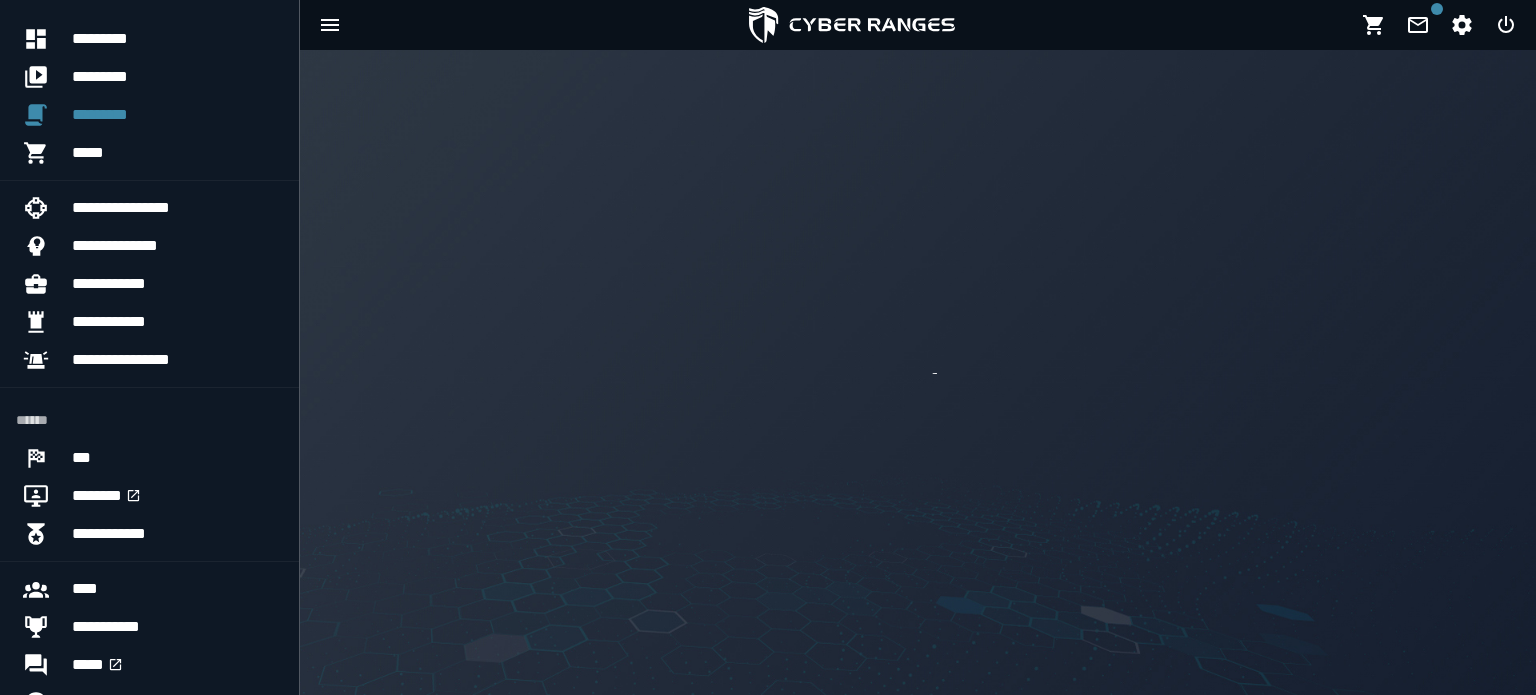 click at bounding box center [918, 372] 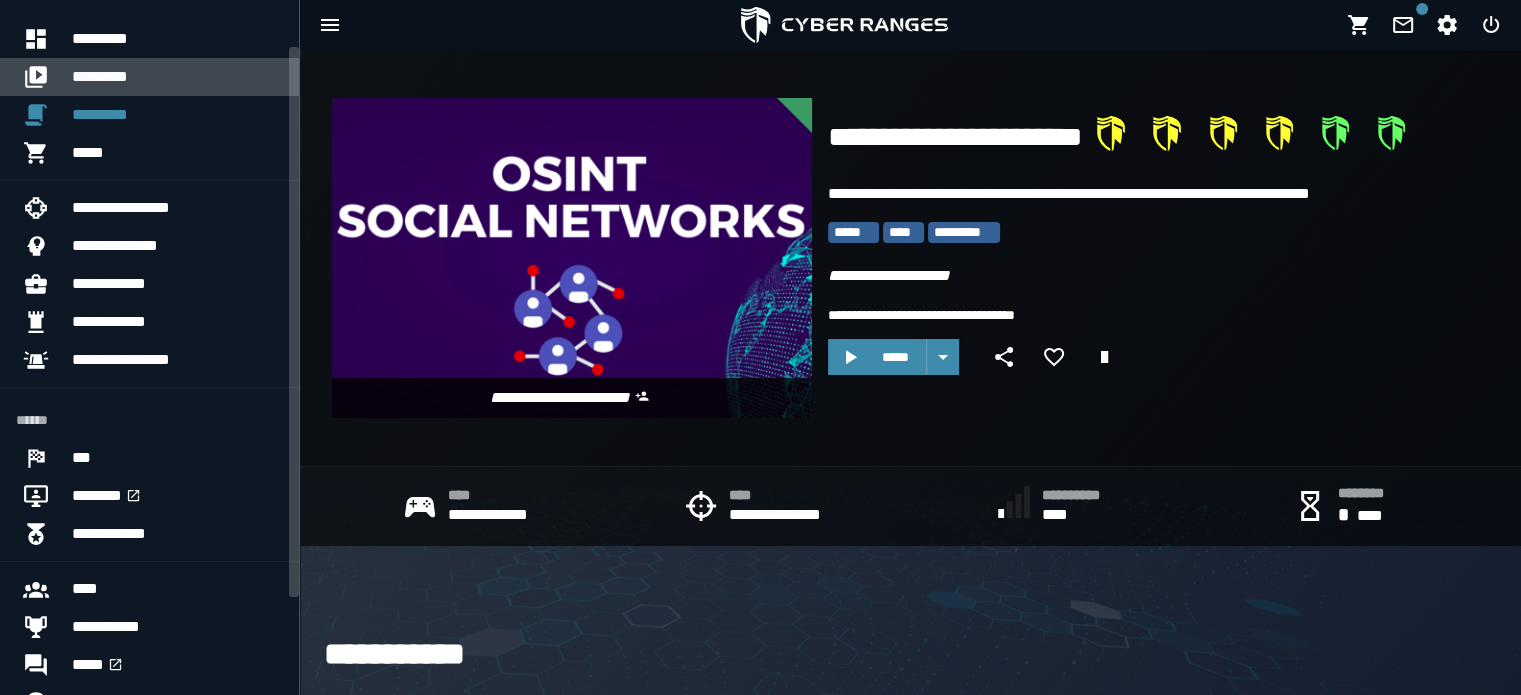 click on "*********" at bounding box center [177, 77] 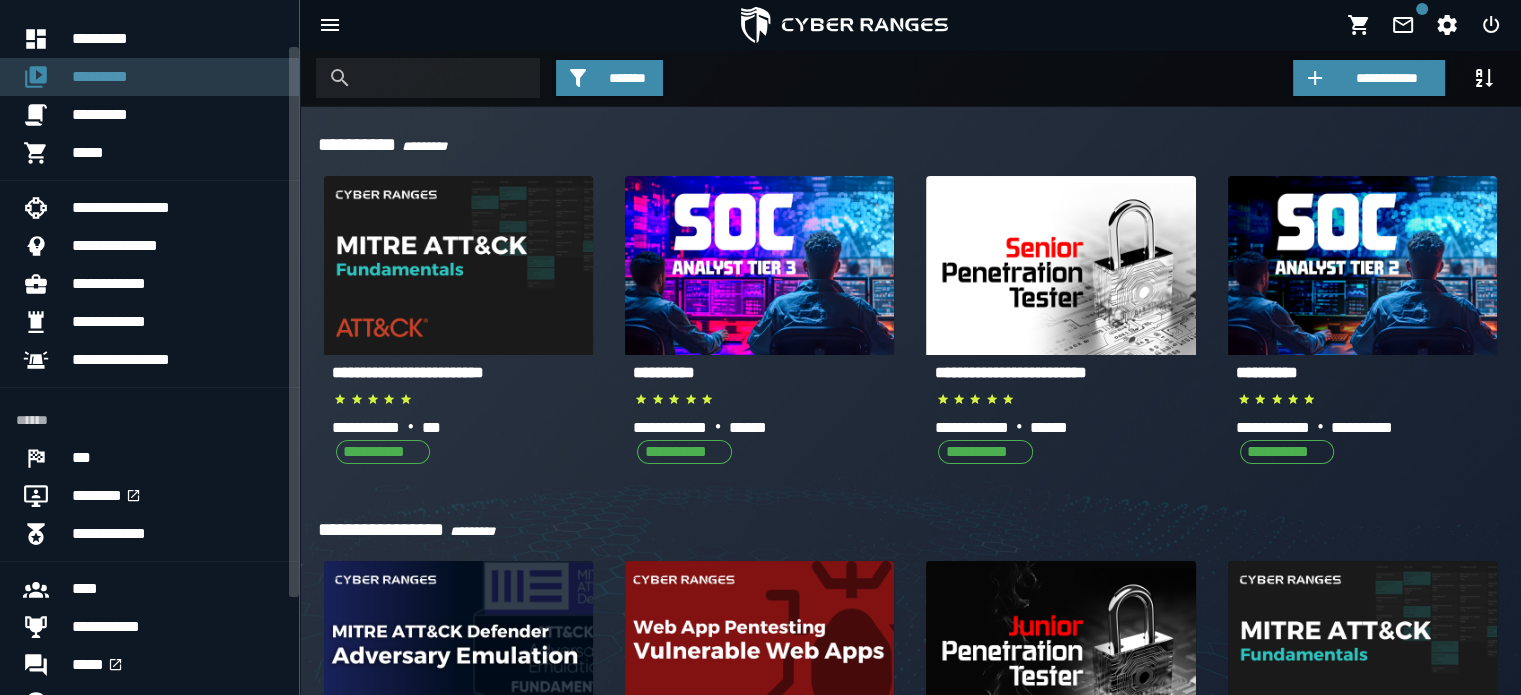 click on "*********" at bounding box center [177, 77] 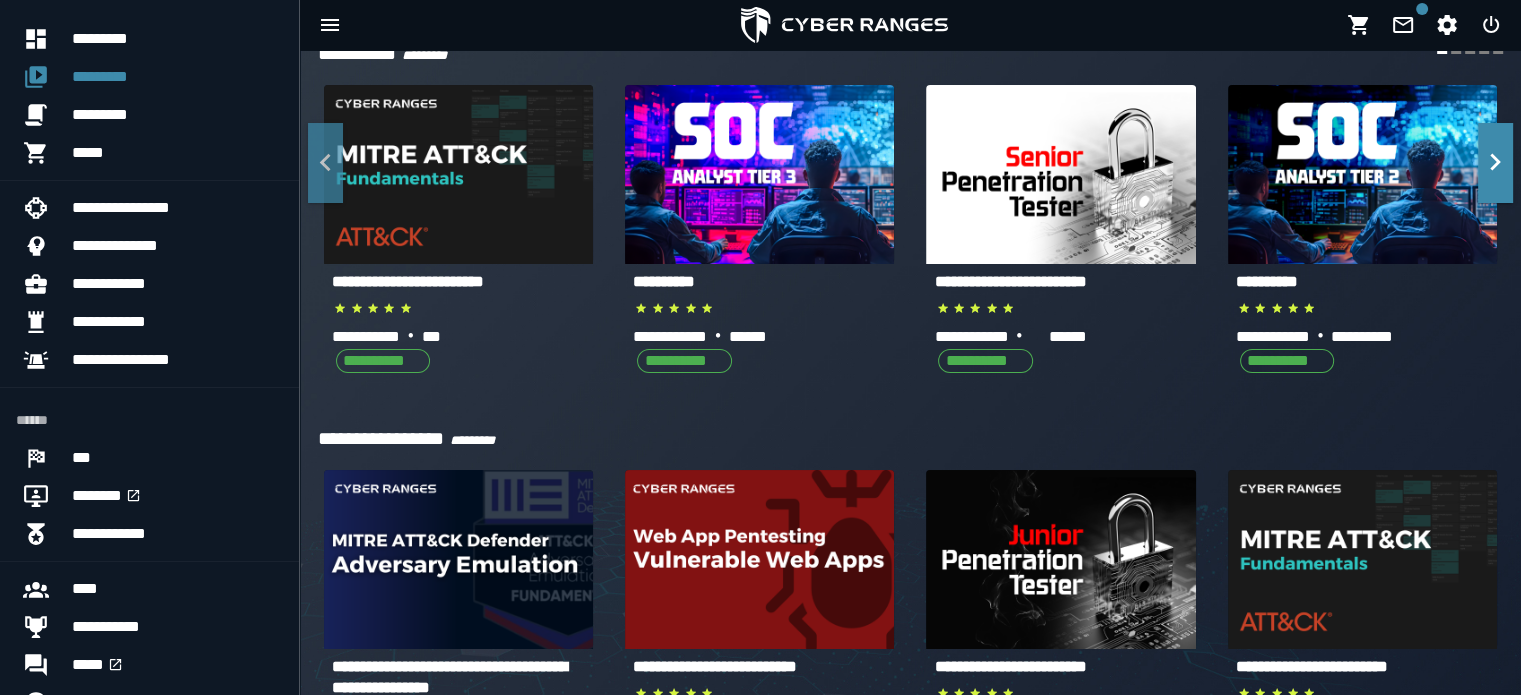 scroll, scrollTop: 98, scrollLeft: 0, axis: vertical 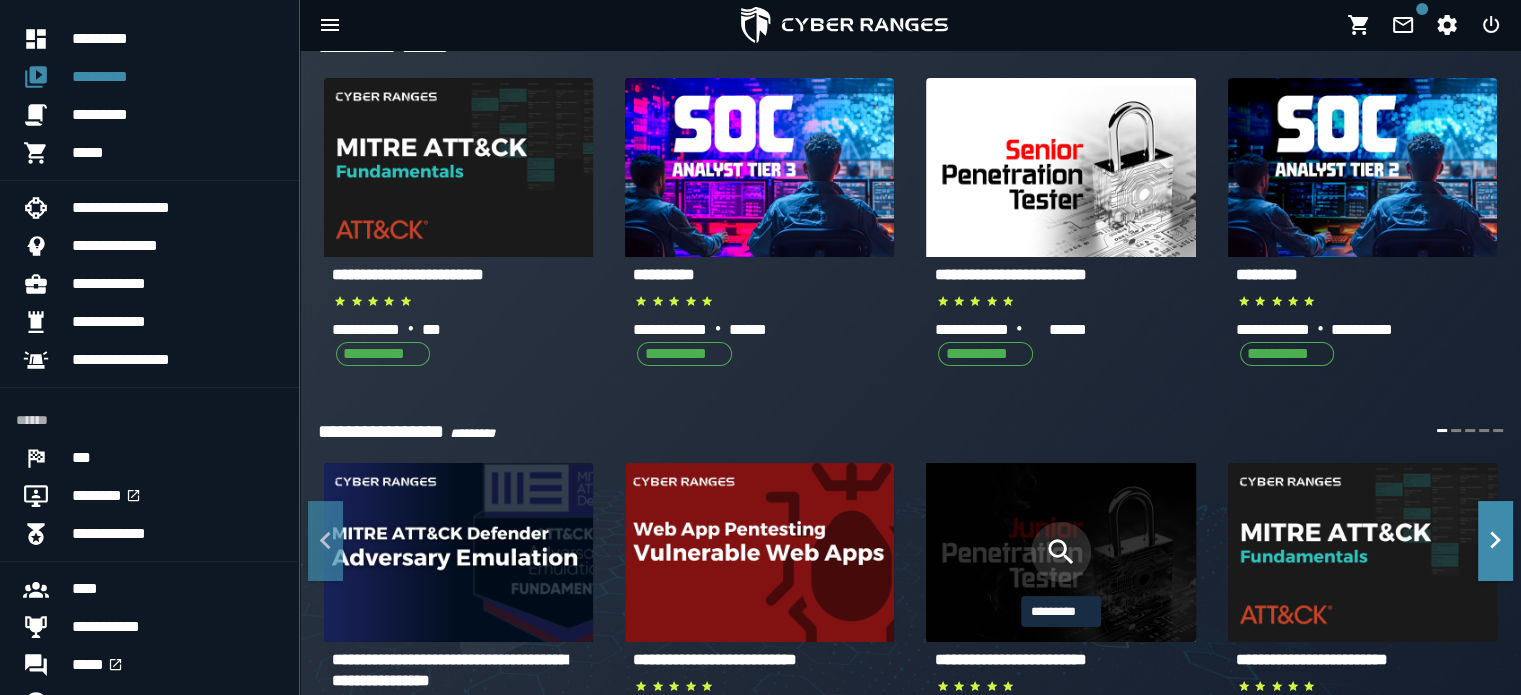 click at bounding box center (1061, 552) 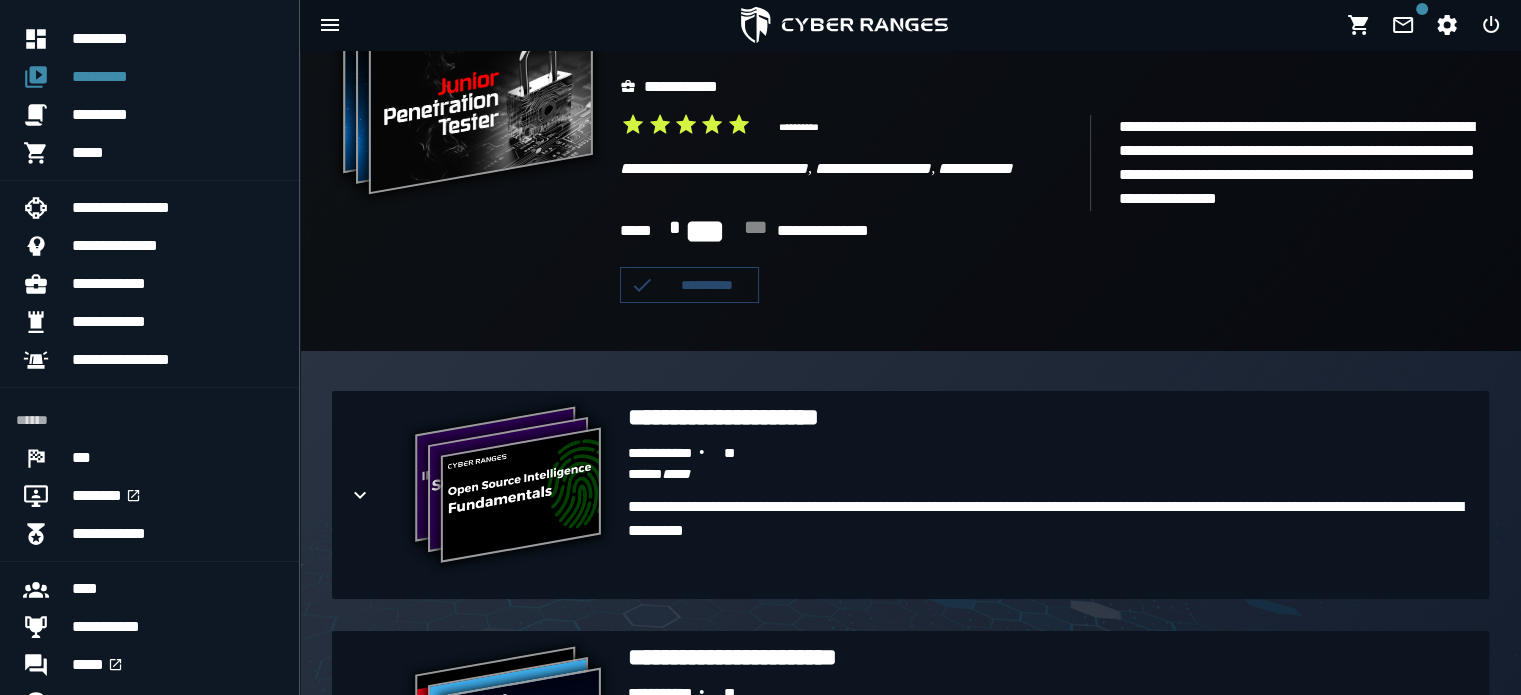 scroll, scrollTop: 186, scrollLeft: 0, axis: vertical 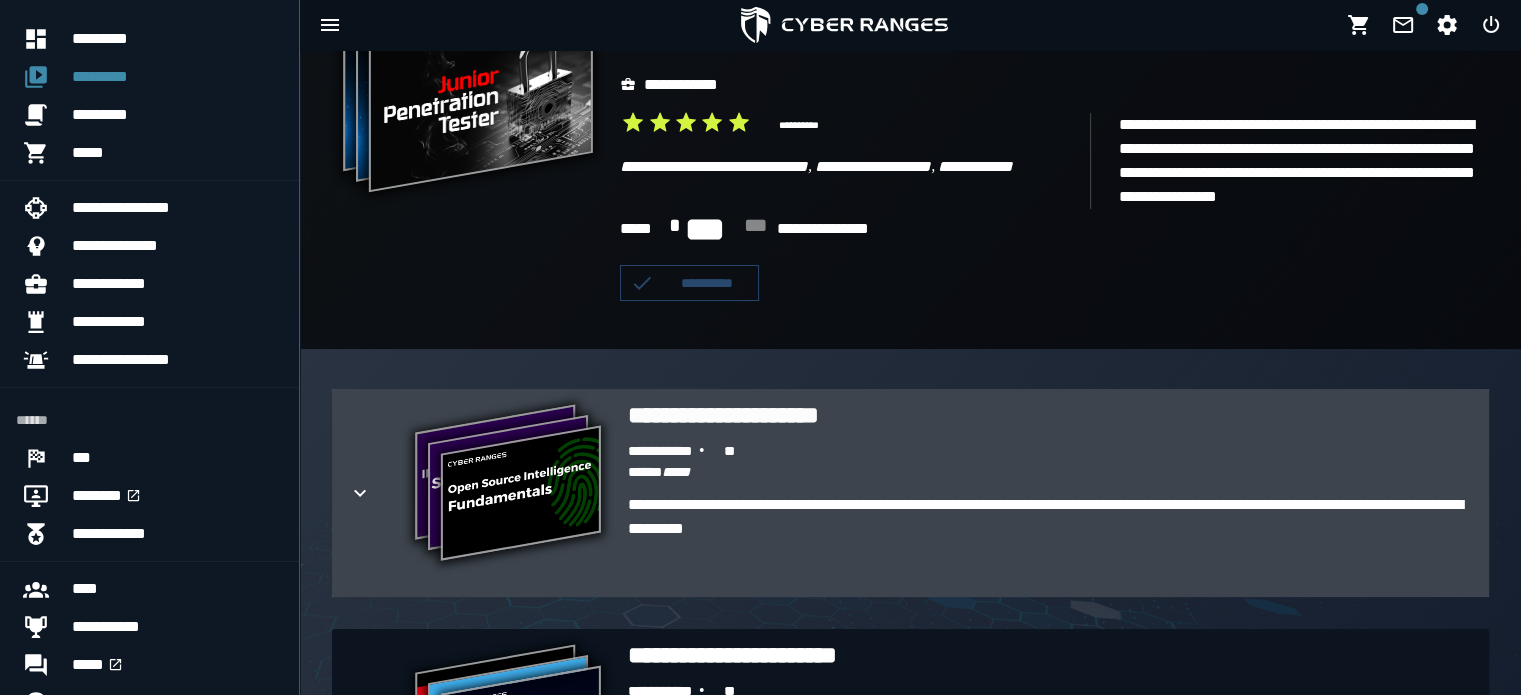 click on "**********" at bounding box center [675, 452] 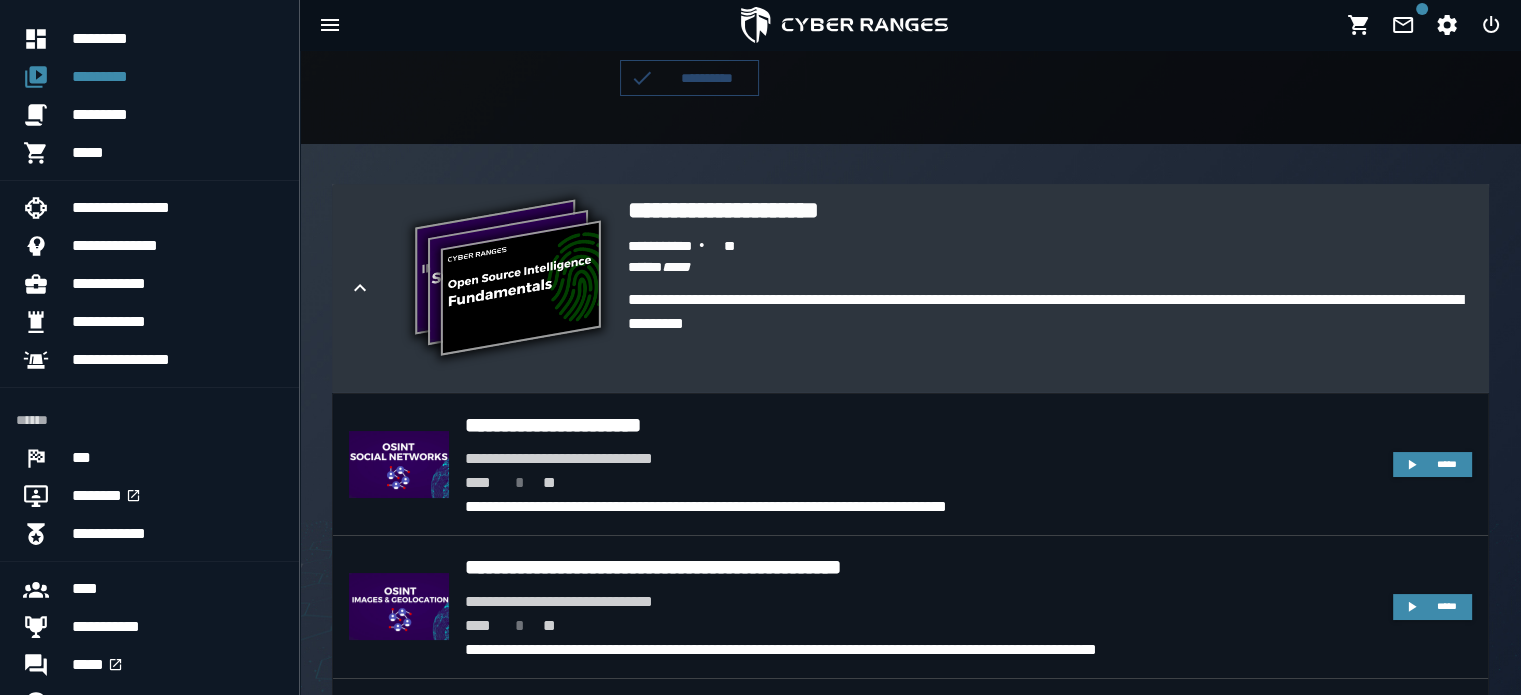 scroll, scrollTop: 411, scrollLeft: 0, axis: vertical 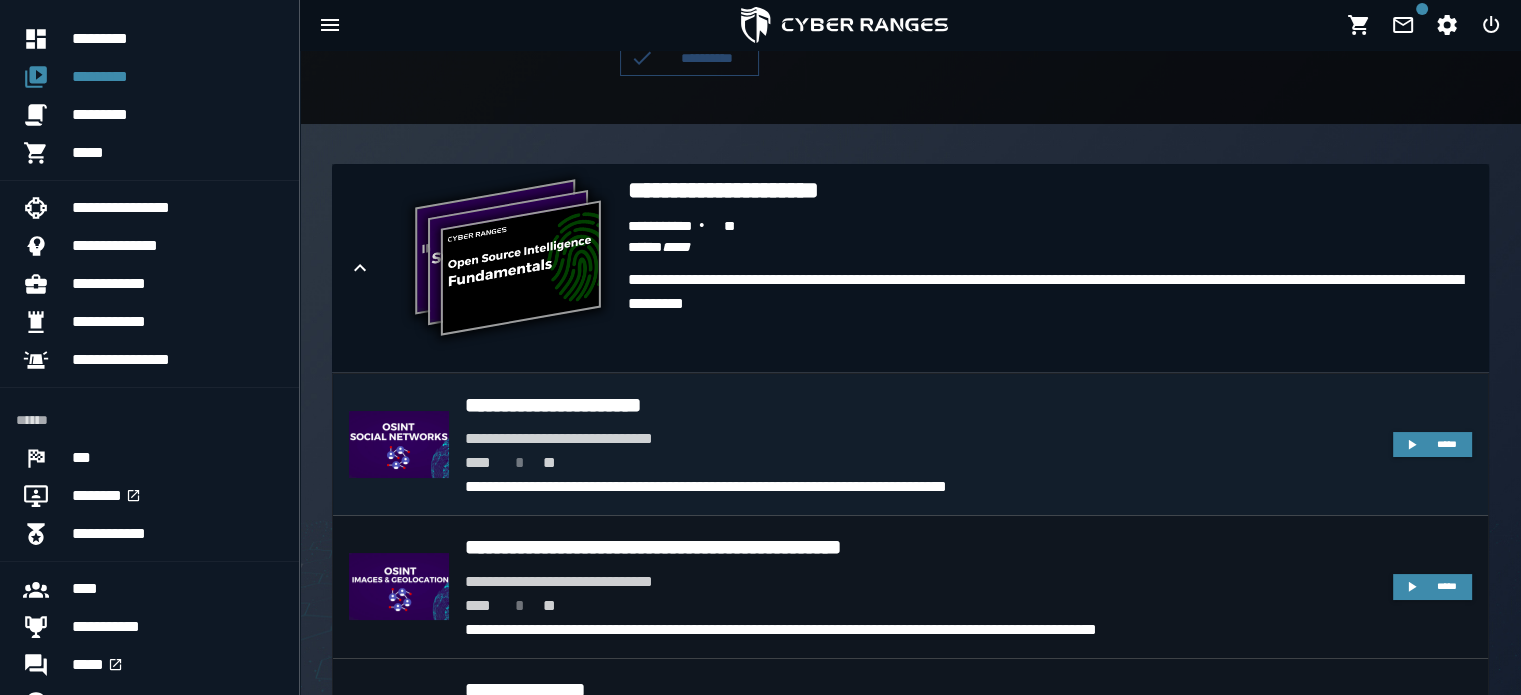 click on "**********" at bounding box center [921, 405] 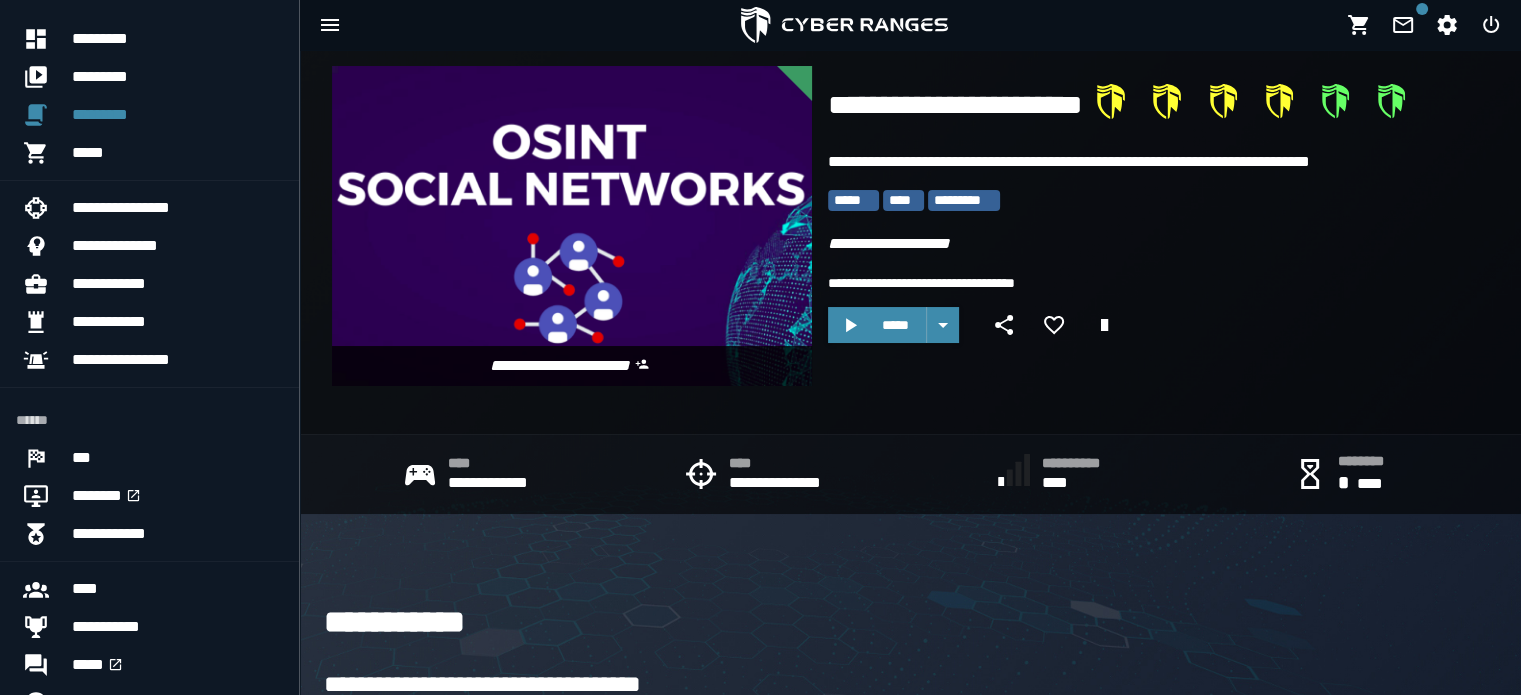 scroll, scrollTop: 31, scrollLeft: 0, axis: vertical 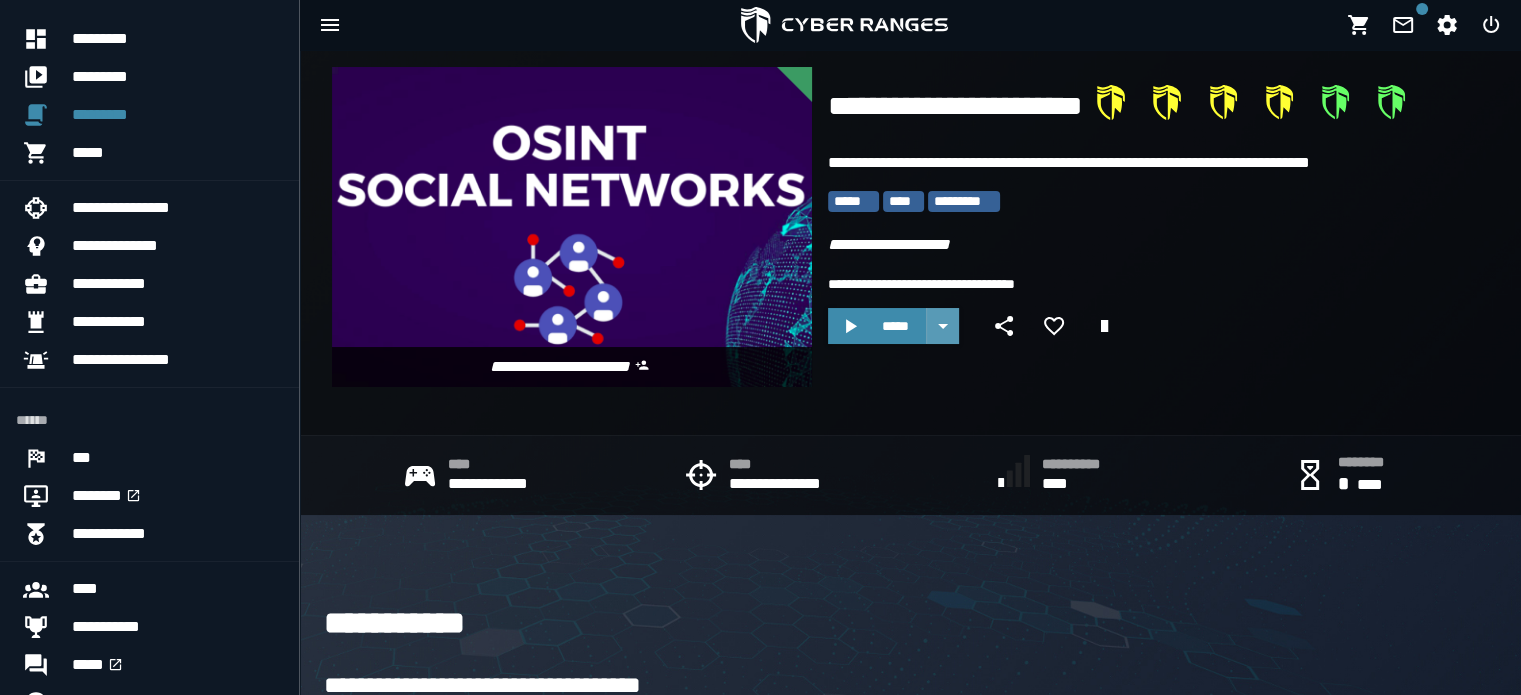 click 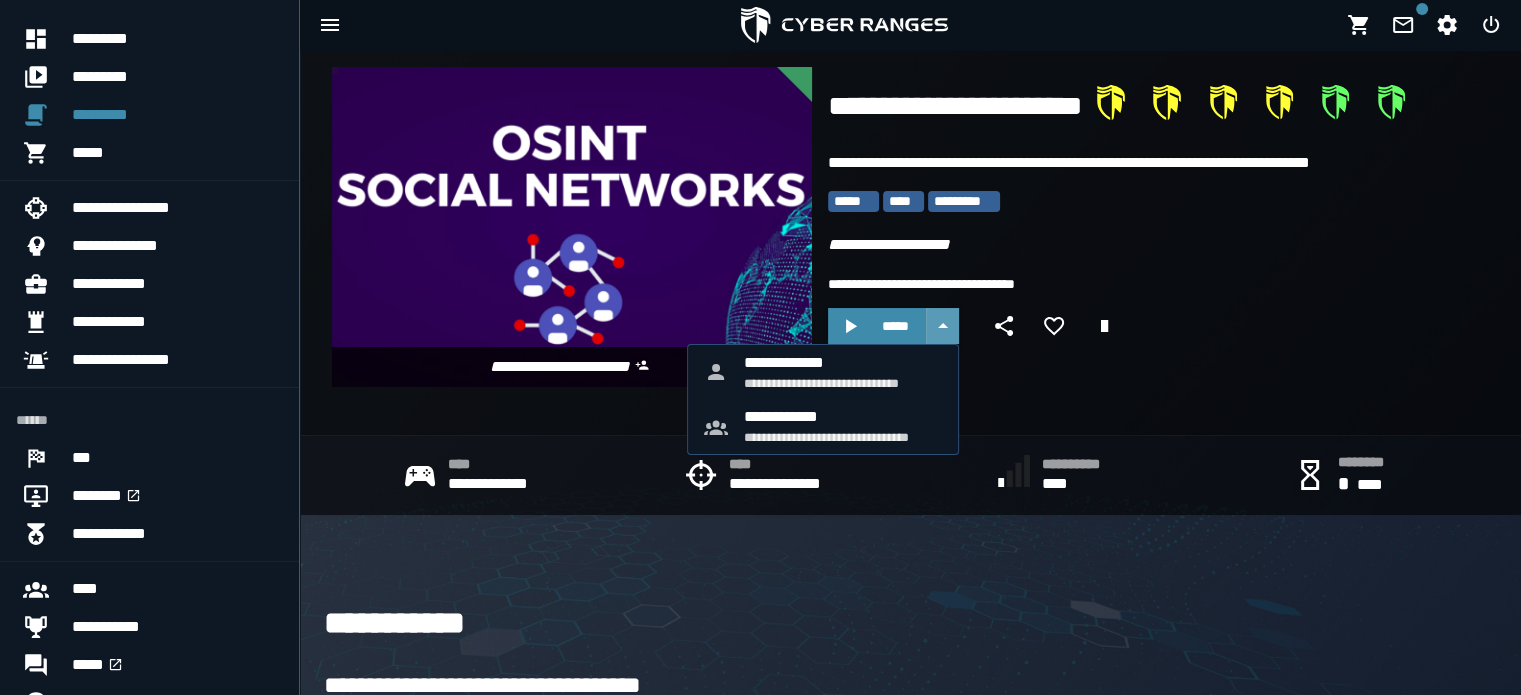 click 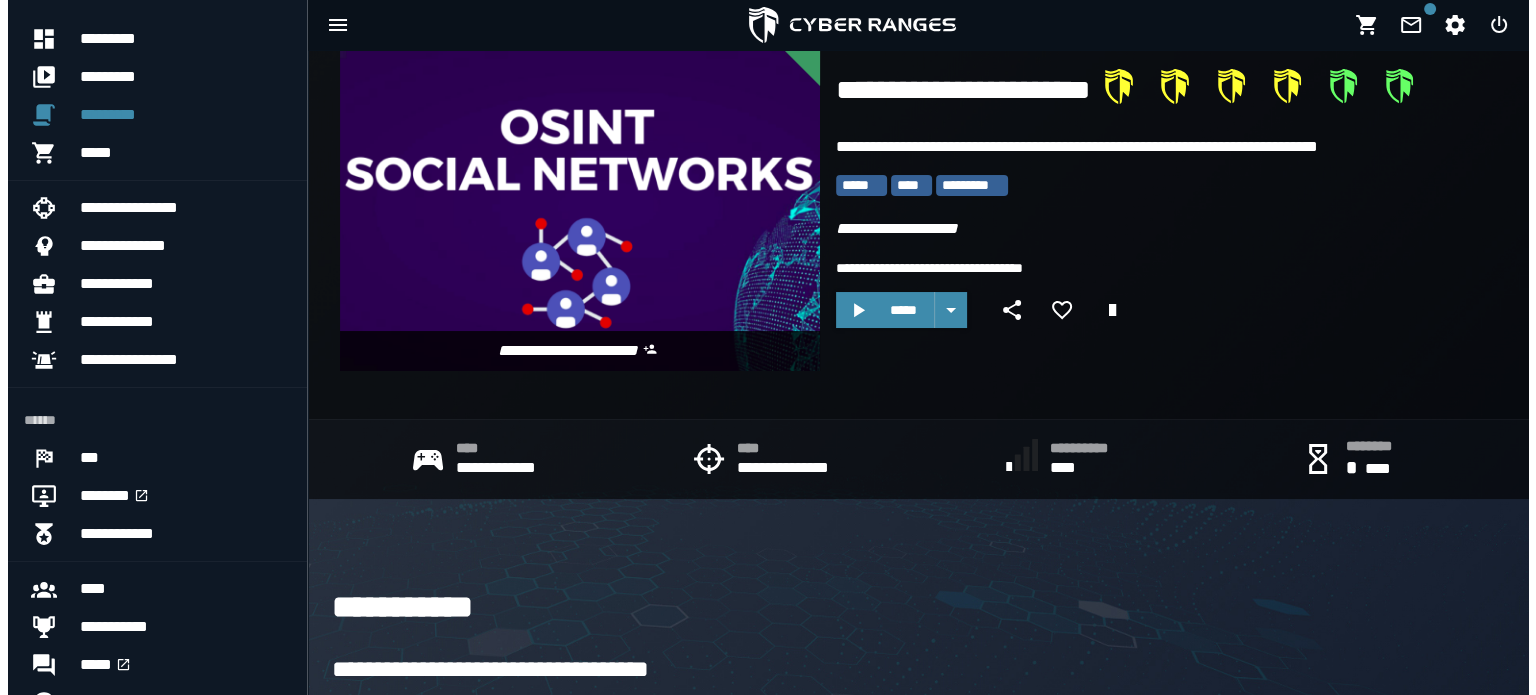scroll, scrollTop: 0, scrollLeft: 0, axis: both 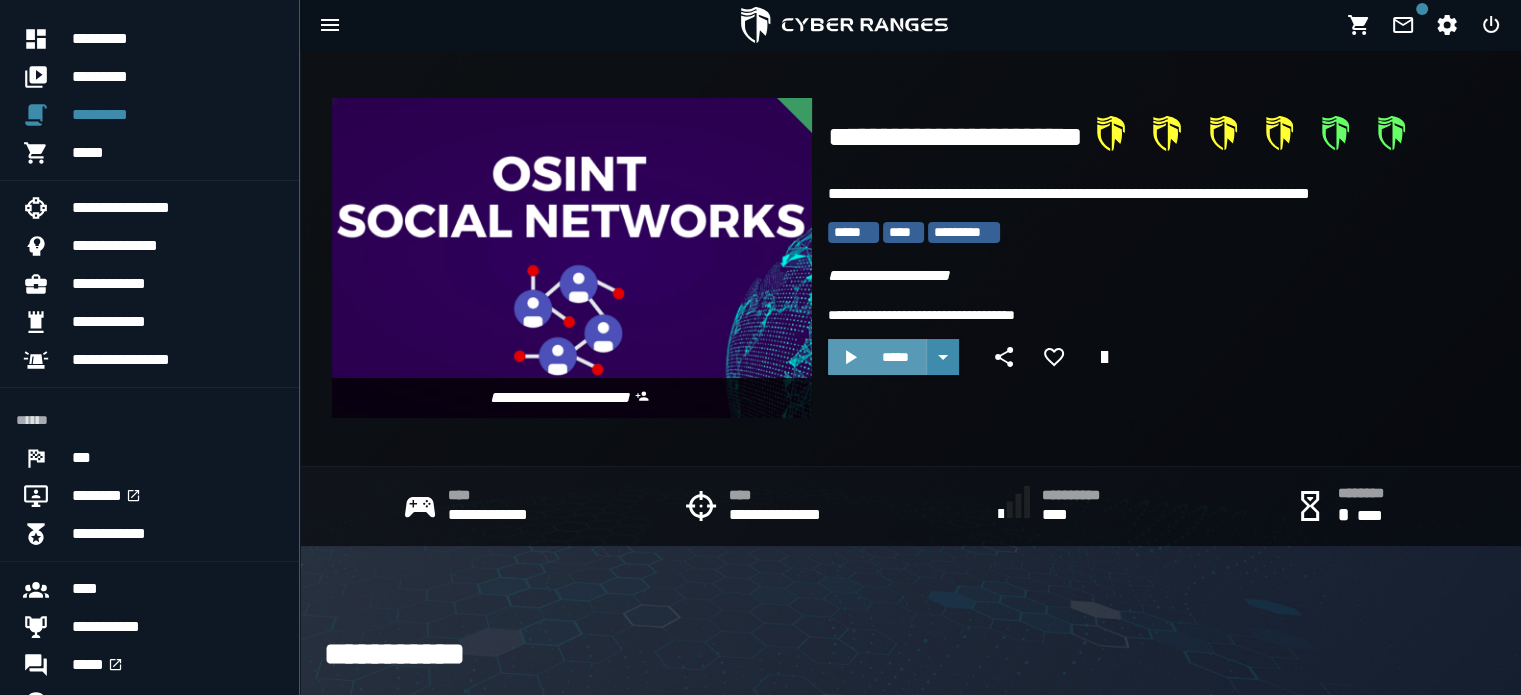 click on "*****" at bounding box center (895, 357) 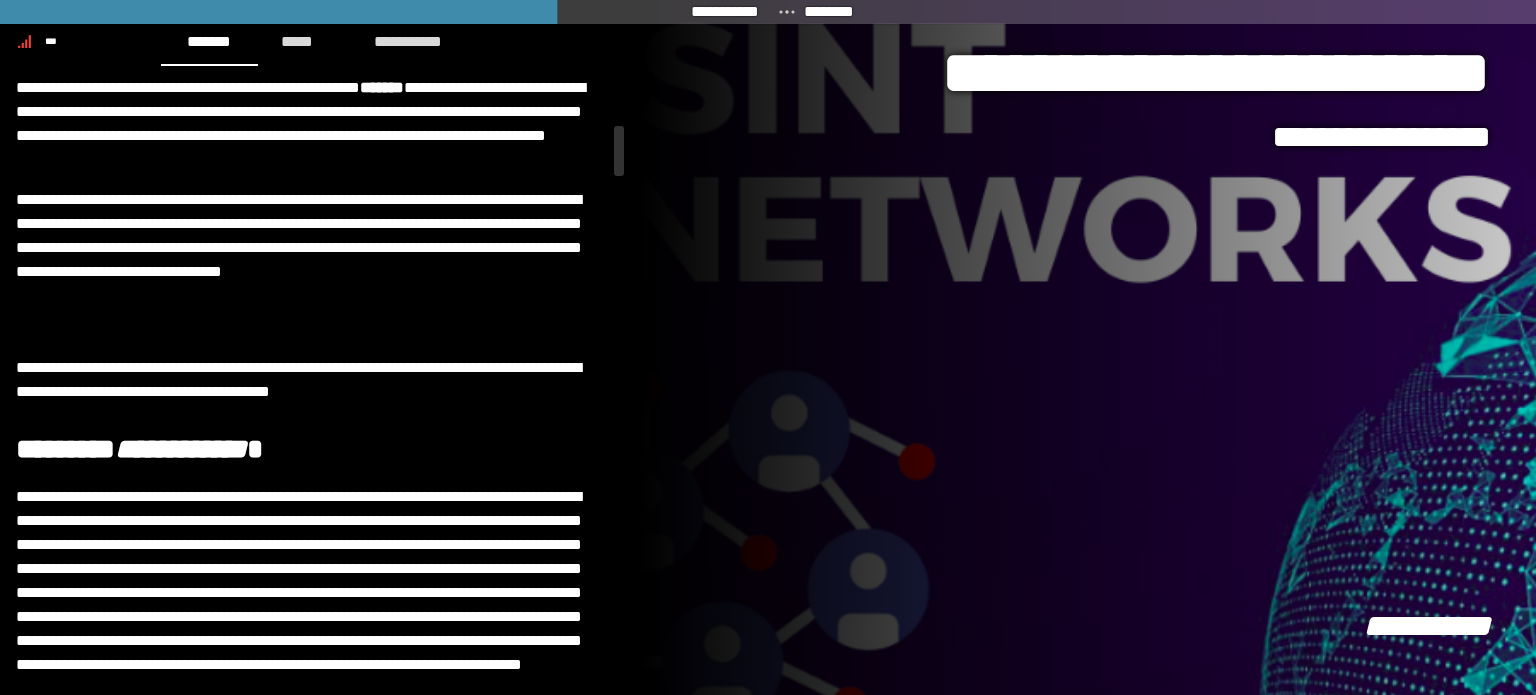 scroll, scrollTop: 0, scrollLeft: 0, axis: both 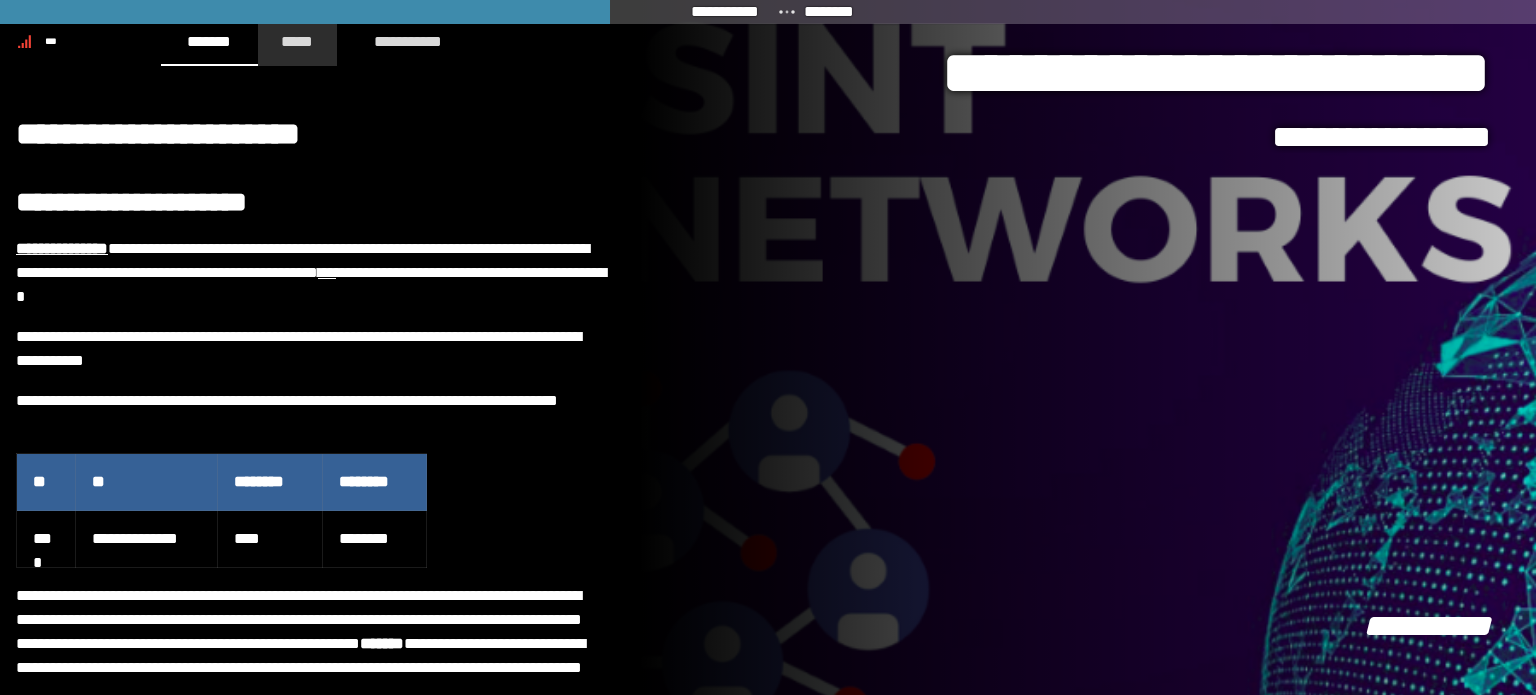 click on "*****" at bounding box center (298, 41) 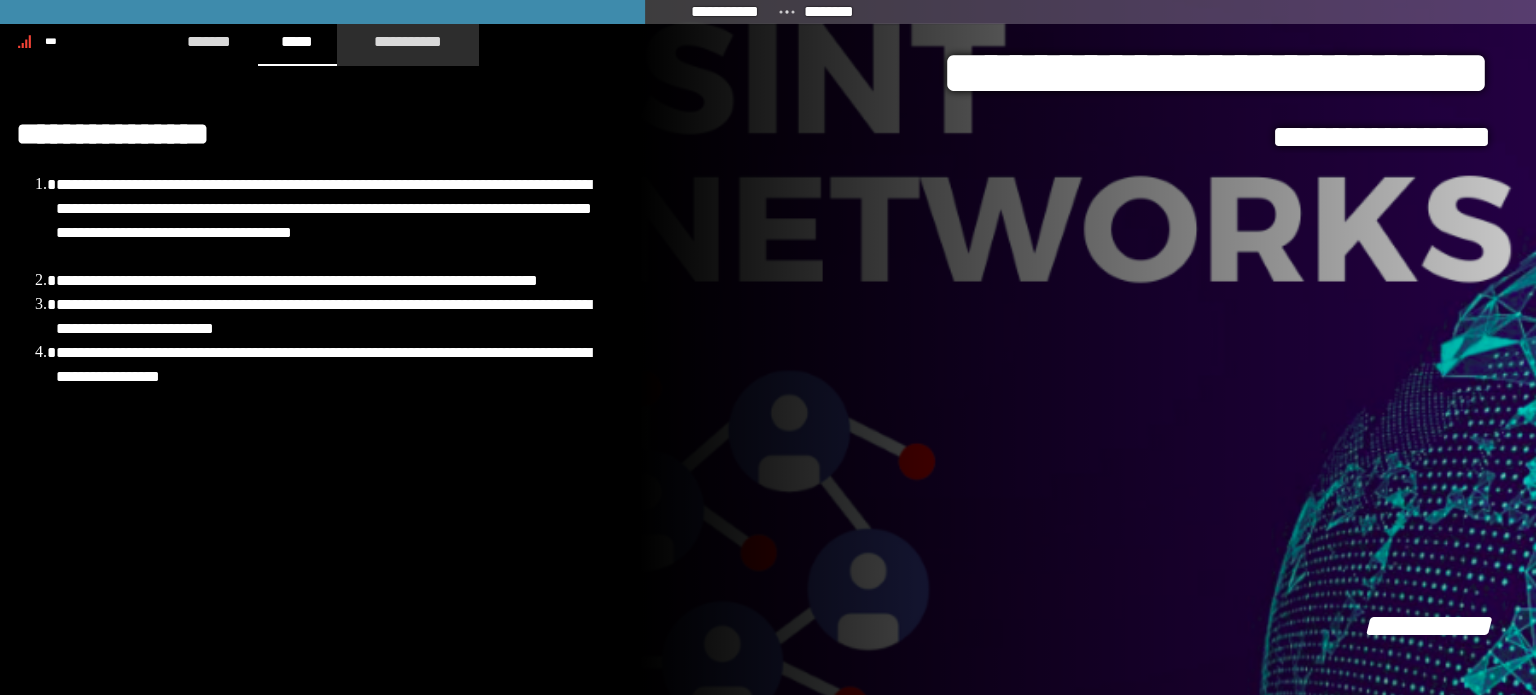 click on "**********" at bounding box center (408, 41) 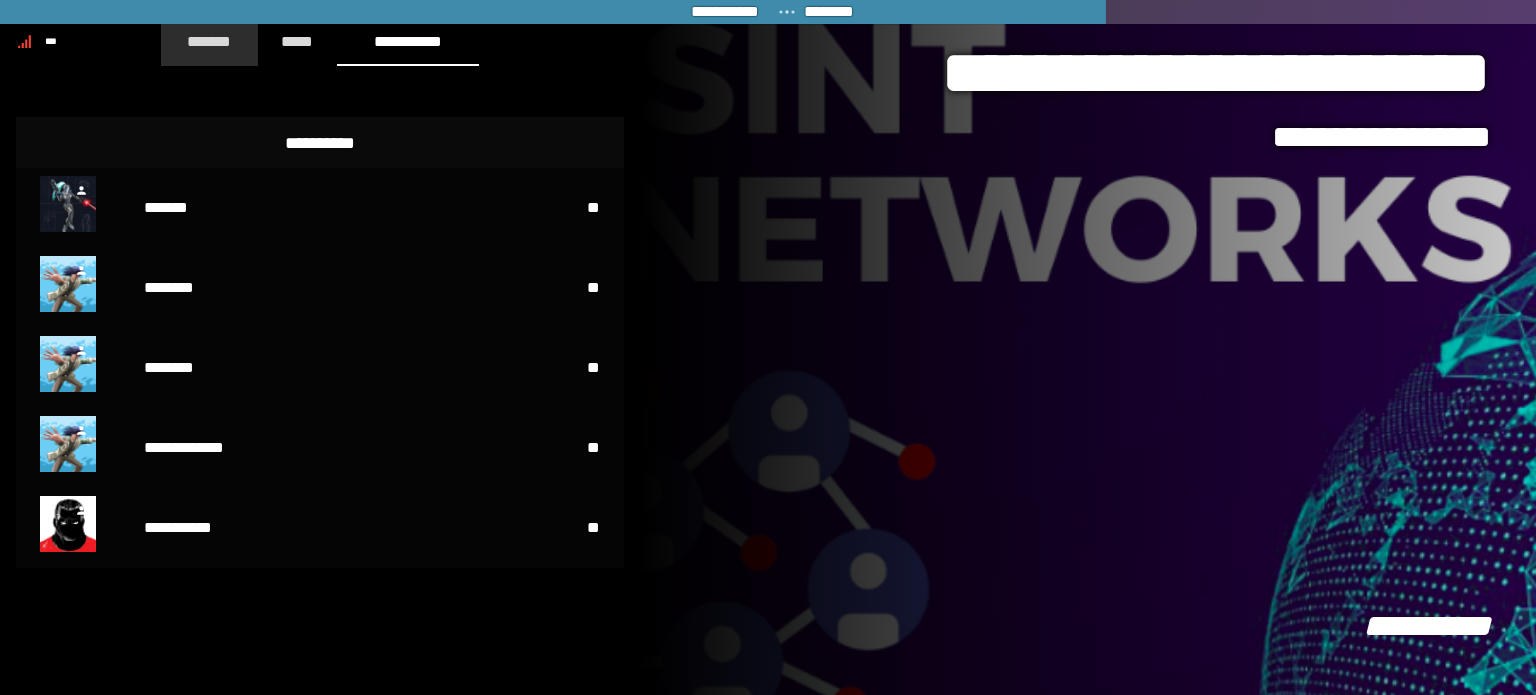 click on "*******" at bounding box center [209, 41] 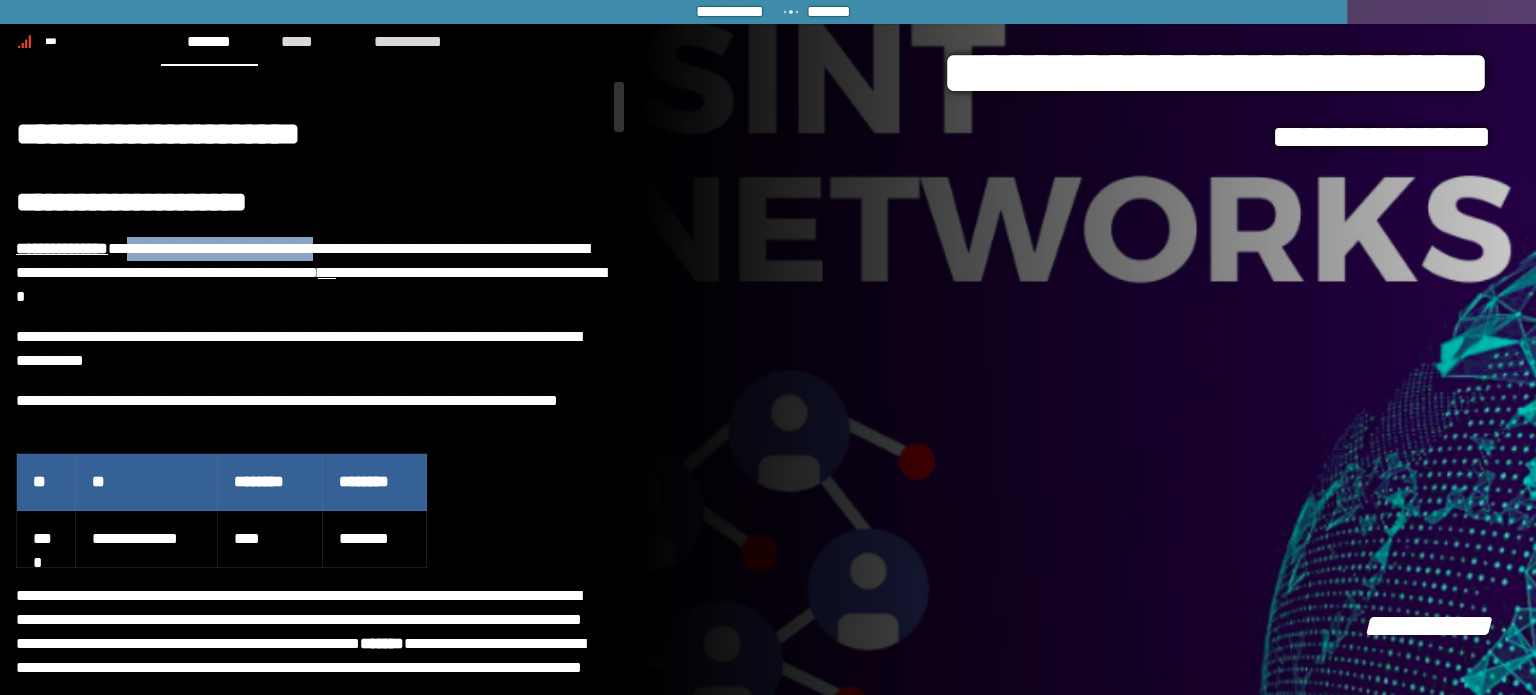 drag, startPoint x: 172, startPoint y: 251, endPoint x: 399, endPoint y: 247, distance: 227.03523 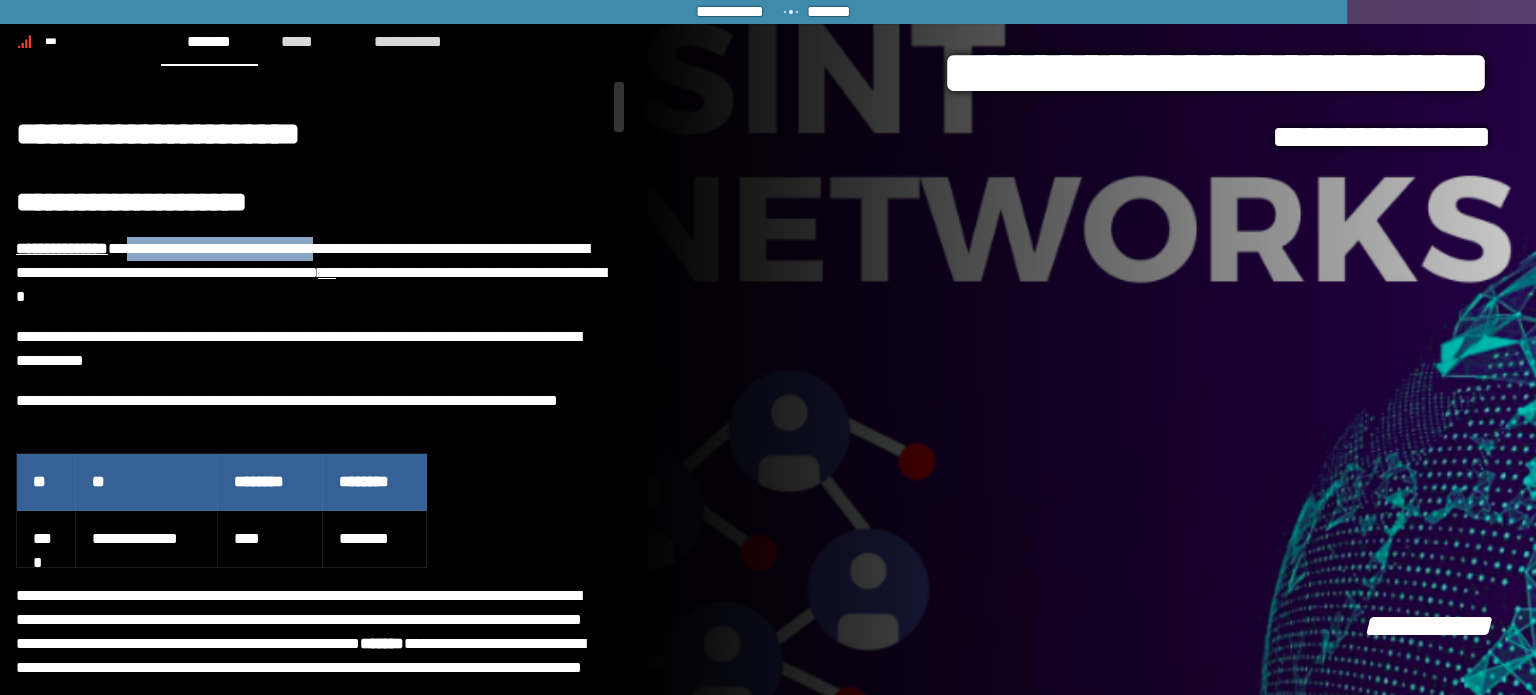 click on "**********" at bounding box center [312, 273] 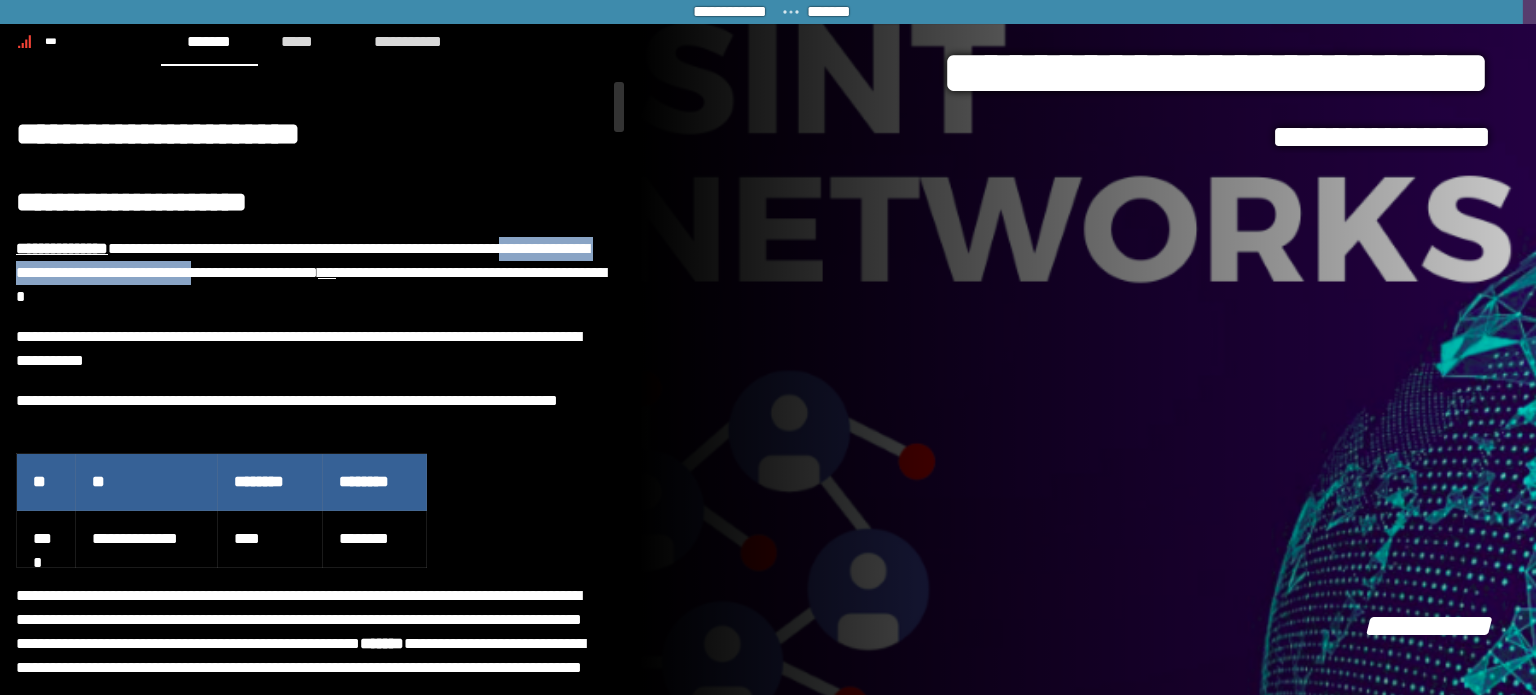 drag, startPoint x: 32, startPoint y: 277, endPoint x: 346, endPoint y: 273, distance: 314.02548 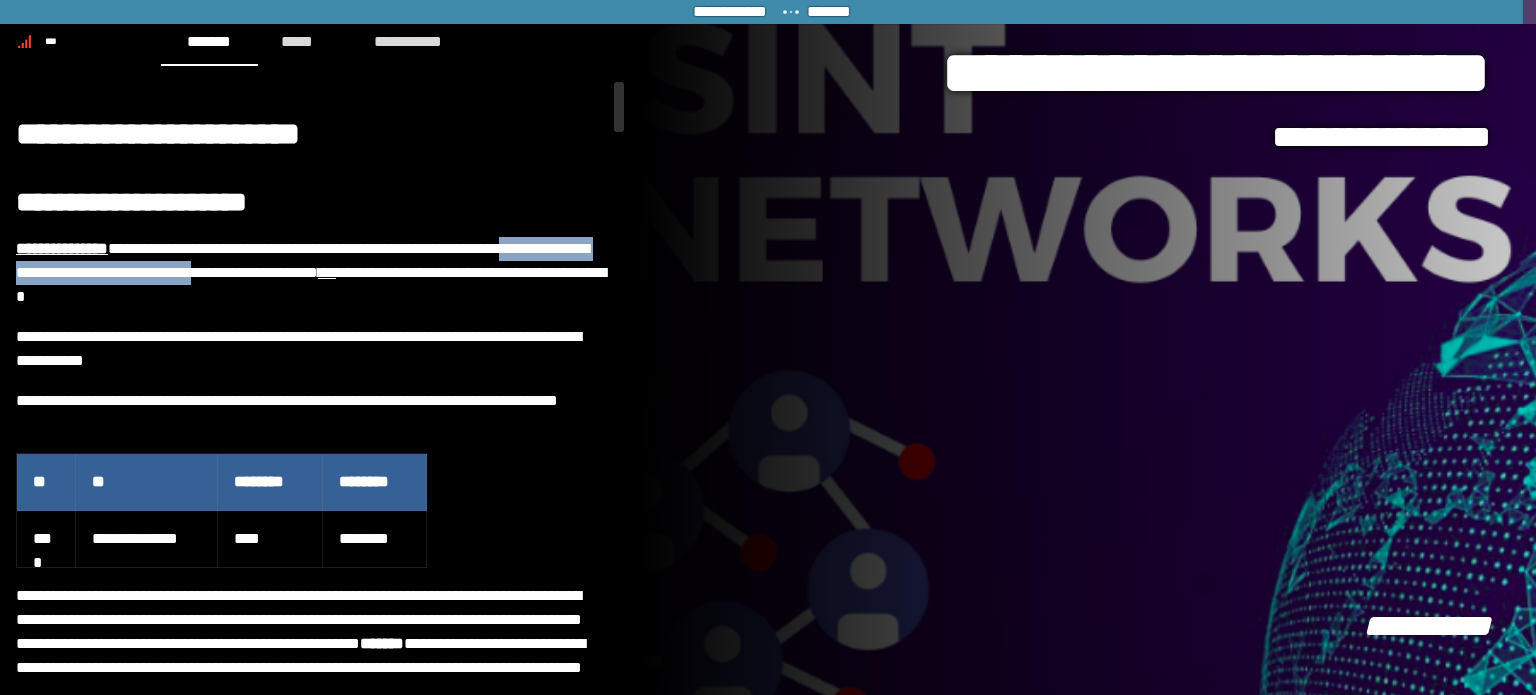 click on "**********" at bounding box center (312, 273) 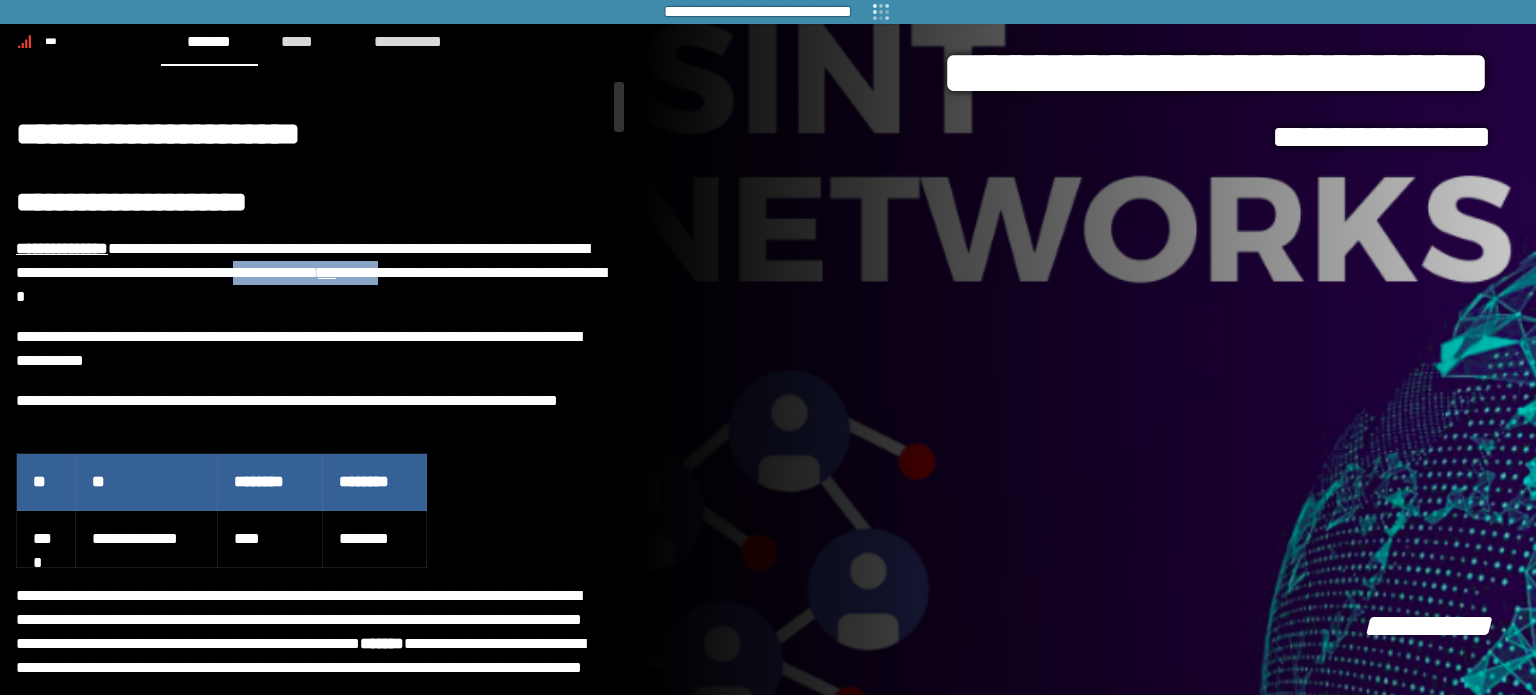 drag, startPoint x: 396, startPoint y: 271, endPoint x: 570, endPoint y: 277, distance: 174.10342 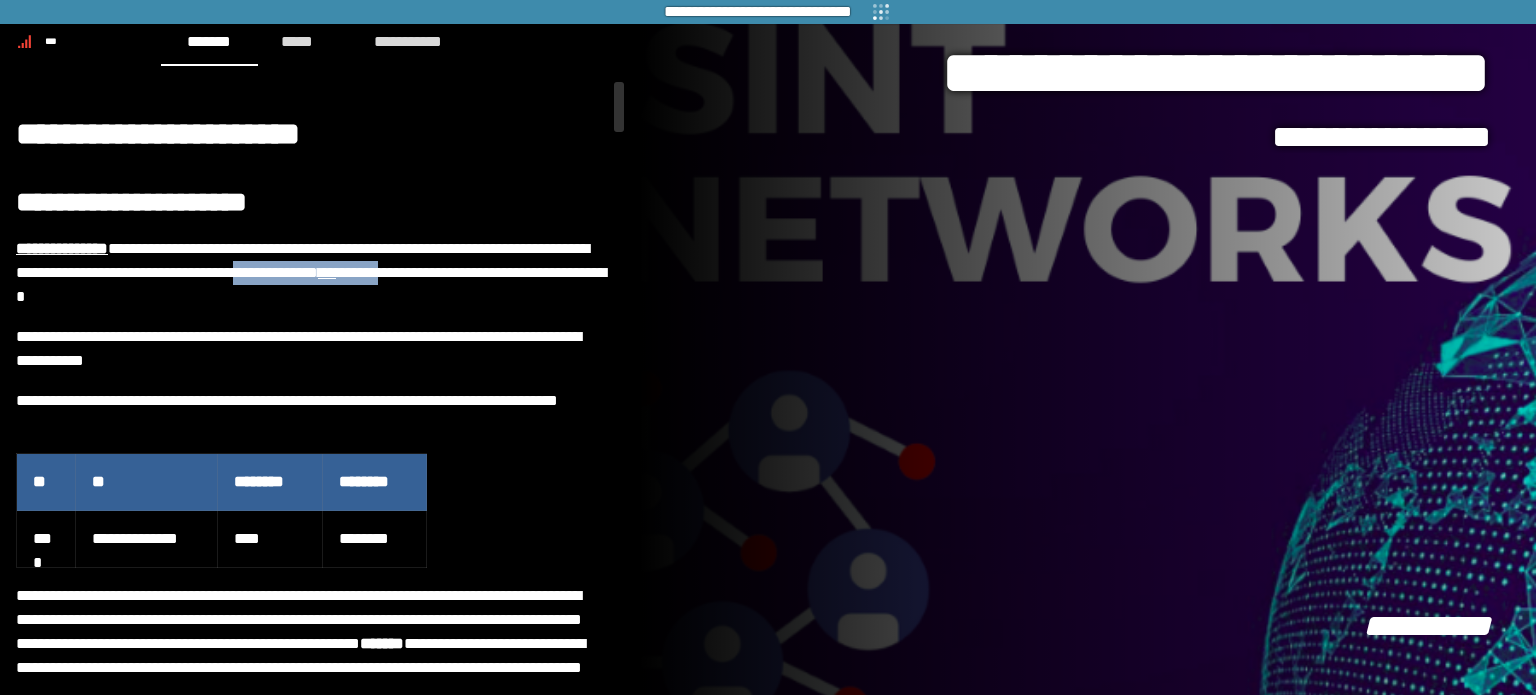 click on "**********" at bounding box center [312, 273] 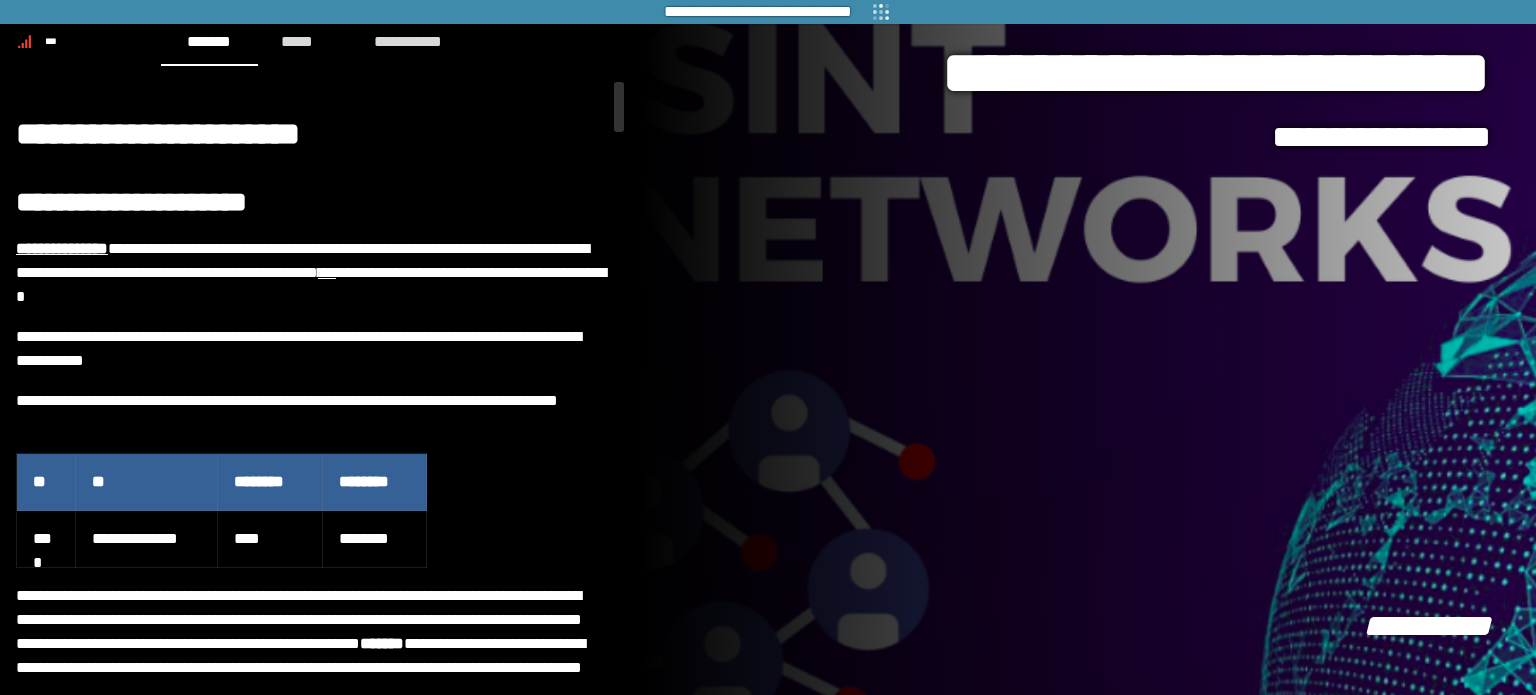 click on "**********" at bounding box center (312, 3788) 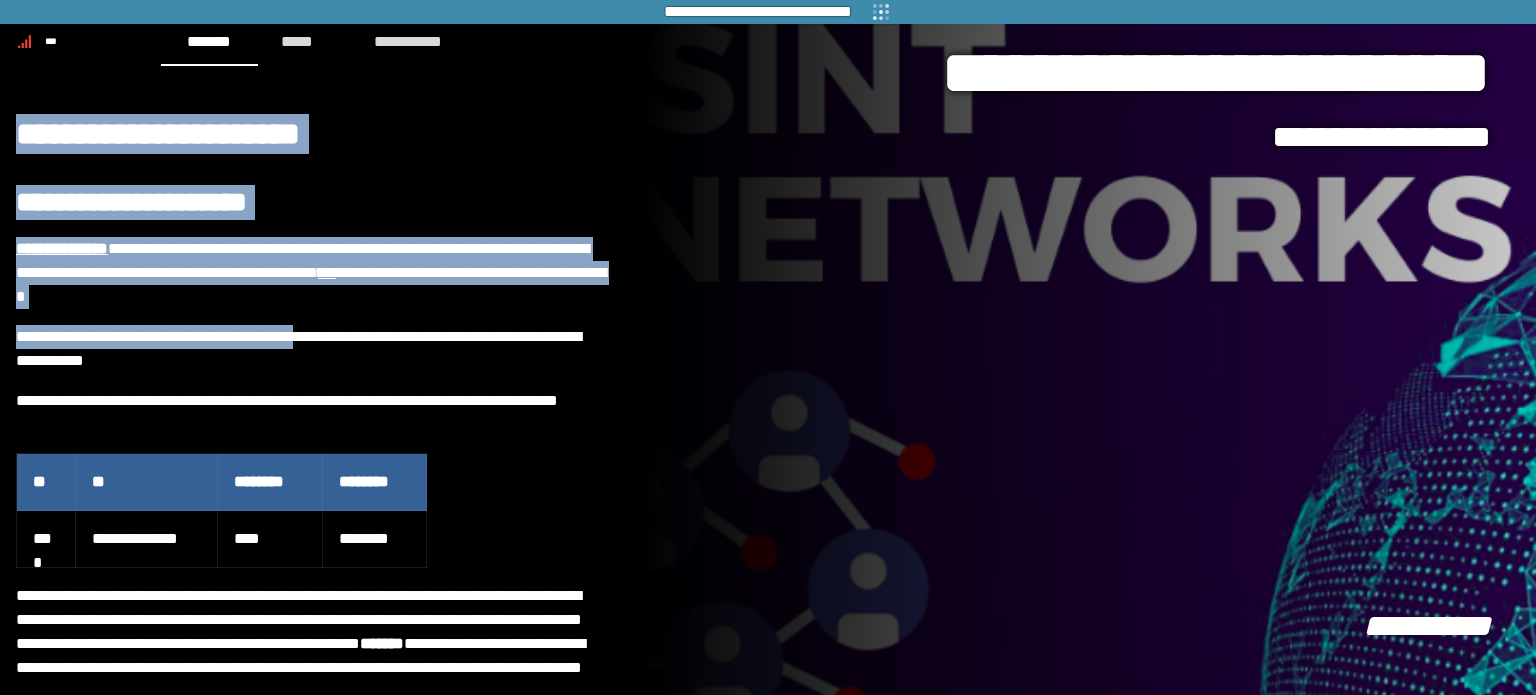 drag, startPoint x: 326, startPoint y: 313, endPoint x: 6, endPoint y: 237, distance: 328.9012 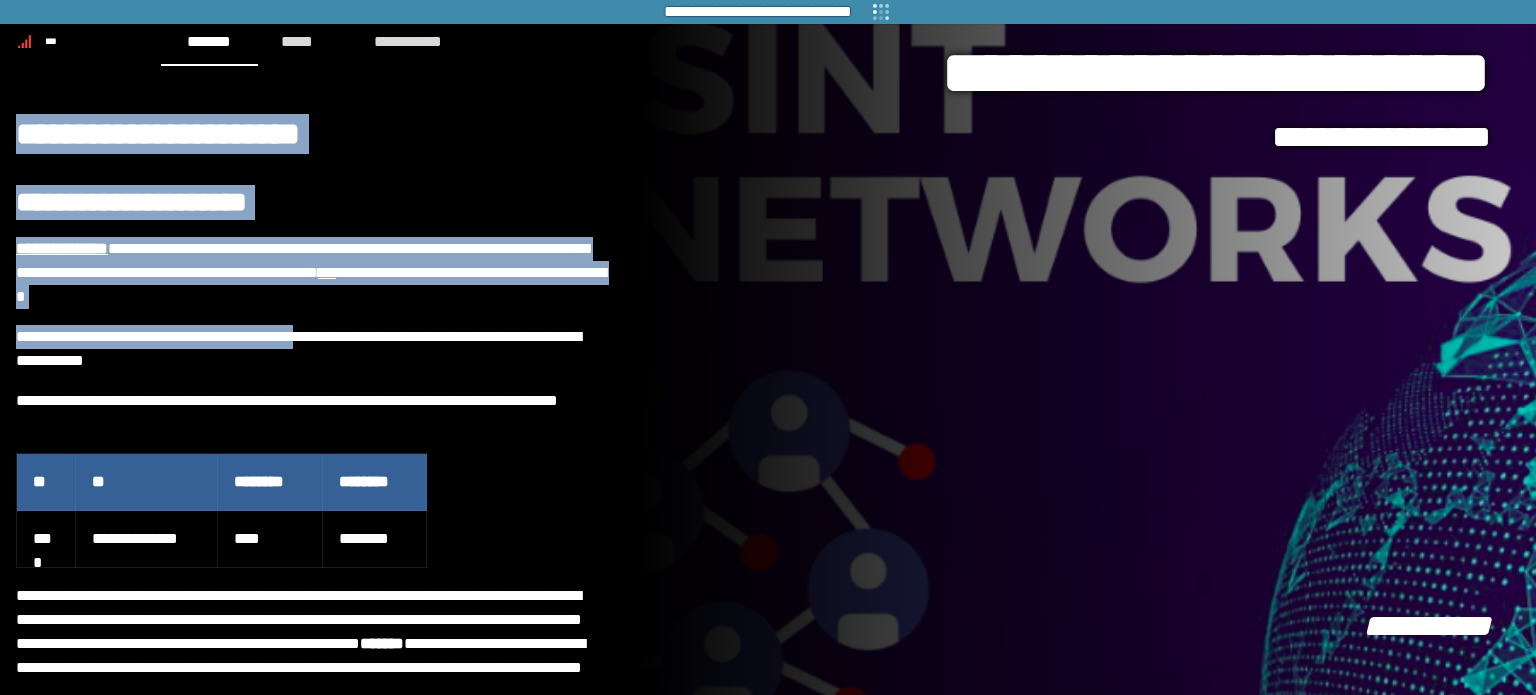 click on "**********" at bounding box center [320, 380] 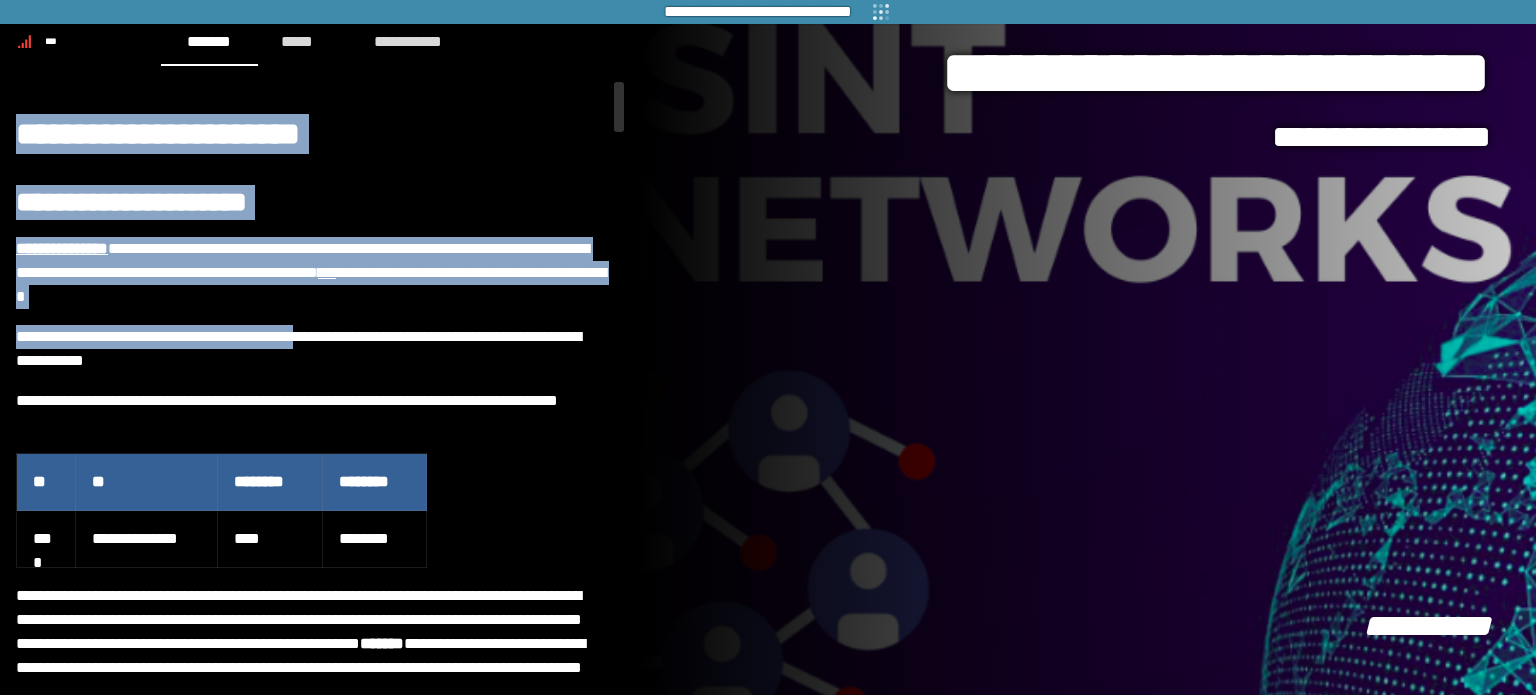 click on "**********" at bounding box center [62, 248] 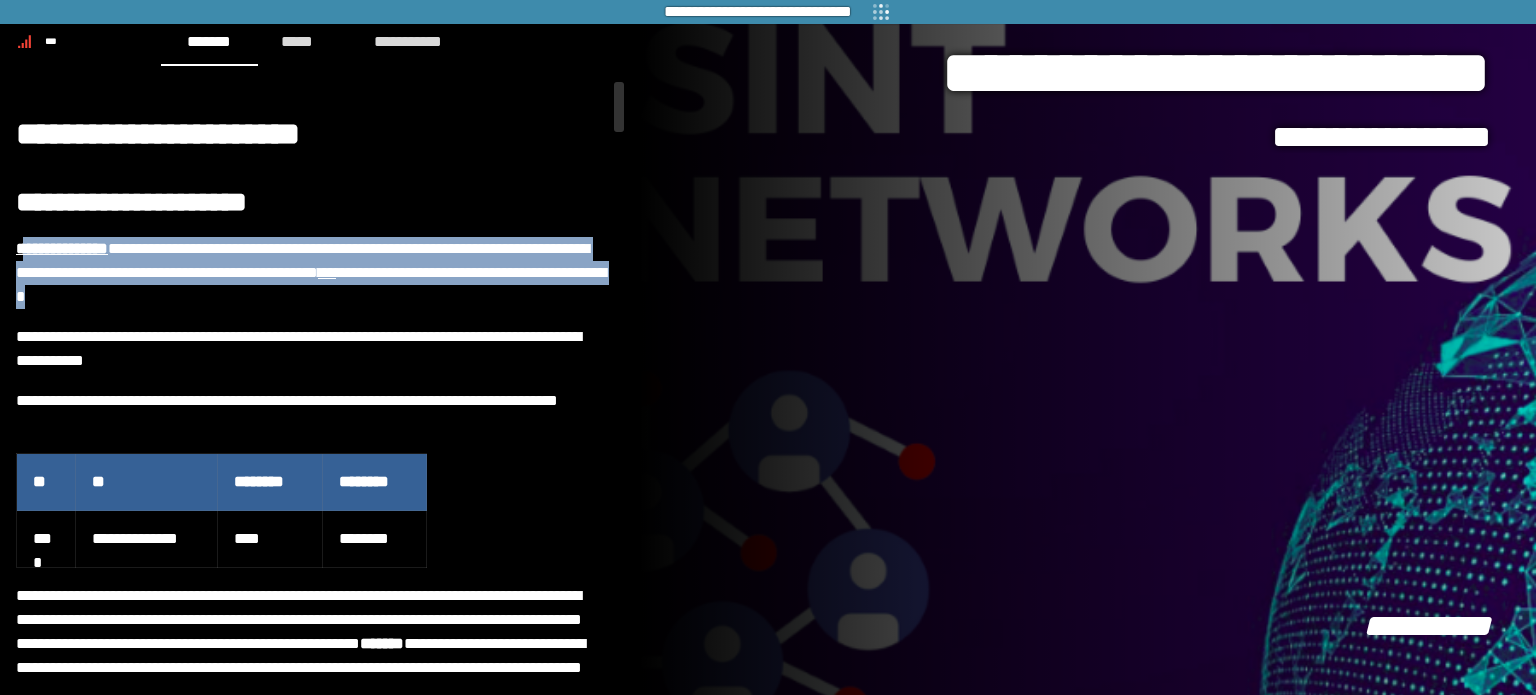 drag, startPoint x: 19, startPoint y: 249, endPoint x: 297, endPoint y: 302, distance: 283.00708 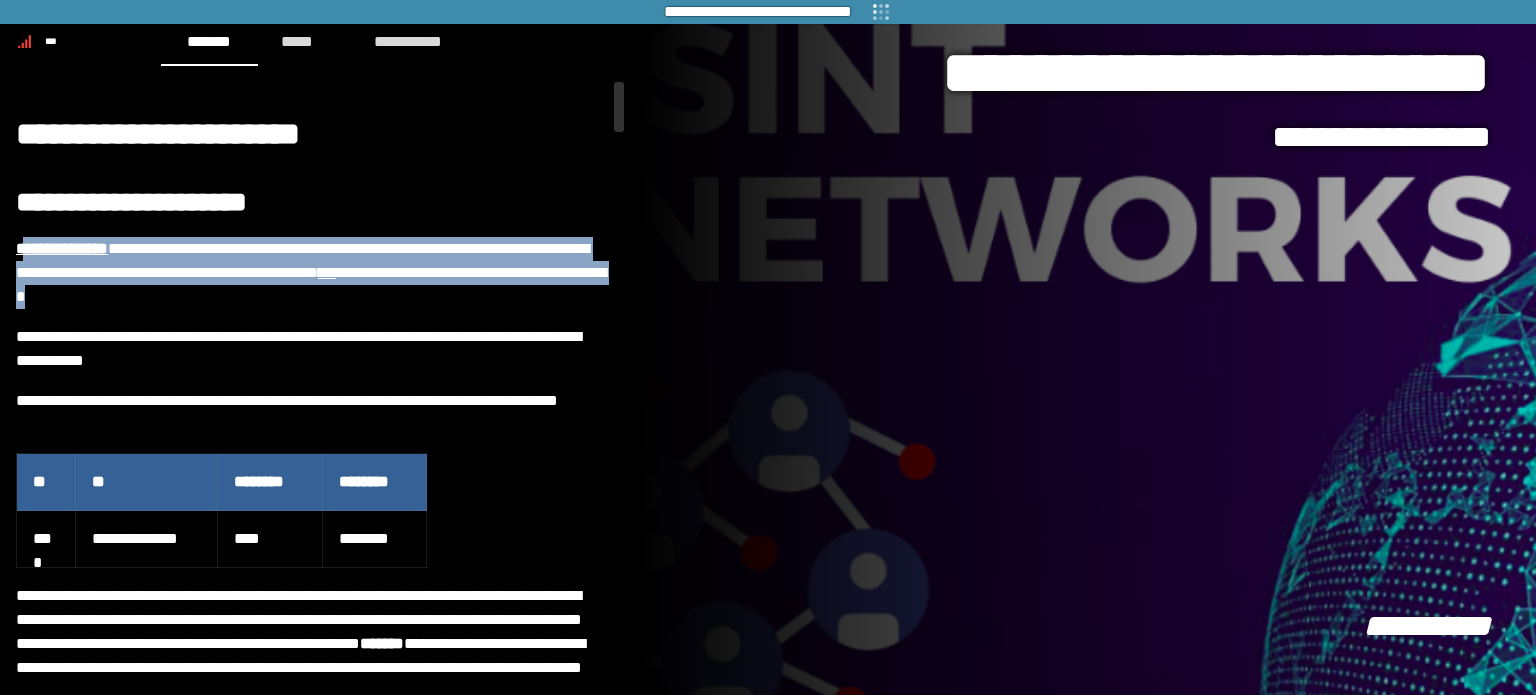 click on "**********" at bounding box center [312, 273] 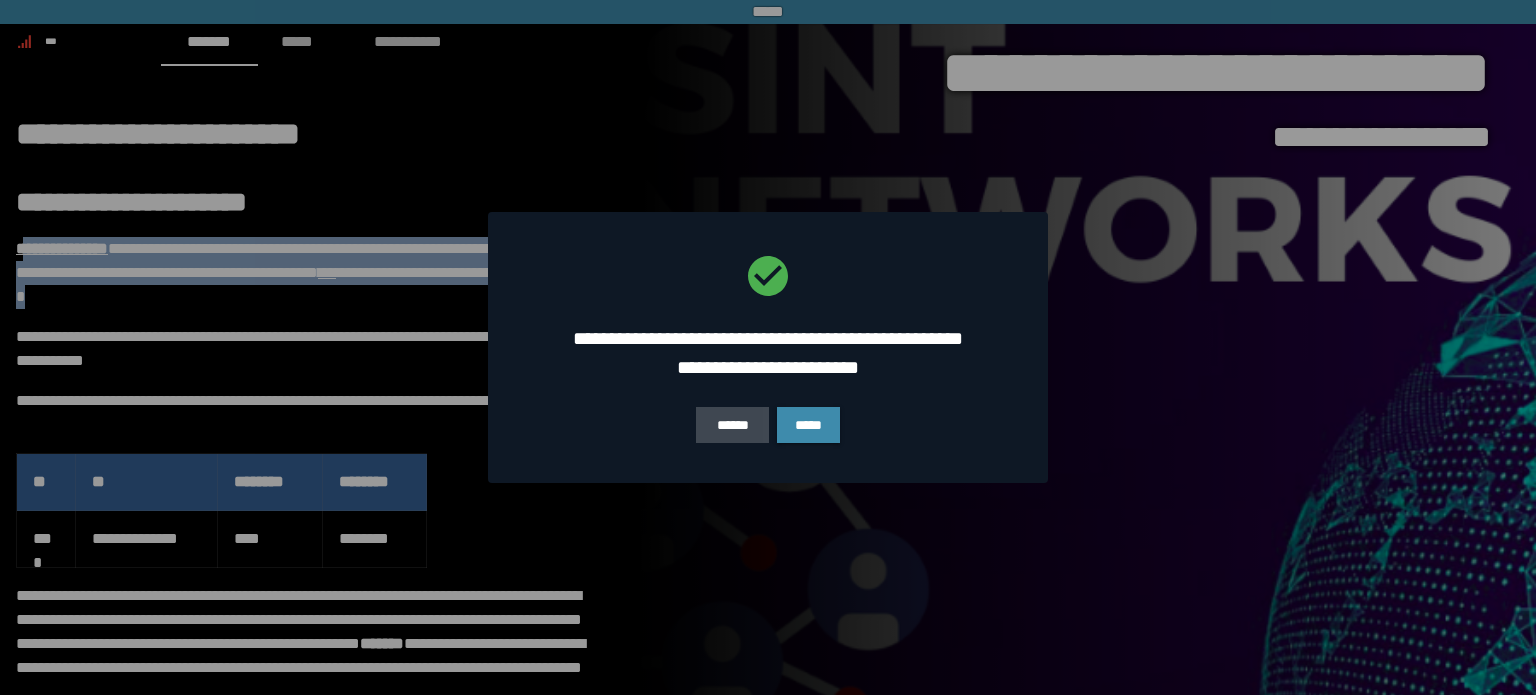 drag, startPoint x: 258, startPoint y: 293, endPoint x: 191, endPoint y: 273, distance: 69.92139 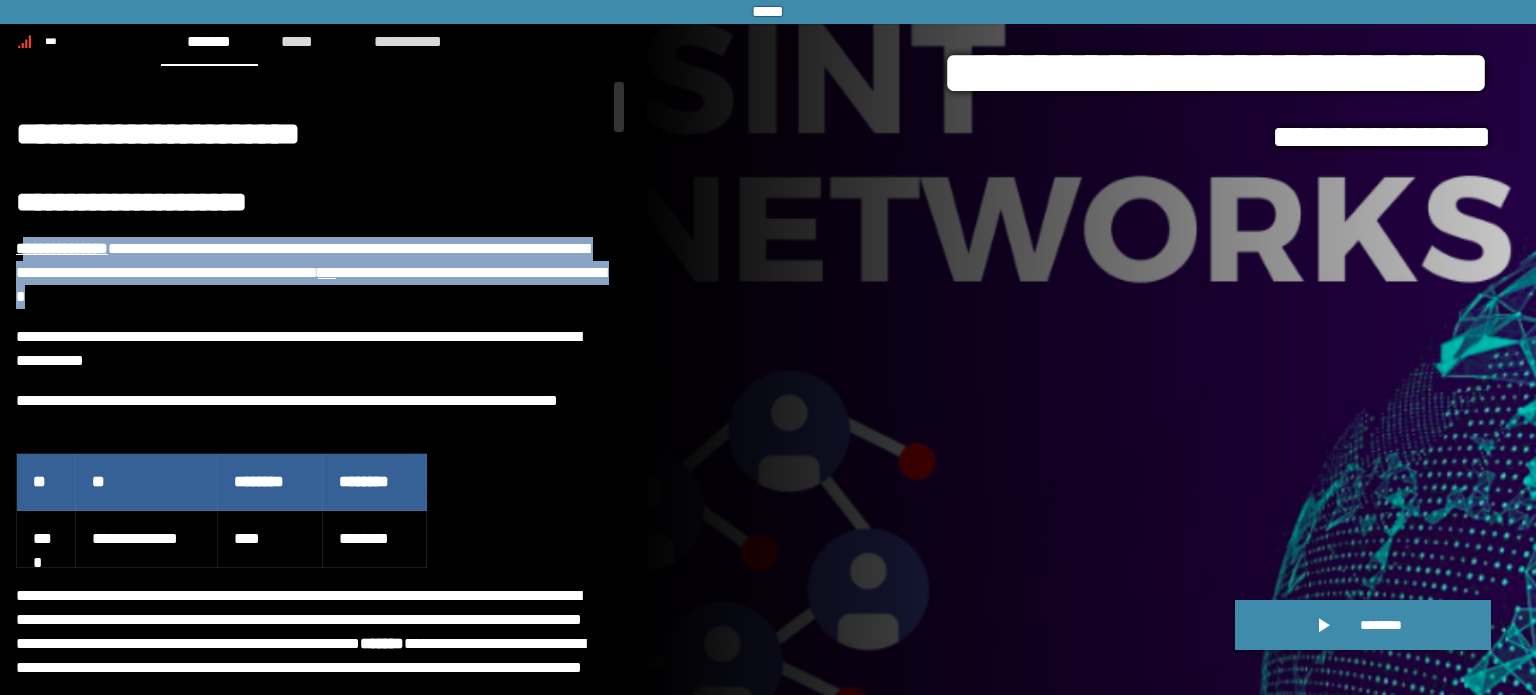 copy on "**********" 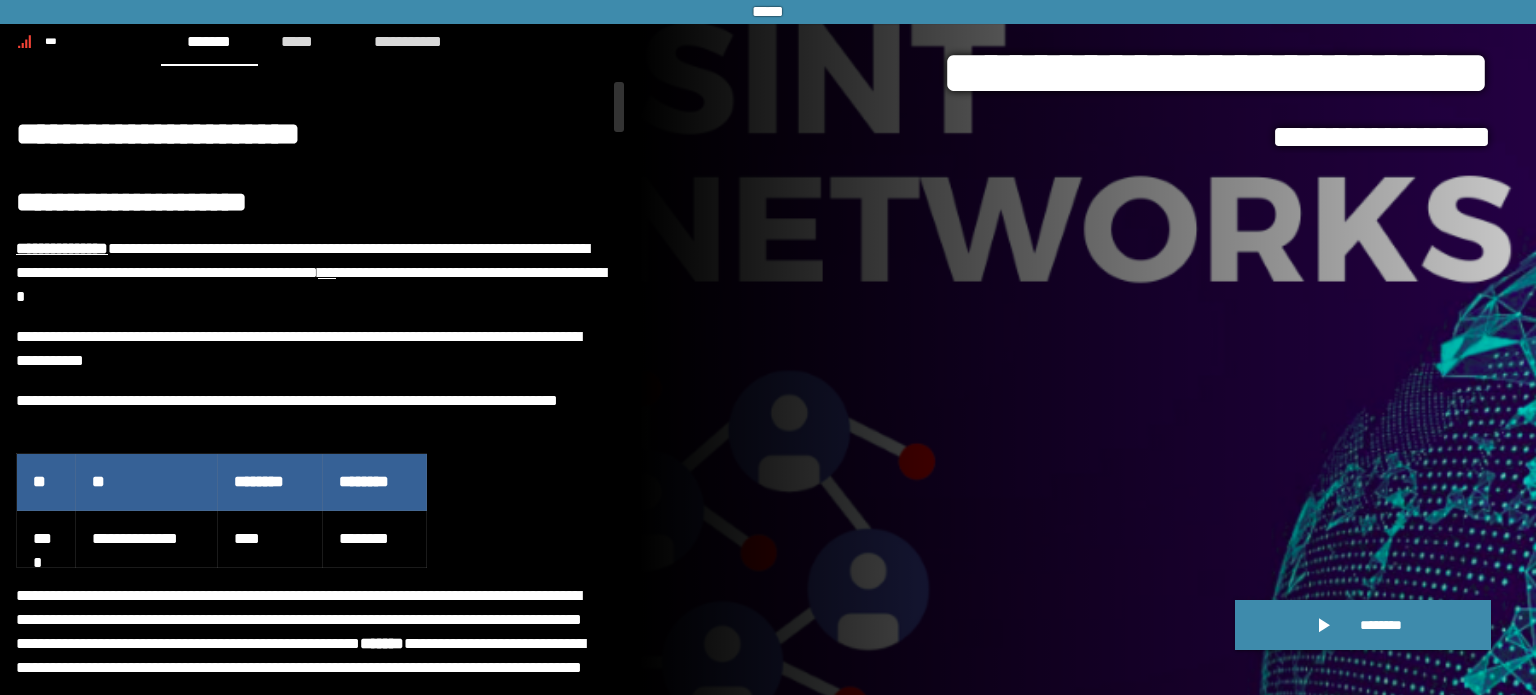 click on "**********" at bounding box center (312, 349) 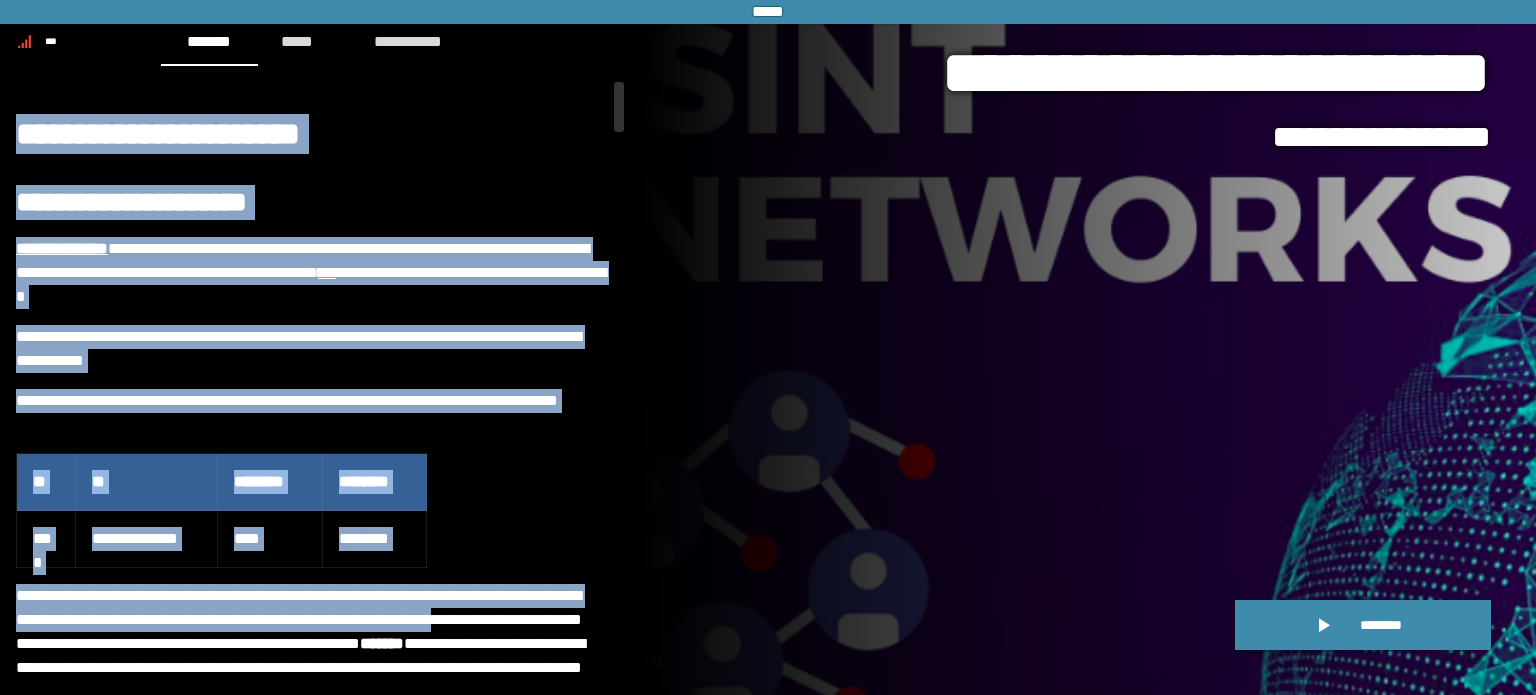 drag, startPoint x: 22, startPoint y: 137, endPoint x: 552, endPoint y: 609, distance: 709.707 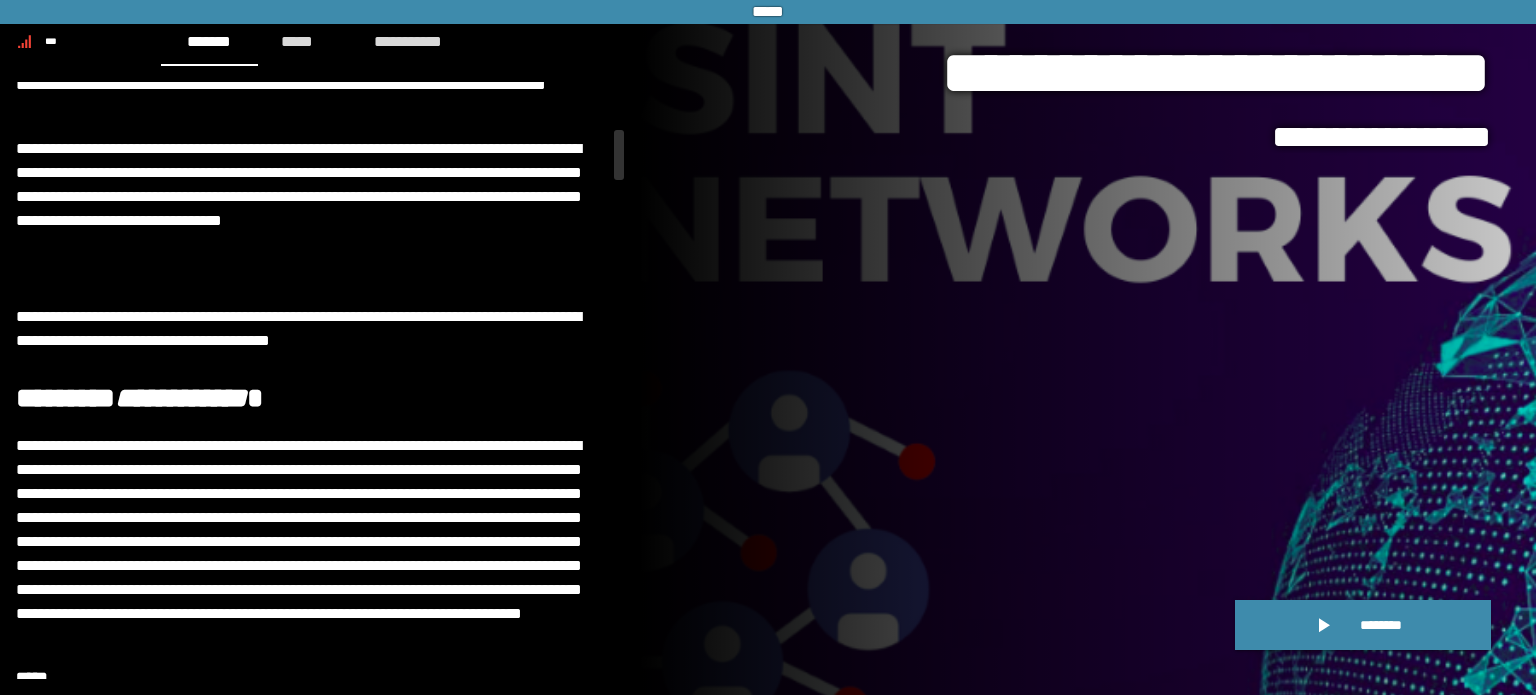 scroll, scrollTop: 606, scrollLeft: 0, axis: vertical 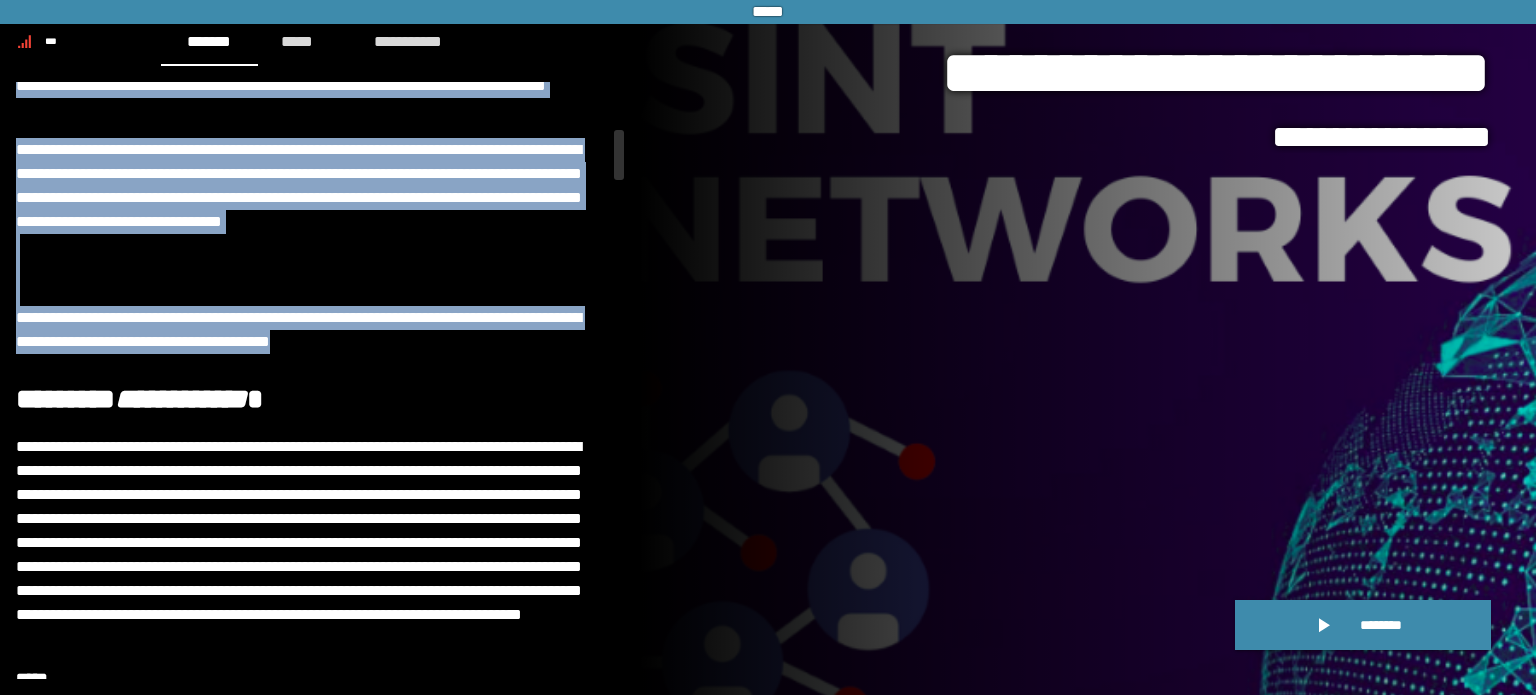click on "**********" at bounding box center (312, 246) 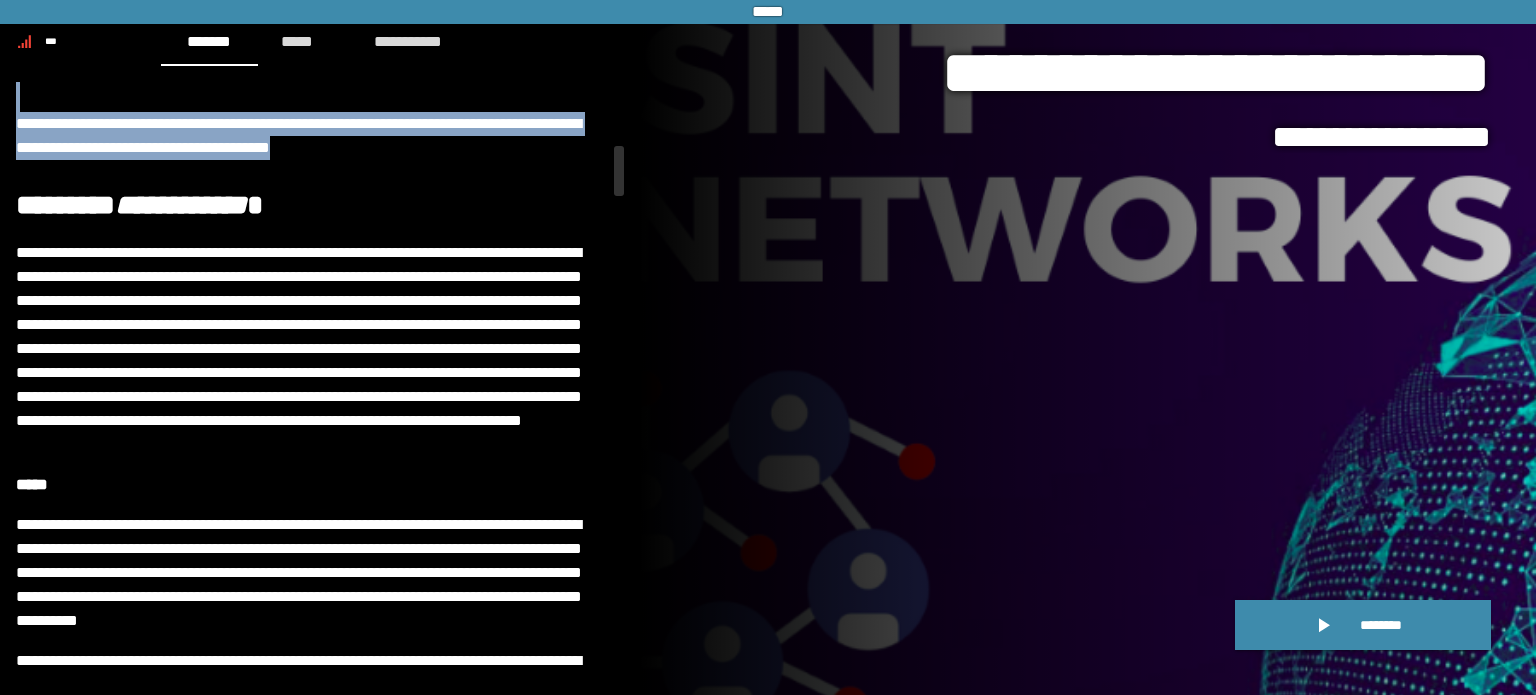 scroll, scrollTop: 800, scrollLeft: 0, axis: vertical 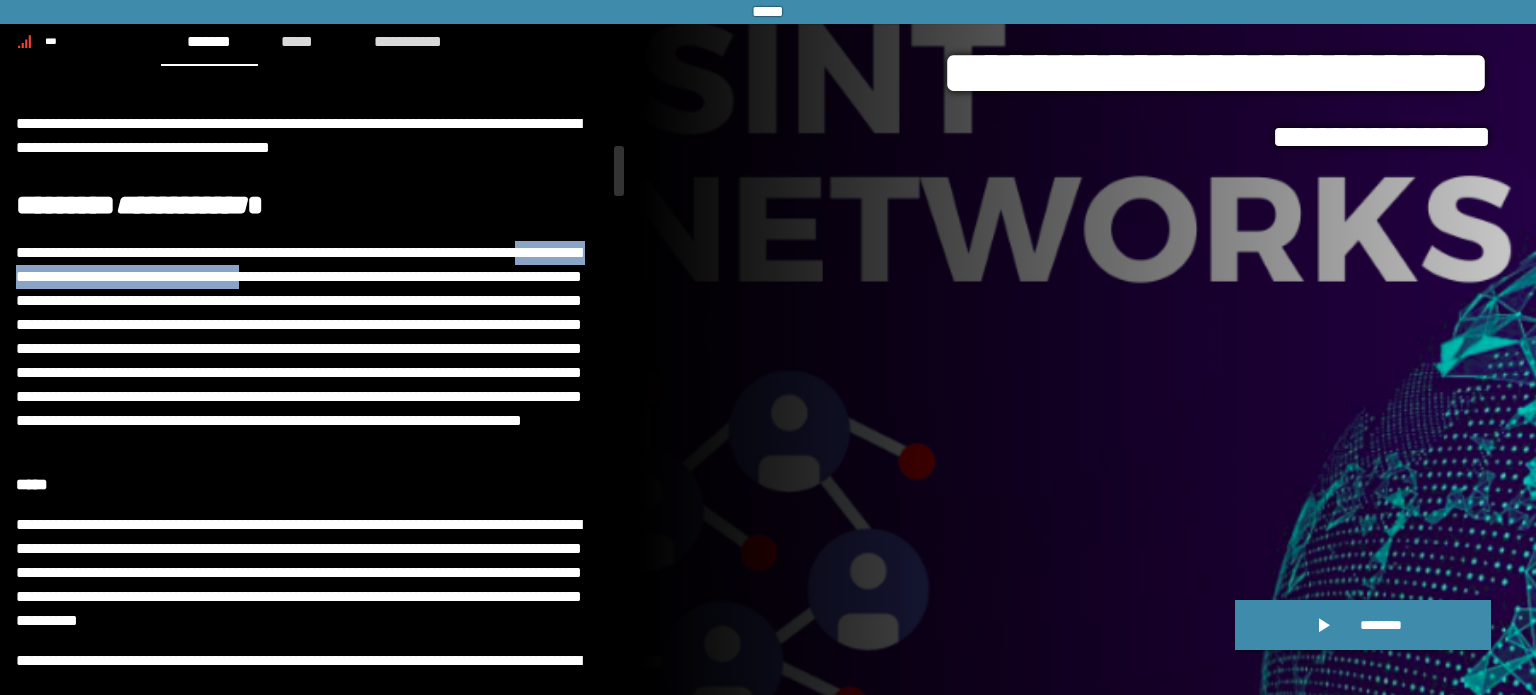 drag, startPoint x: 33, startPoint y: 271, endPoint x: 366, endPoint y: 266, distance: 333.03754 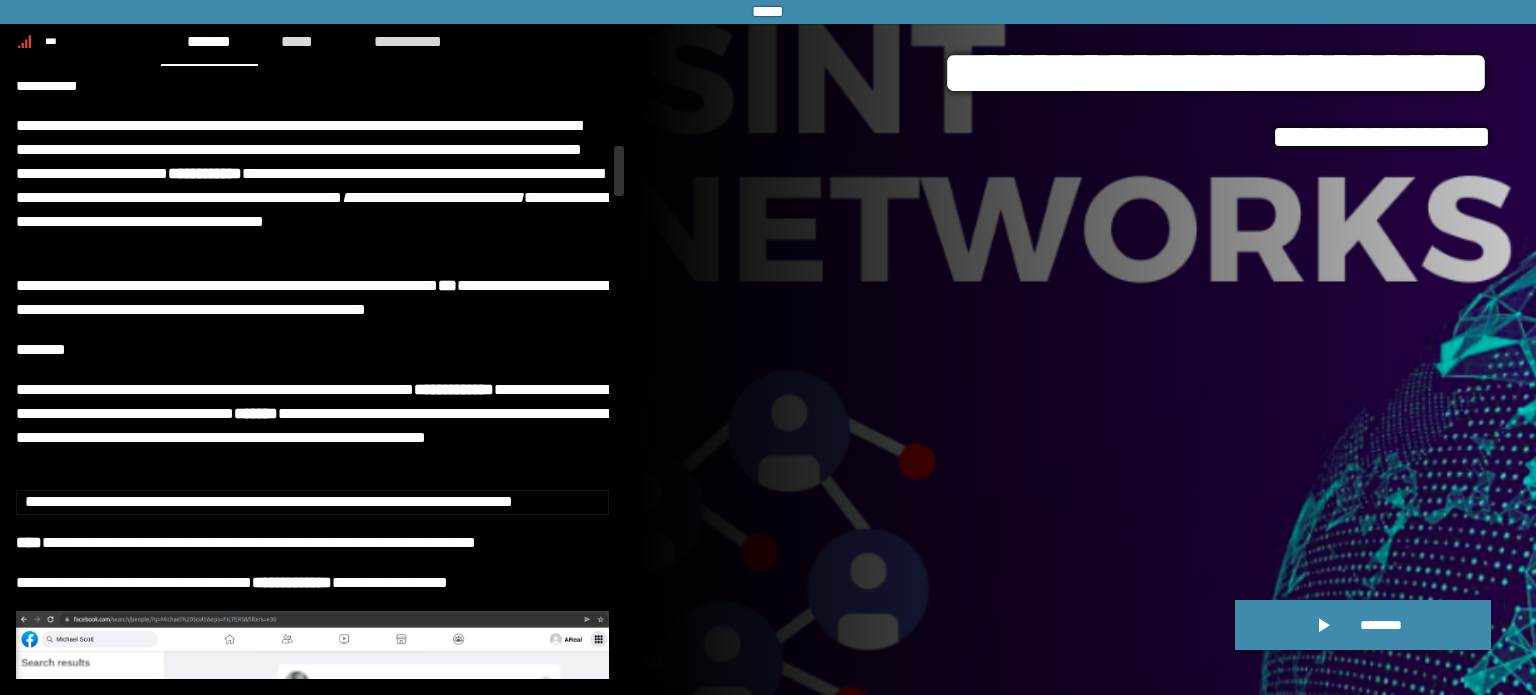 drag, startPoint x: 505, startPoint y: 281, endPoint x: 420, endPoint y: 708, distance: 435.378 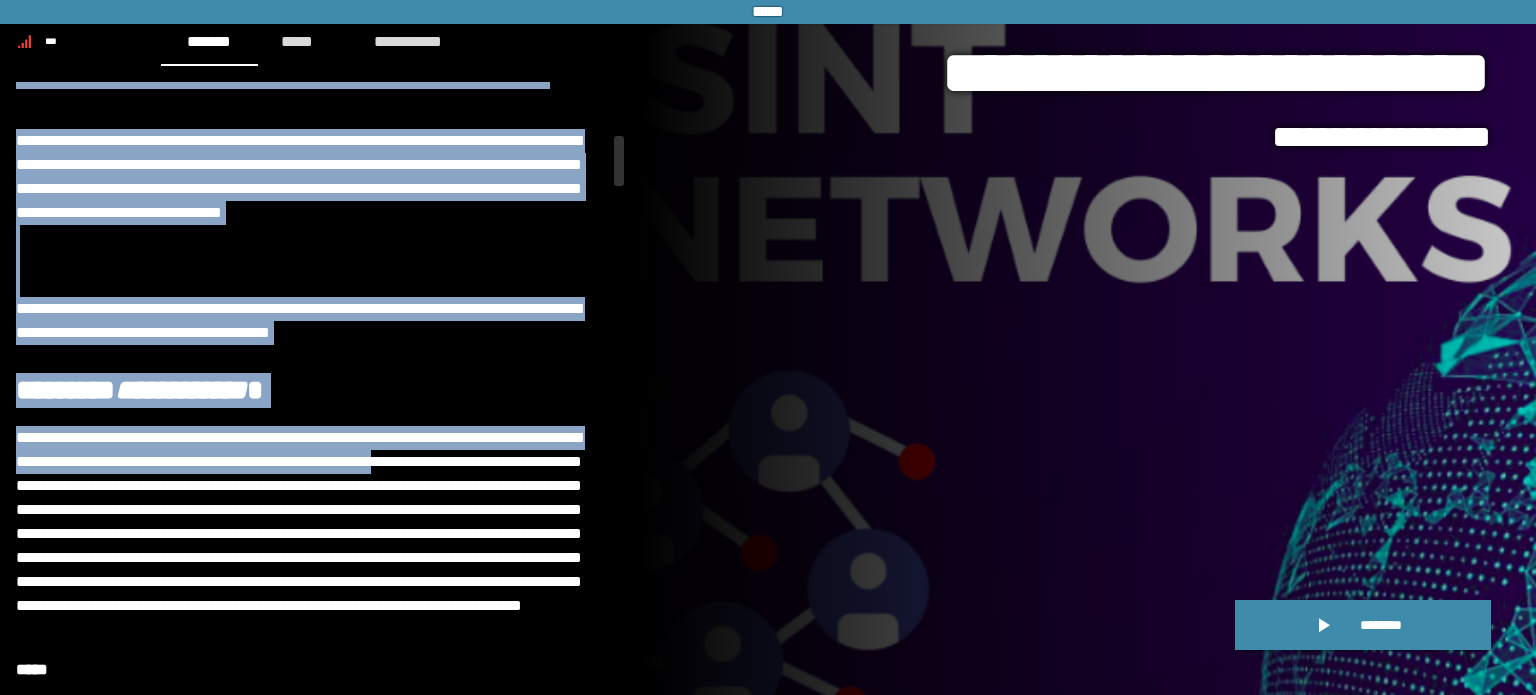 scroll, scrollTop: 672, scrollLeft: 0, axis: vertical 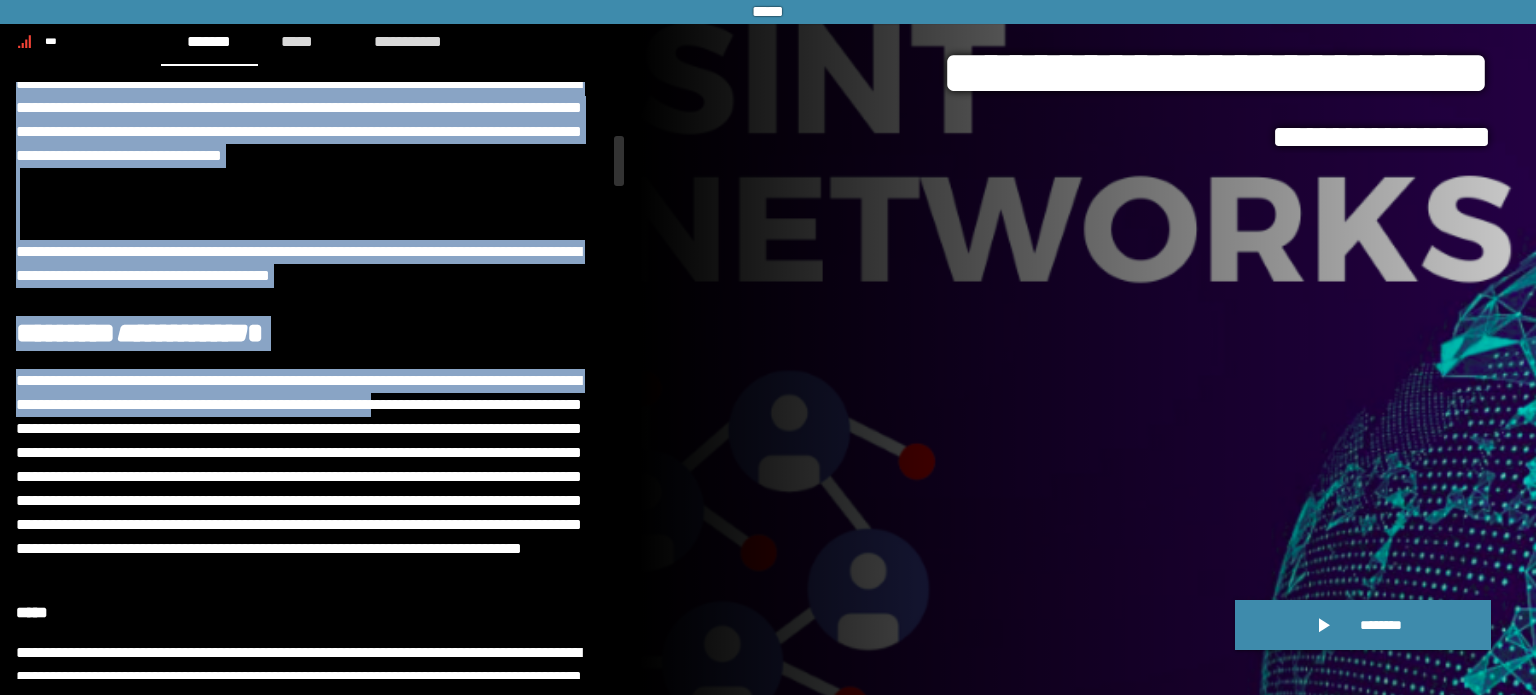 click on "**********" at bounding box center (312, 477) 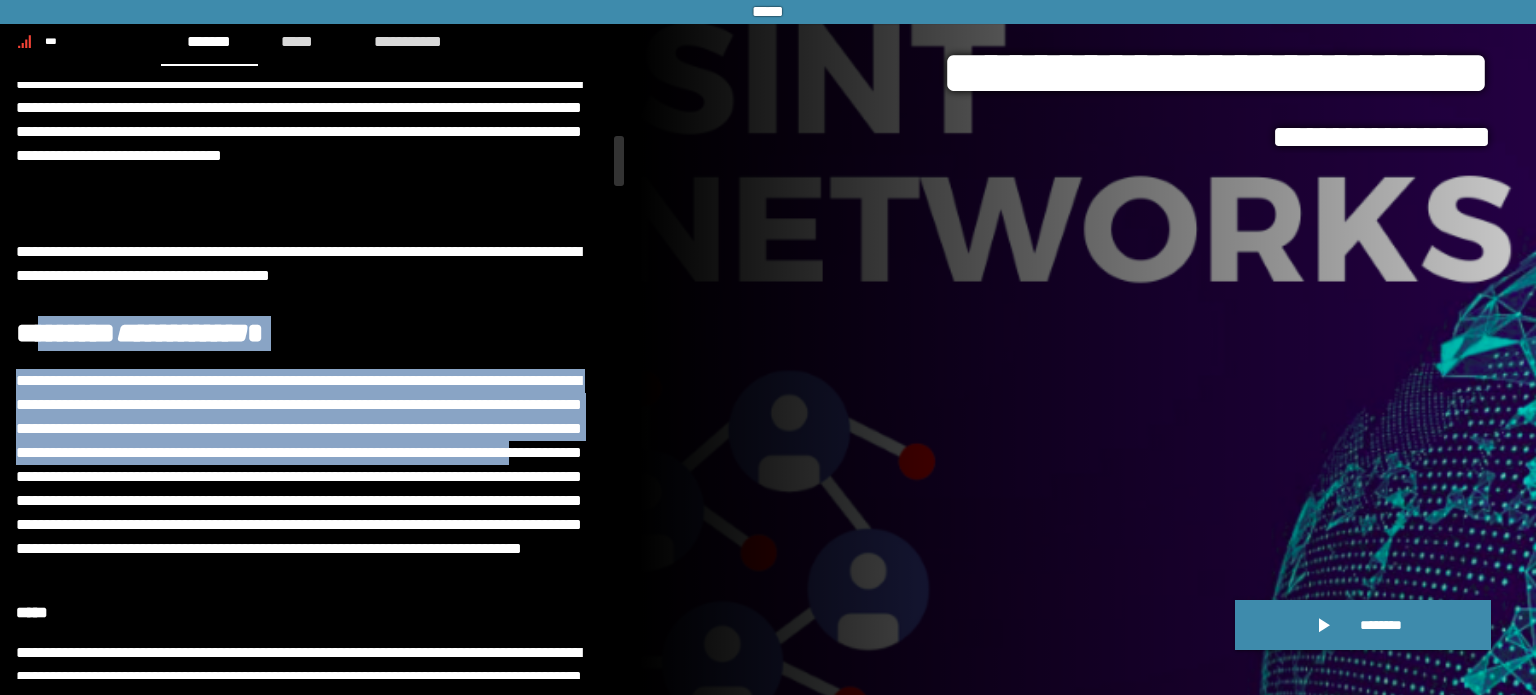 drag, startPoint x: 50, startPoint y: 311, endPoint x: 204, endPoint y: 483, distance: 230.86794 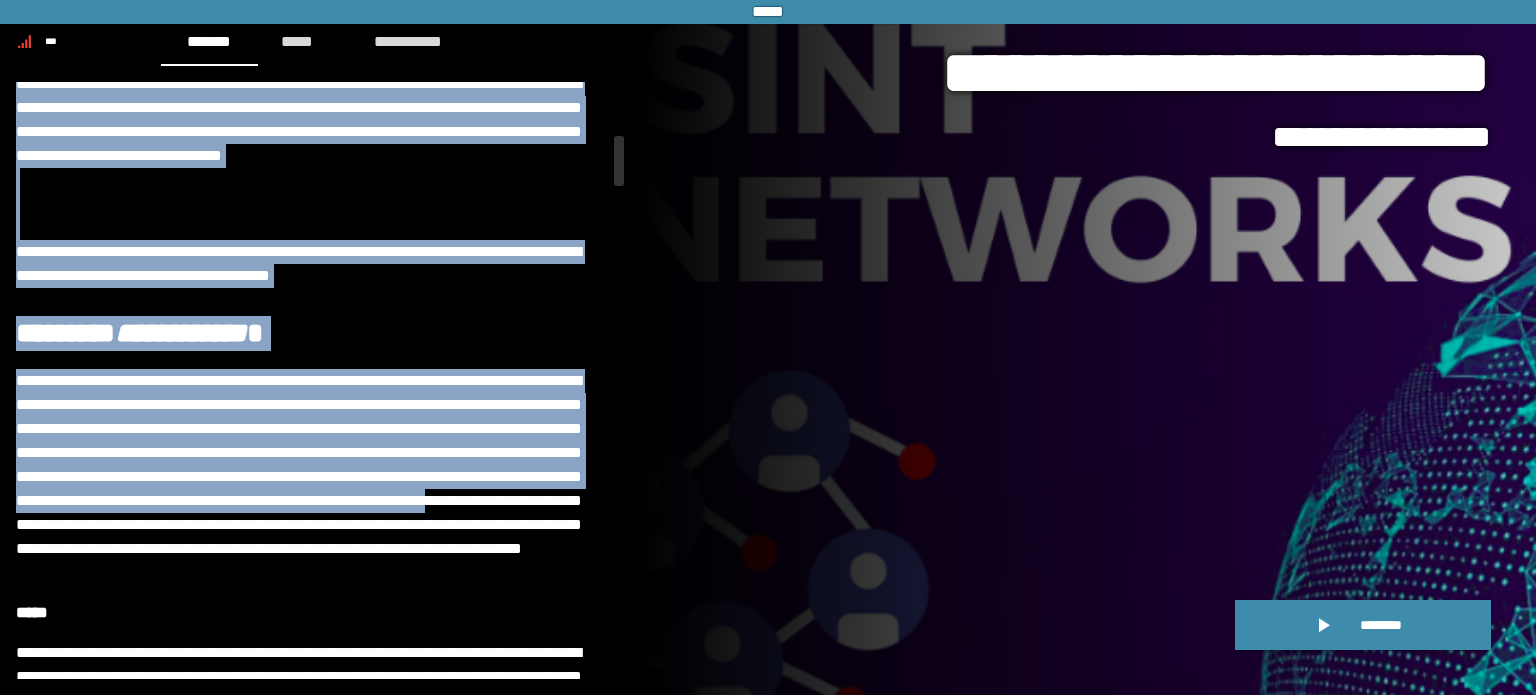 drag, startPoint x: 8, startPoint y: 317, endPoint x: 291, endPoint y: 524, distance: 350.62515 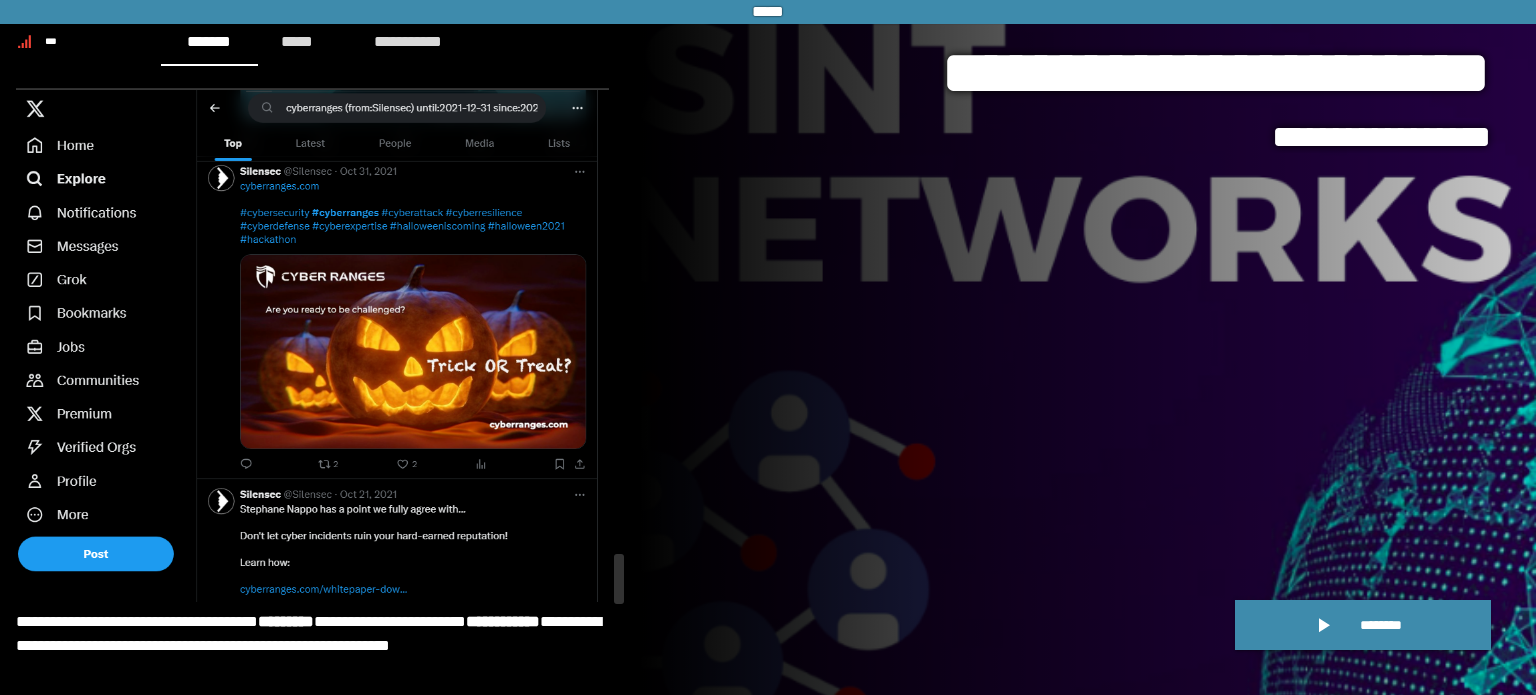 scroll, scrollTop: 6864, scrollLeft: 0, axis: vertical 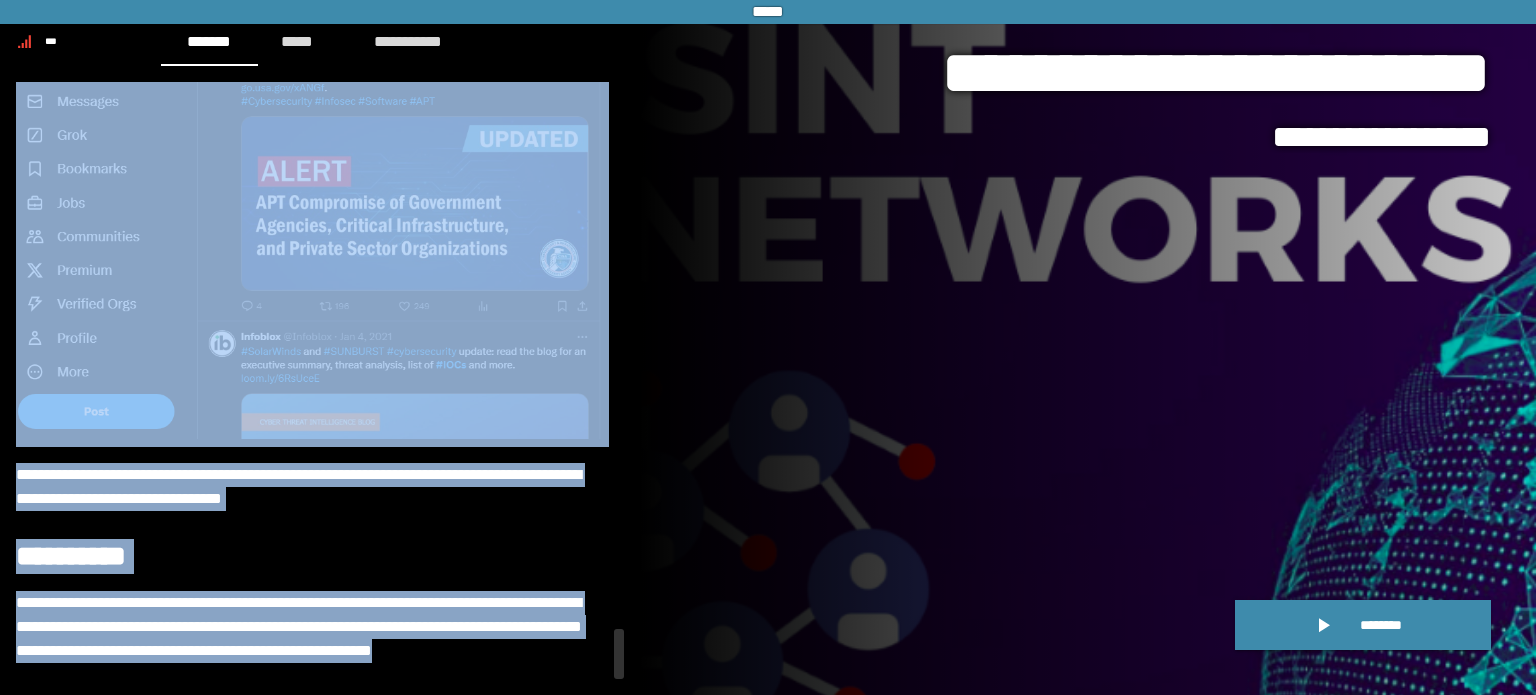 drag, startPoint x: 23, startPoint y: 334, endPoint x: 584, endPoint y: 659, distance: 648.34094 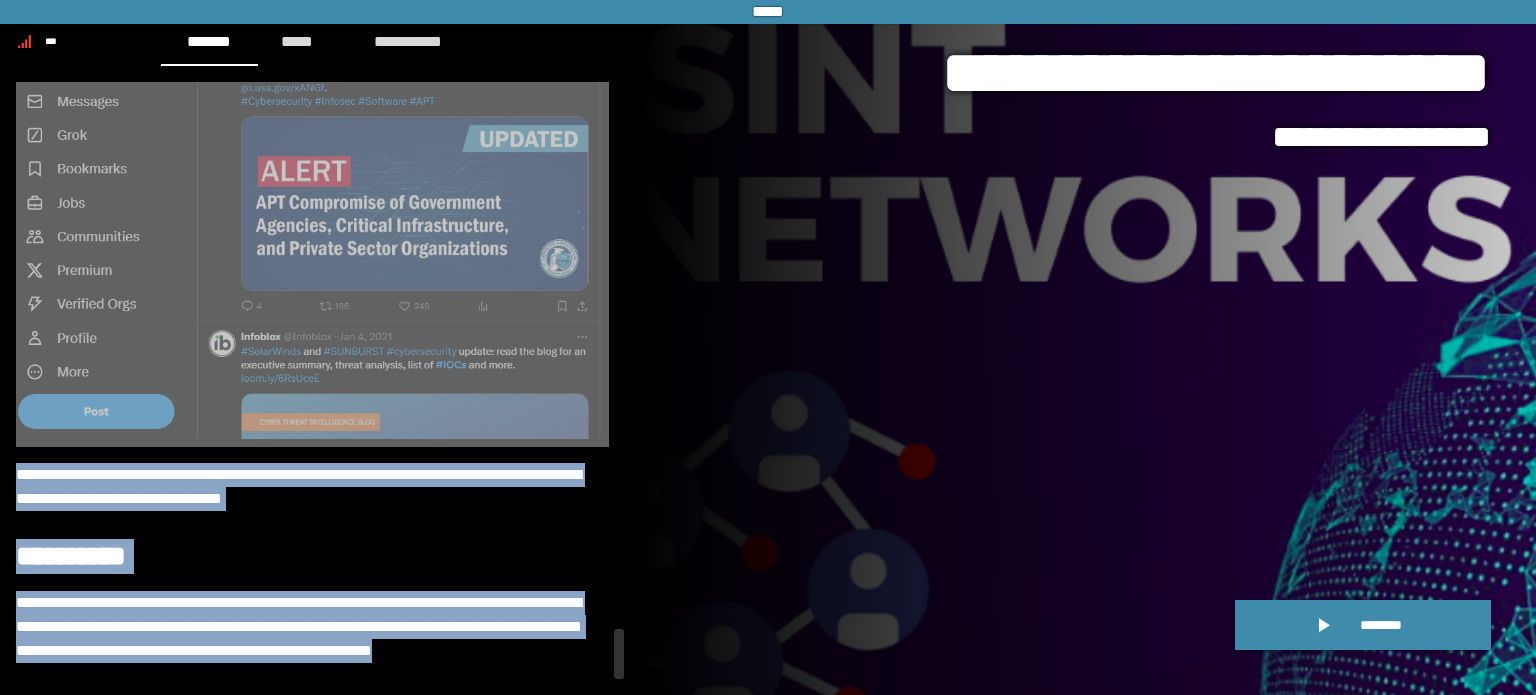 click at bounding box center (312, 191) 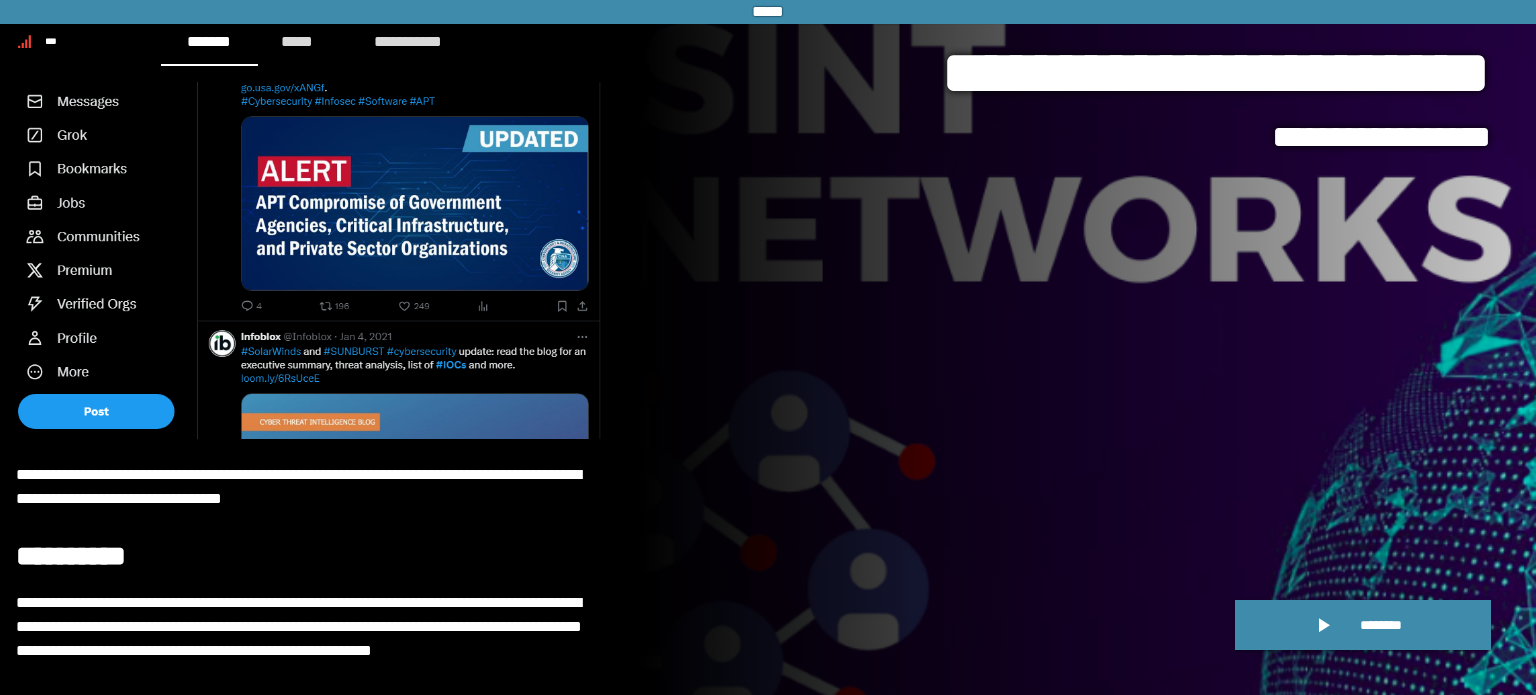 click on "**********" at bounding box center (1088, 347) 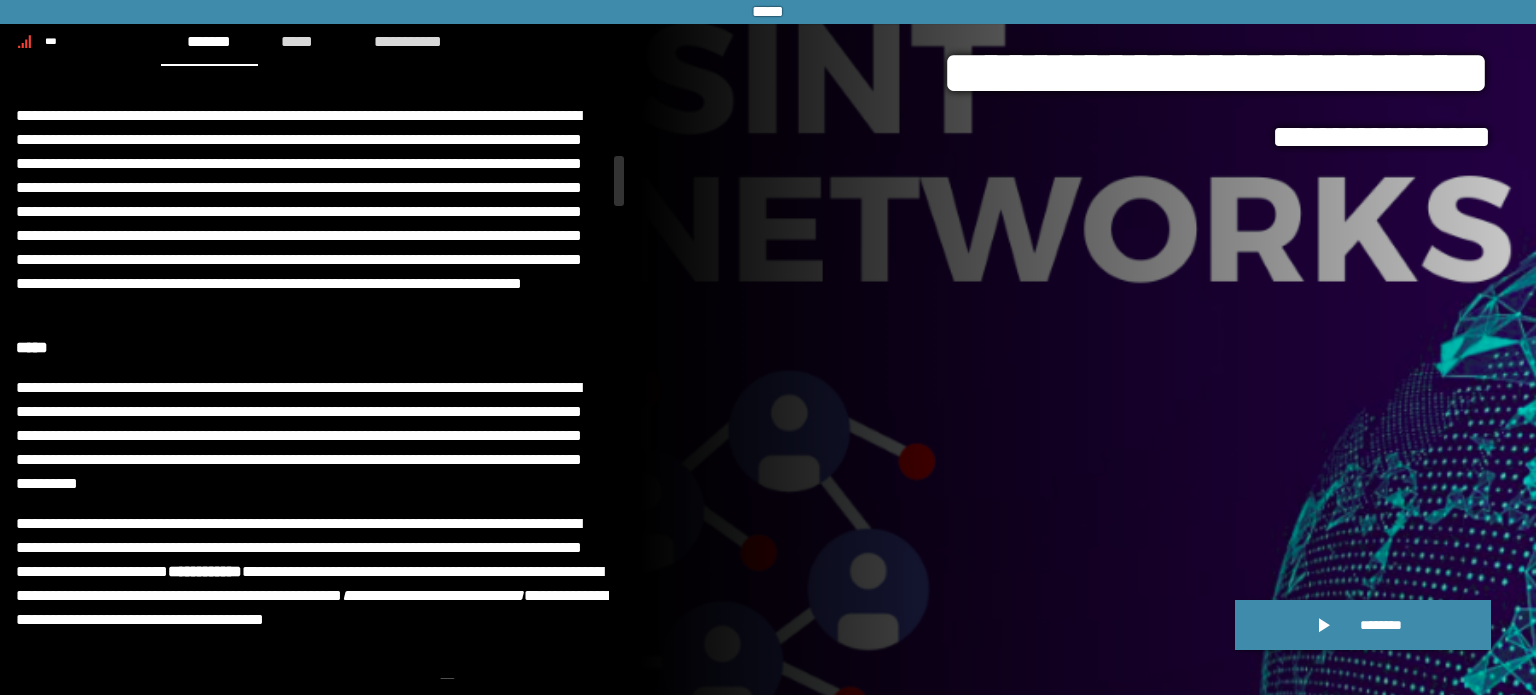 scroll, scrollTop: 937, scrollLeft: 0, axis: vertical 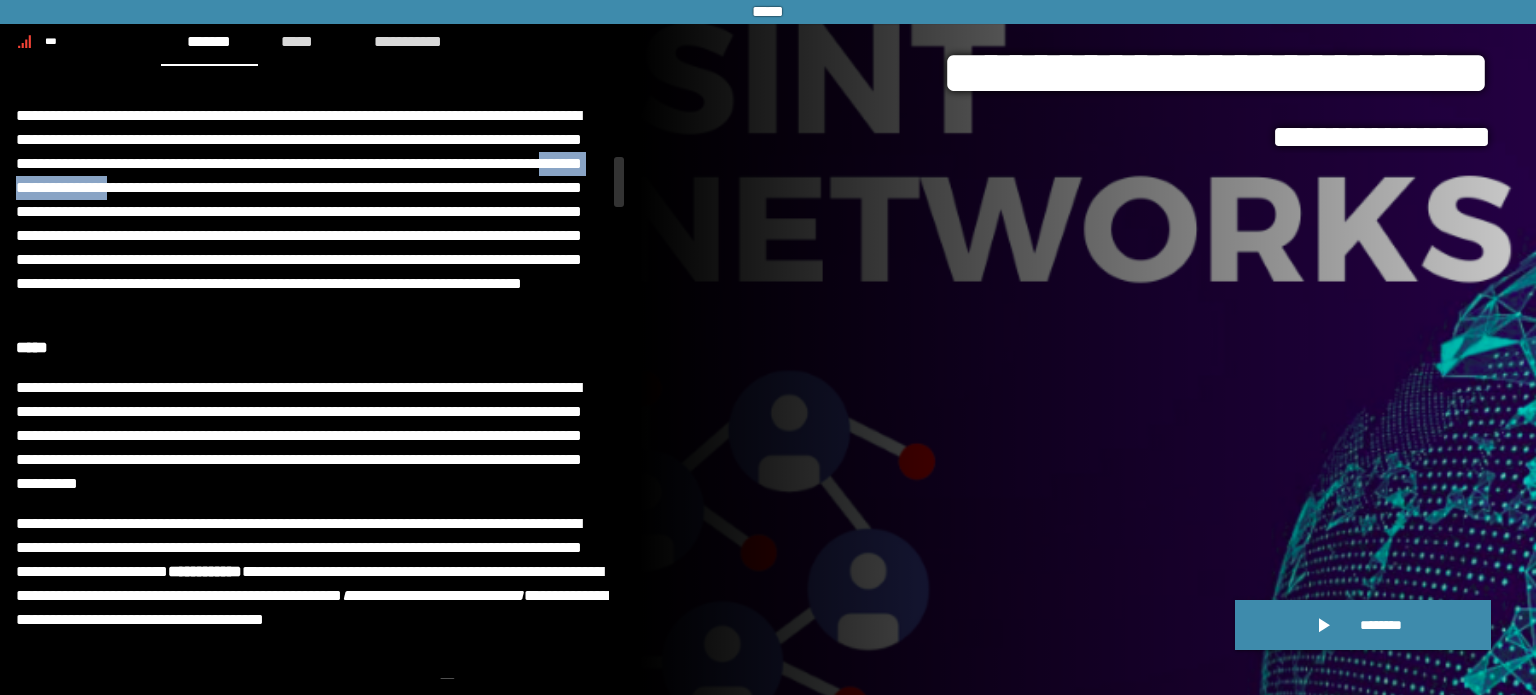 drag, startPoint x: 176, startPoint y: 183, endPoint x: 343, endPoint y: 195, distance: 167.43059 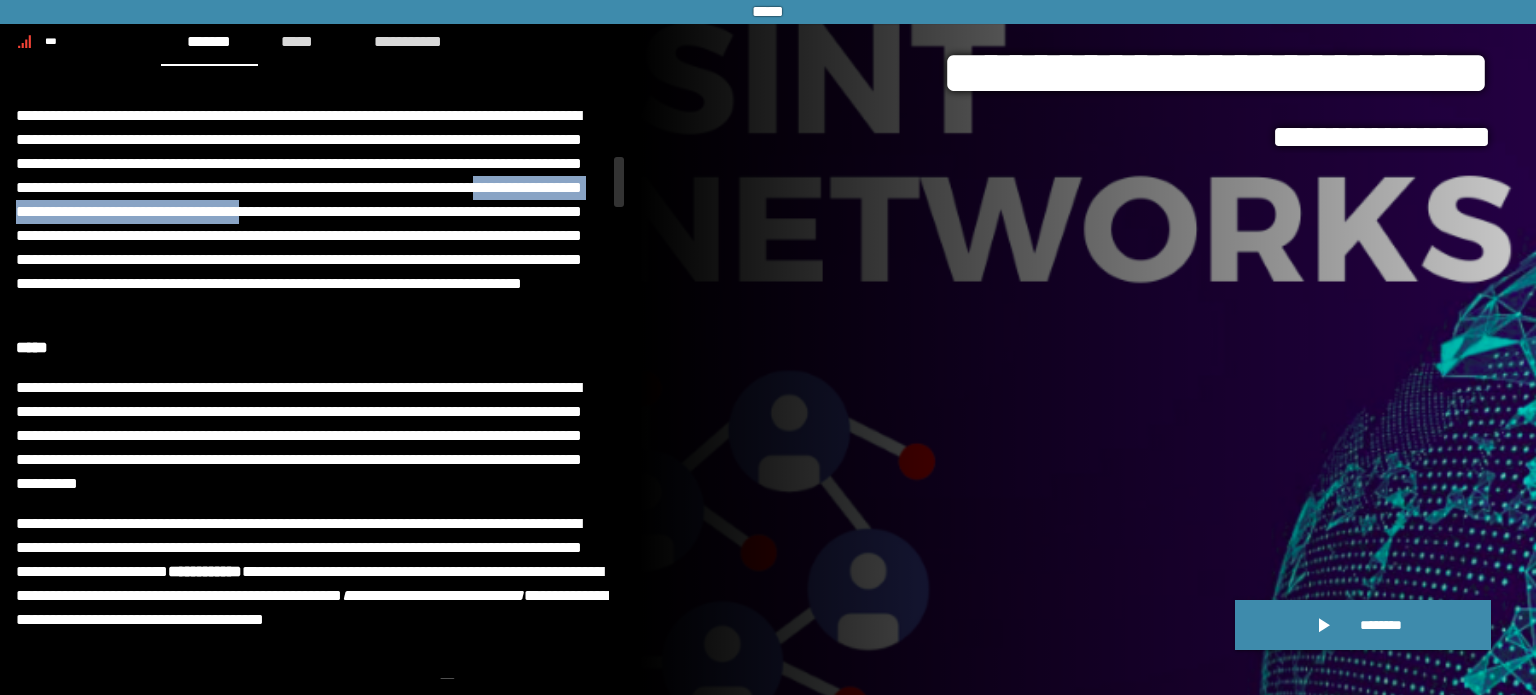 drag, startPoint x: 163, startPoint y: 219, endPoint x: 545, endPoint y: 206, distance: 382.22113 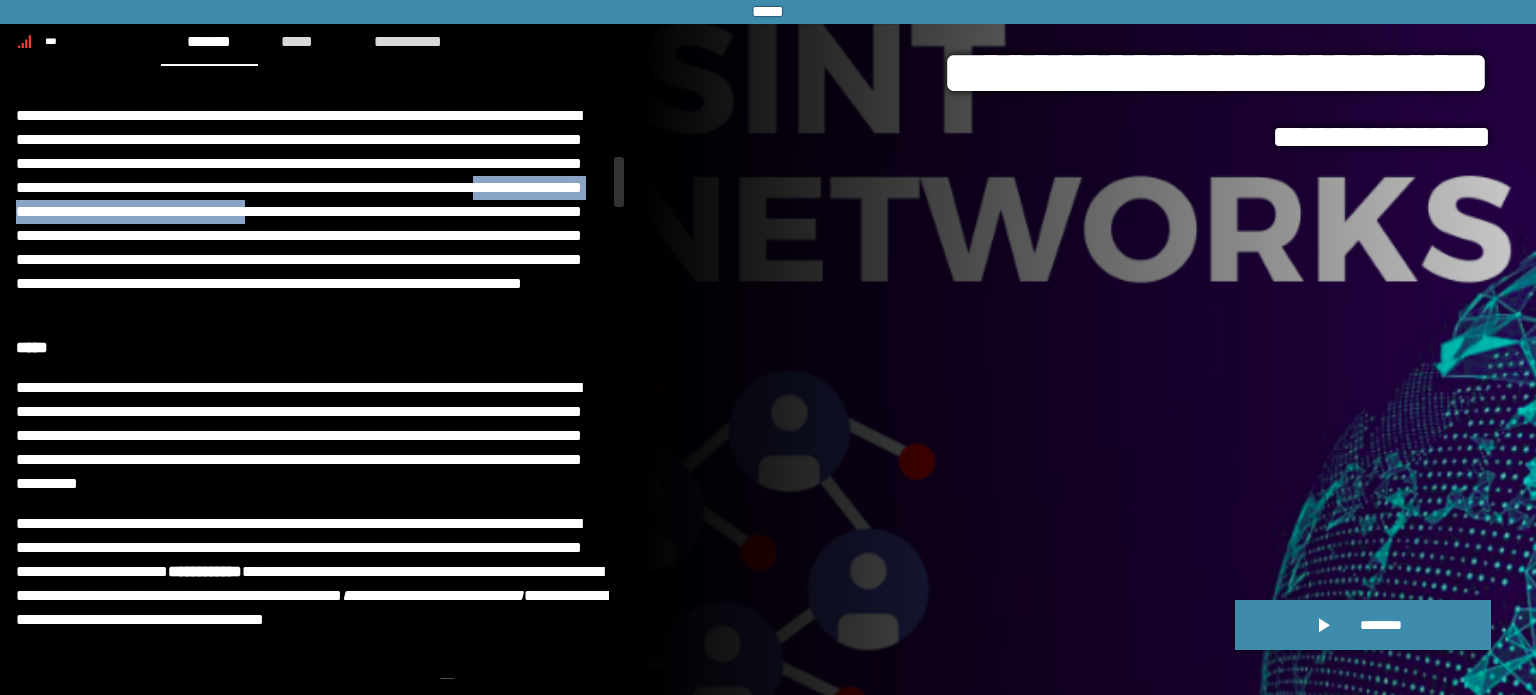 click on "**********" at bounding box center (312, 212) 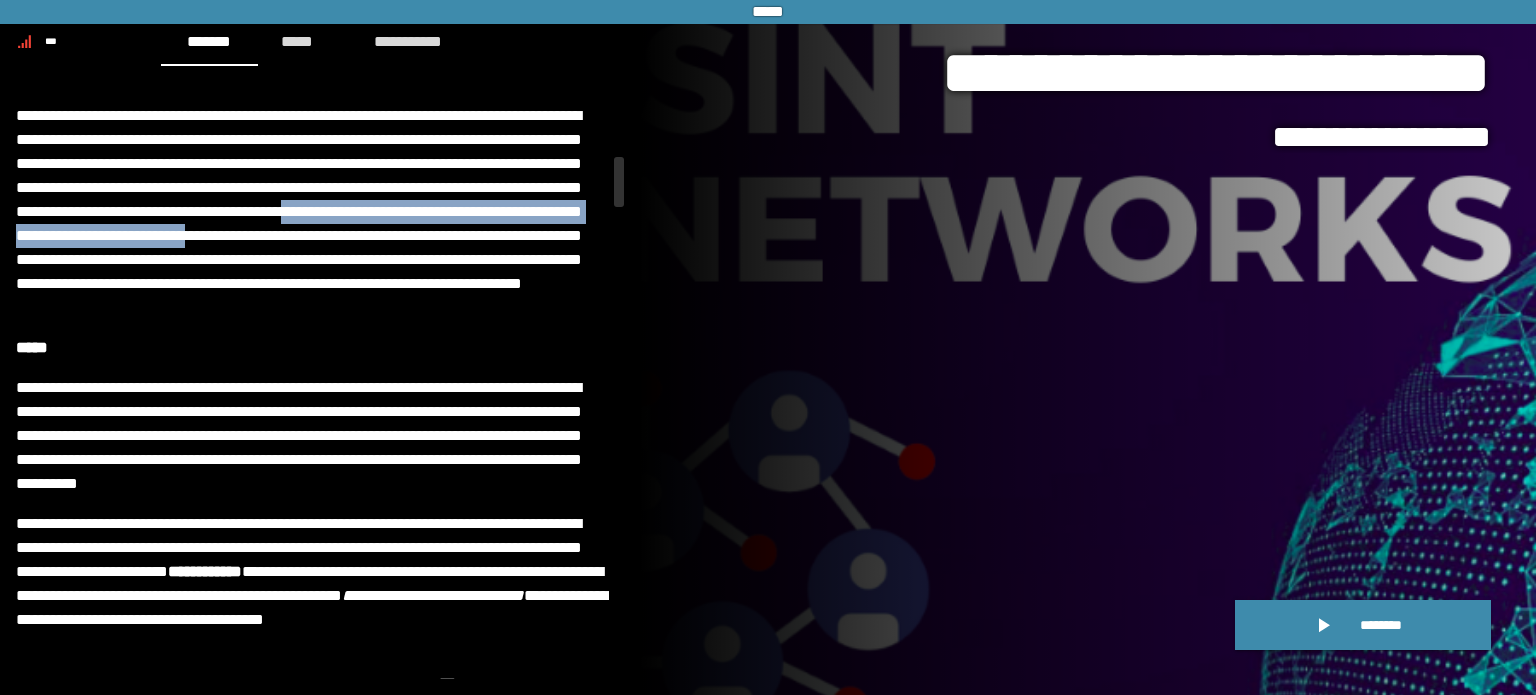 drag, startPoint x: 28, startPoint y: 241, endPoint x: 554, endPoint y: 245, distance: 526.0152 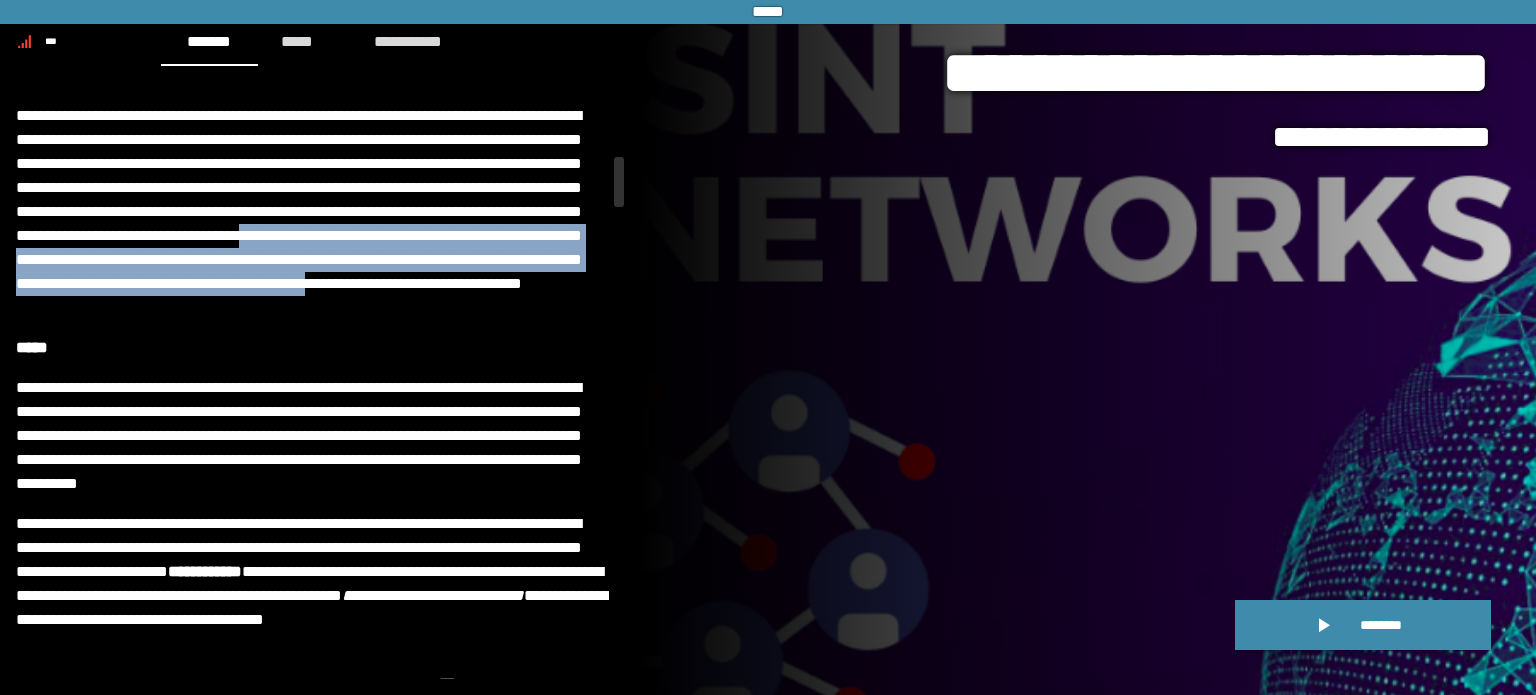 drag, startPoint x: 73, startPoint y: 261, endPoint x: 362, endPoint y: 309, distance: 292.95905 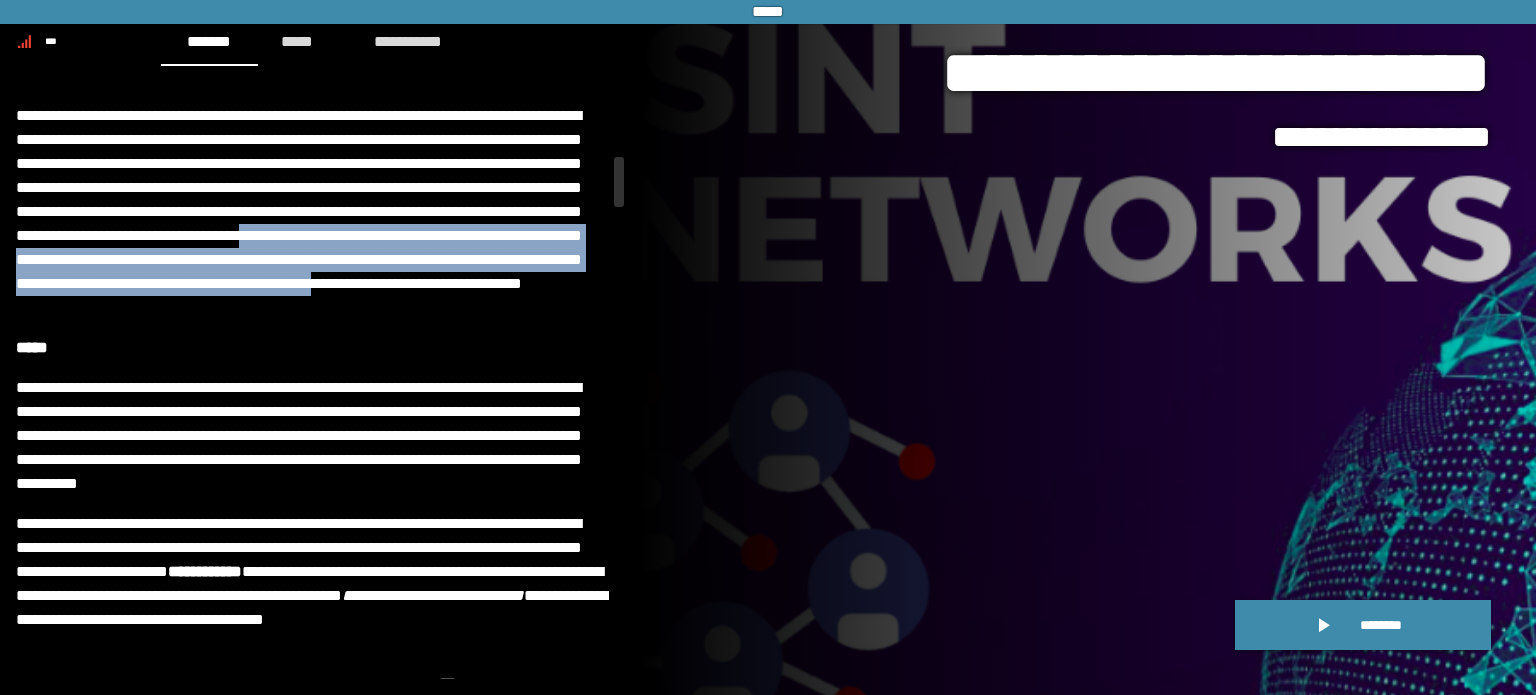 scroll, scrollTop: 1052, scrollLeft: 0, axis: vertical 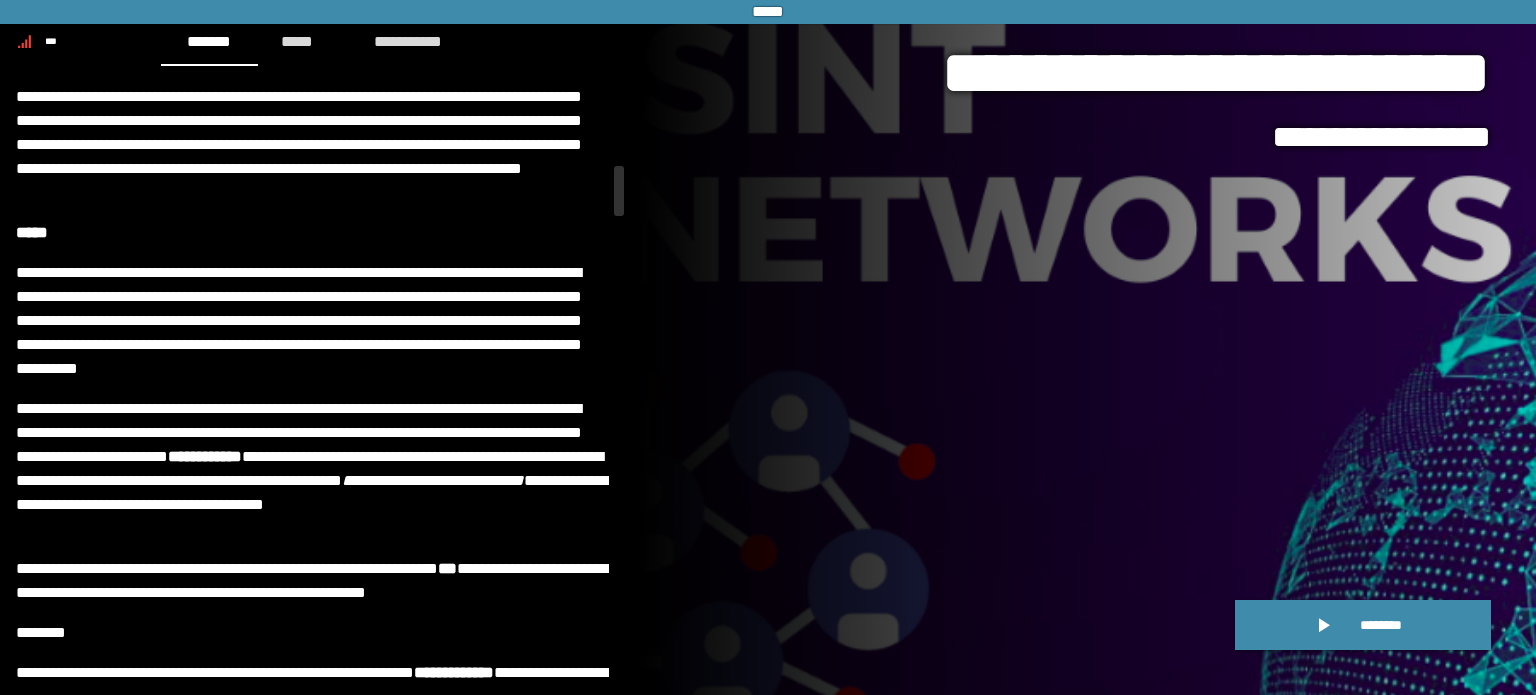 click on "**********" at bounding box center [312, 321] 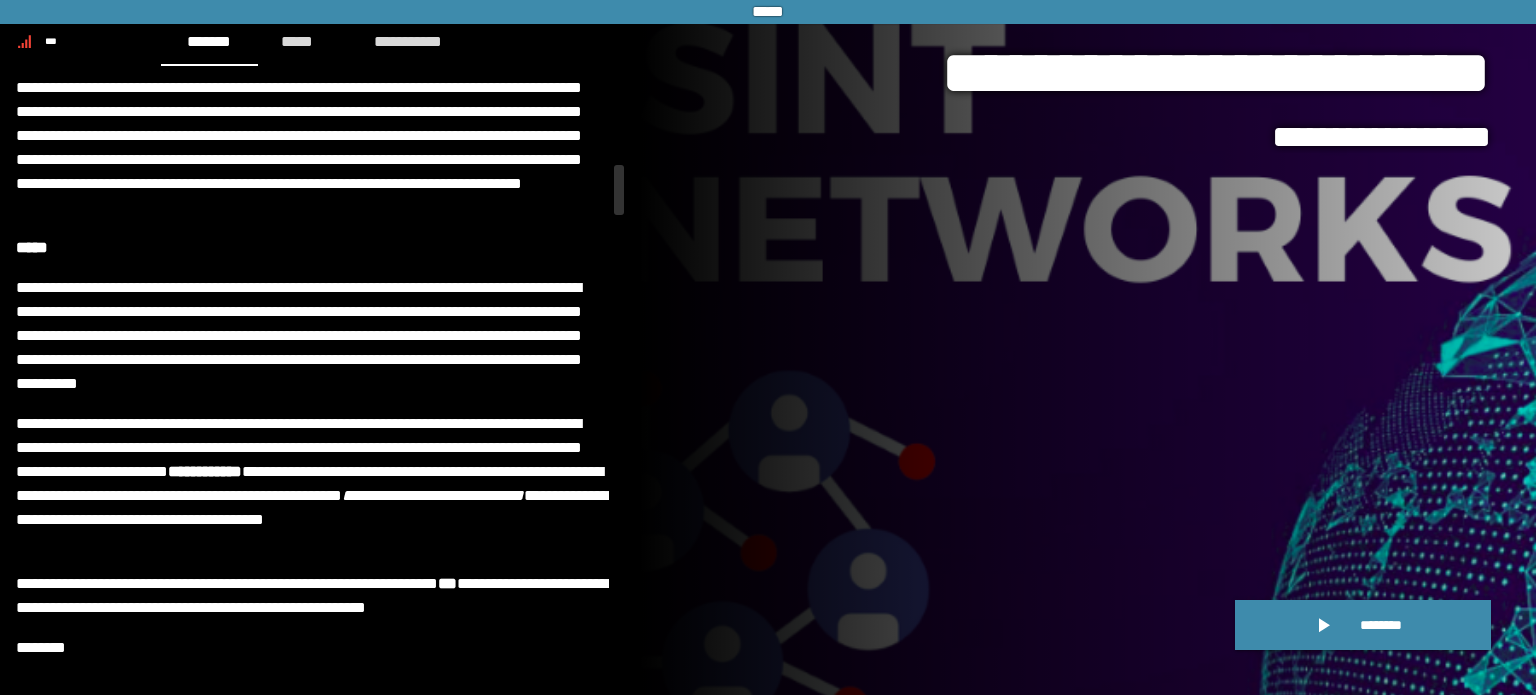 scroll, scrollTop: 1036, scrollLeft: 0, axis: vertical 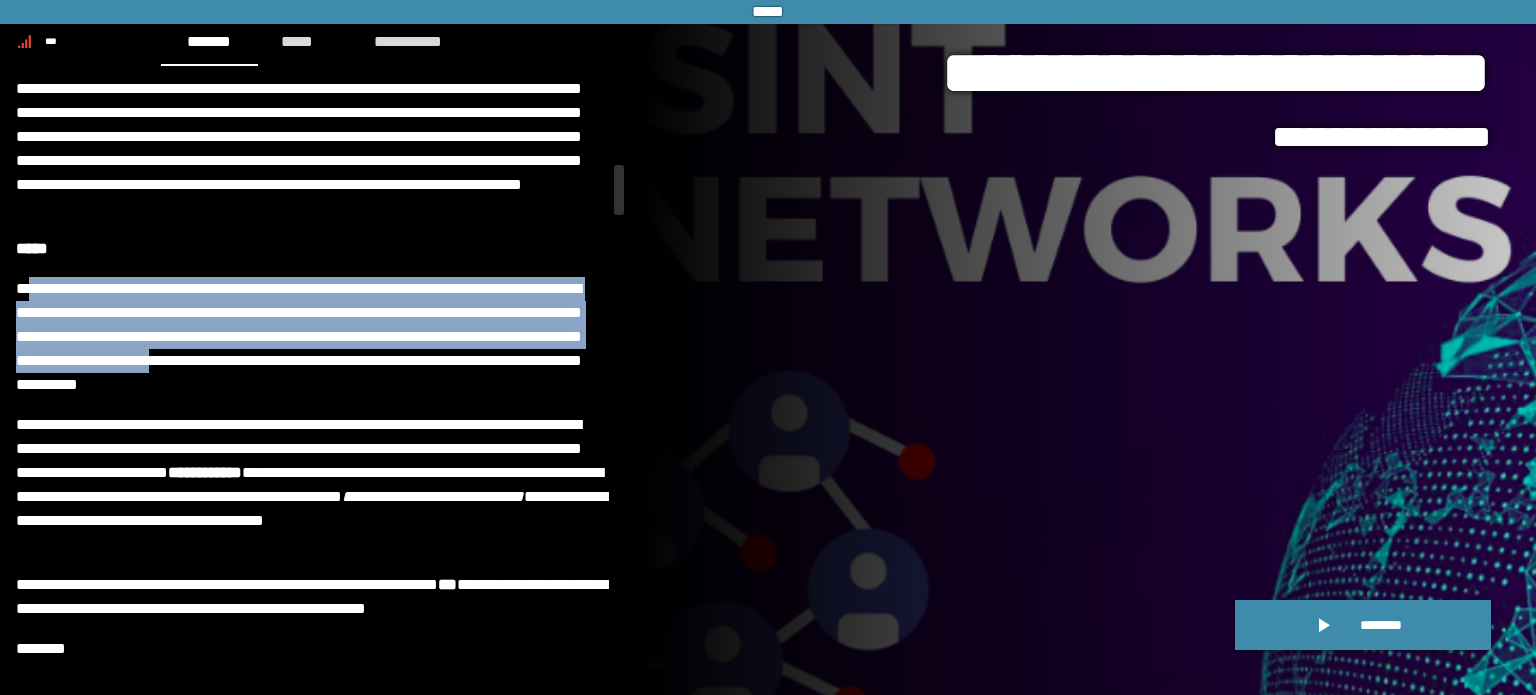 drag, startPoint x: 28, startPoint y: 280, endPoint x: 368, endPoint y: 359, distance: 349.0573 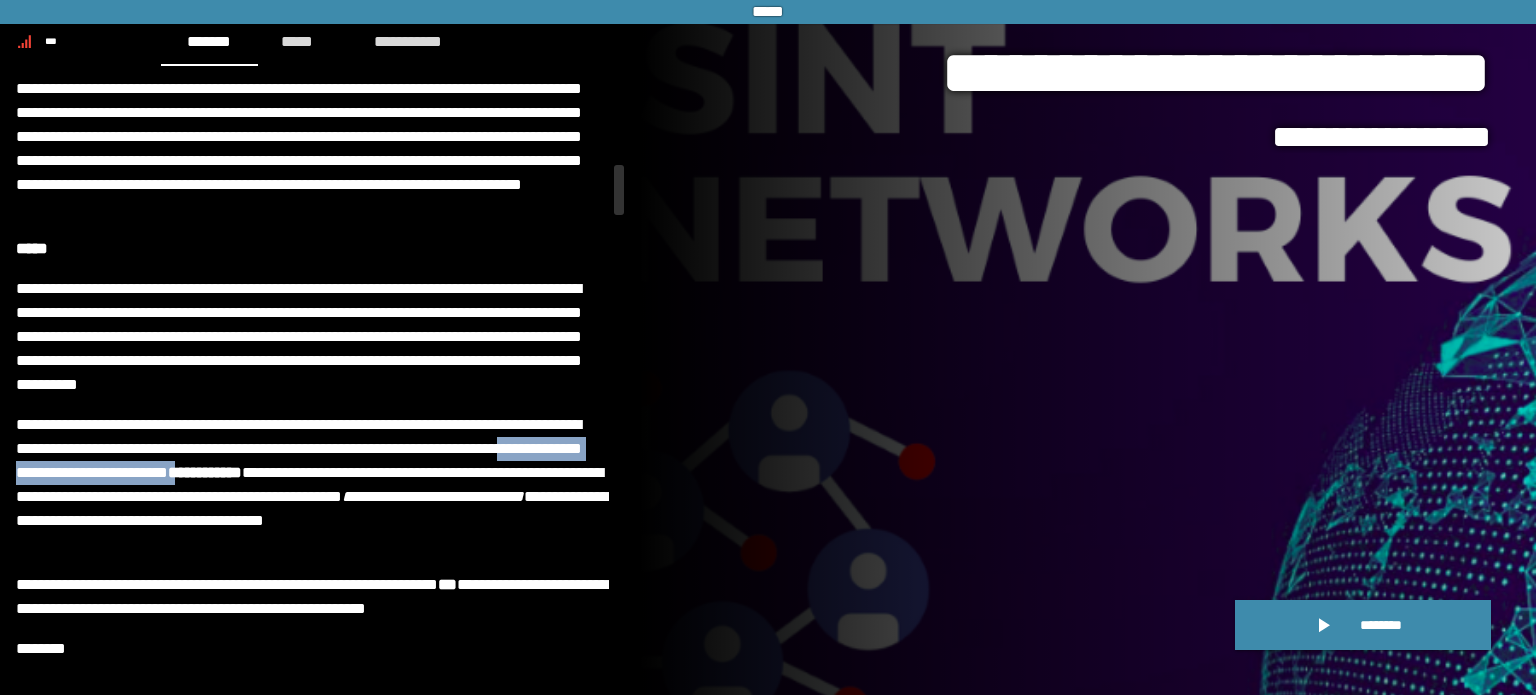 drag, startPoint x: 79, startPoint y: 475, endPoint x: 374, endPoint y: 476, distance: 295.0017 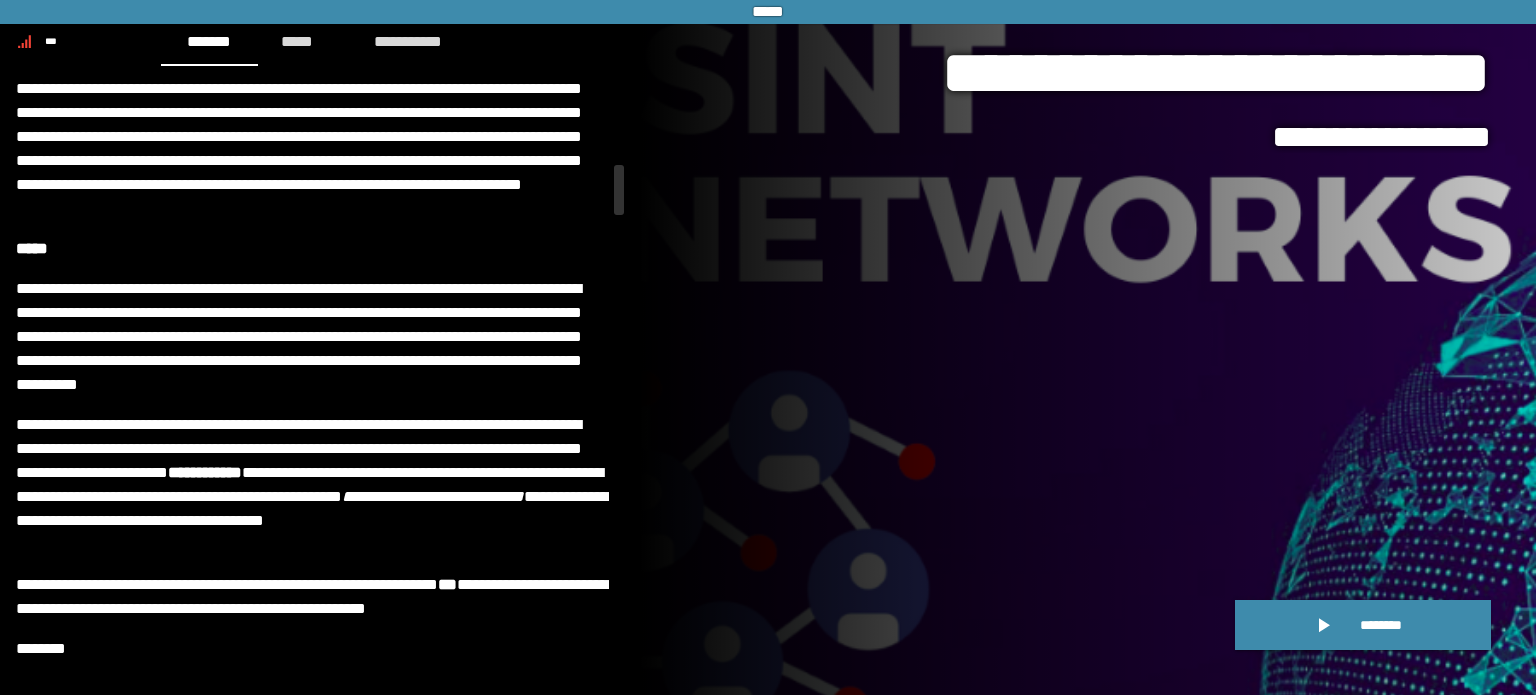click on "**********" at bounding box center [205, 472] 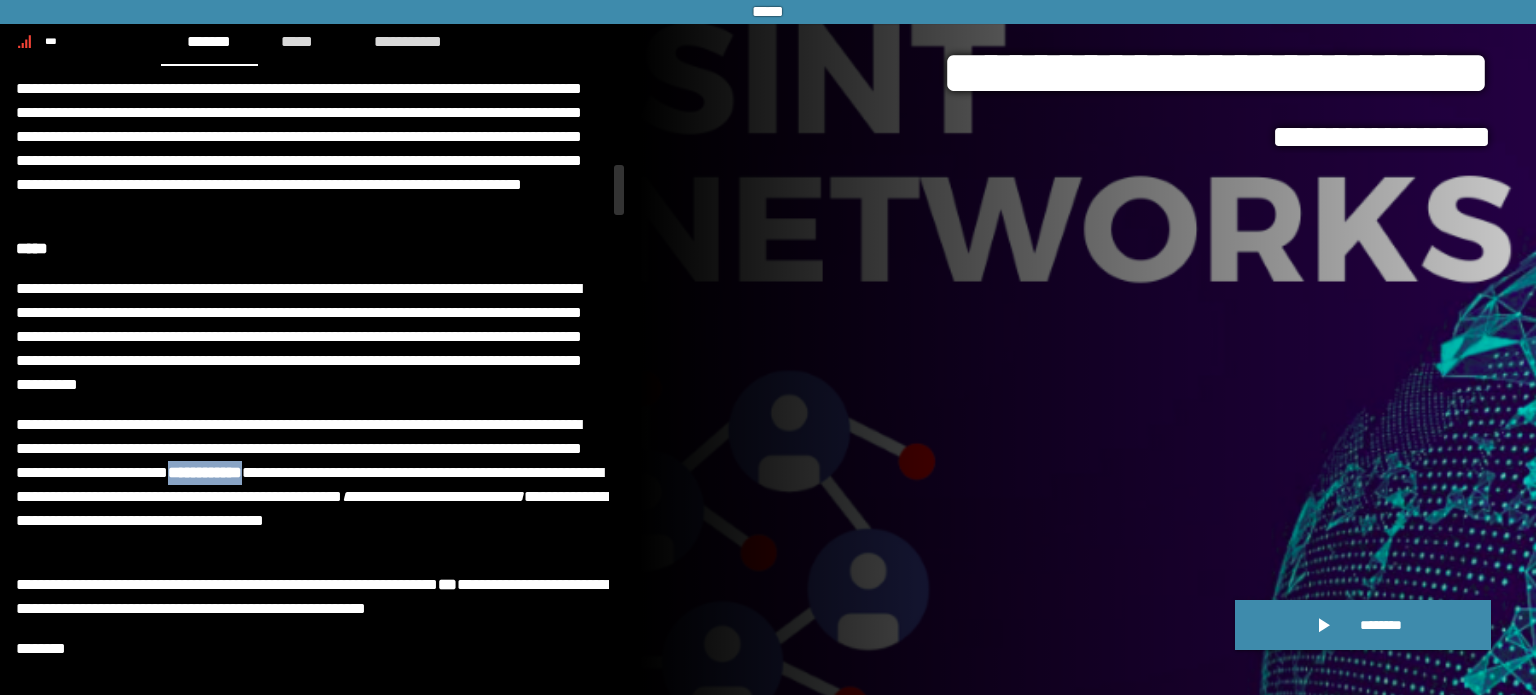 drag, startPoint x: 456, startPoint y: 471, endPoint x: 361, endPoint y: 467, distance: 95.084175 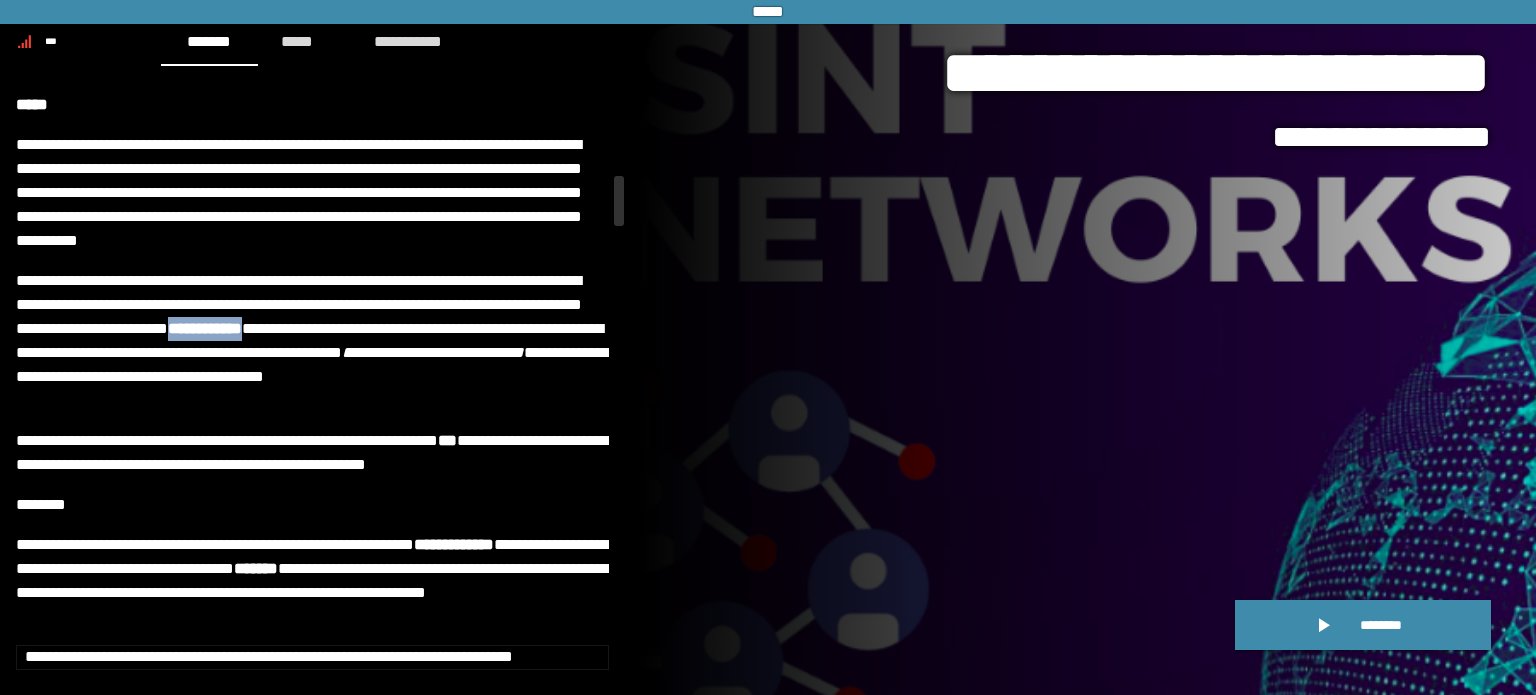 scroll, scrollTop: 1181, scrollLeft: 0, axis: vertical 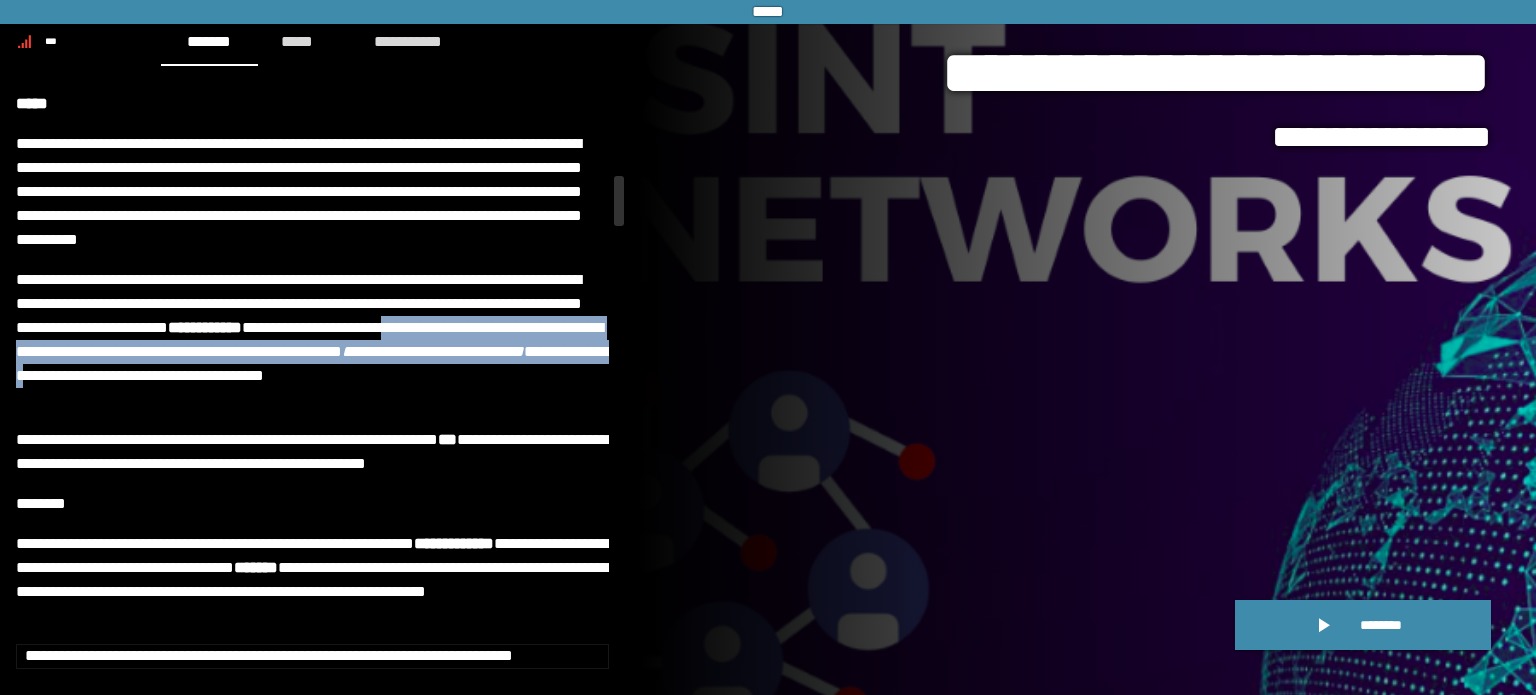 drag, startPoint x: 89, startPoint y: 349, endPoint x: 440, endPoint y: 364, distance: 351.32037 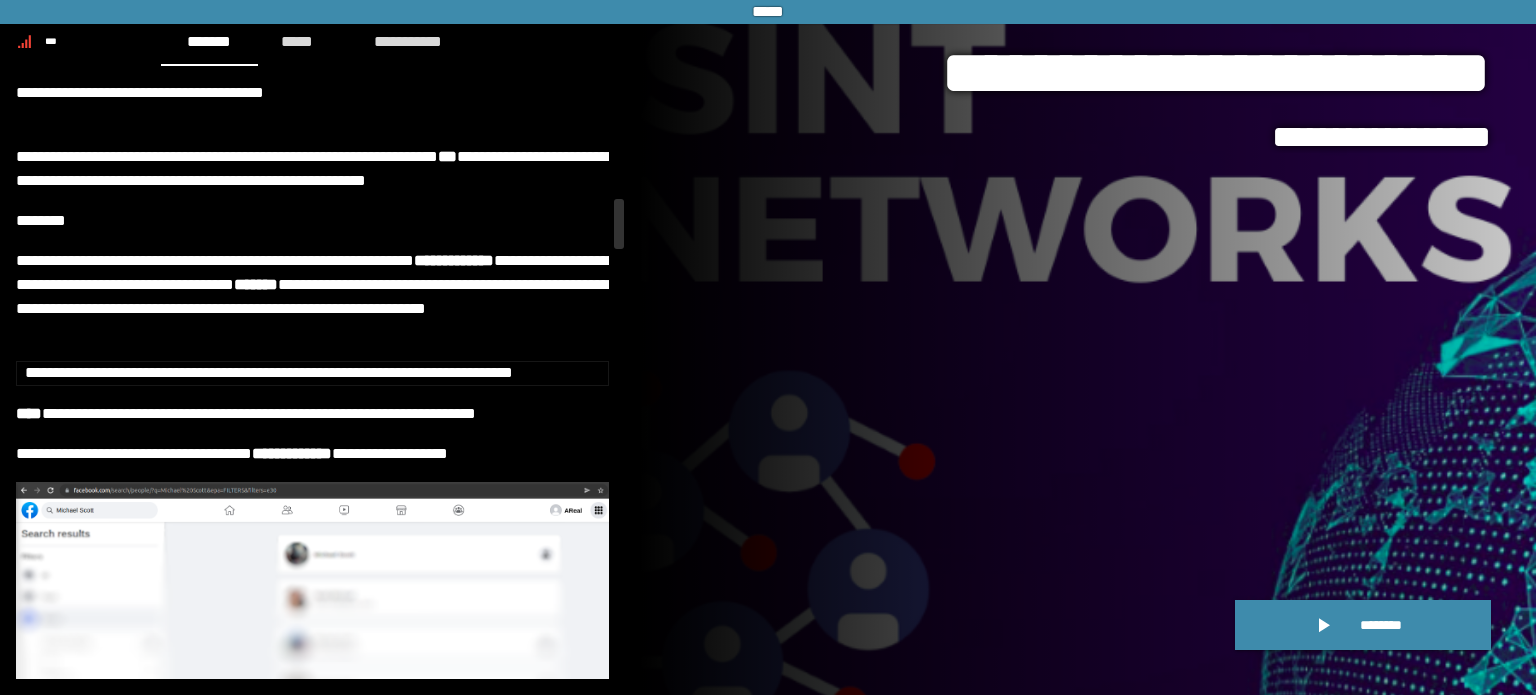 scroll, scrollTop: 1464, scrollLeft: 0, axis: vertical 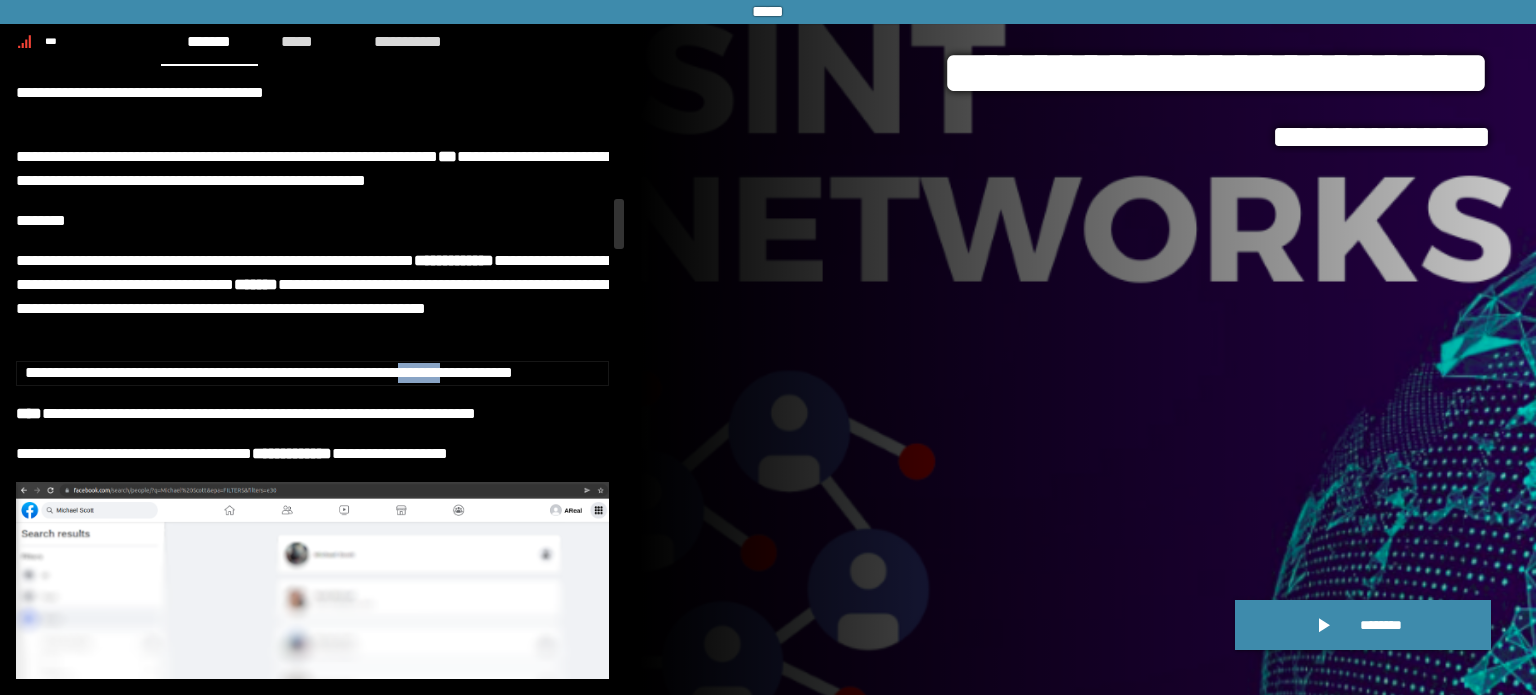 click on "**********" at bounding box center (269, 372) 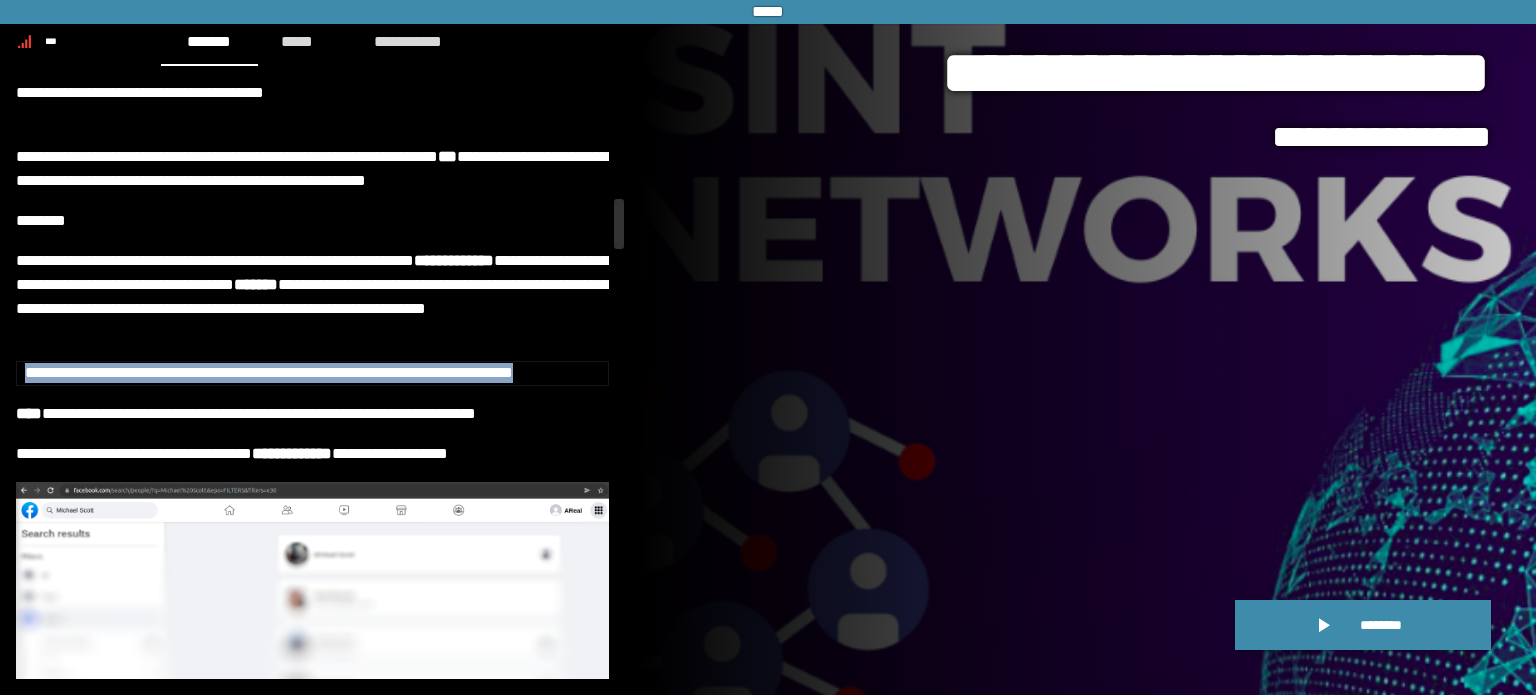 click on "**********" at bounding box center (269, 372) 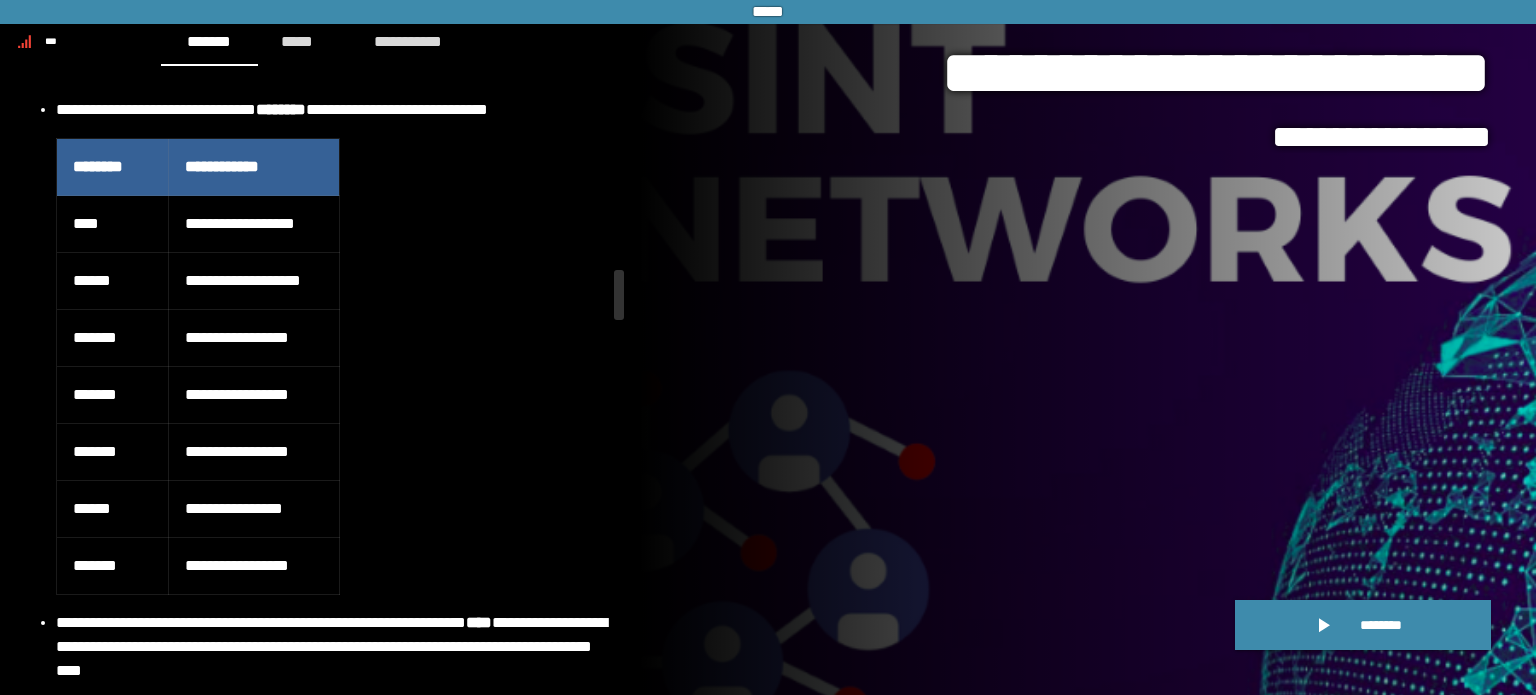 scroll, scrollTop: 2364, scrollLeft: 0, axis: vertical 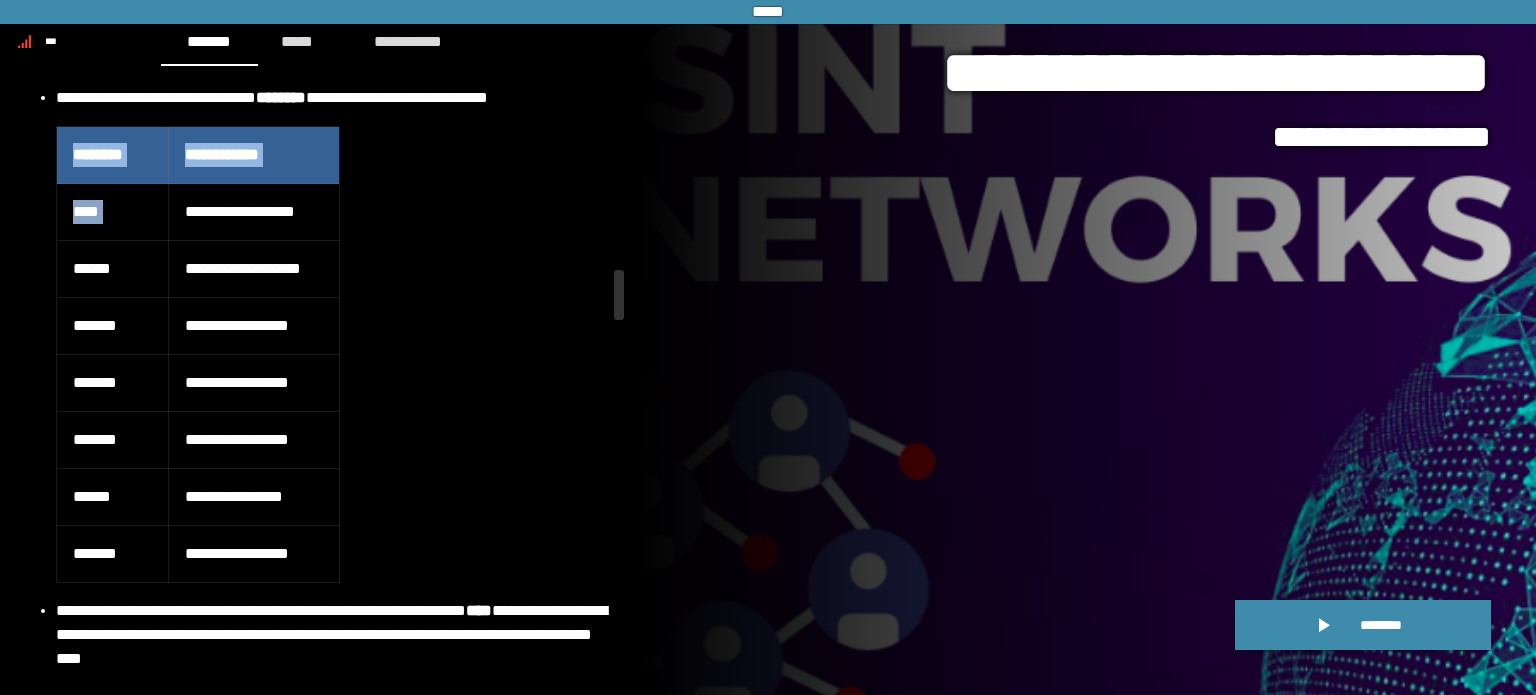 drag, startPoint x: 168, startPoint y: 221, endPoint x: 400, endPoint y: 189, distance: 234.1965 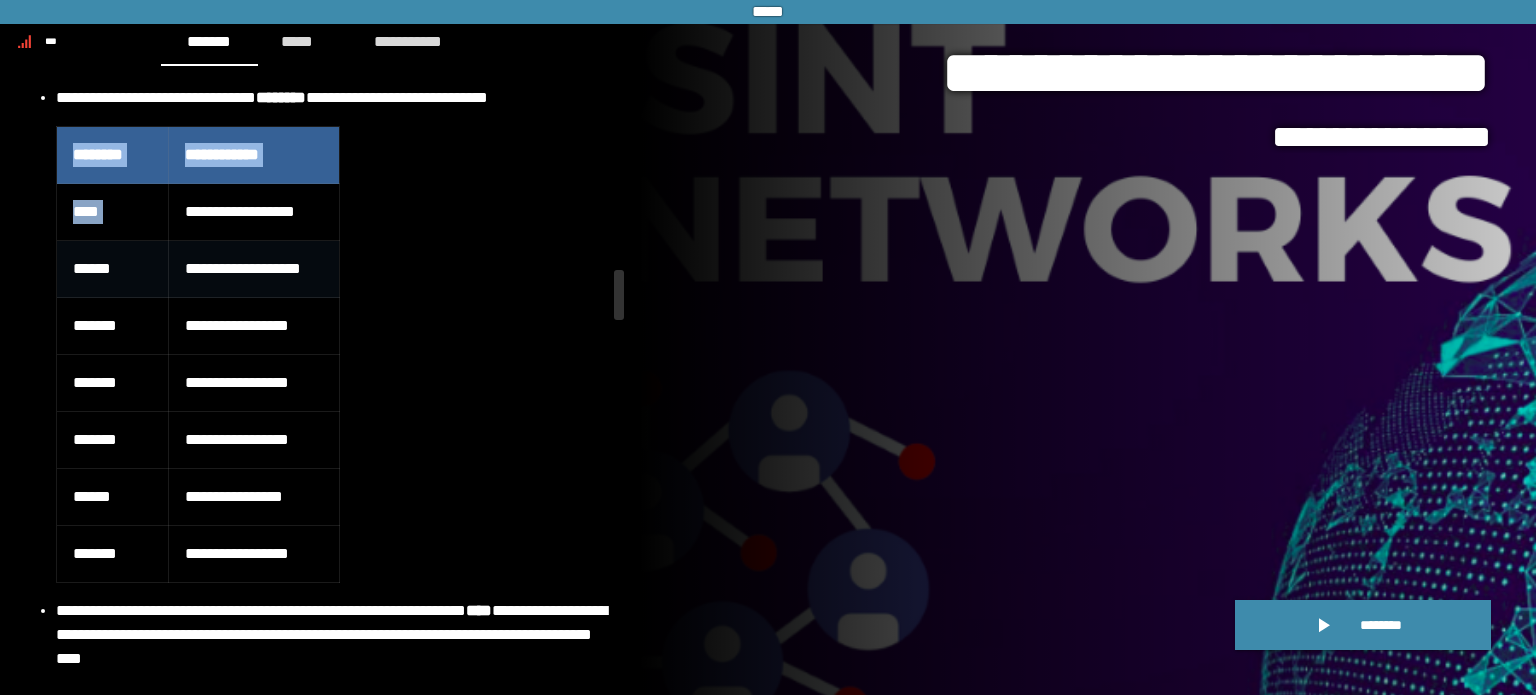 click on "******" at bounding box center [112, 269] 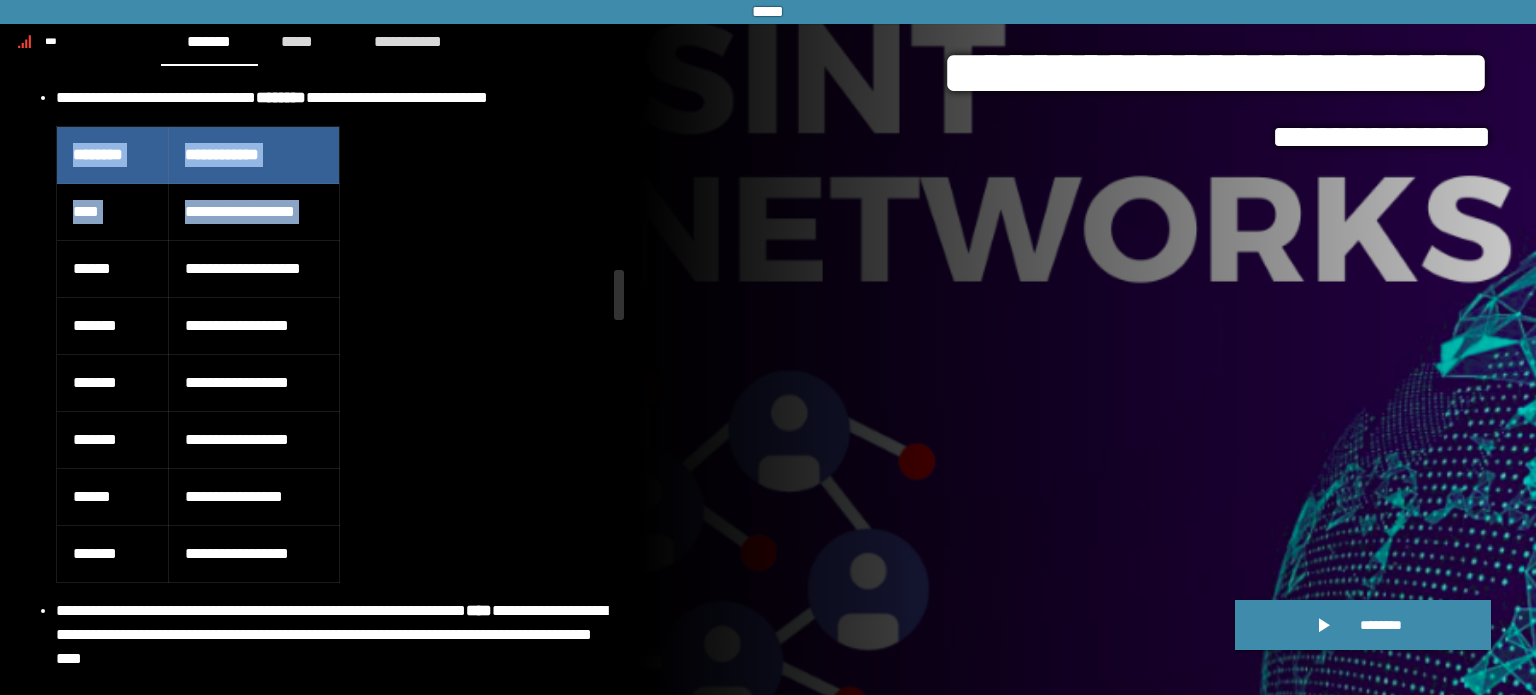 drag, startPoint x: 60, startPoint y: 295, endPoint x: 344, endPoint y: 283, distance: 284.25342 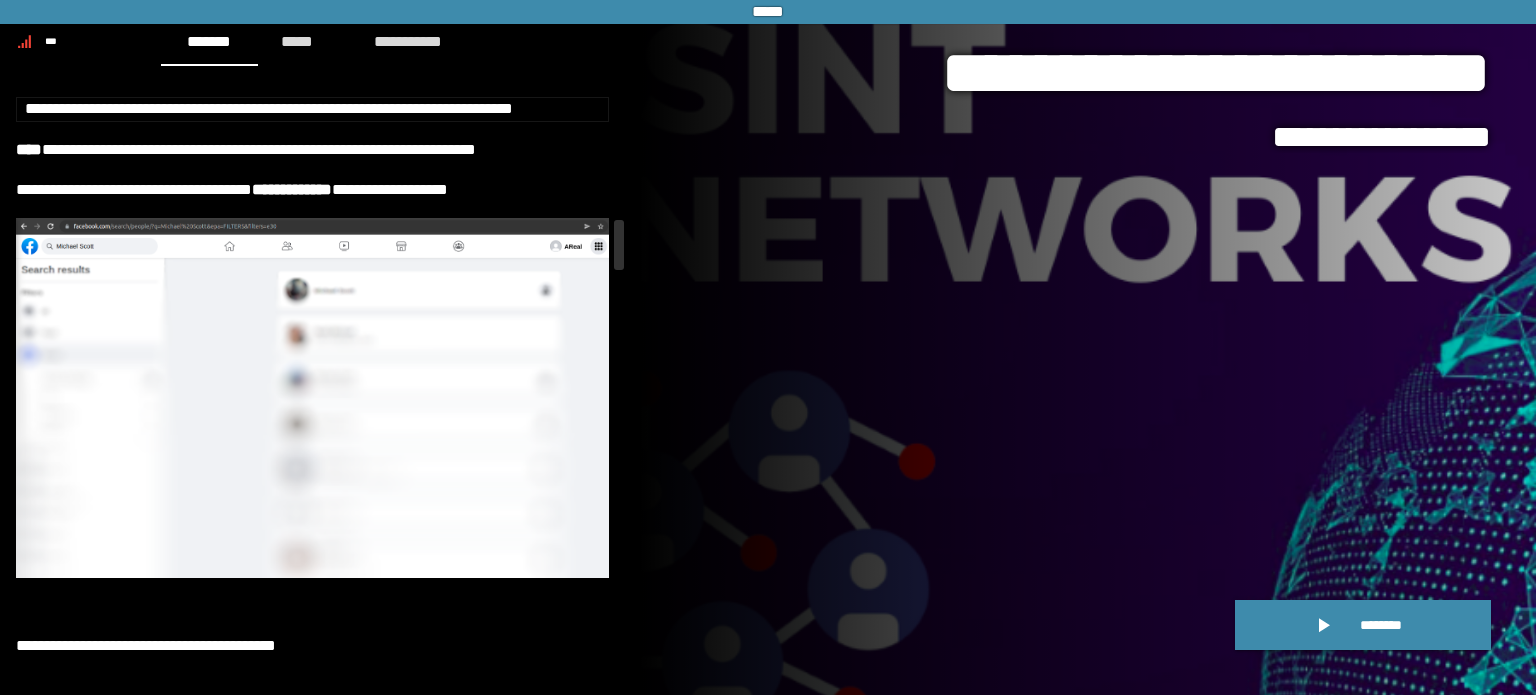 scroll, scrollTop: 1728, scrollLeft: 0, axis: vertical 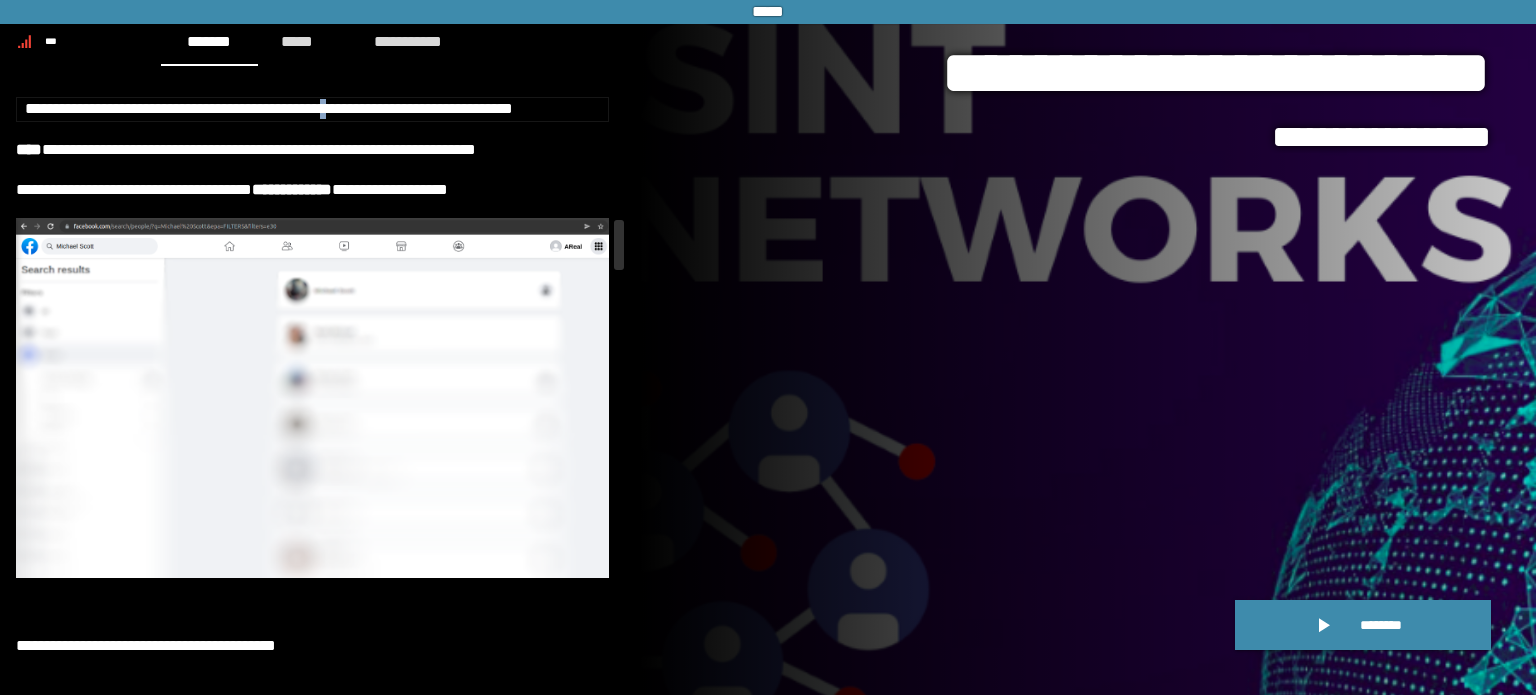 drag, startPoint x: 113, startPoint y: 124, endPoint x: 123, endPoint y: 127, distance: 10.440307 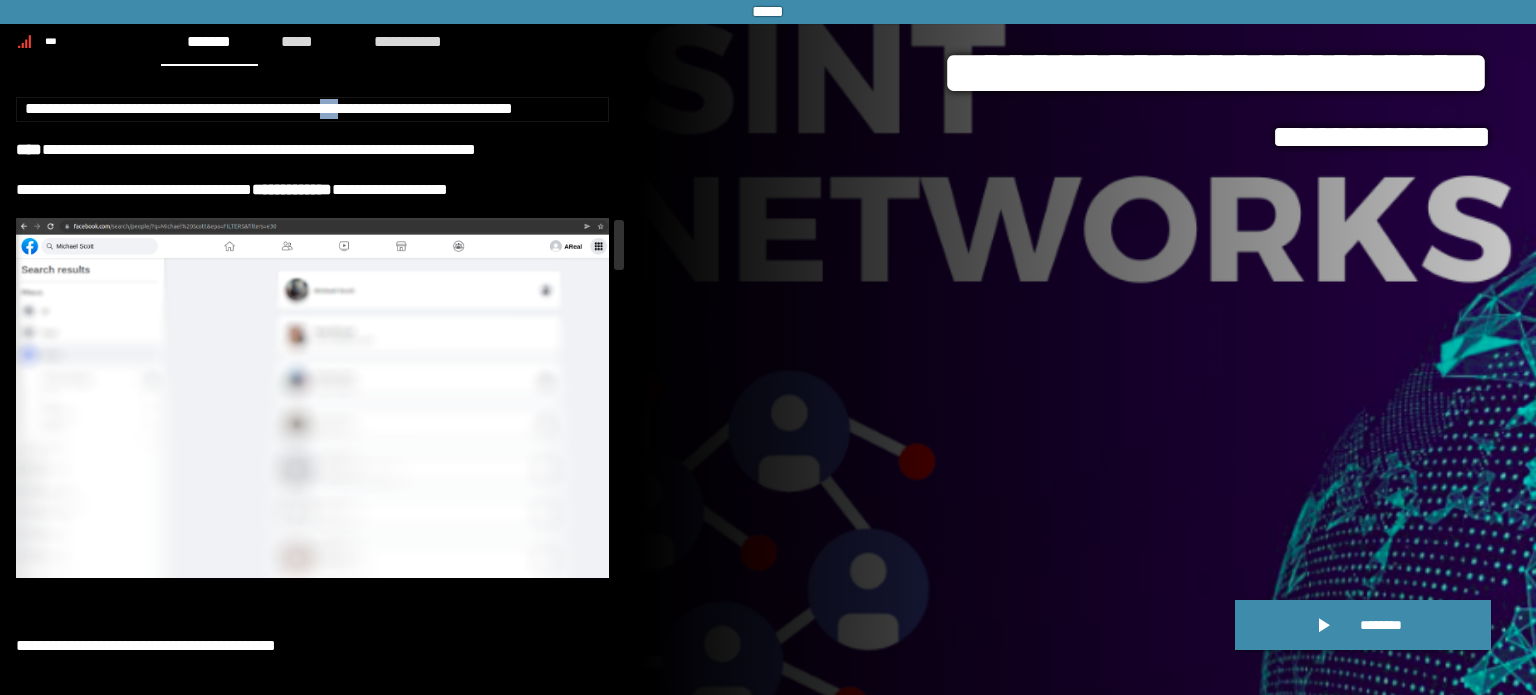 drag, startPoint x: 141, startPoint y: 132, endPoint x: 116, endPoint y: 132, distance: 25 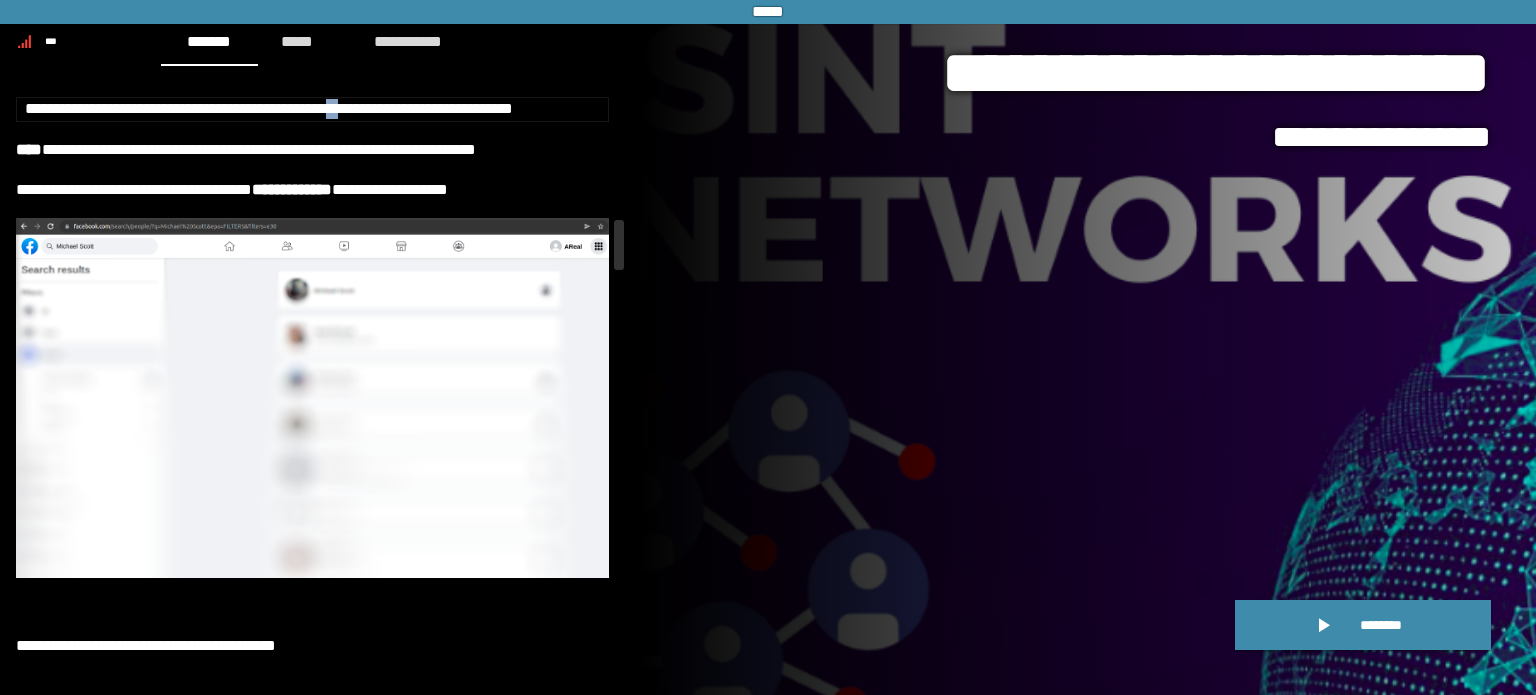 click on "**********" at bounding box center [269, 108] 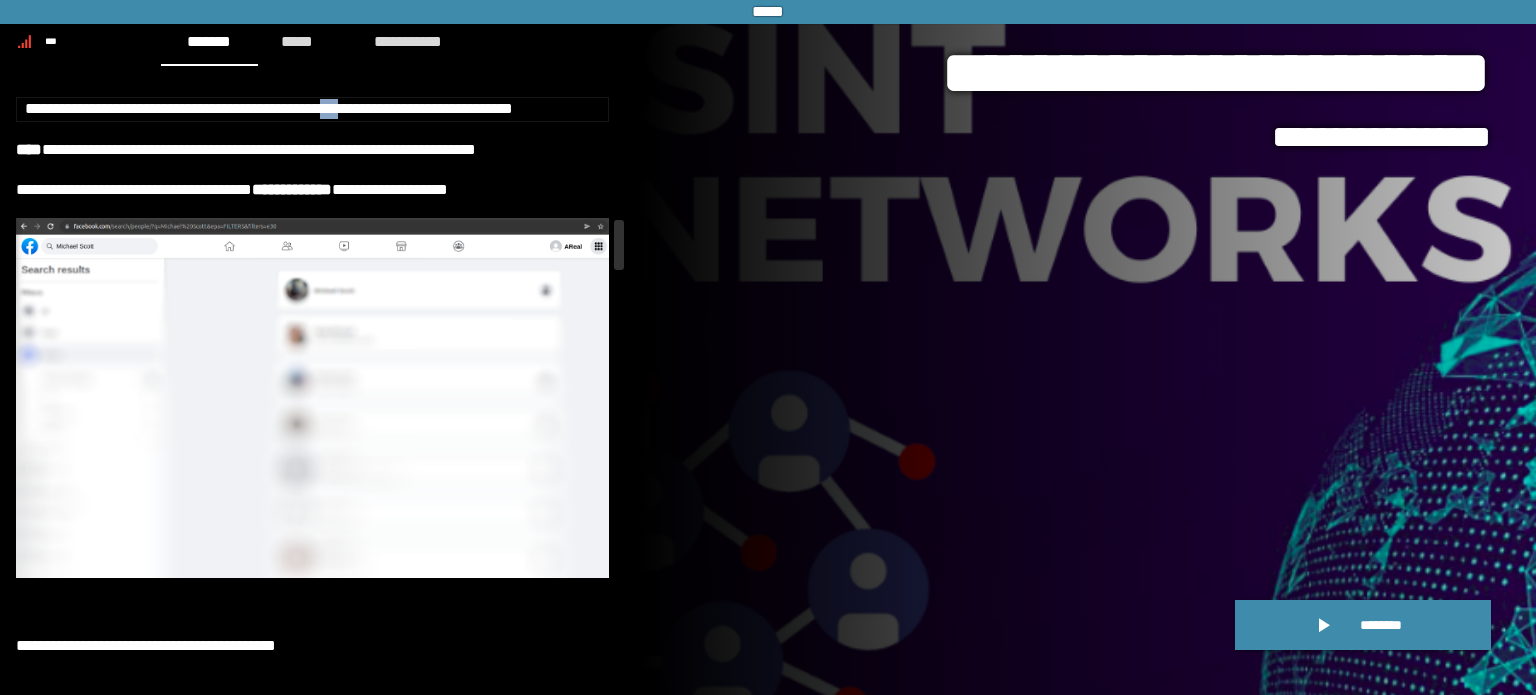drag, startPoint x: 110, startPoint y: 127, endPoint x: 139, endPoint y: 131, distance: 29.274563 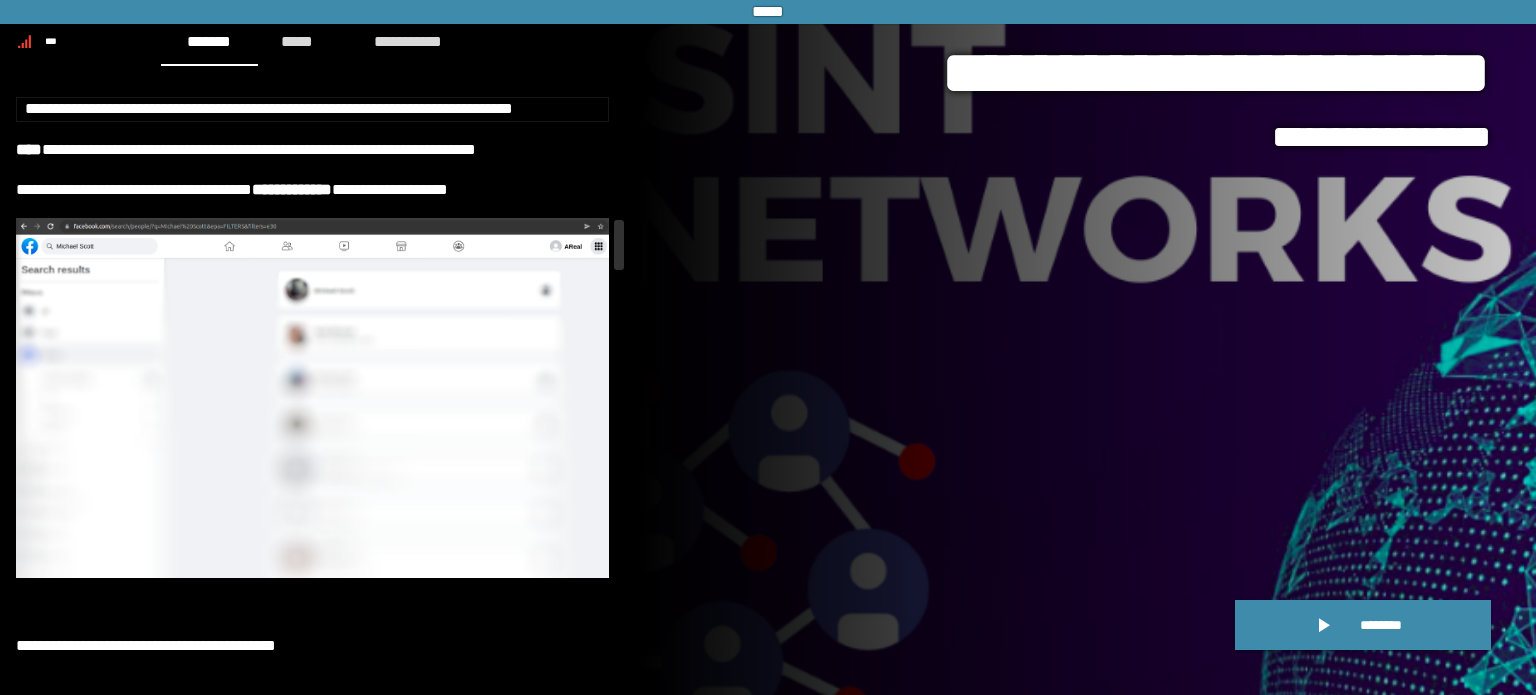 click on "**********" at bounding box center (269, 108) 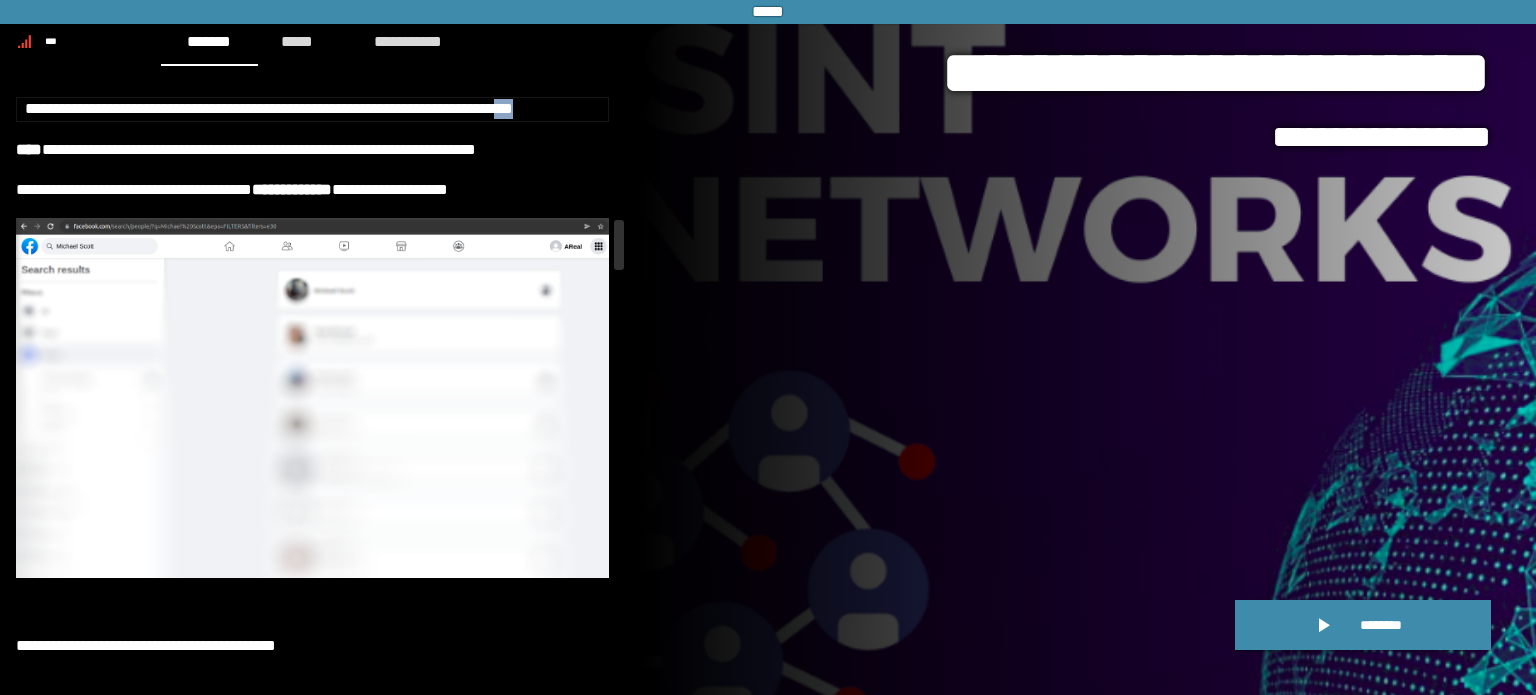 click on "**********" at bounding box center [269, 108] 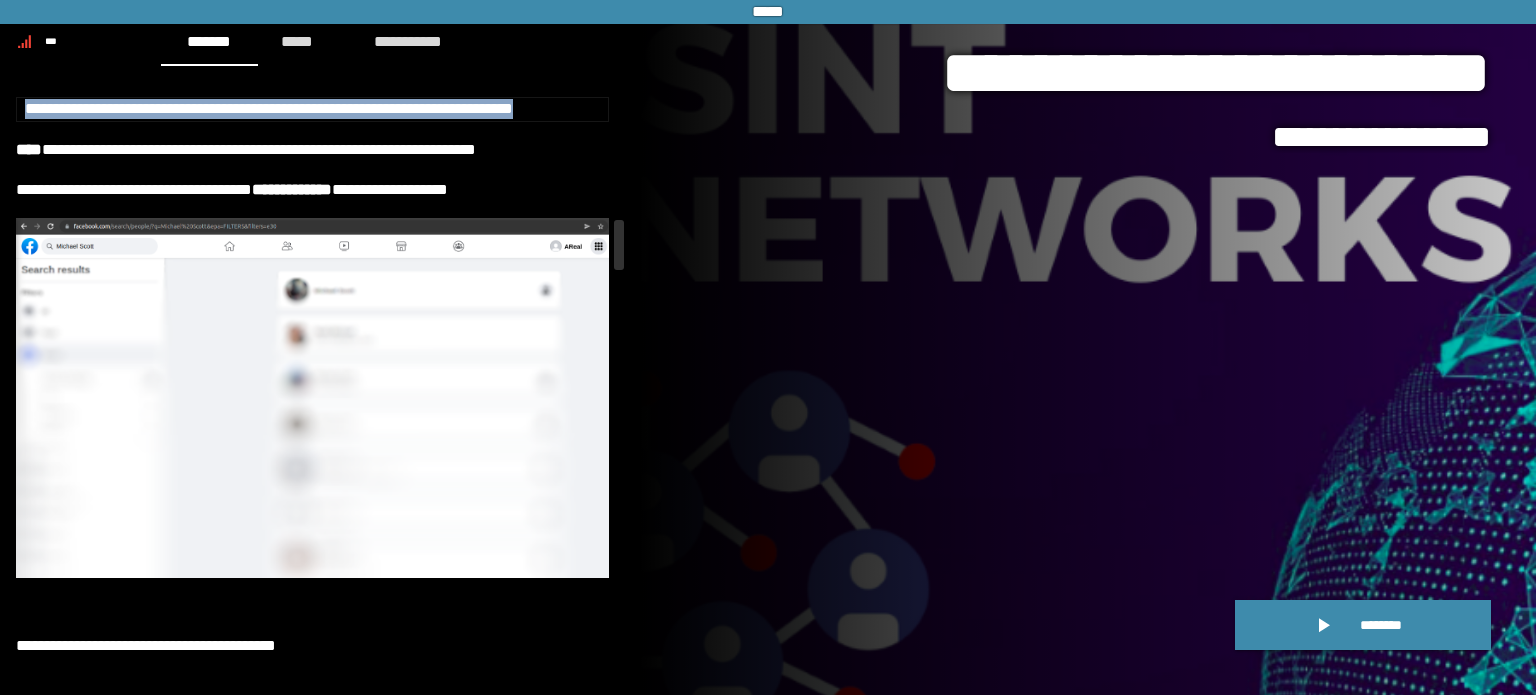 click on "**********" at bounding box center [269, 108] 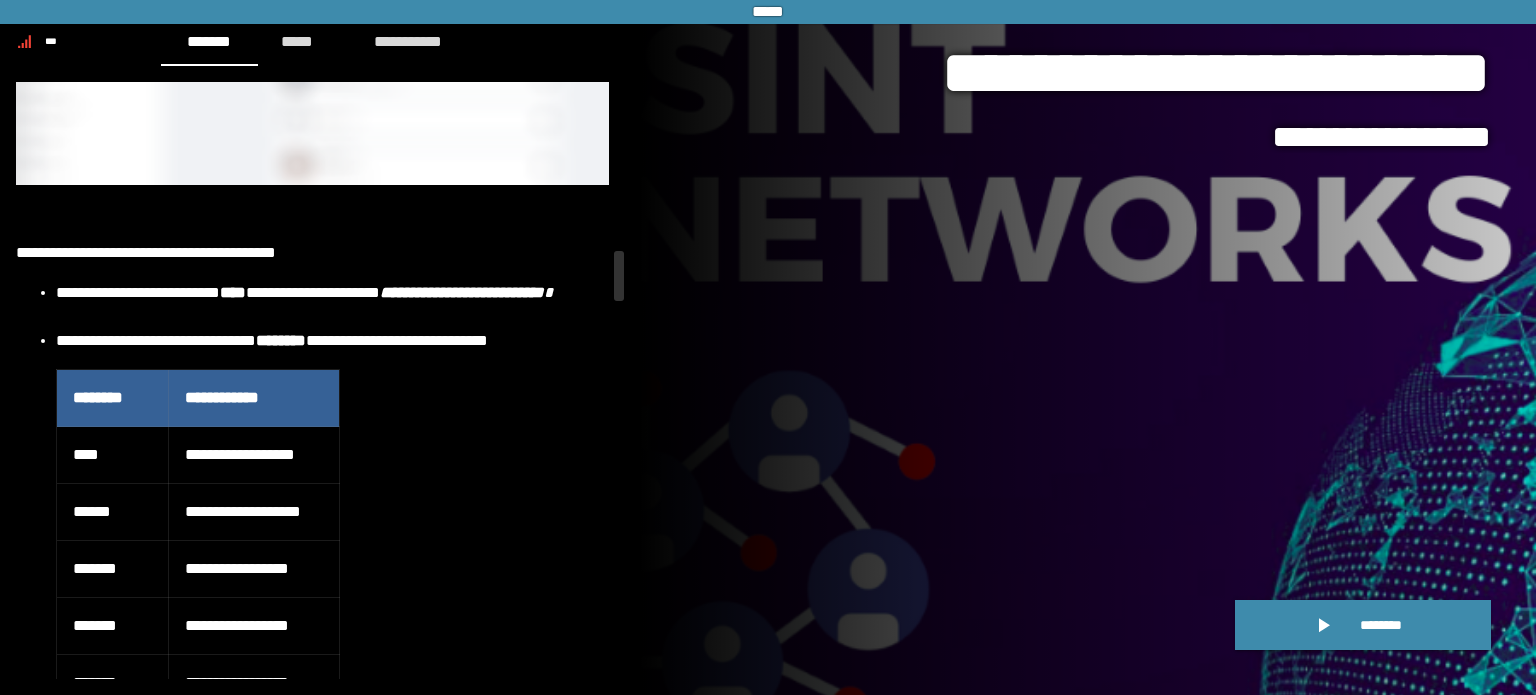 scroll, scrollTop: 2121, scrollLeft: 0, axis: vertical 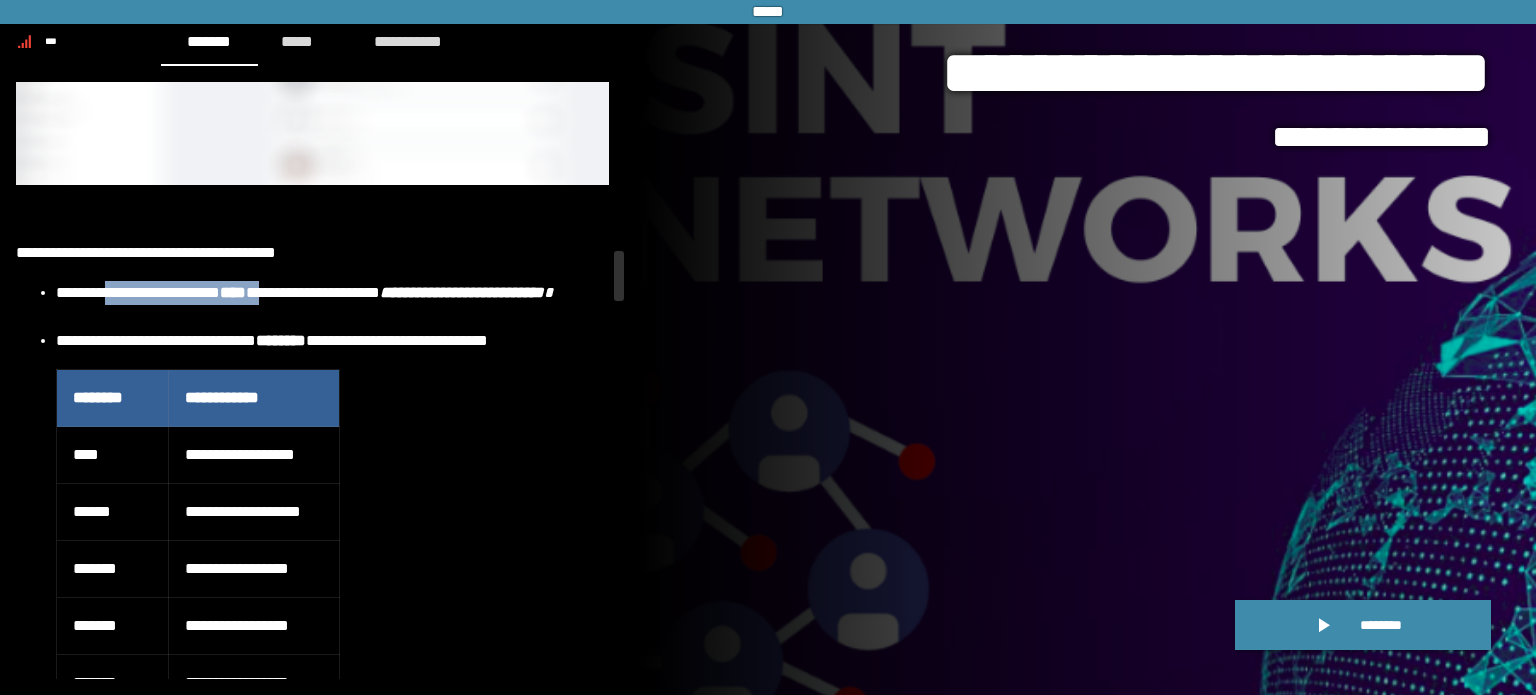 drag, startPoint x: 113, startPoint y: 308, endPoint x: 295, endPoint y: 308, distance: 182 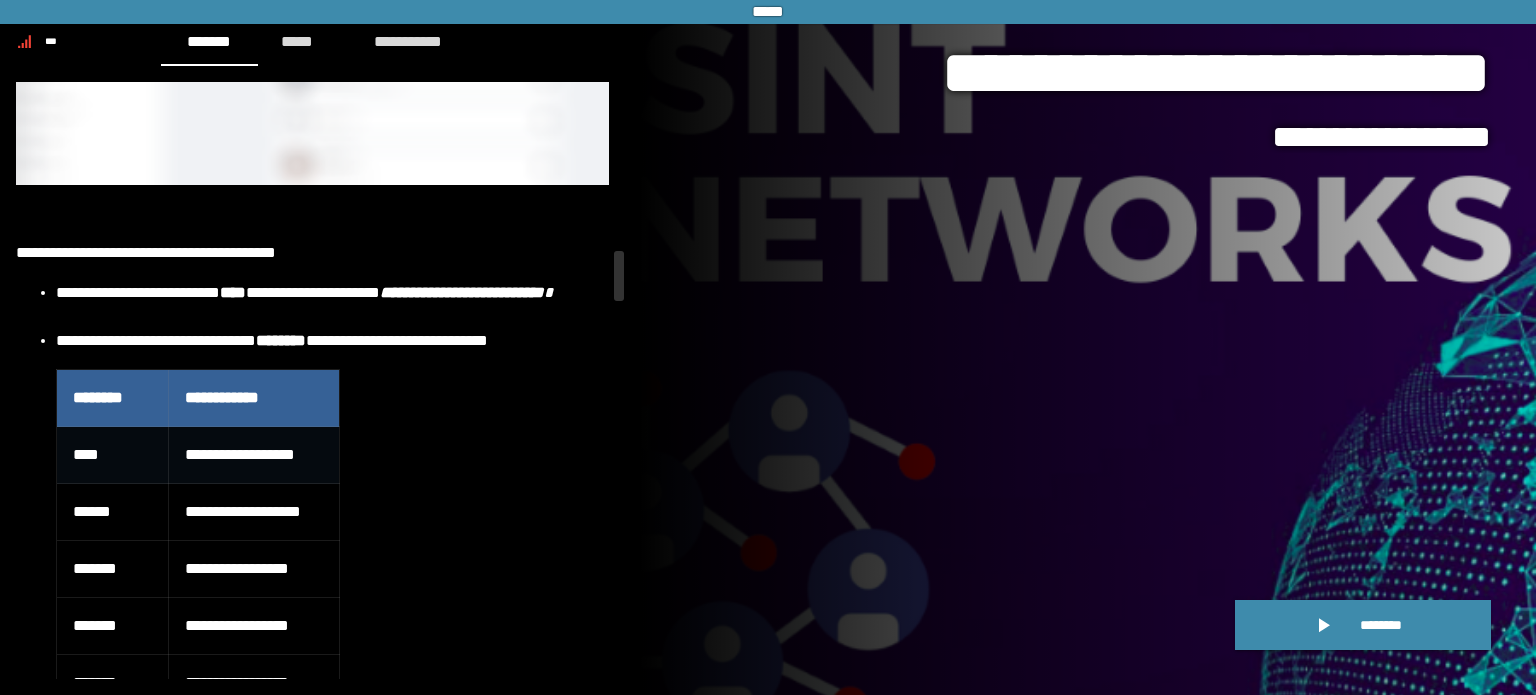 click on "****" at bounding box center [113, 455] 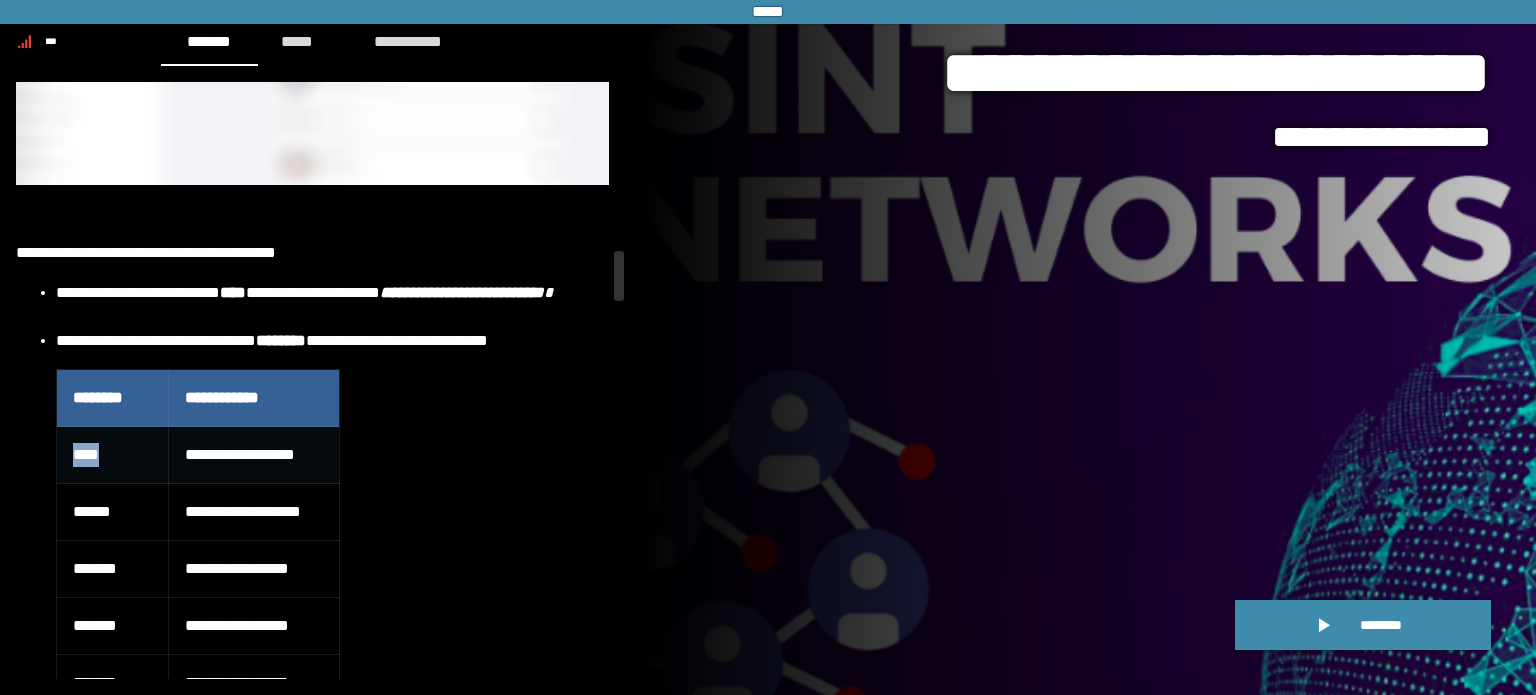 drag, startPoint x: 58, startPoint y: 477, endPoint x: 120, endPoint y: 472, distance: 62.201286 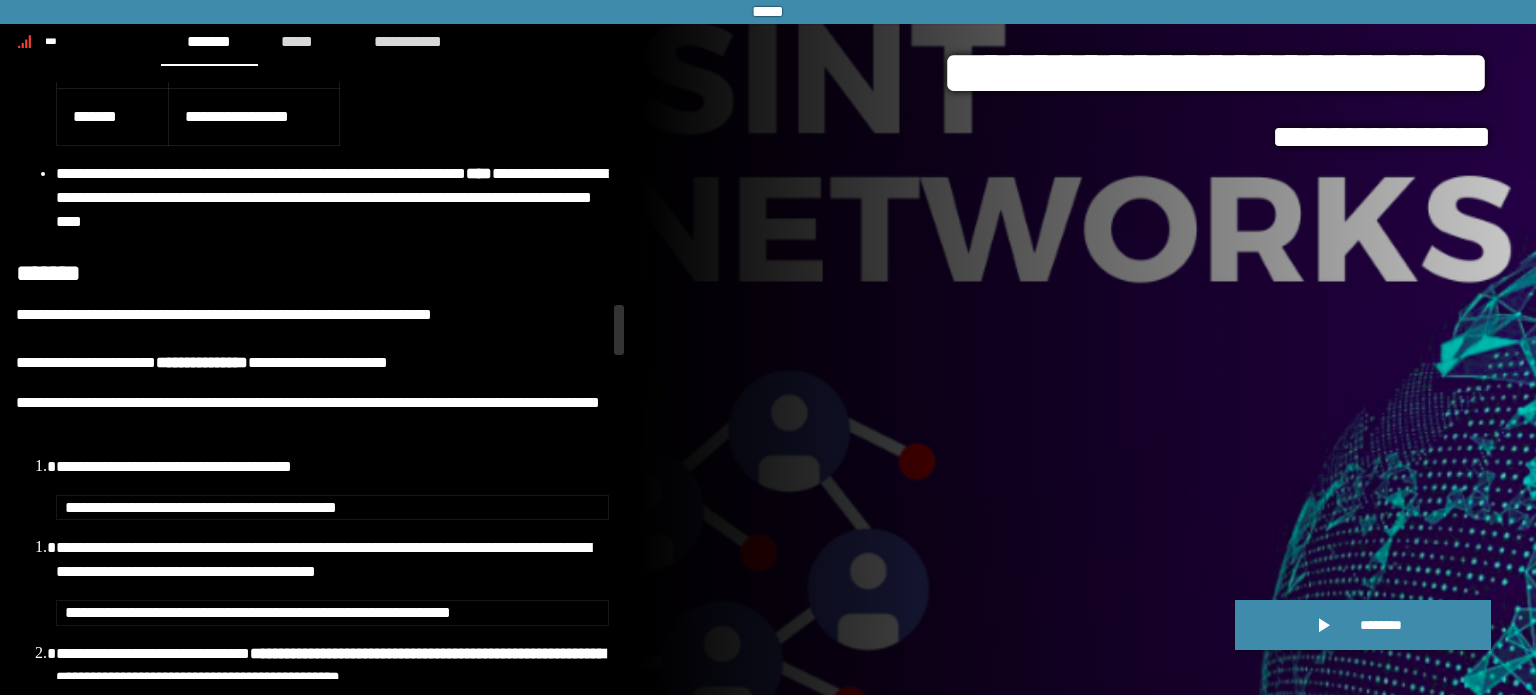 scroll, scrollTop: 2803, scrollLeft: 0, axis: vertical 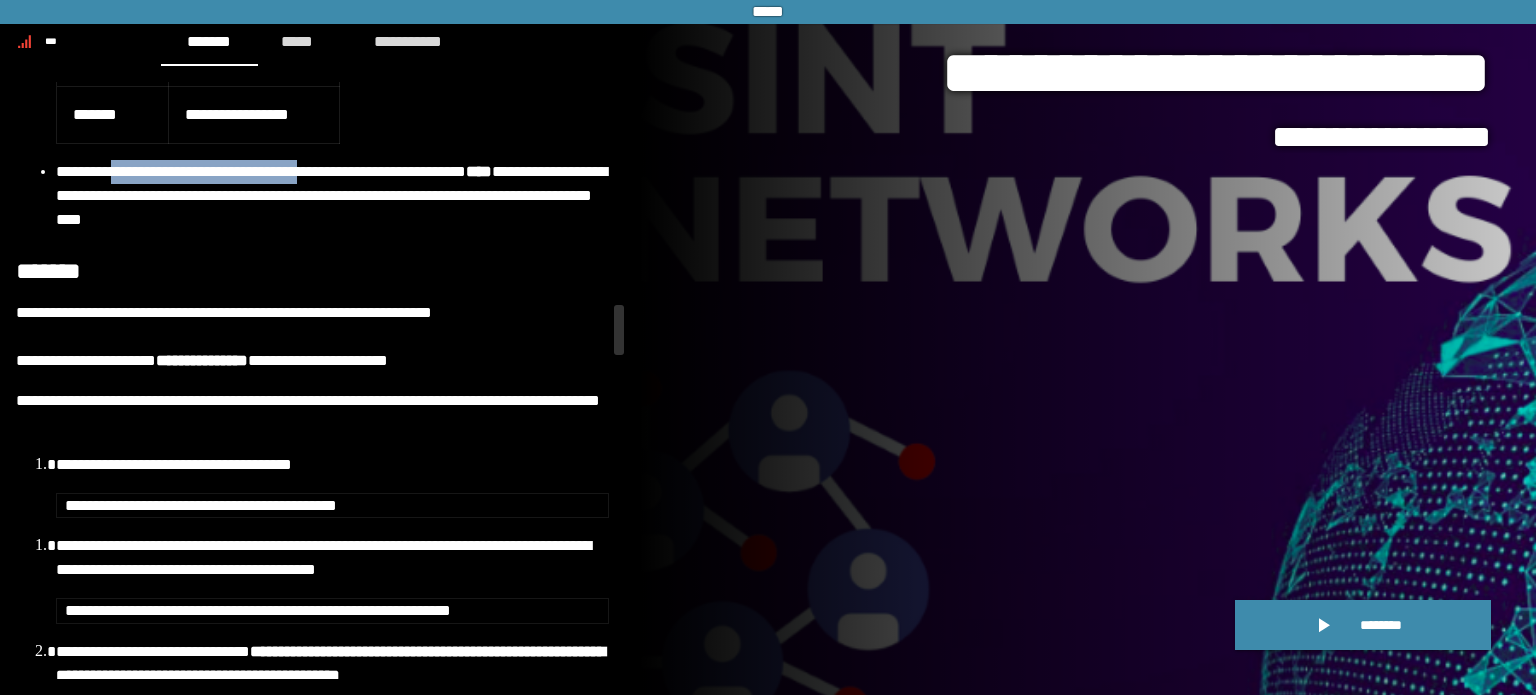 drag, startPoint x: 121, startPoint y: 188, endPoint x: 345, endPoint y: 187, distance: 224.00223 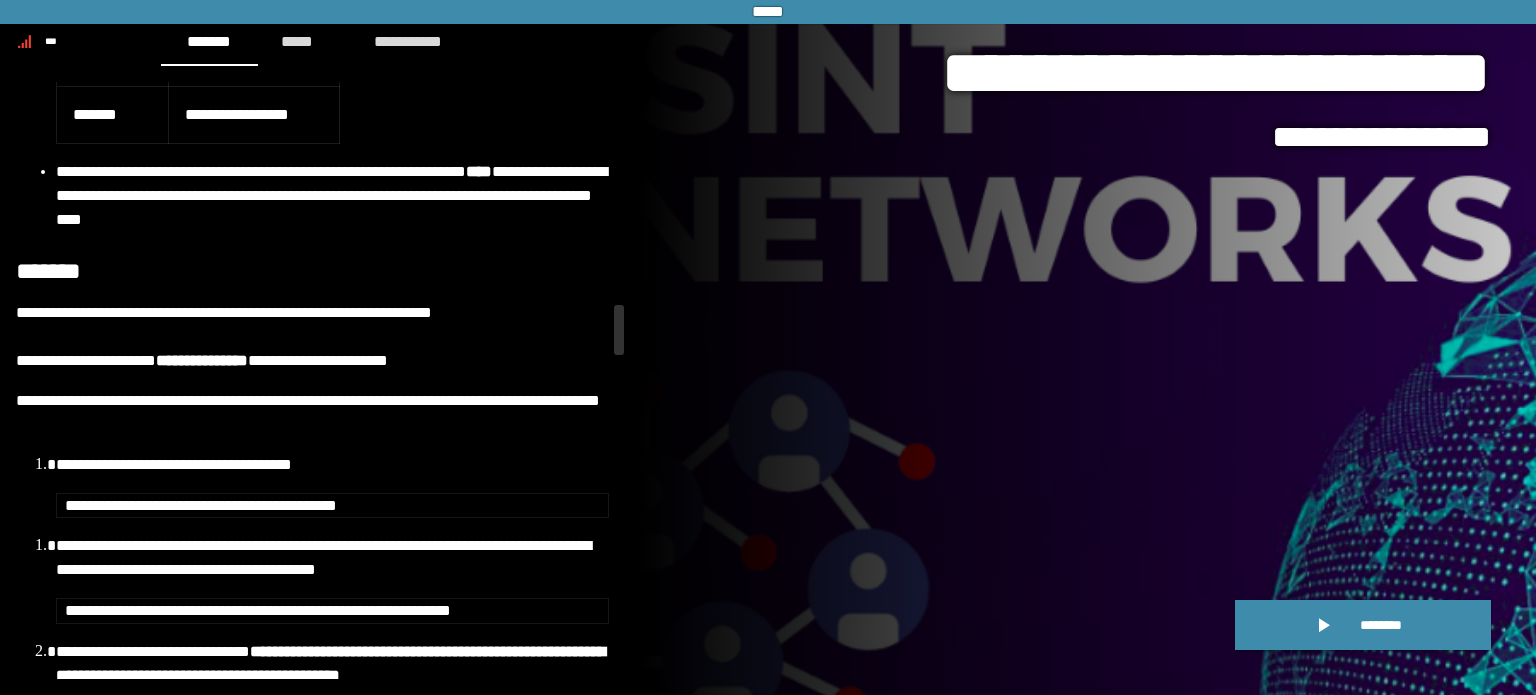 click on "**********" at bounding box center (332, 196) 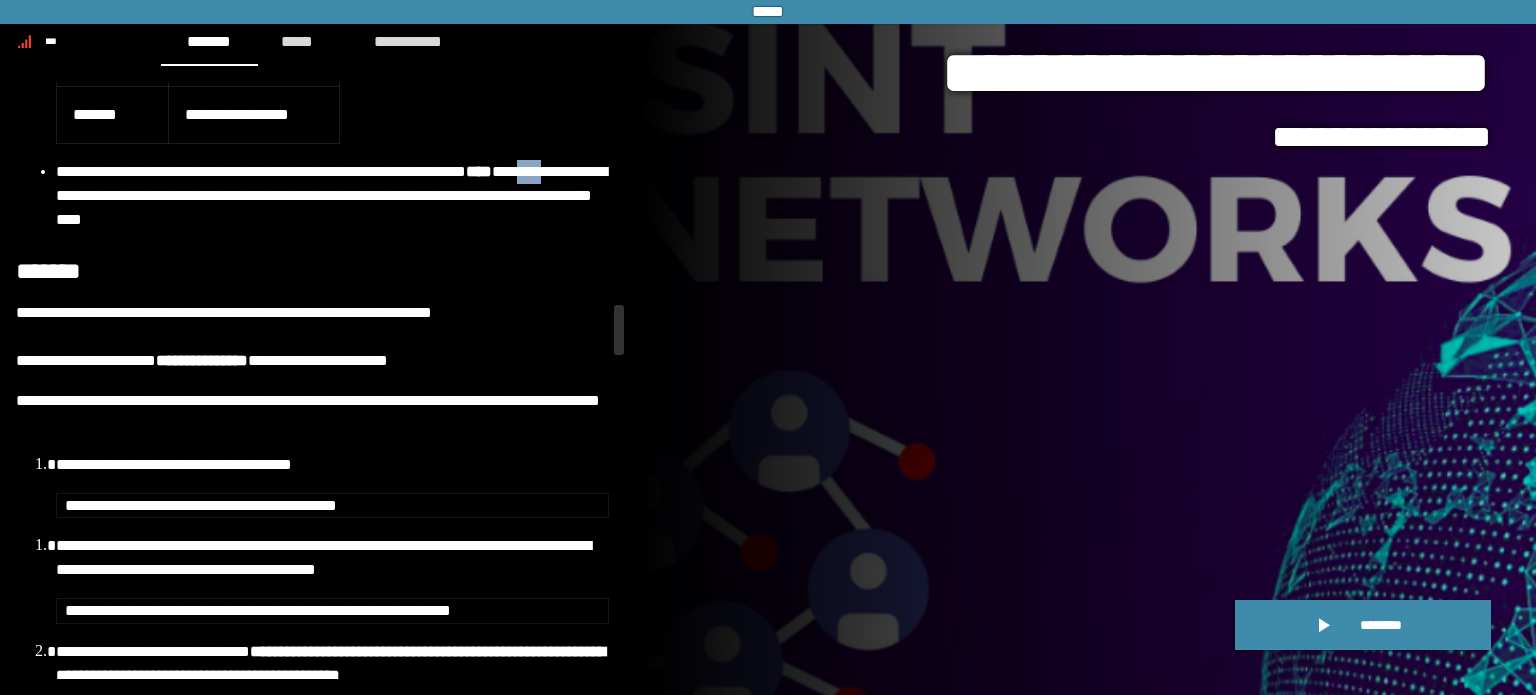 drag, startPoint x: 84, startPoint y: 215, endPoint x: 120, endPoint y: 220, distance: 36.345562 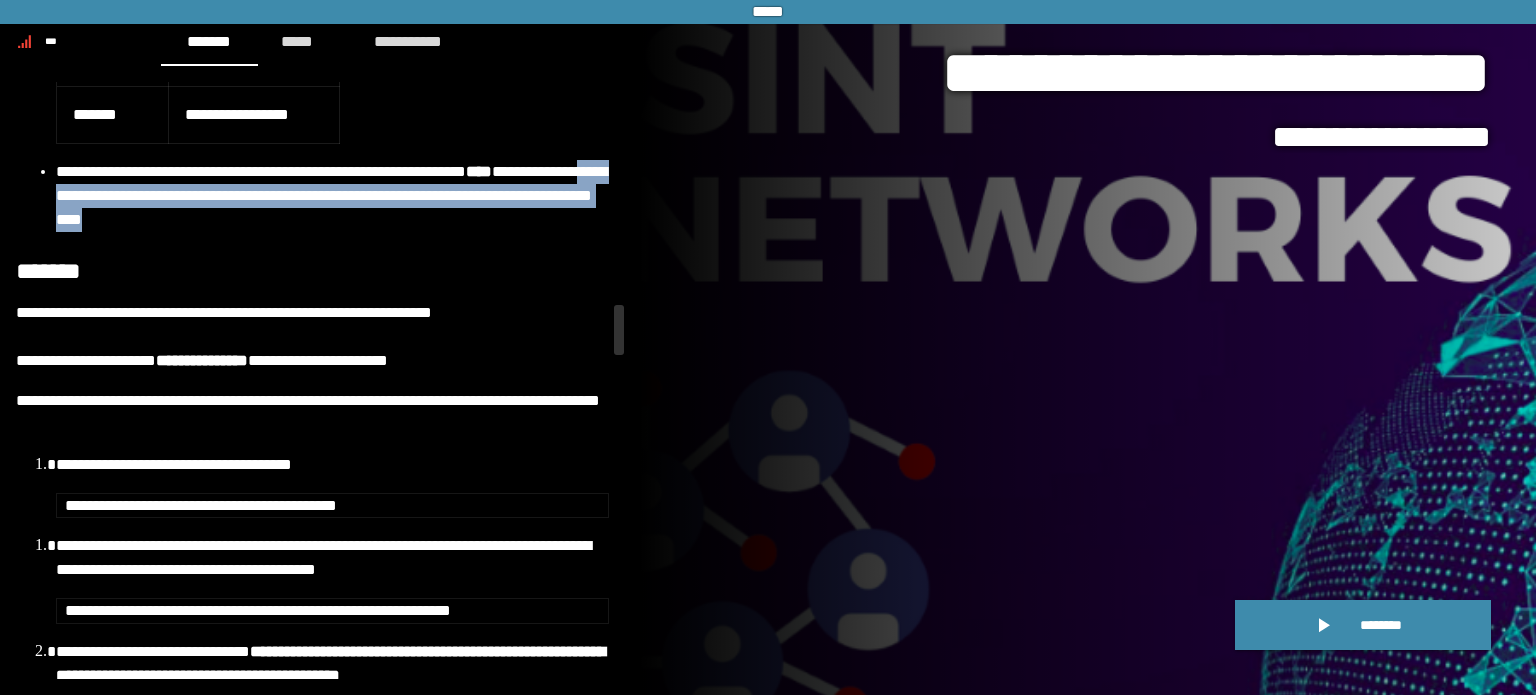 drag, startPoint x: 157, startPoint y: 220, endPoint x: 560, endPoint y: 229, distance: 403.1005 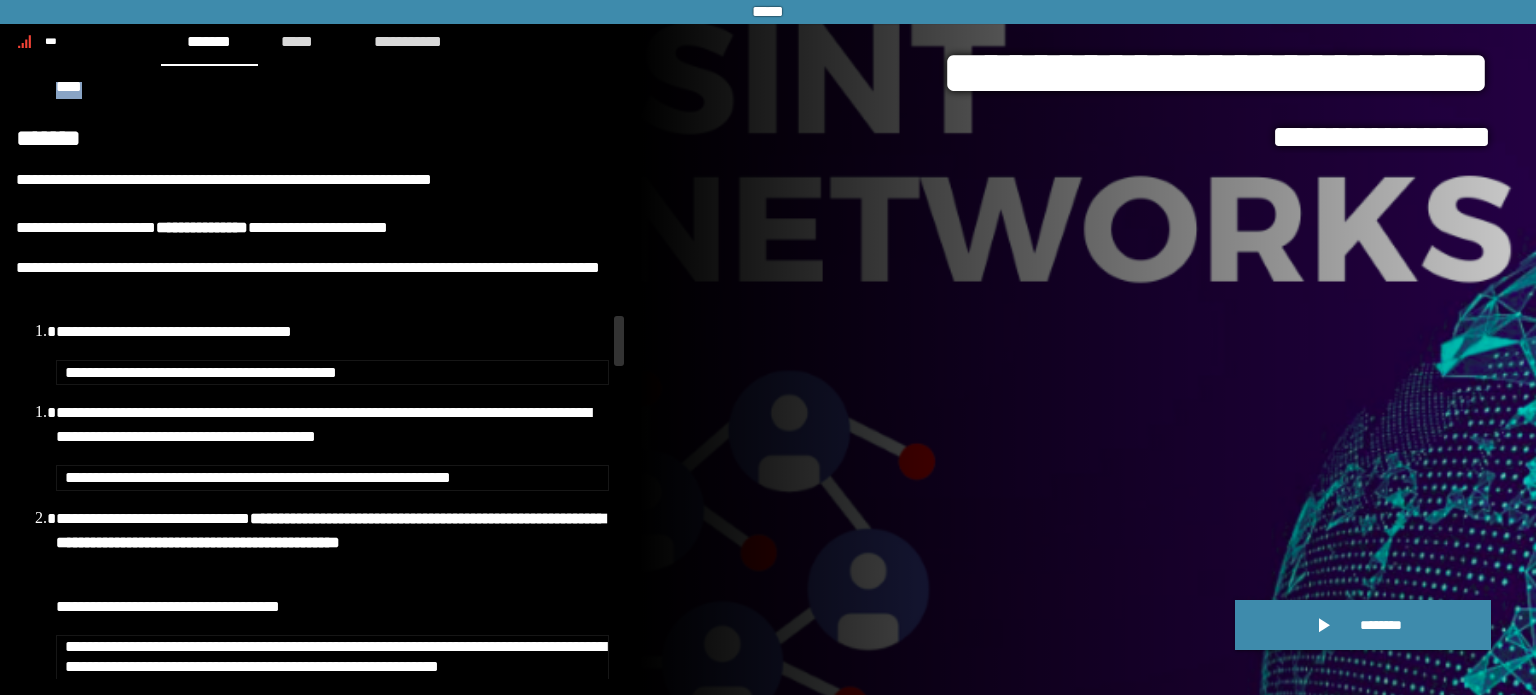 scroll, scrollTop: 2935, scrollLeft: 0, axis: vertical 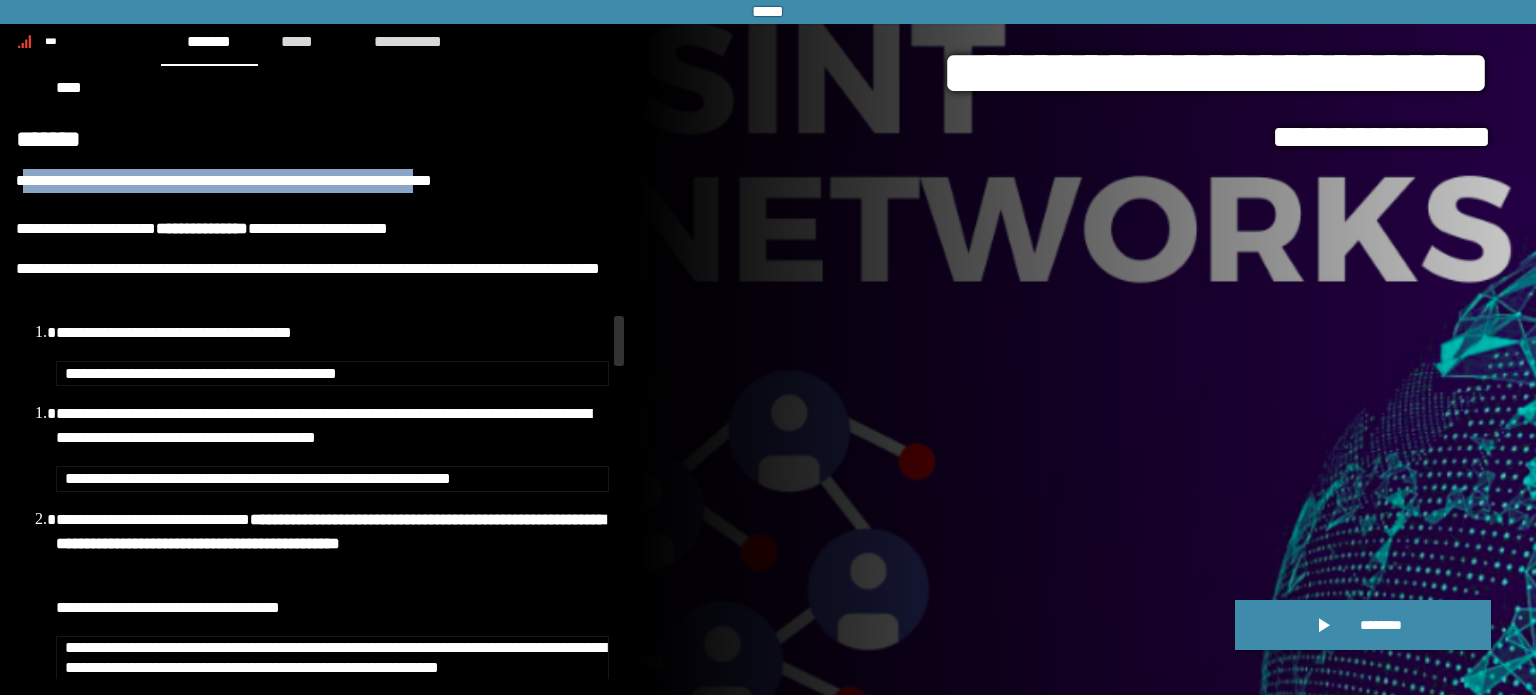 drag, startPoint x: 28, startPoint y: 195, endPoint x: 472, endPoint y: 205, distance: 444.1126 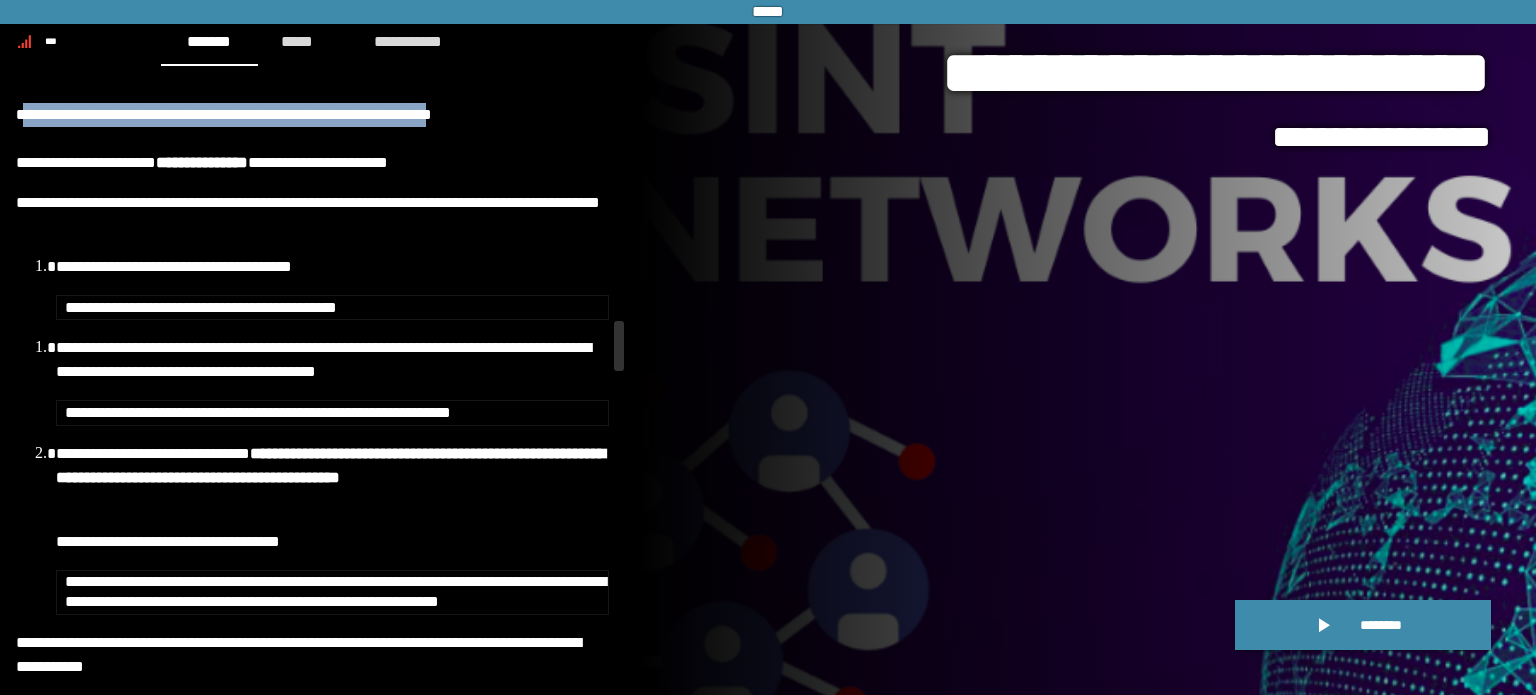 scroll, scrollTop: 3015, scrollLeft: 0, axis: vertical 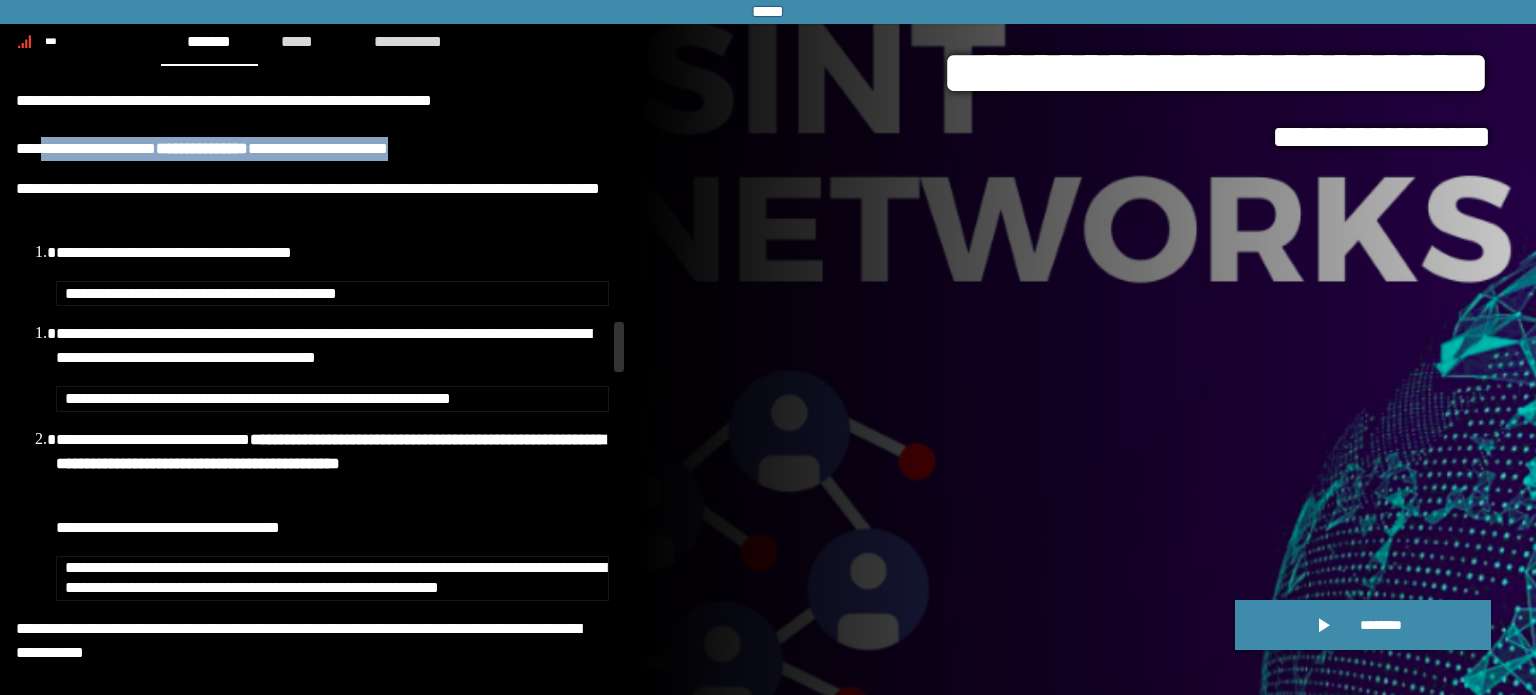 drag, startPoint x: 45, startPoint y: 173, endPoint x: 519, endPoint y: 168, distance: 474.02637 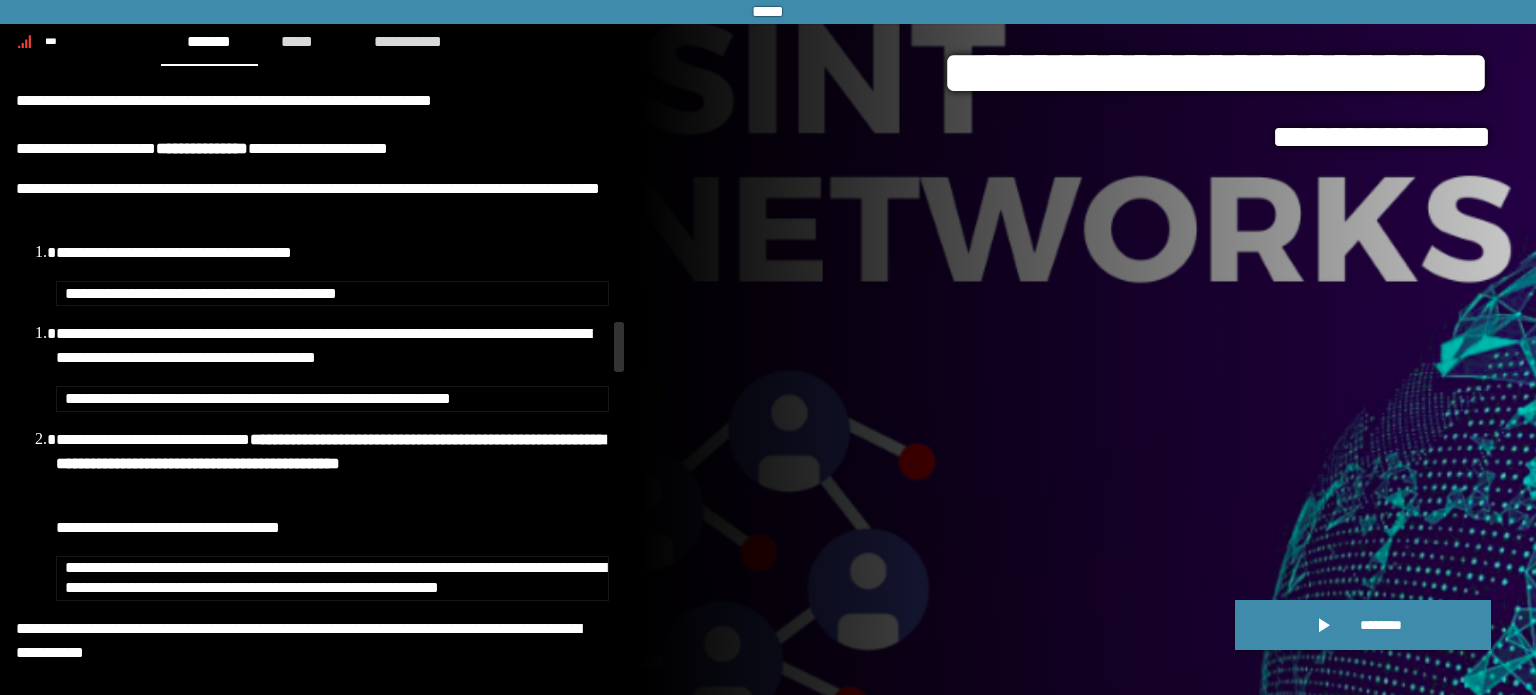 click on "**********" at bounding box center [312, 201] 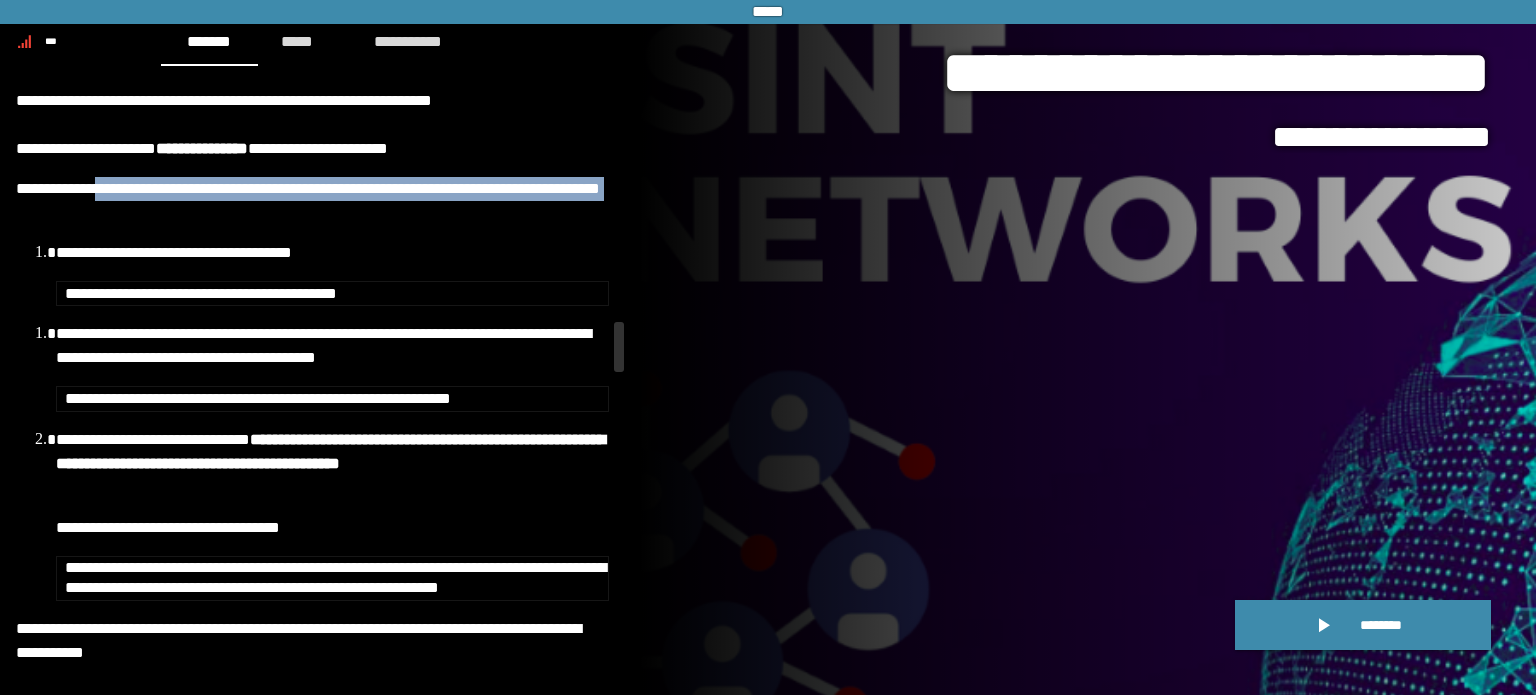 drag, startPoint x: 110, startPoint y: 198, endPoint x: 489, endPoint y: 248, distance: 382.28394 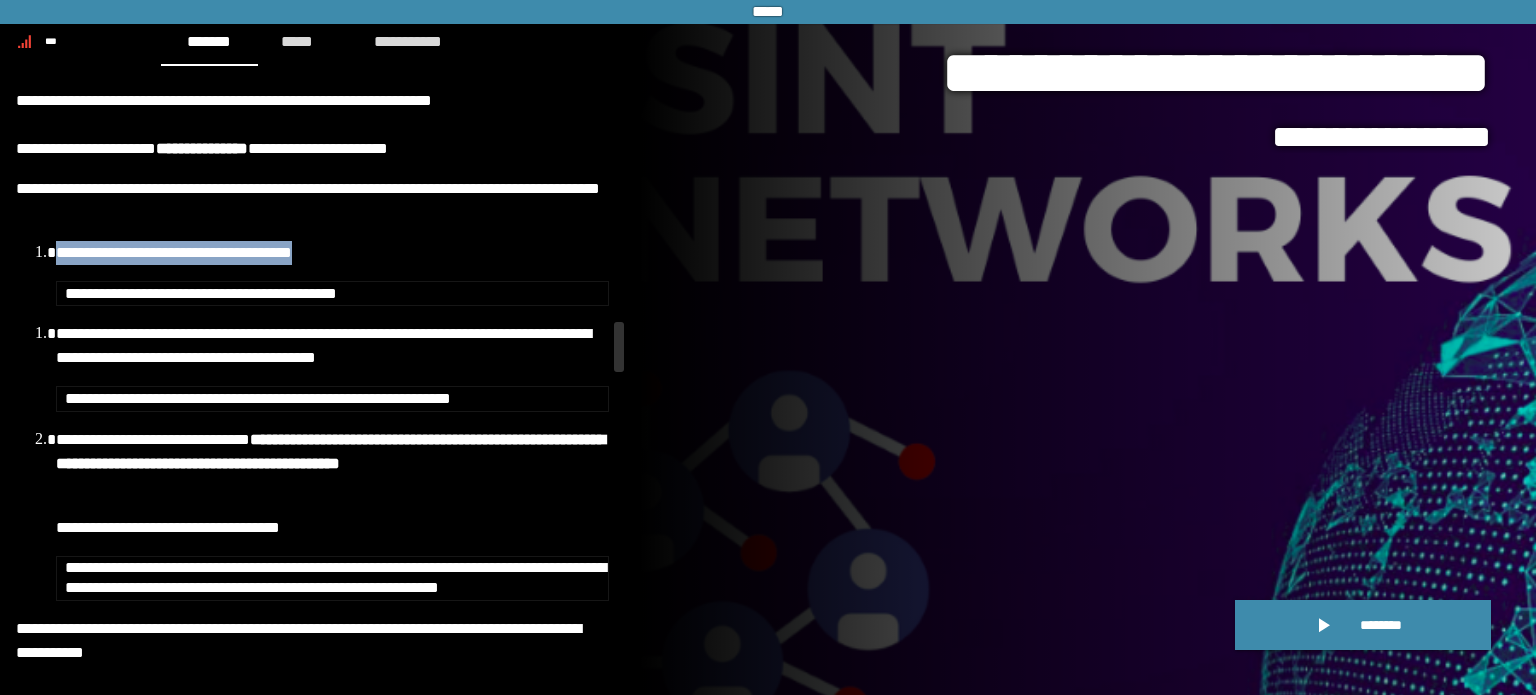 drag, startPoint x: 368, startPoint y: 265, endPoint x: 36, endPoint y: 267, distance: 332.006 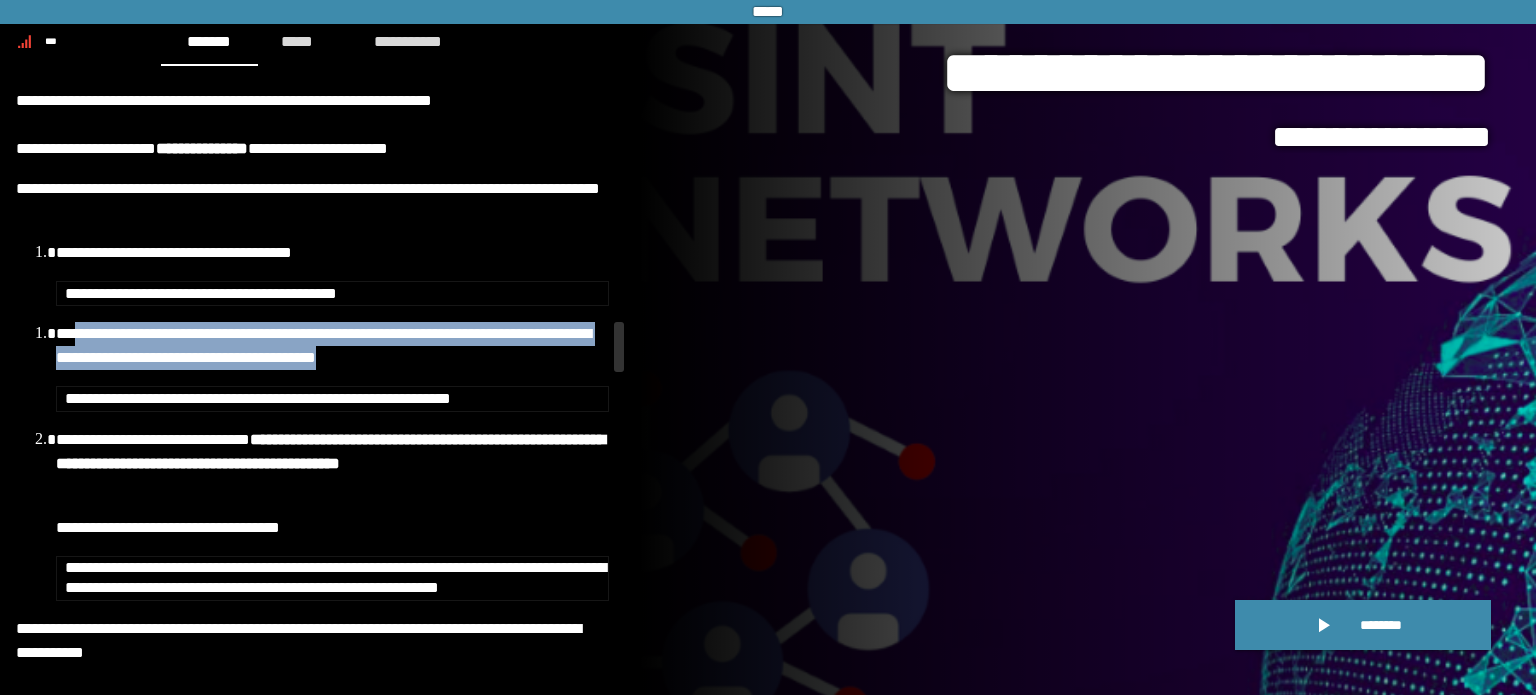drag, startPoint x: 81, startPoint y: 350, endPoint x: 501, endPoint y: 379, distance: 421 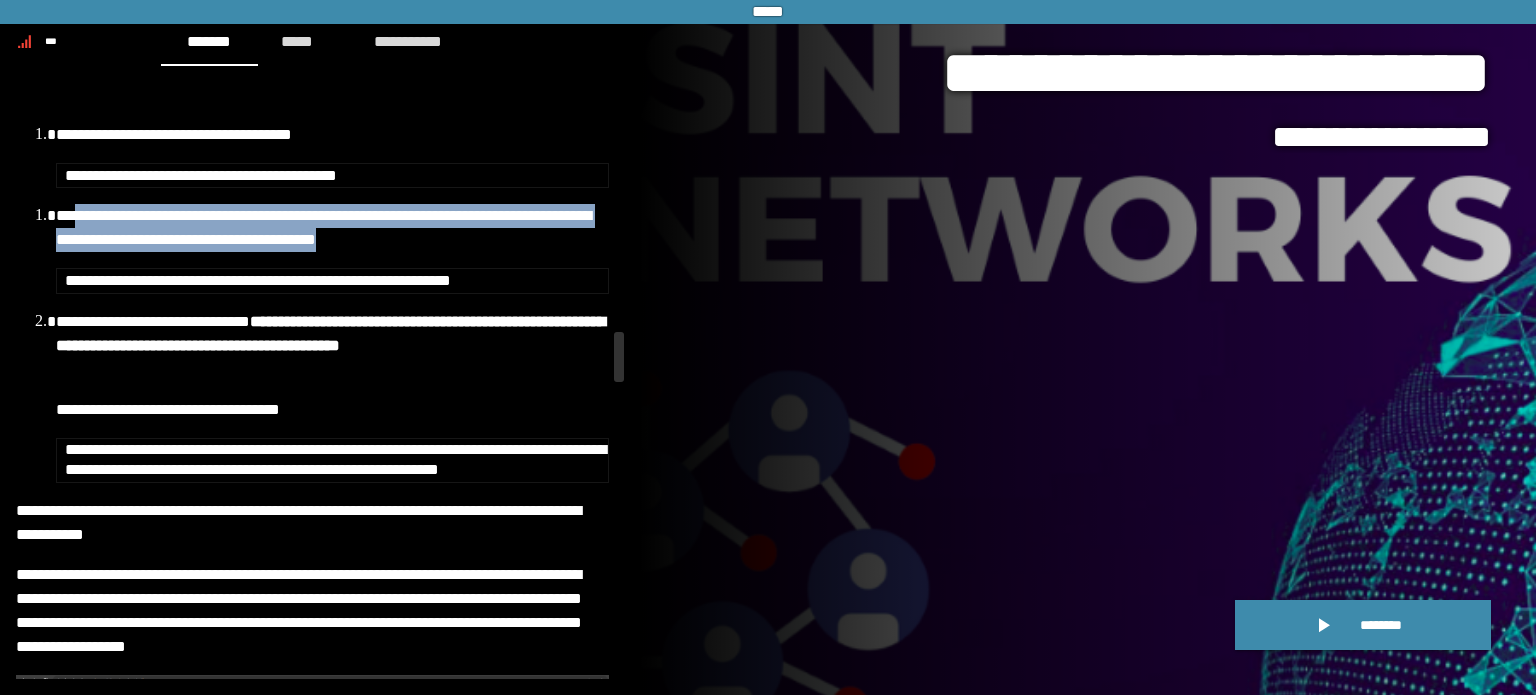 scroll, scrollTop: 3135, scrollLeft: 0, axis: vertical 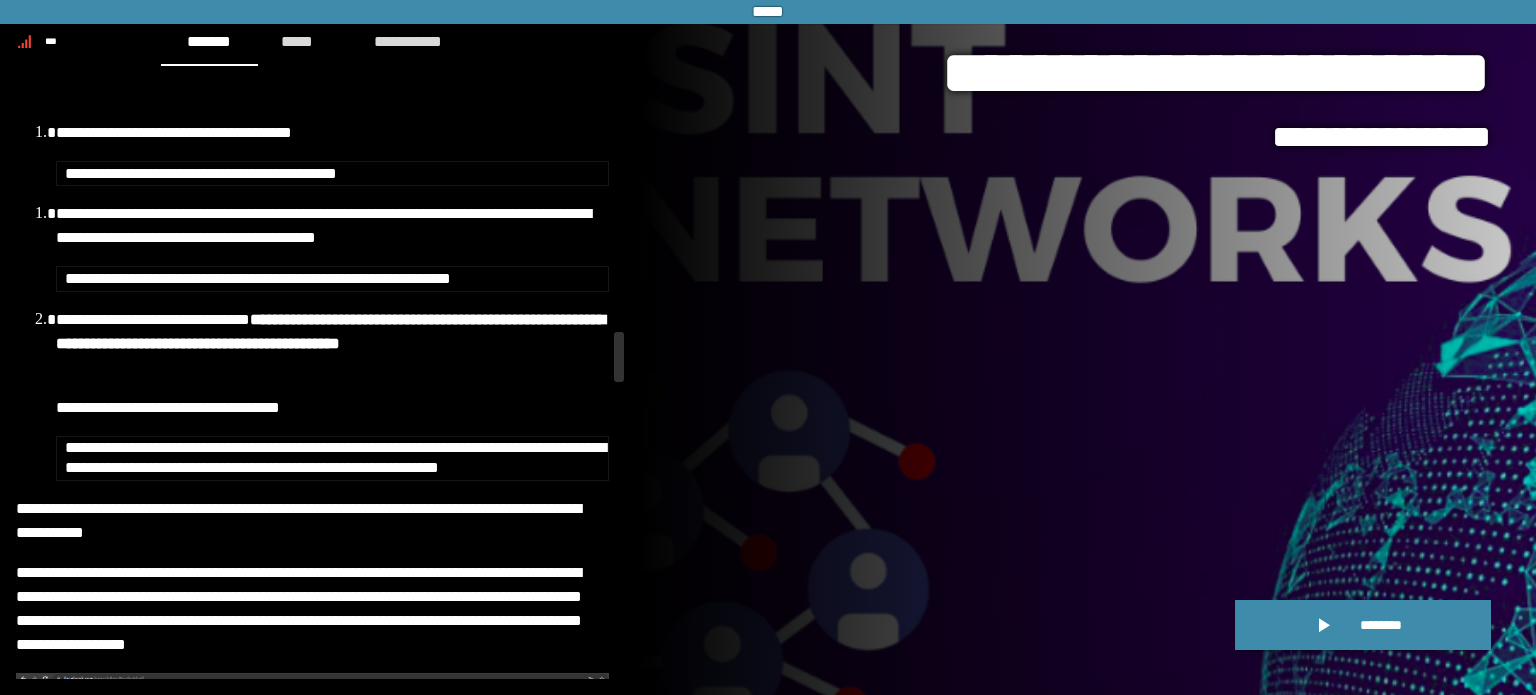 click on "**********" at bounding box center [258, 278] 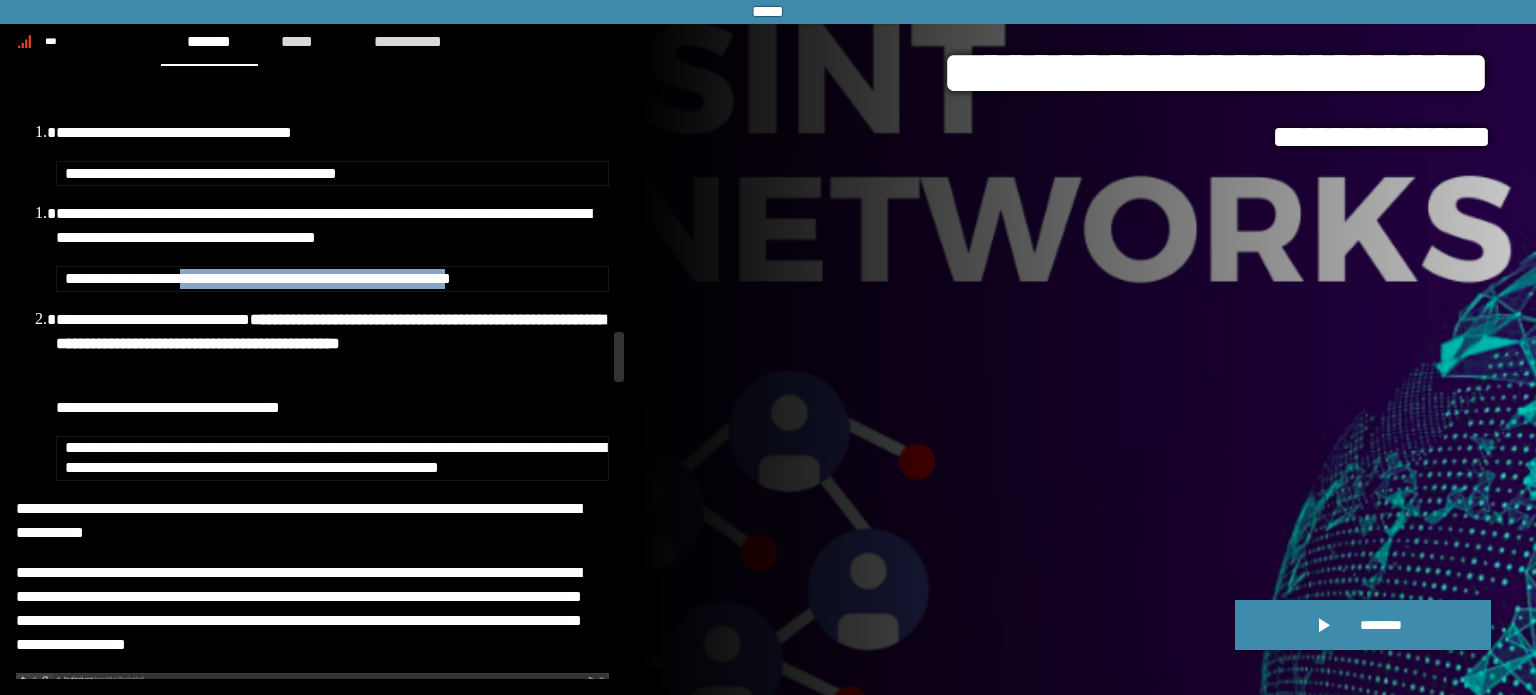 drag, startPoint x: 56, startPoint y: 312, endPoint x: 489, endPoint y: 309, distance: 433.0104 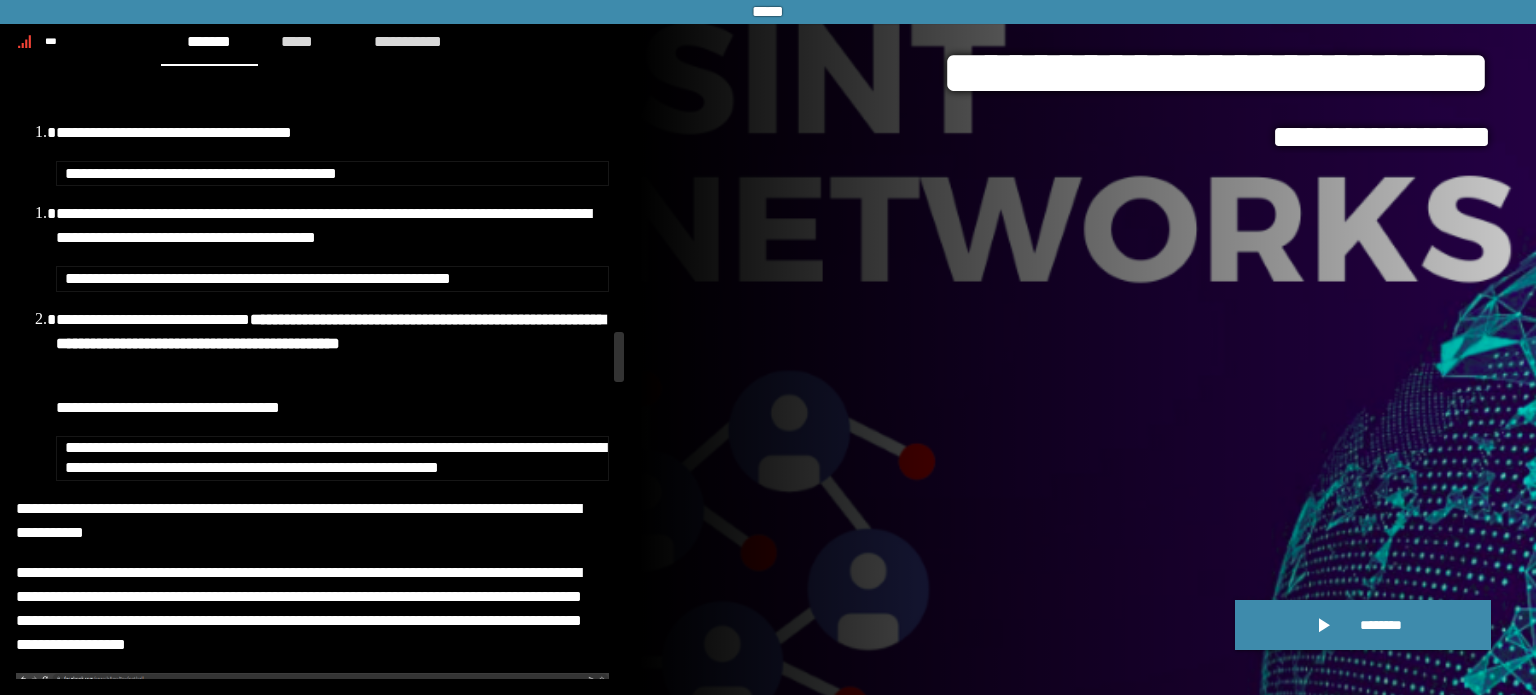 click on "**********" at bounding box center (312, 341) 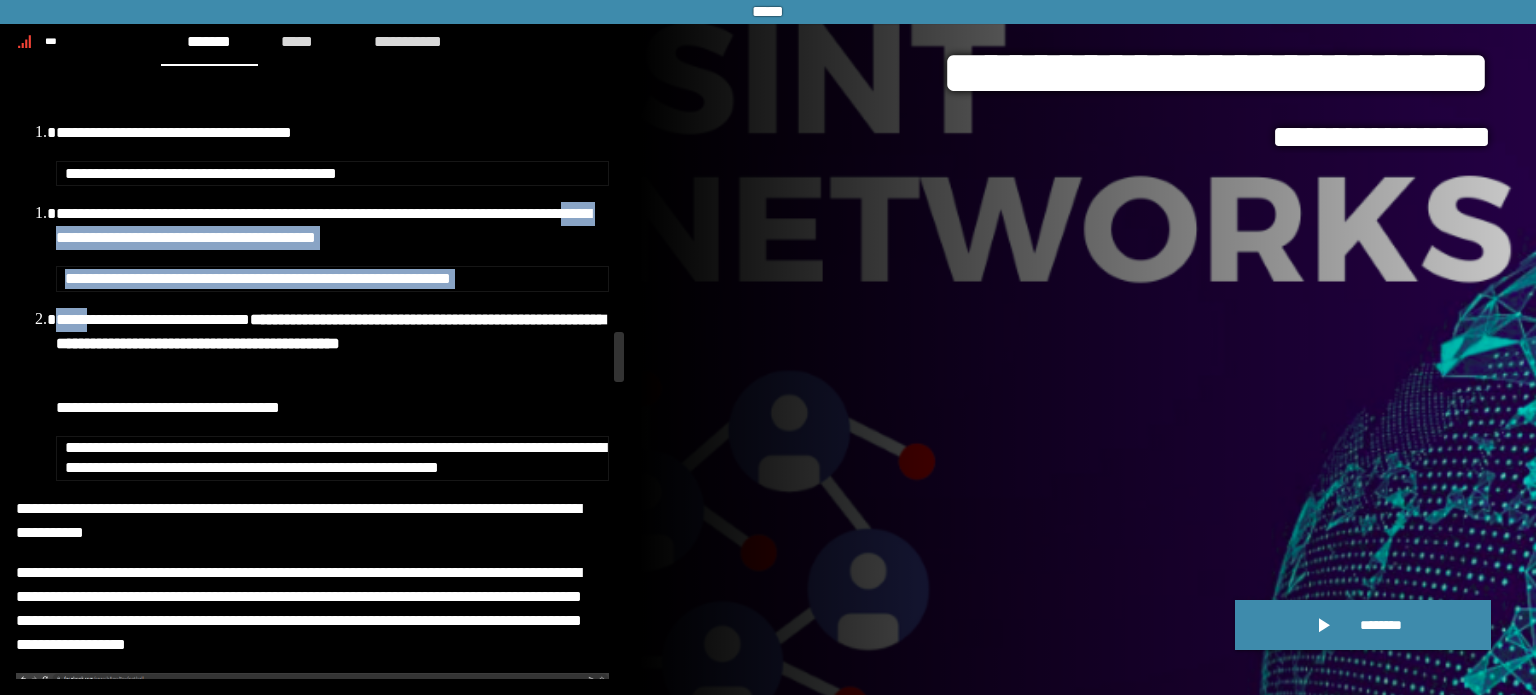 drag, startPoint x: 532, startPoint y: 334, endPoint x: 57, endPoint y: 248, distance: 482.72247 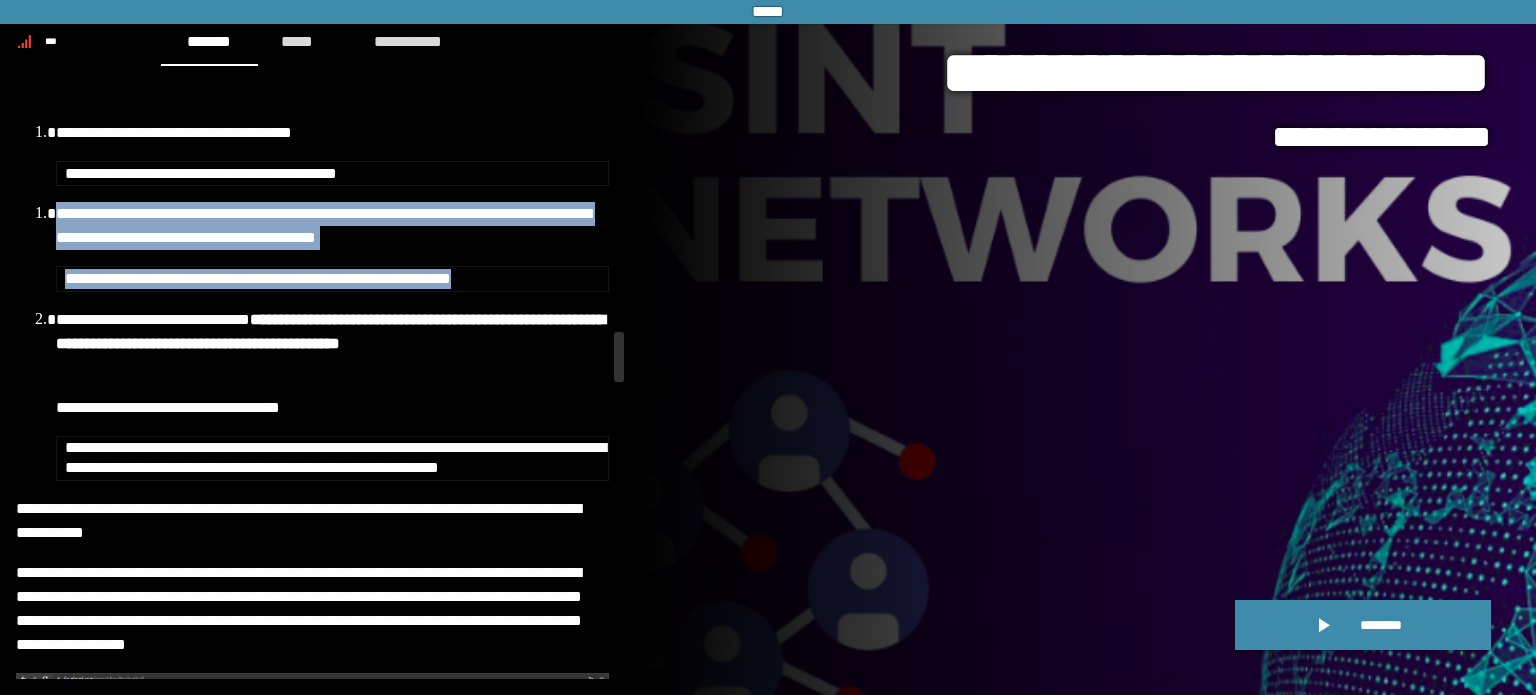 drag, startPoint x: 53, startPoint y: 234, endPoint x: 520, endPoint y: 320, distance: 474.8526 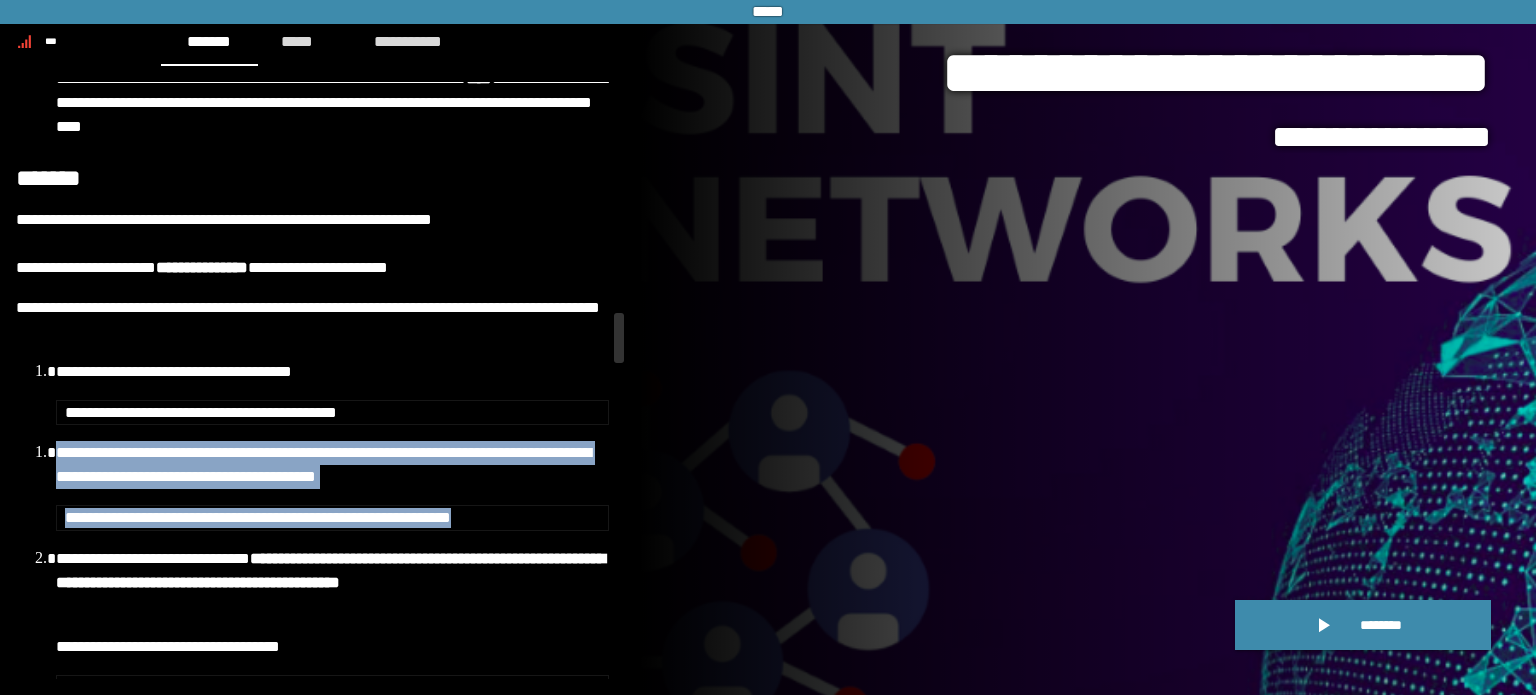 scroll, scrollTop: 2896, scrollLeft: 0, axis: vertical 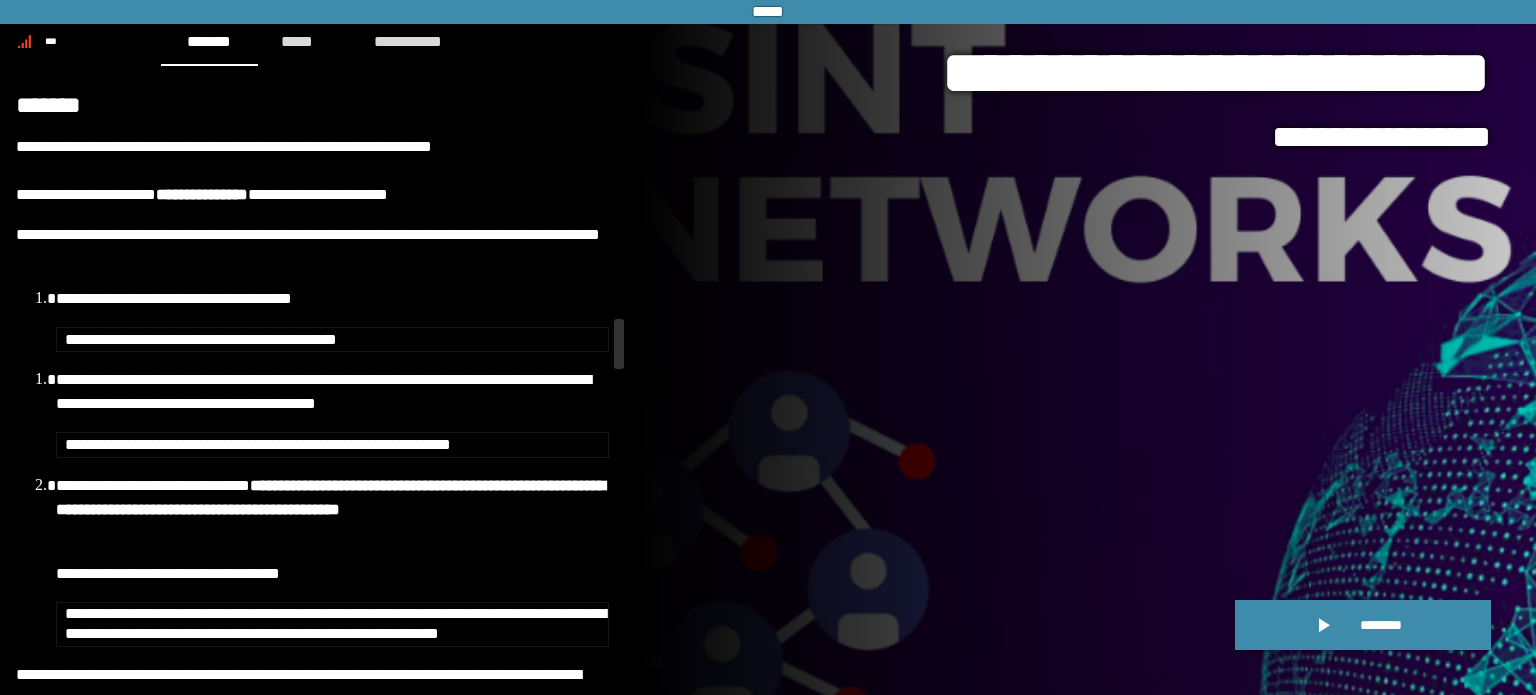 click on "**********" at bounding box center [330, 497] 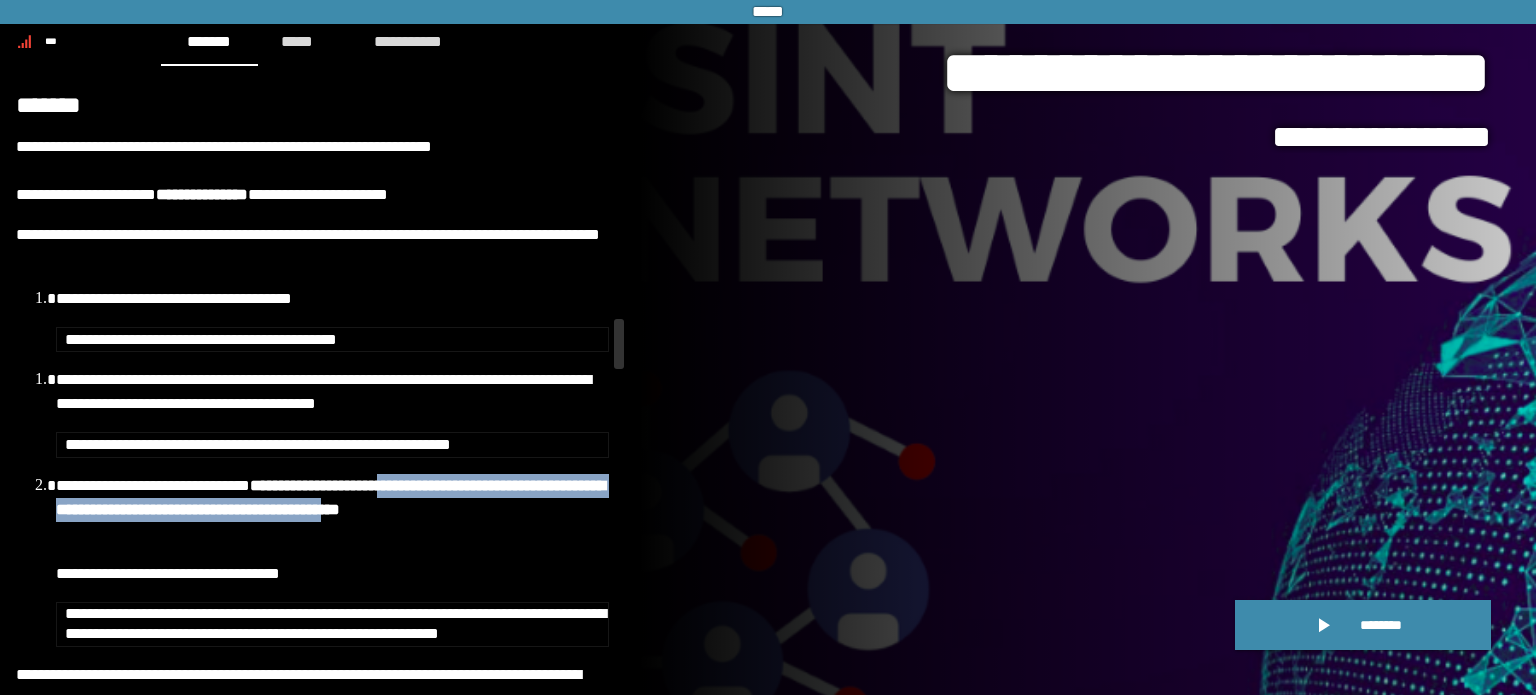 click on "**********" at bounding box center (330, 497) 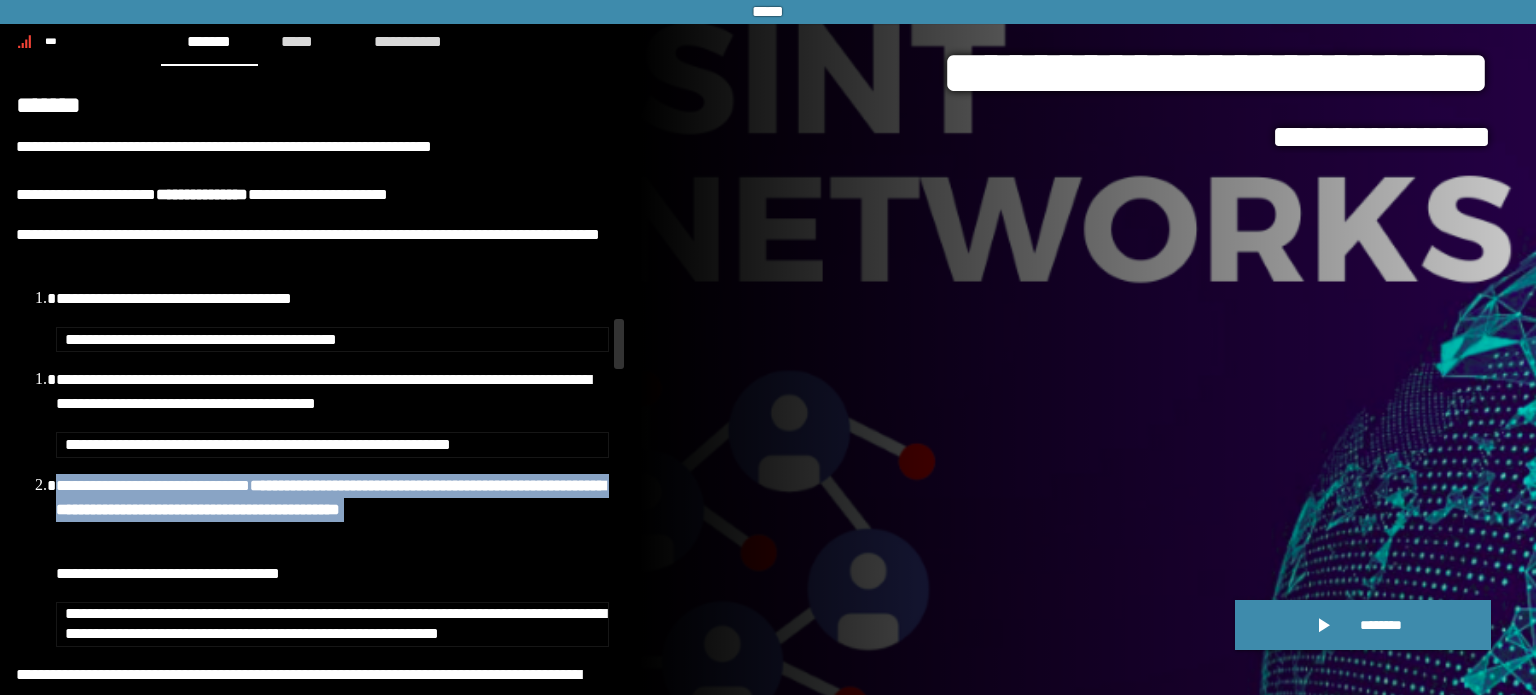 click on "**********" at bounding box center [330, 497] 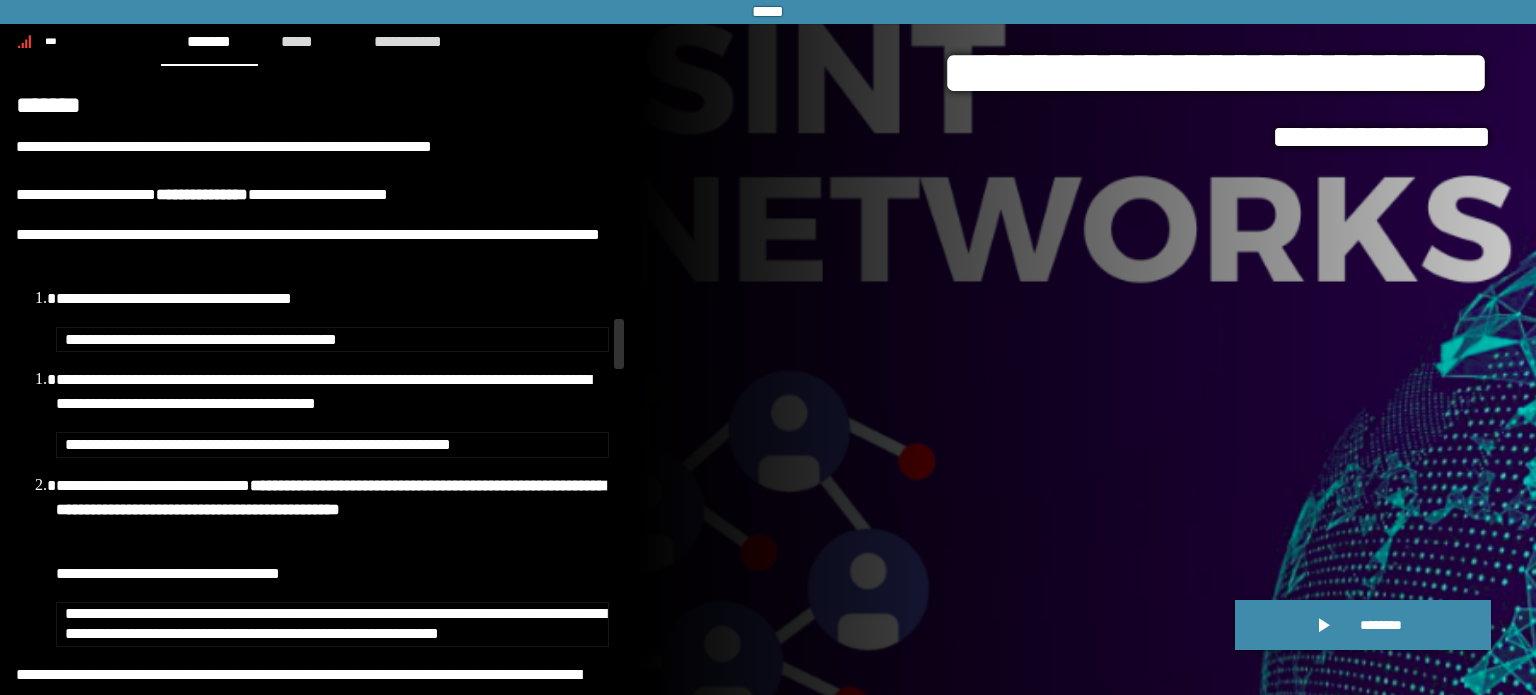 click on "**********" at bounding box center [332, 574] 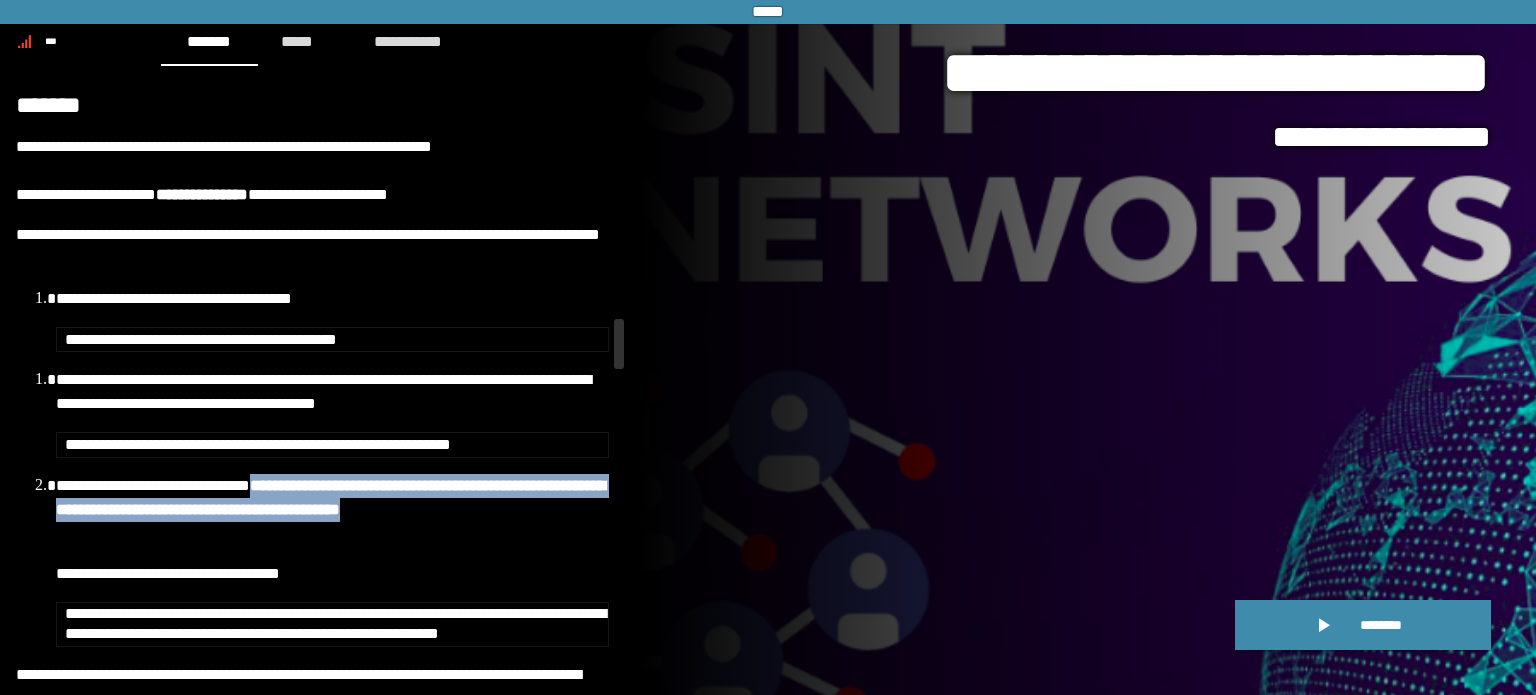 drag, startPoint x: 446, startPoint y: 568, endPoint x: 55, endPoint y: 536, distance: 392.30728 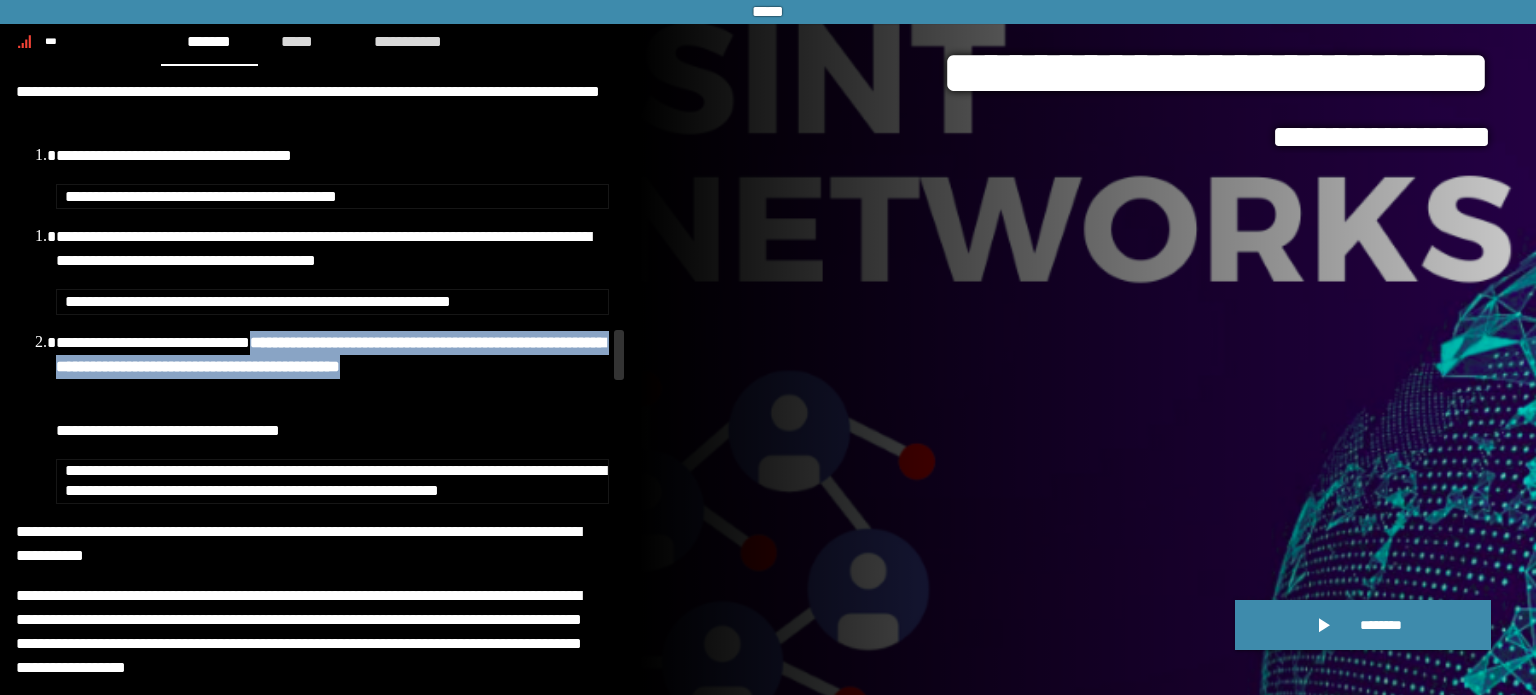 scroll, scrollTop: 3120, scrollLeft: 0, axis: vertical 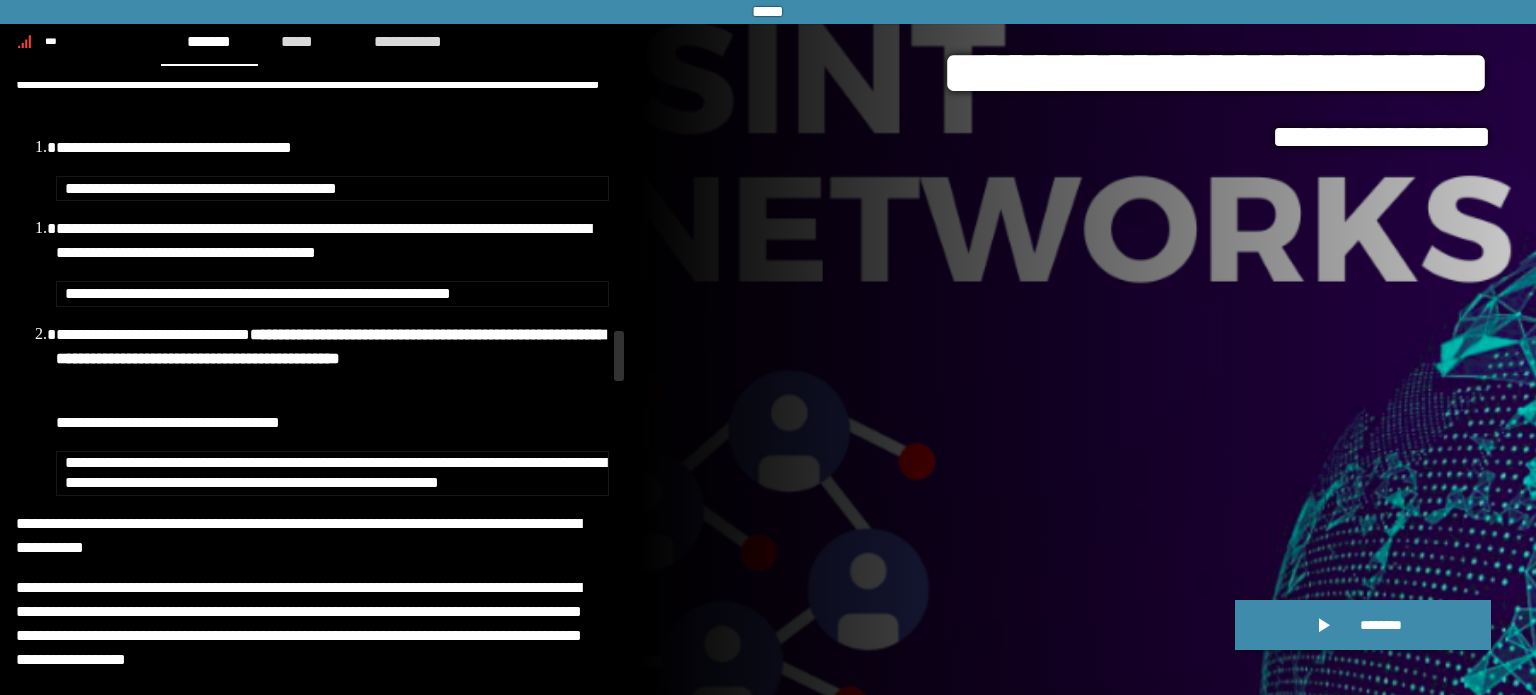 click on "**********" at bounding box center [335, 472] 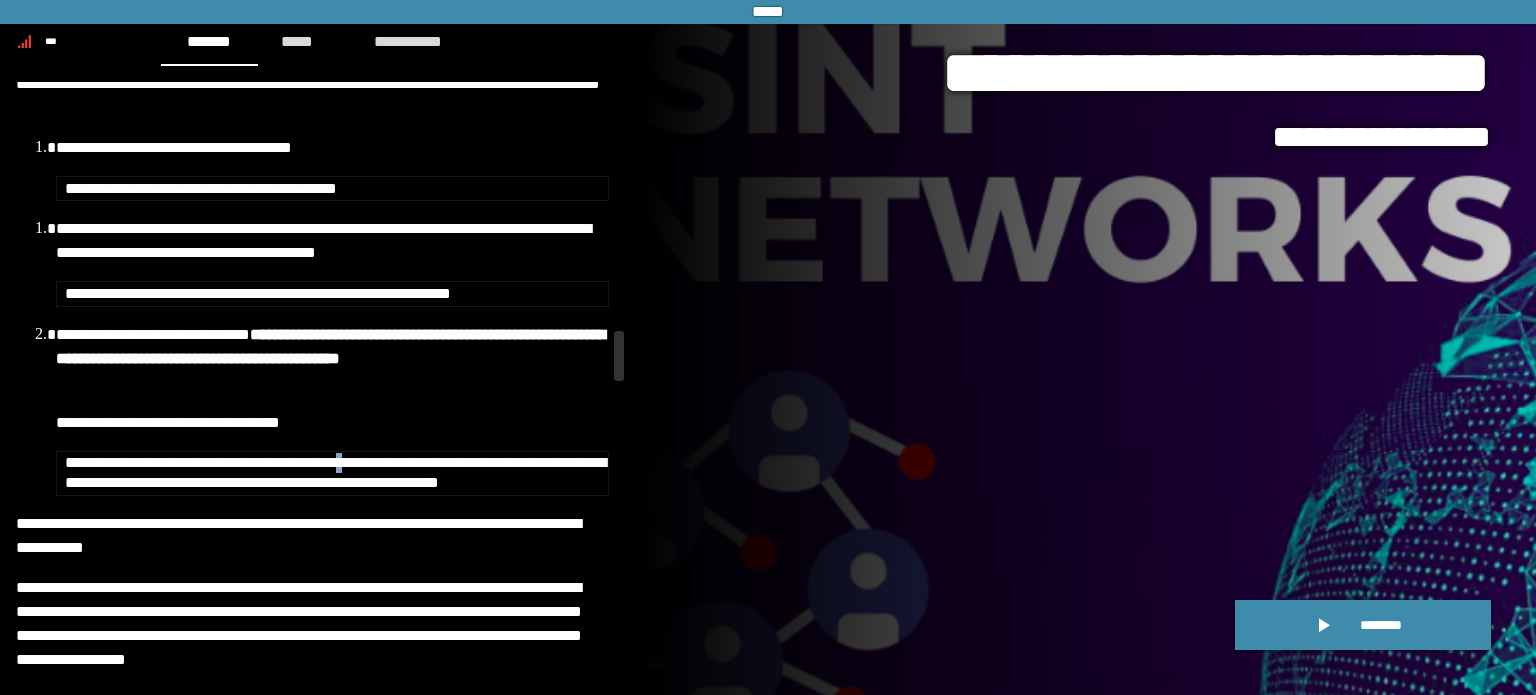 click on "**********" at bounding box center [335, 472] 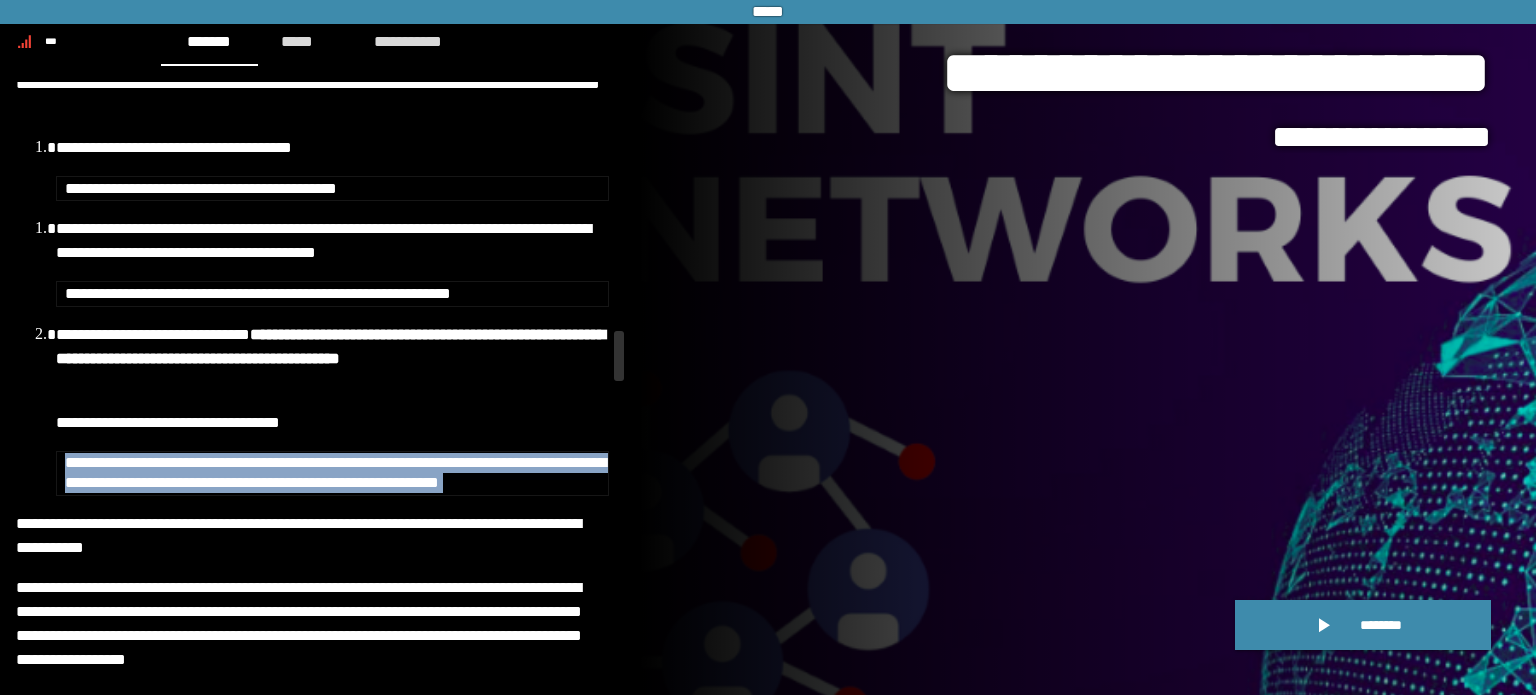 click on "**********" at bounding box center (335, 472) 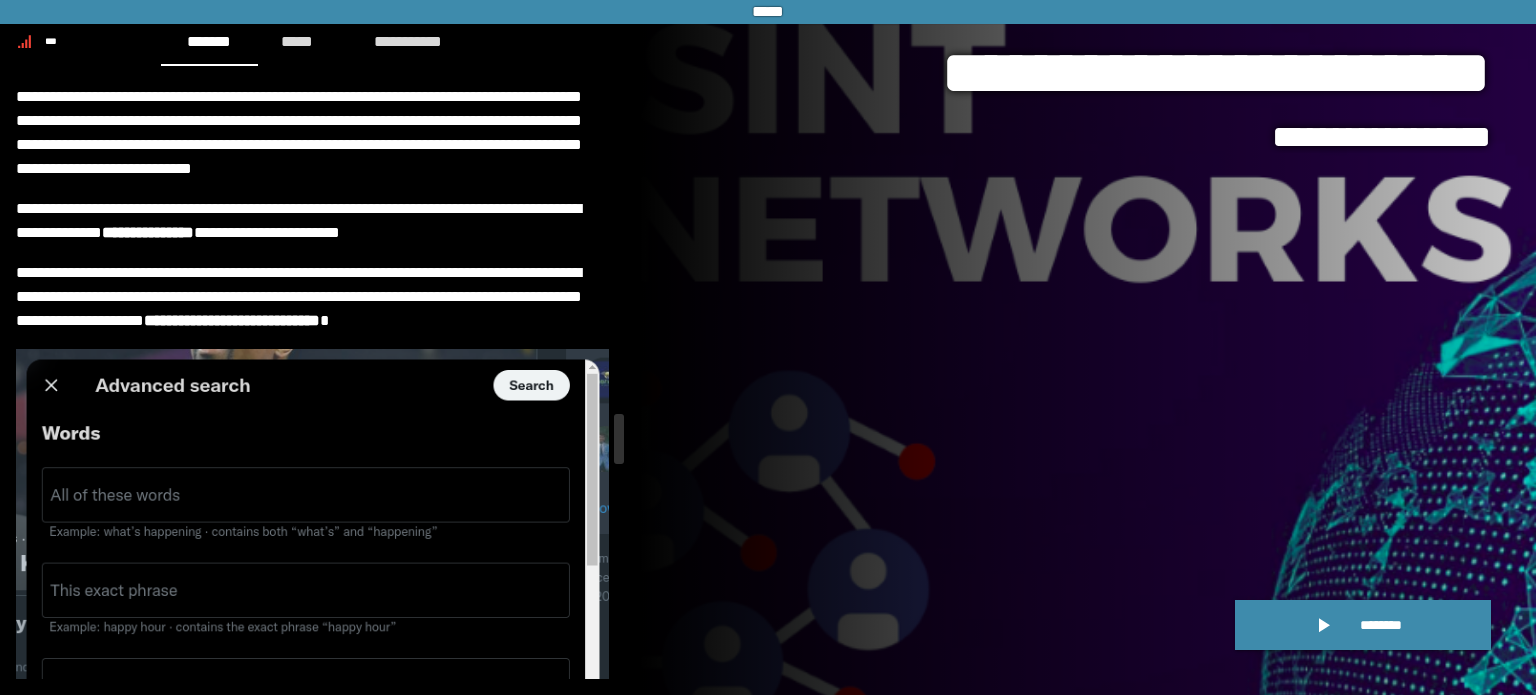 scroll, scrollTop: 4168, scrollLeft: 0, axis: vertical 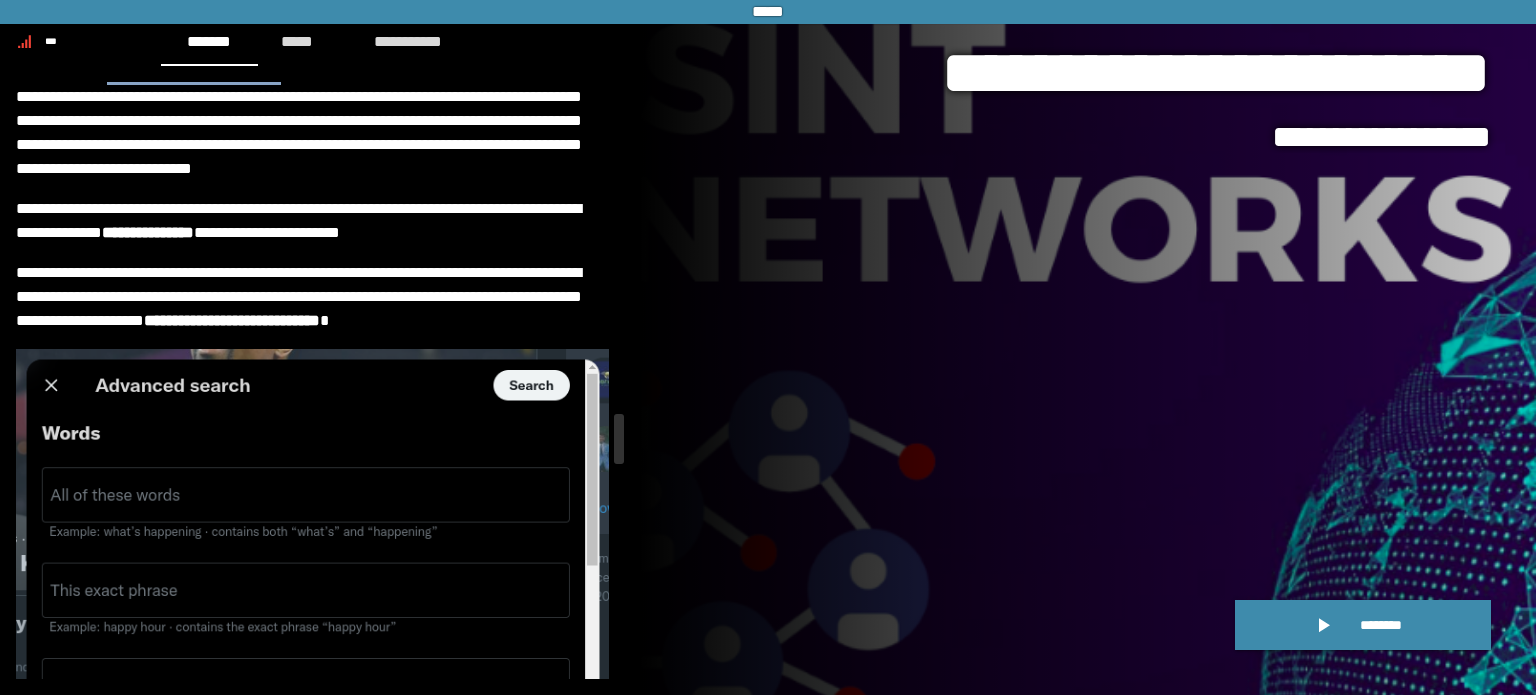 drag, startPoint x: 114, startPoint y: 144, endPoint x: 327, endPoint y: 151, distance: 213.11499 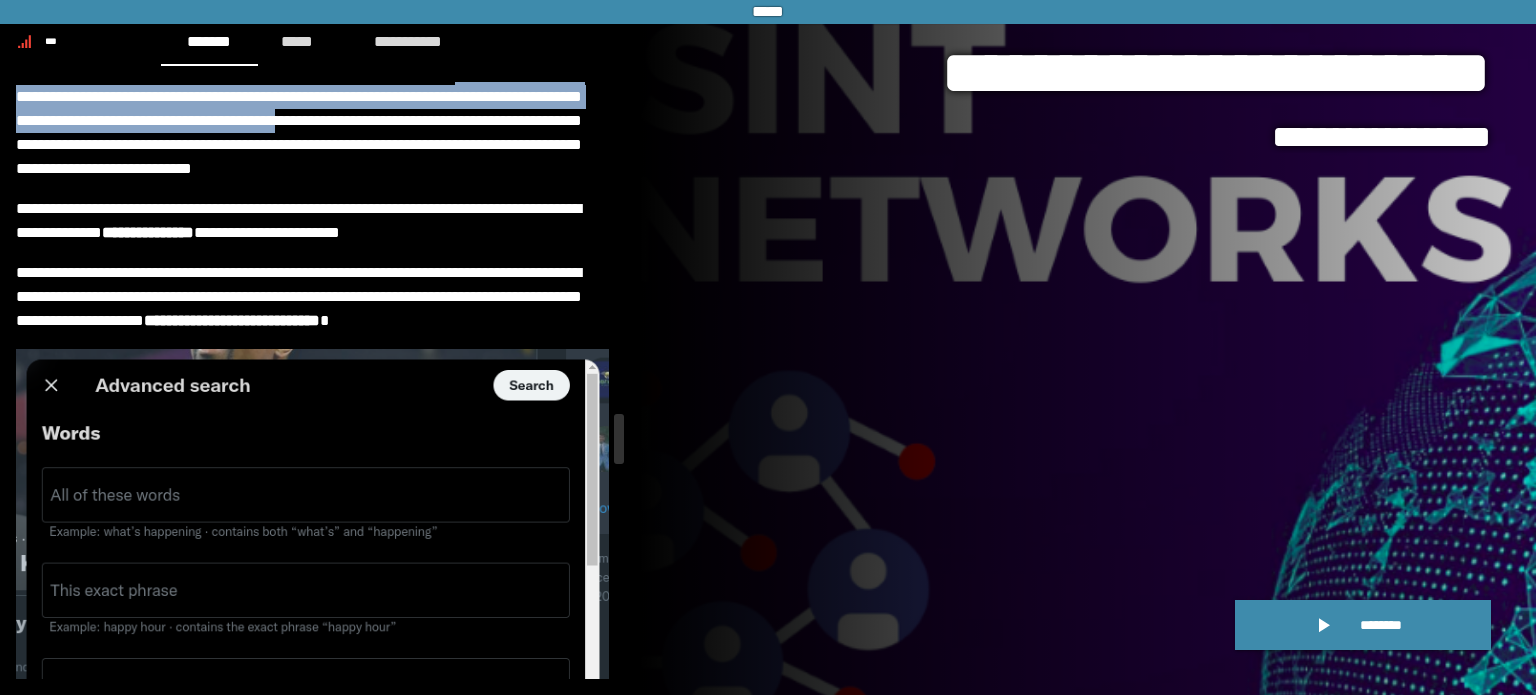 drag, startPoint x: 18, startPoint y: 159, endPoint x: 517, endPoint y: 179, distance: 499.40063 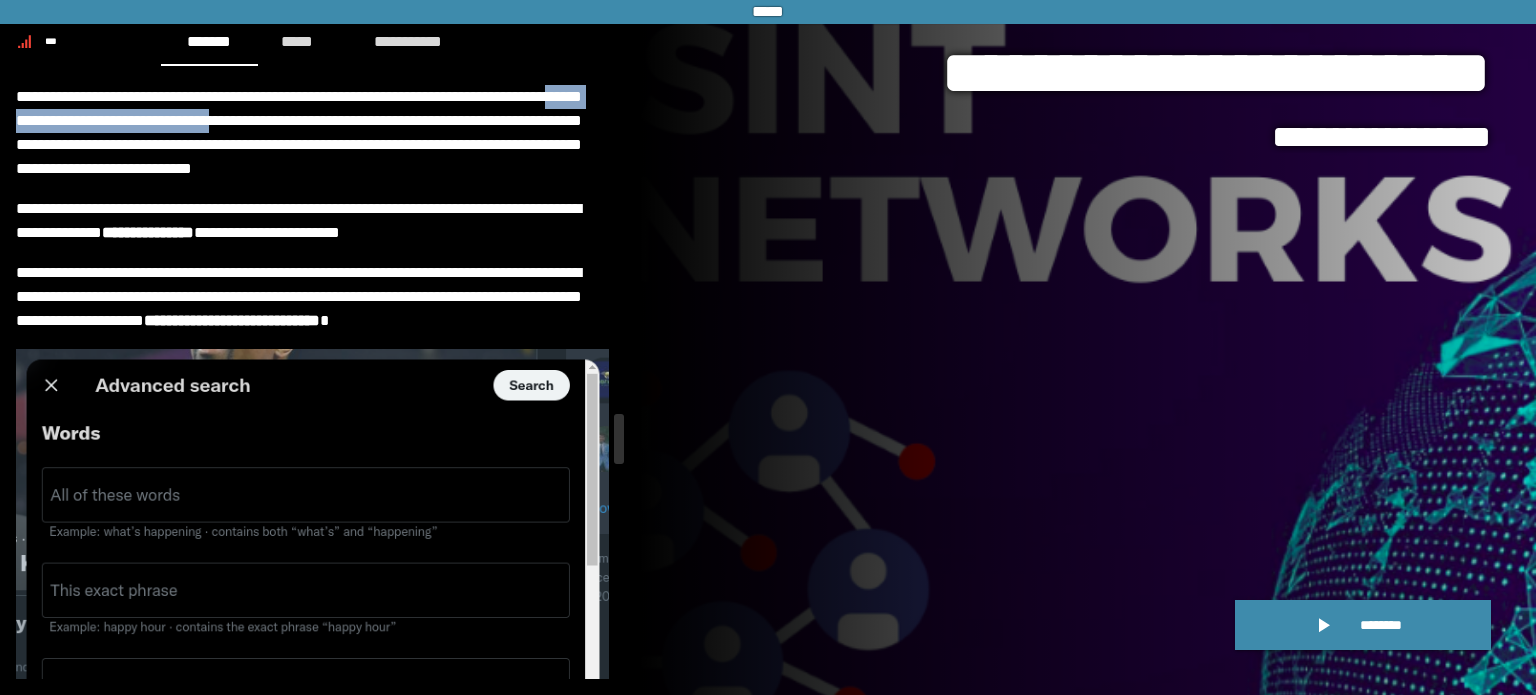 drag, startPoint x: 197, startPoint y: 191, endPoint x: 444, endPoint y: 205, distance: 247.39644 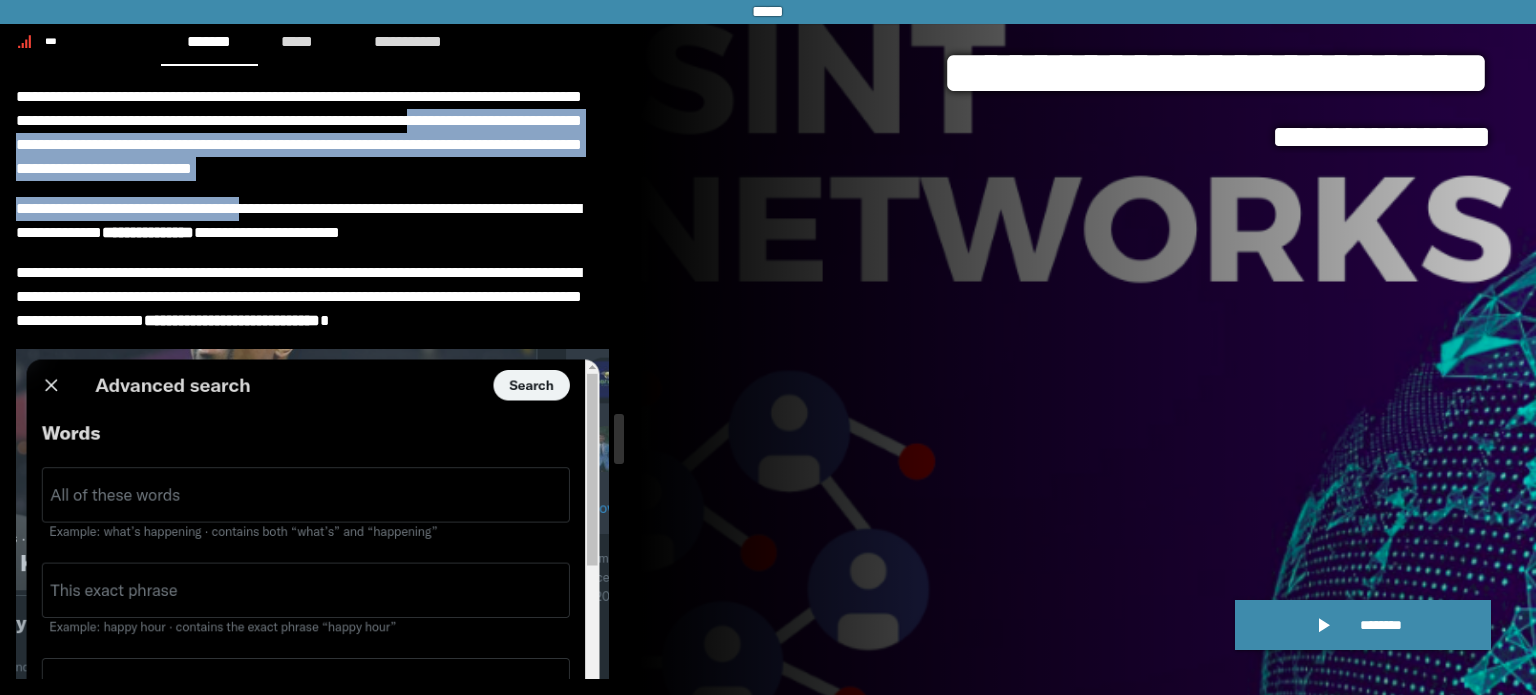 drag, startPoint x: 69, startPoint y: 220, endPoint x: 287, endPoint y: 284, distance: 227.20035 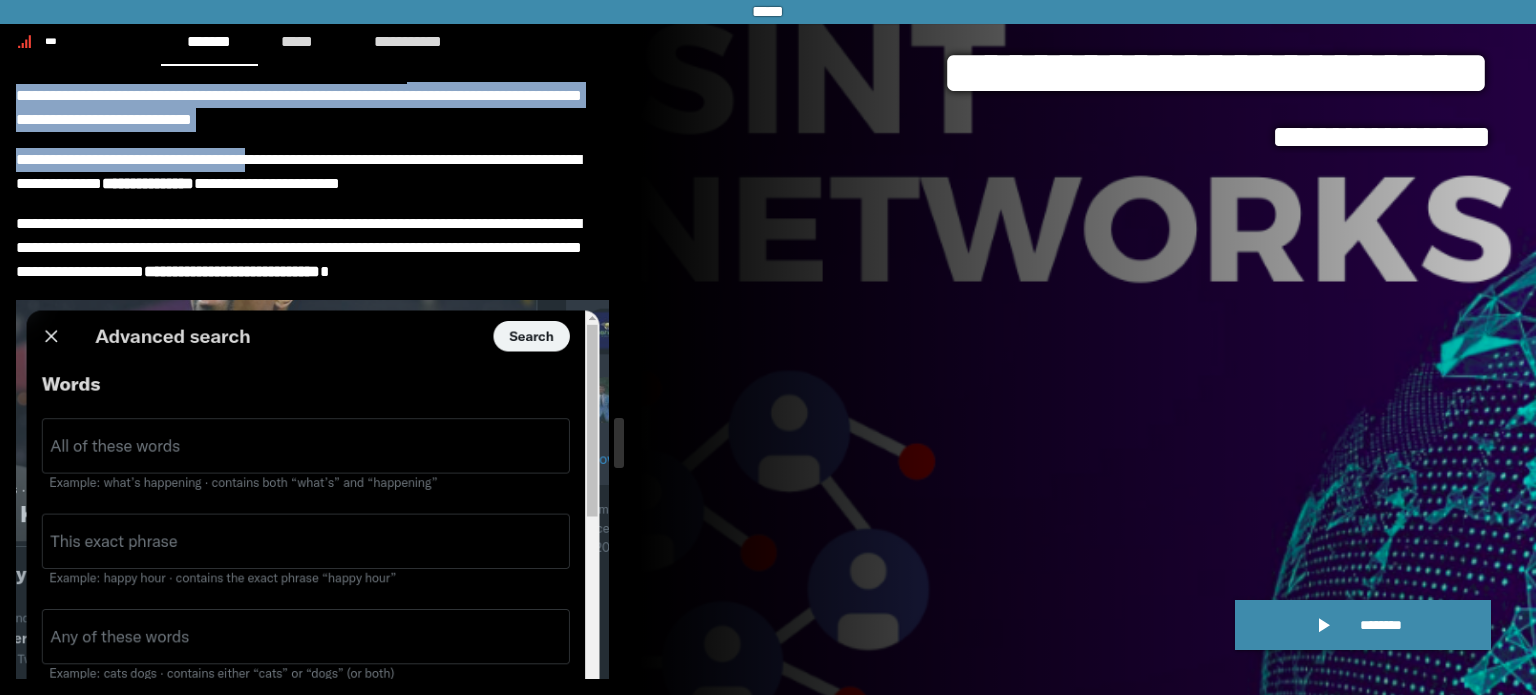 scroll, scrollTop: 3904, scrollLeft: 0, axis: vertical 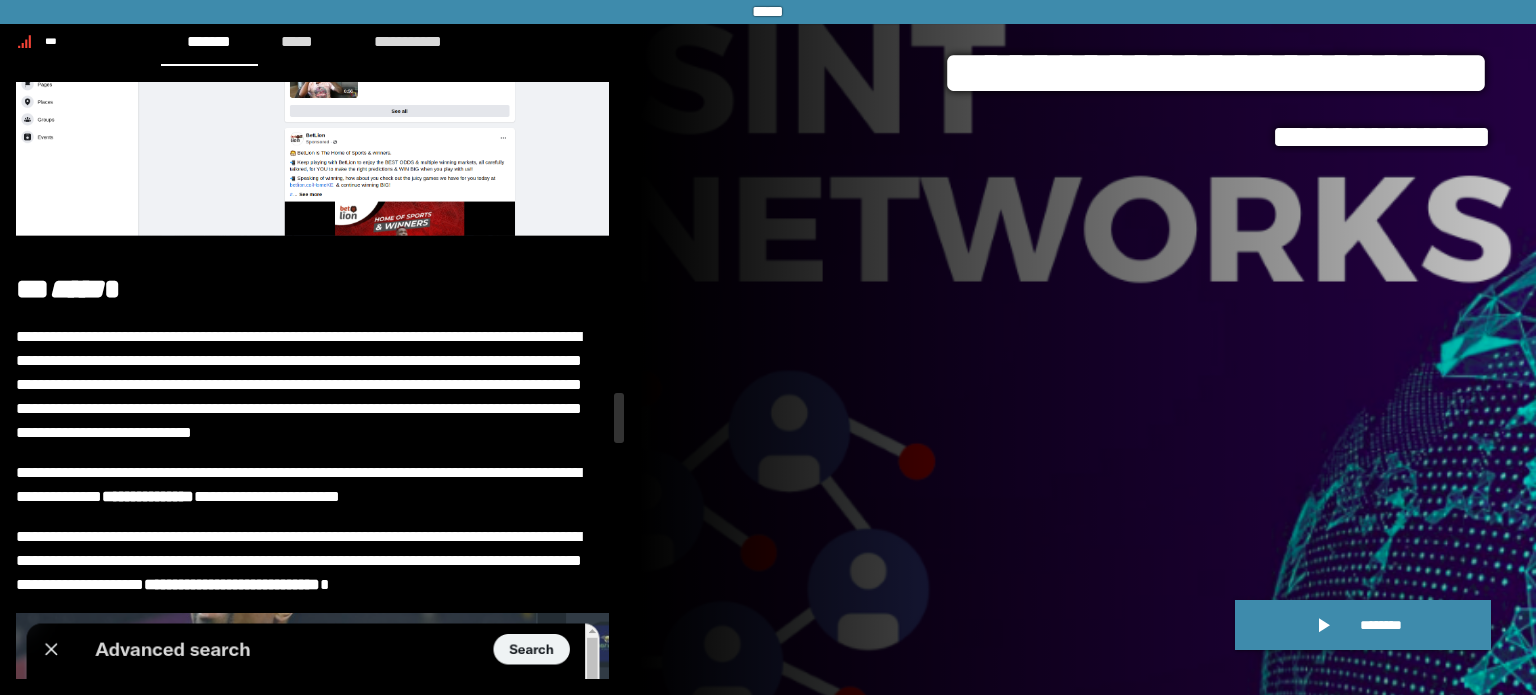 click on "**********" at bounding box center [312, -116] 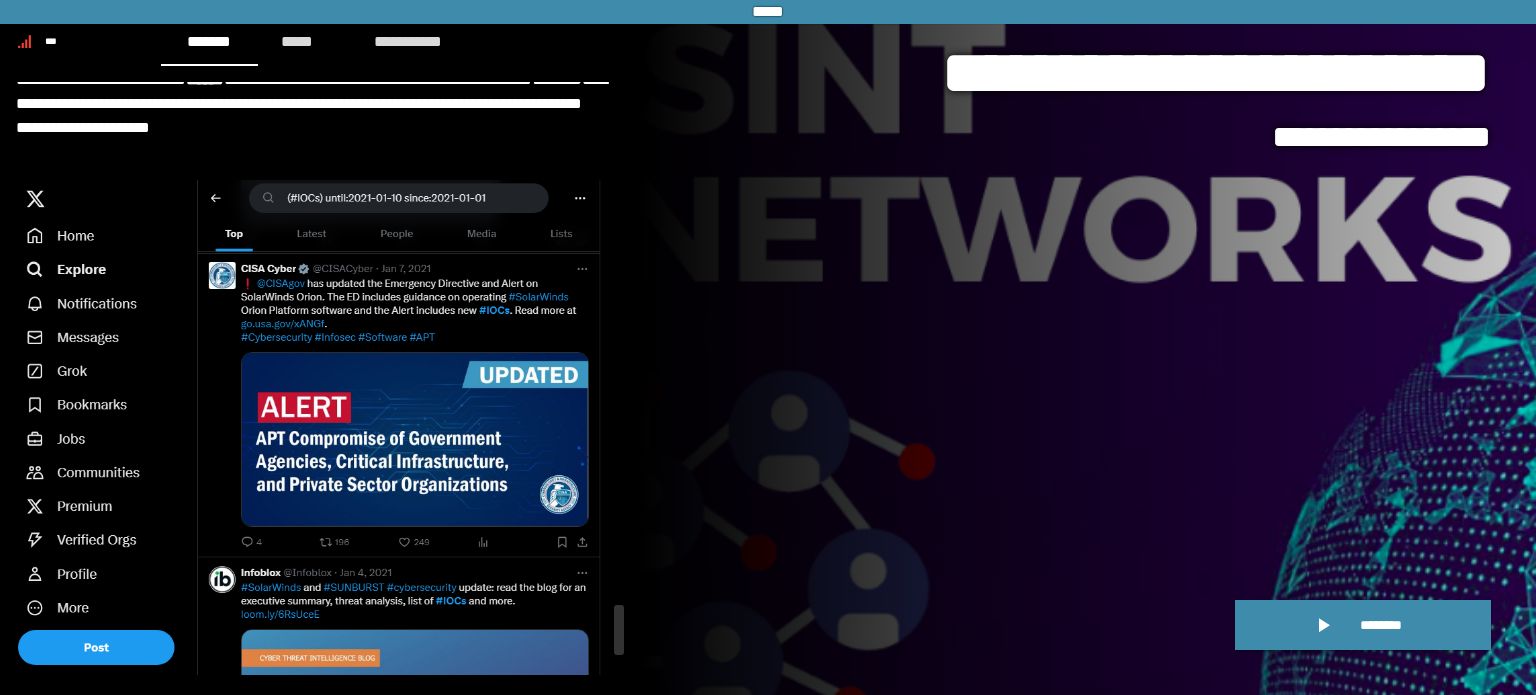 scroll, scrollTop: 6864, scrollLeft: 0, axis: vertical 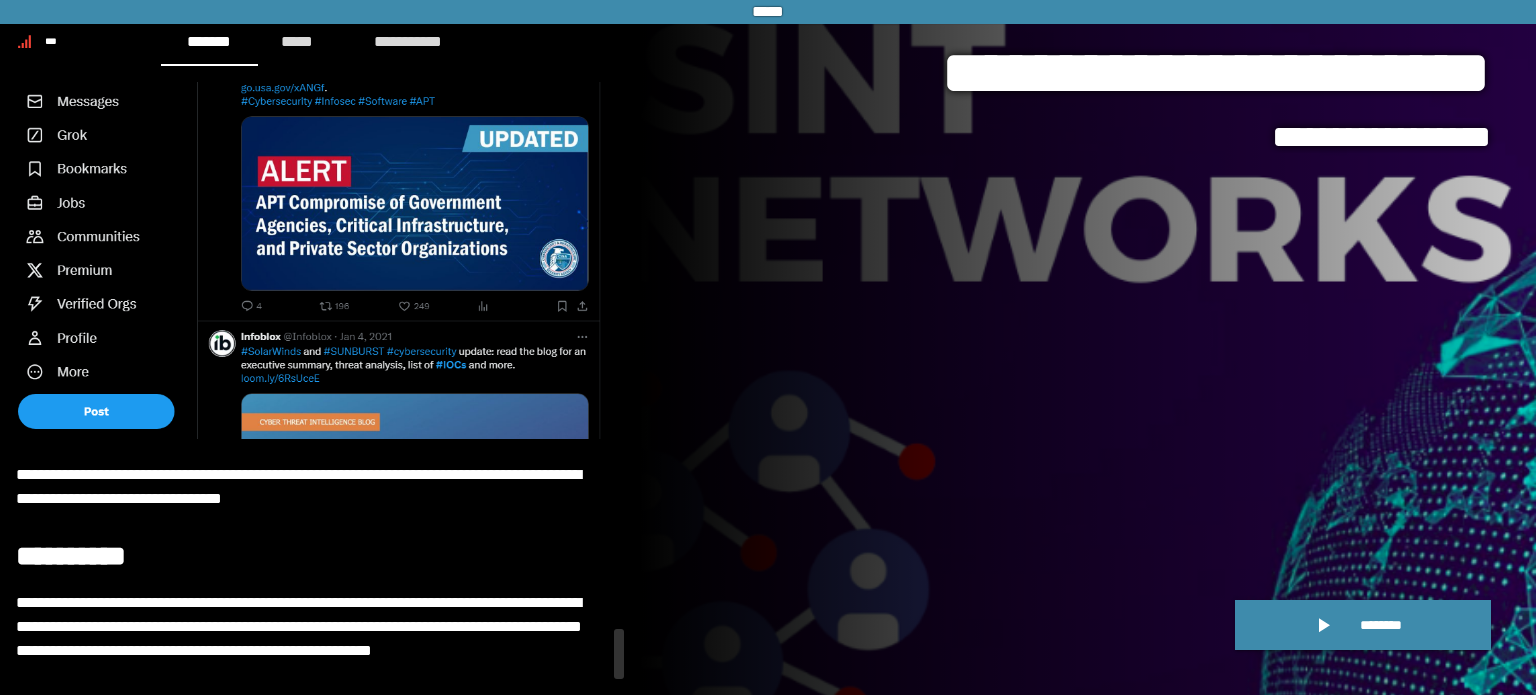 drag, startPoint x: 44, startPoint y: 334, endPoint x: 357, endPoint y: 737, distance: 510.2725 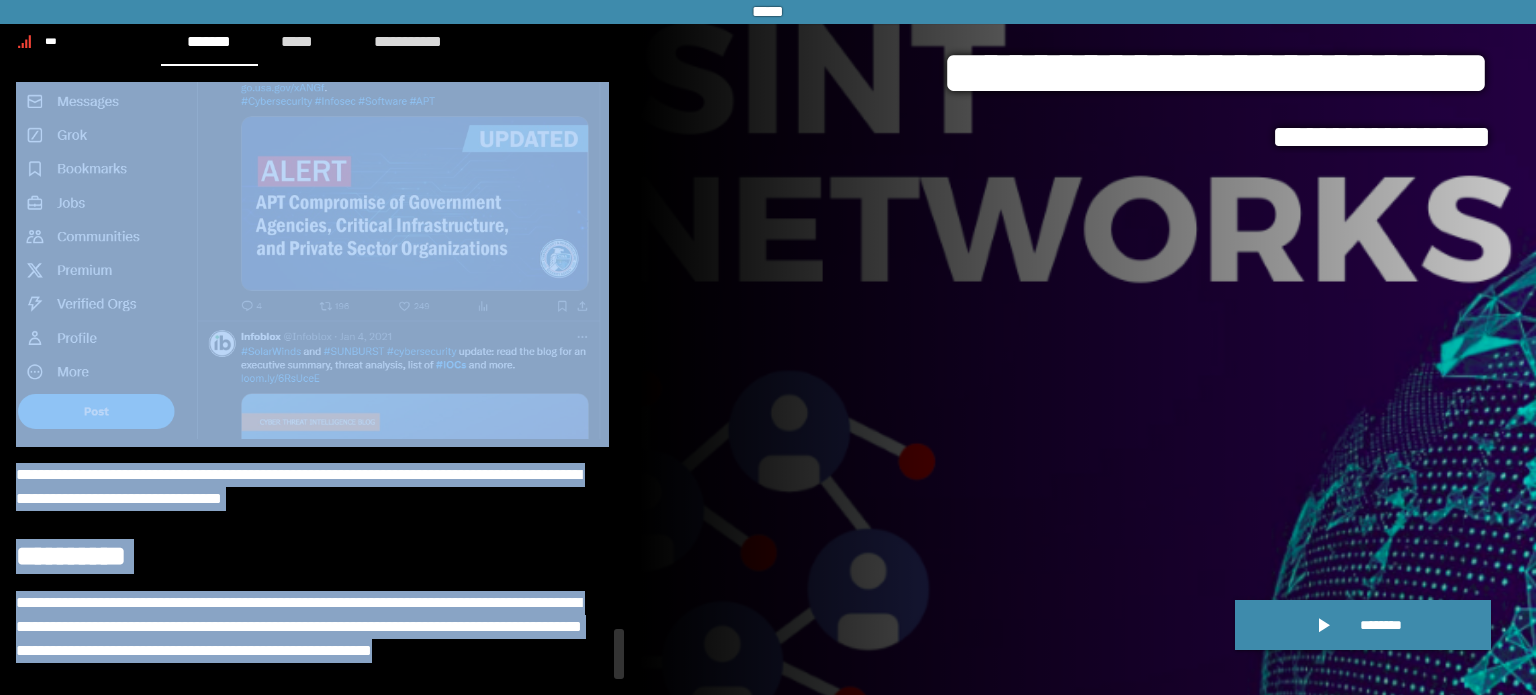drag, startPoint x: 548, startPoint y: 631, endPoint x: 297, endPoint y: 15, distance: 665.17444 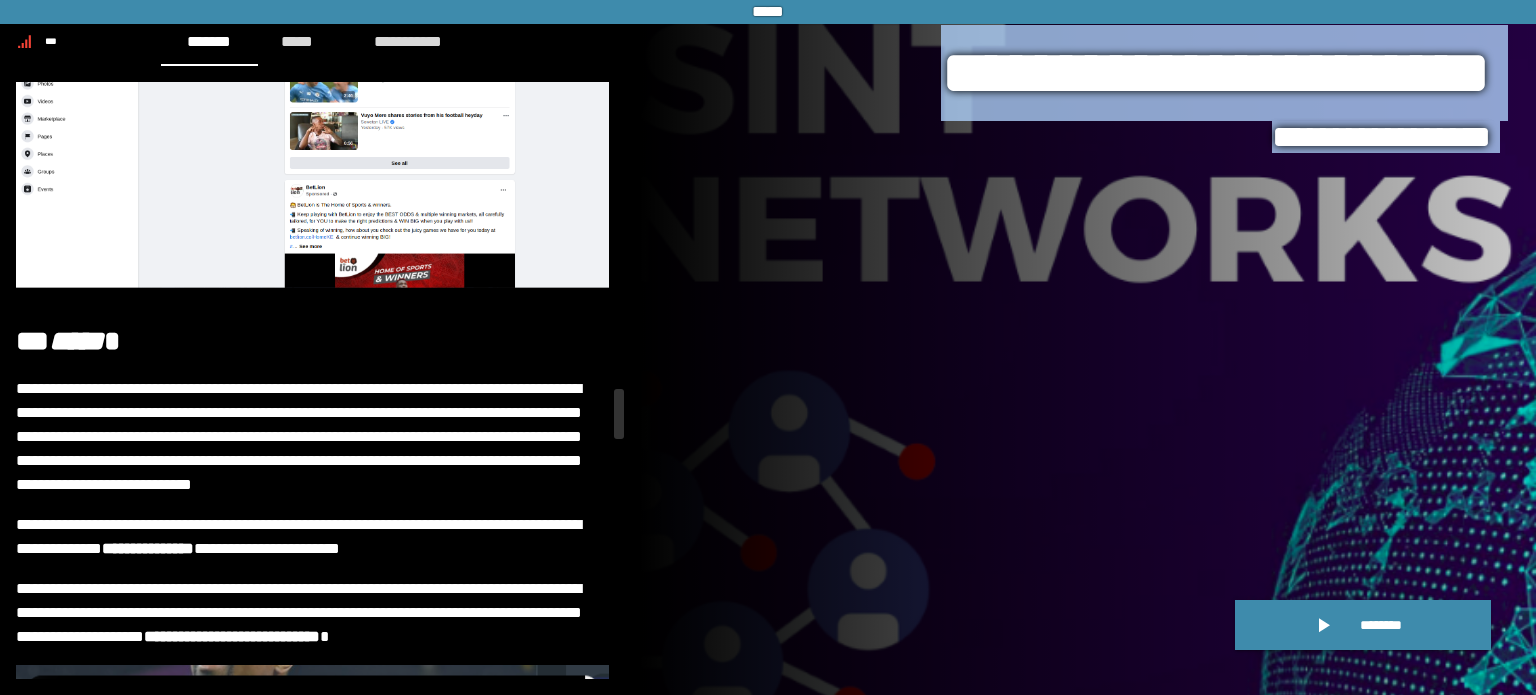 scroll, scrollTop: 3707, scrollLeft: 0, axis: vertical 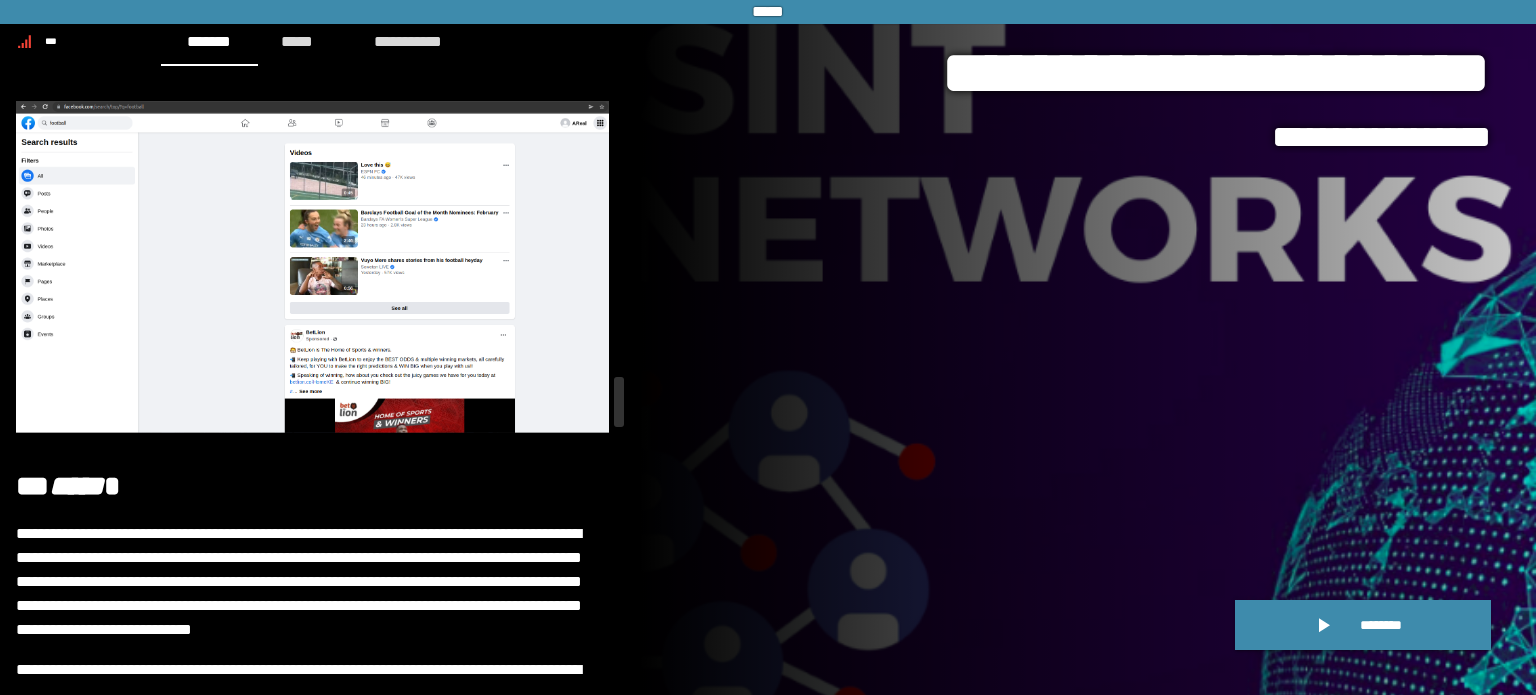 click on "*****" at bounding box center [76, 486] 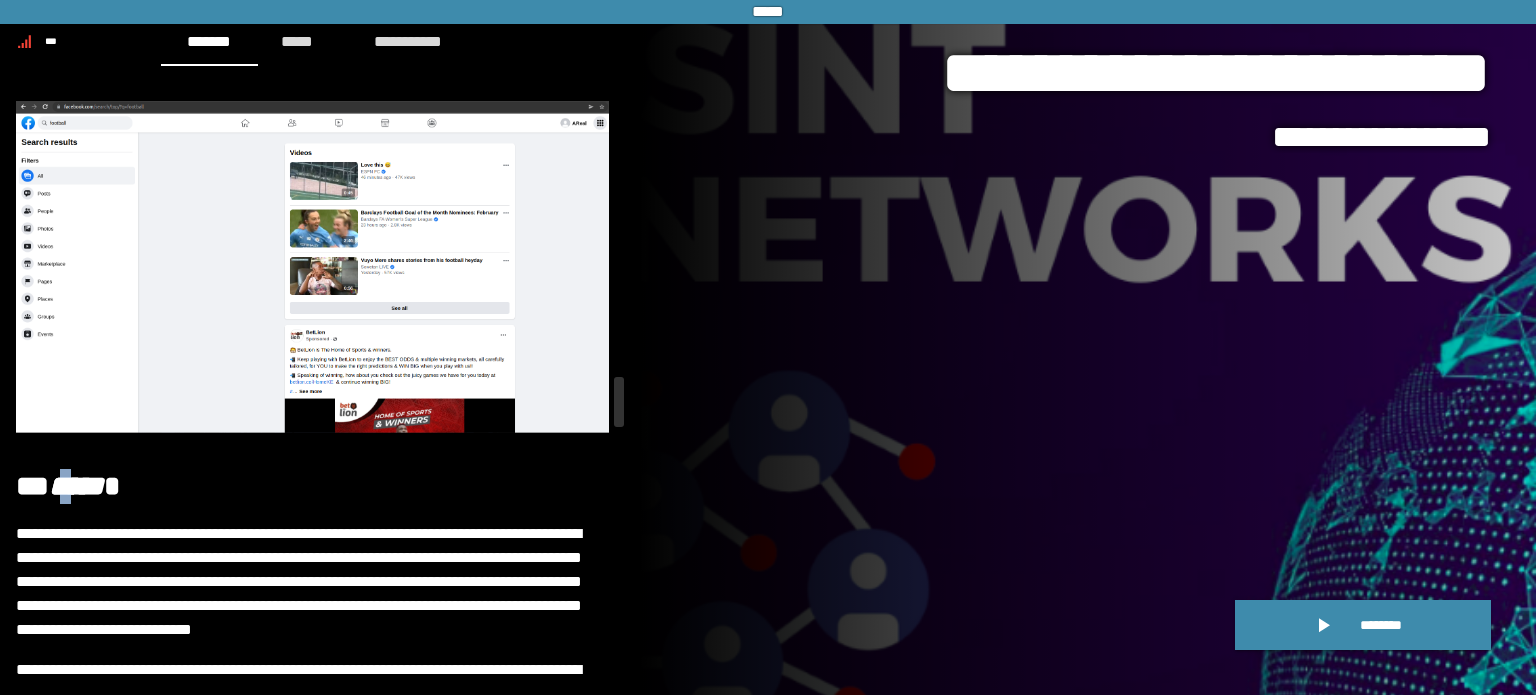 click on "*****" at bounding box center (76, 486) 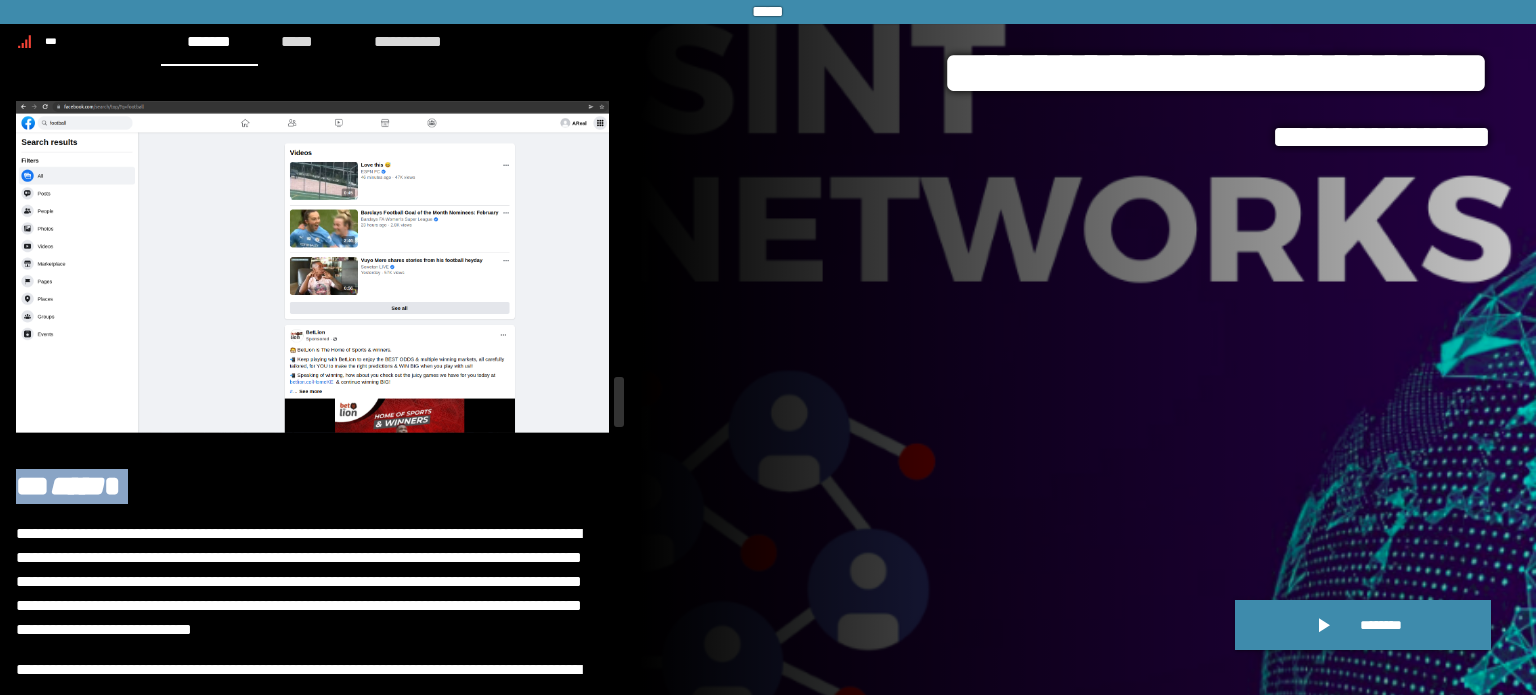 click on "*****" at bounding box center (76, 486) 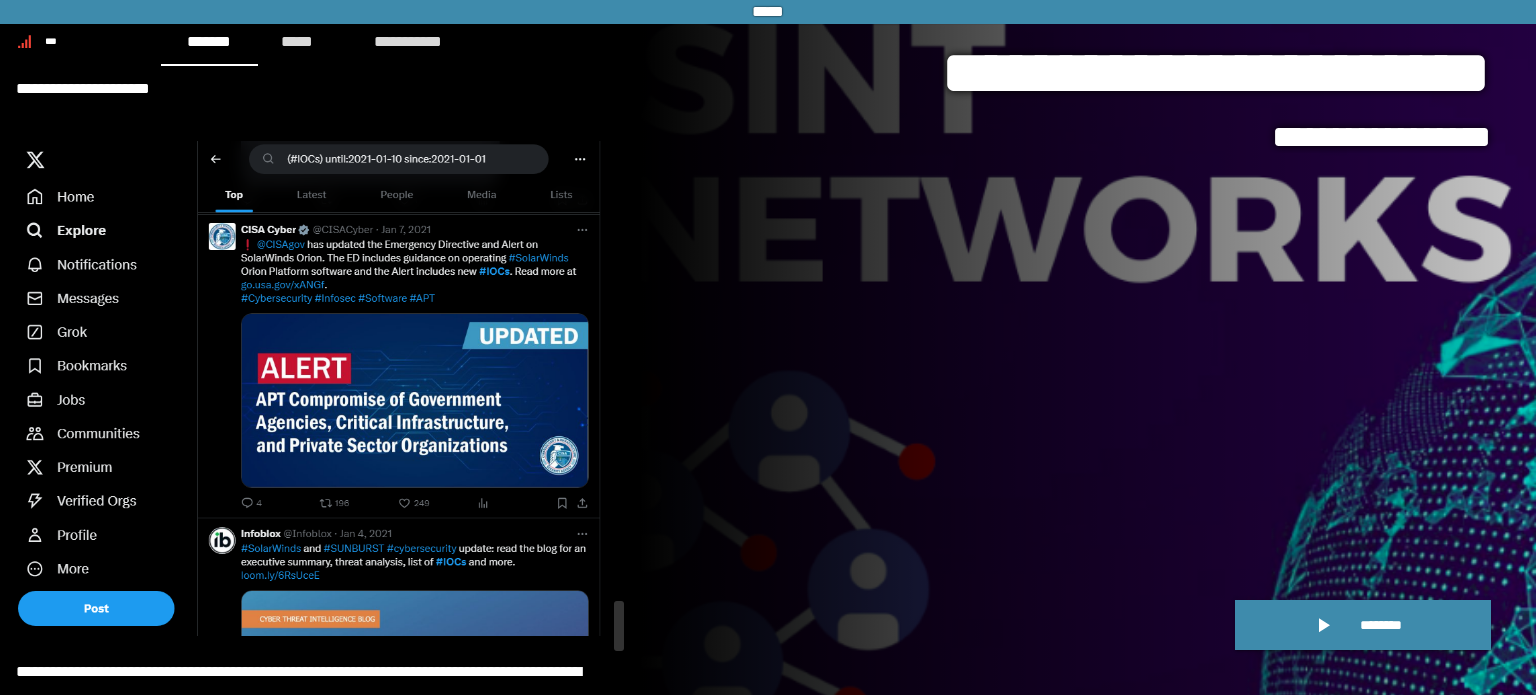scroll, scrollTop: 6864, scrollLeft: 0, axis: vertical 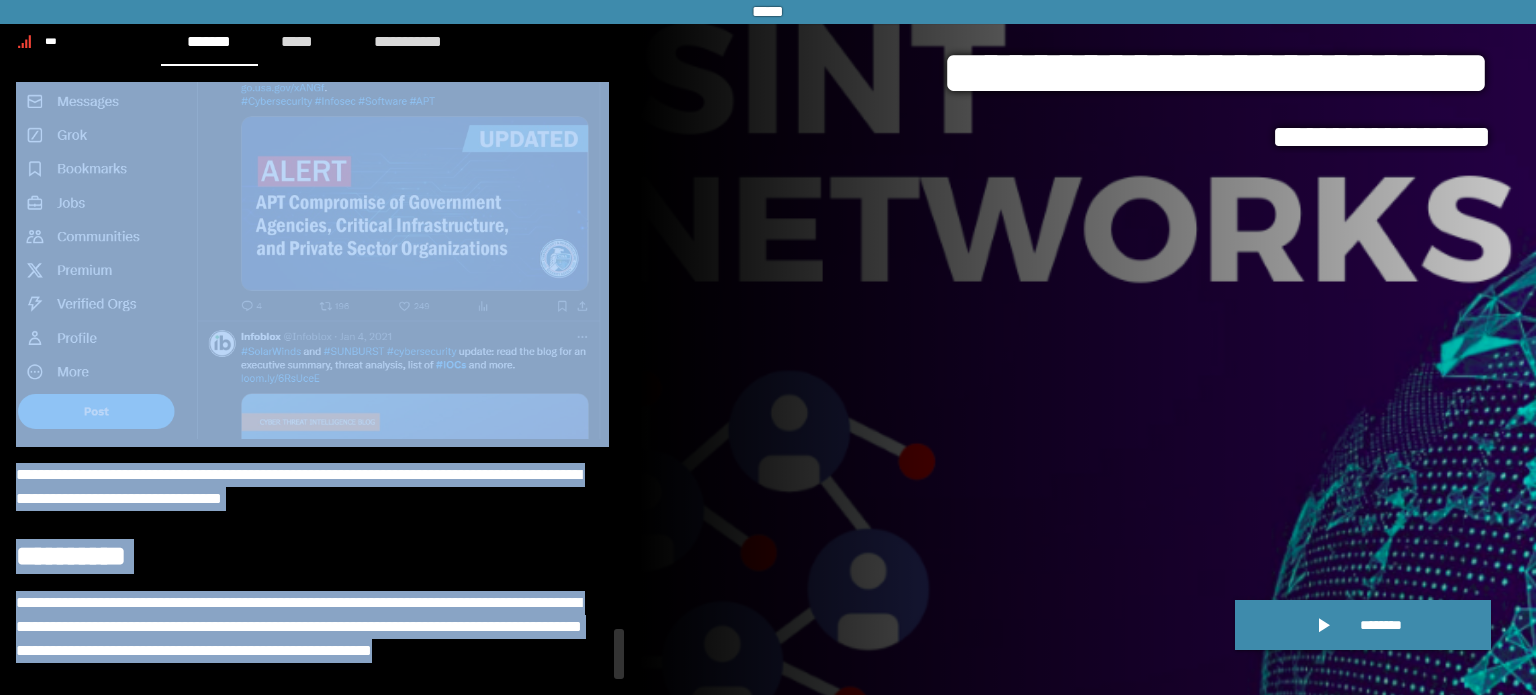 click on "**********" at bounding box center [312, 627] 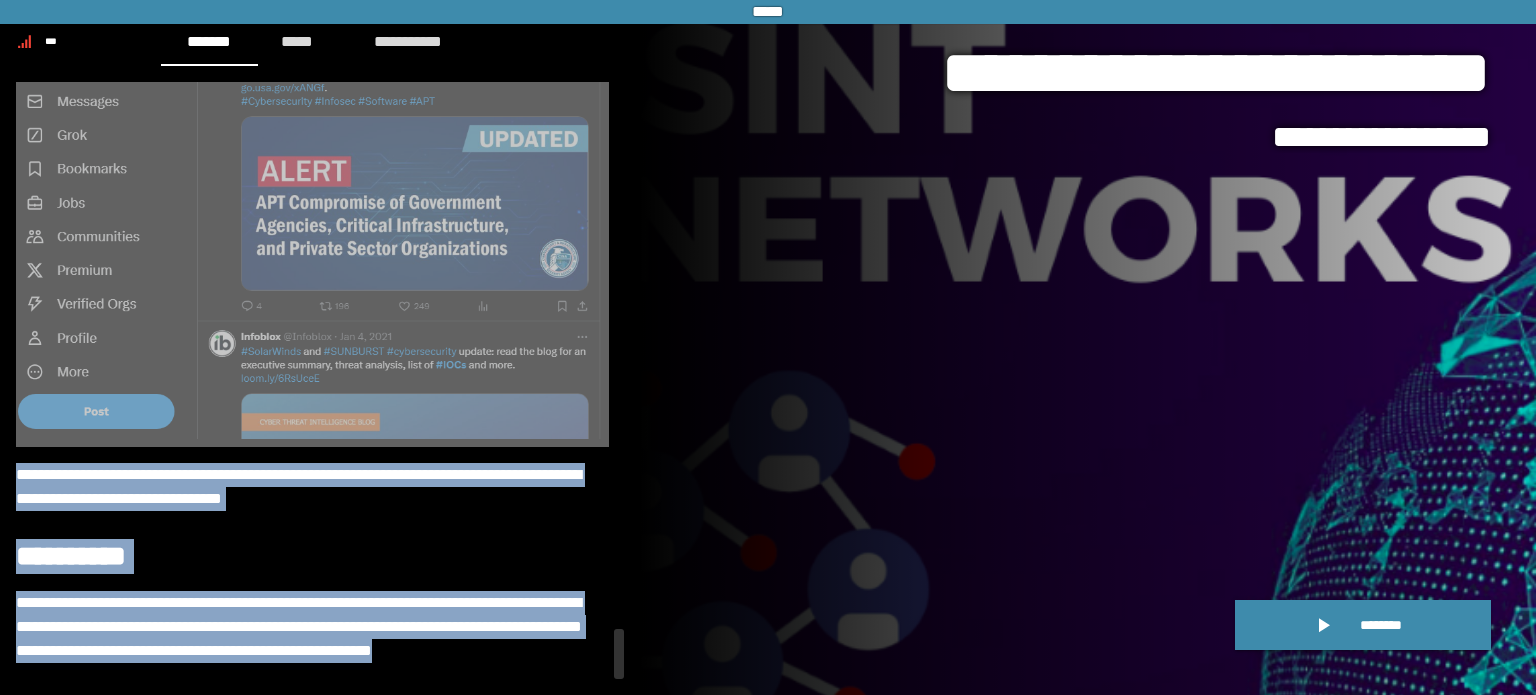 click at bounding box center [312, 191] 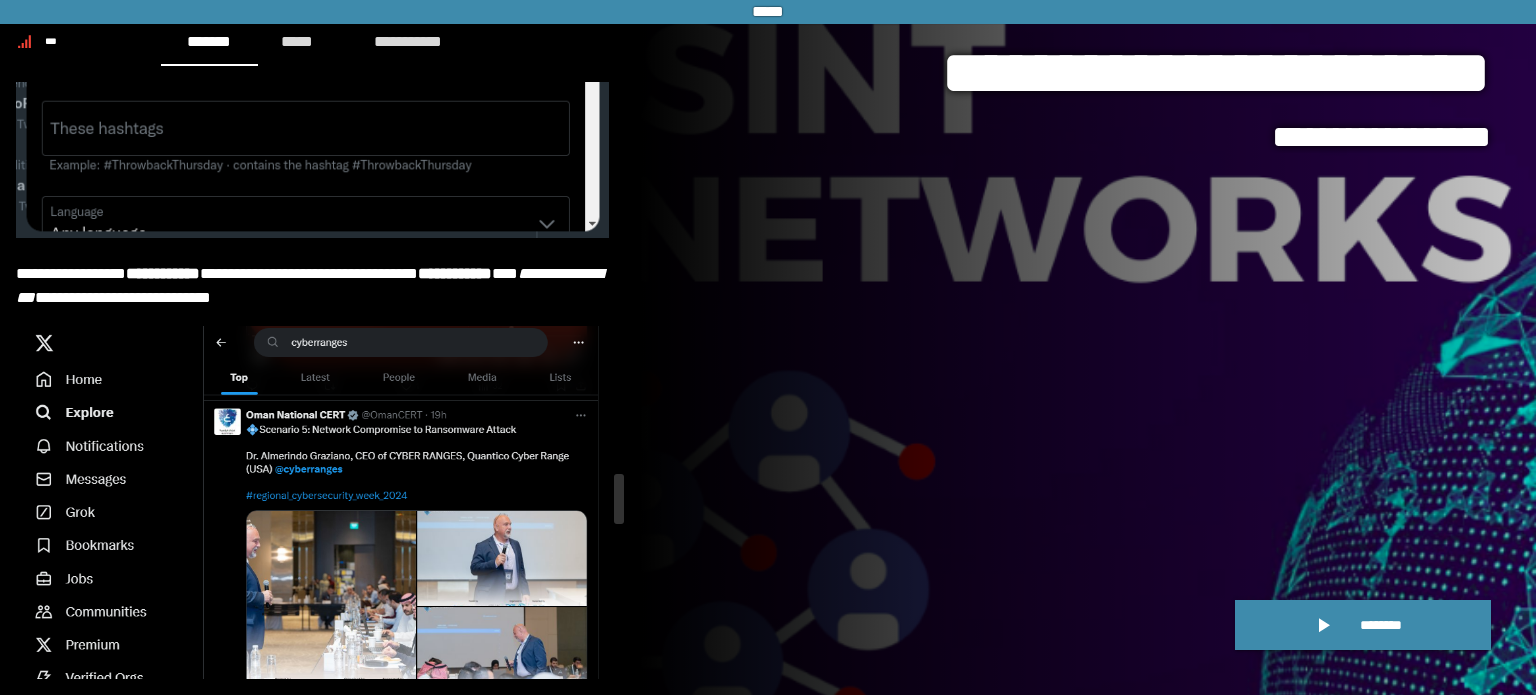 scroll, scrollTop: 4915, scrollLeft: 0, axis: vertical 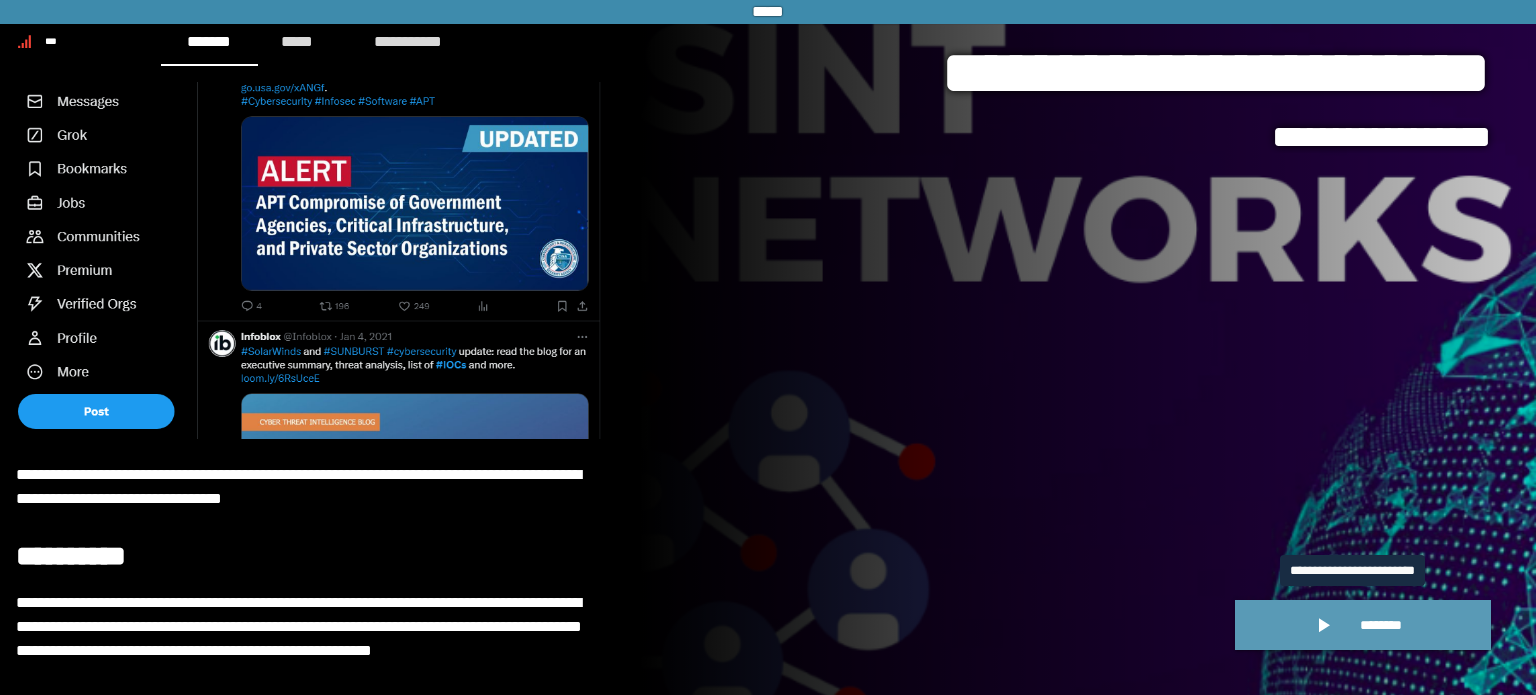 click on "********" at bounding box center (1363, 625) 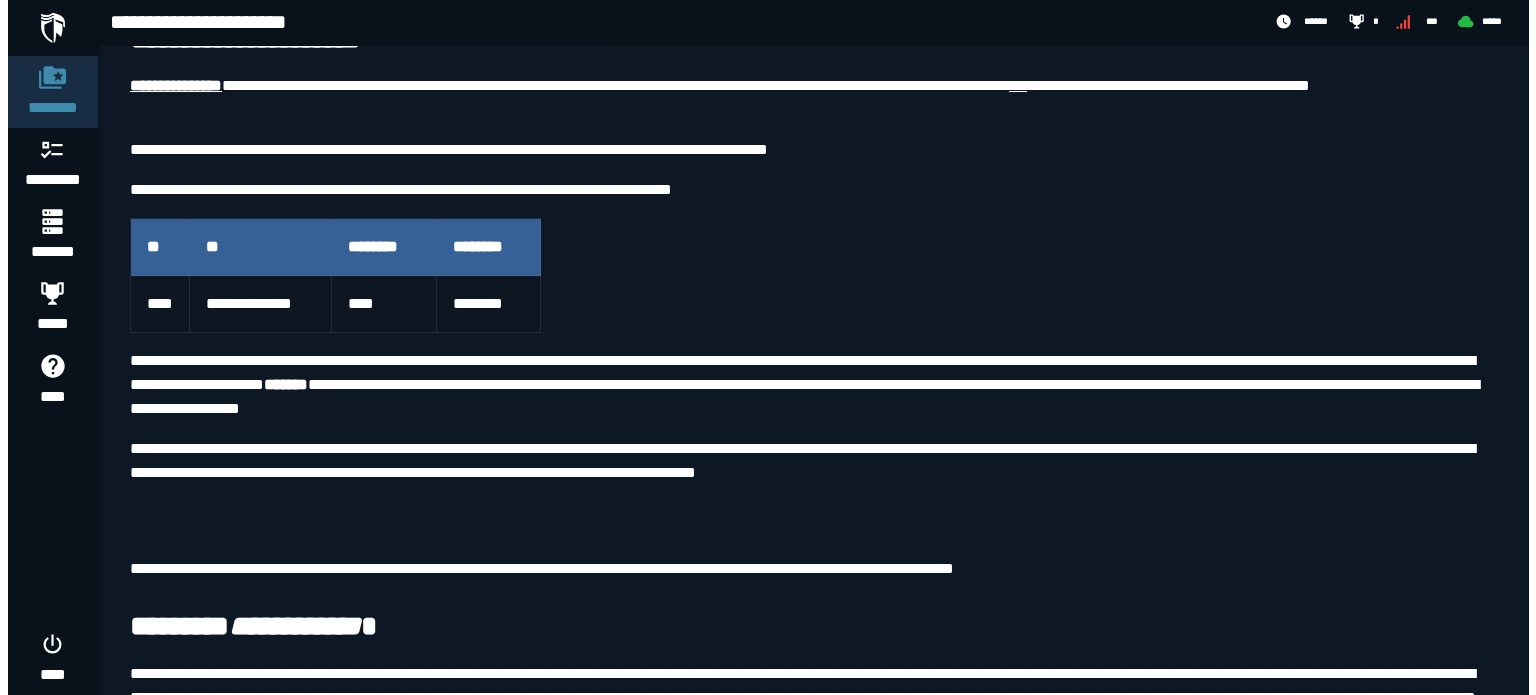 scroll, scrollTop: 0, scrollLeft: 0, axis: both 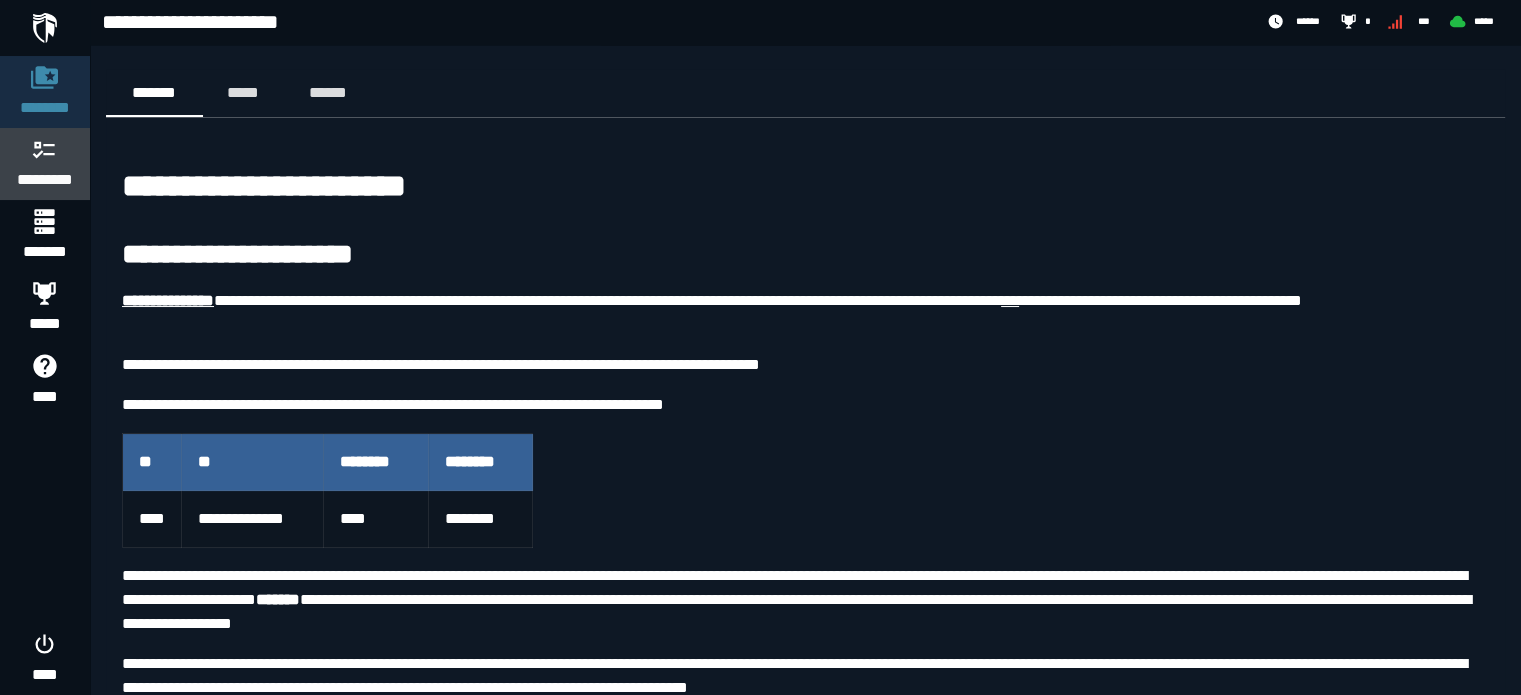 click 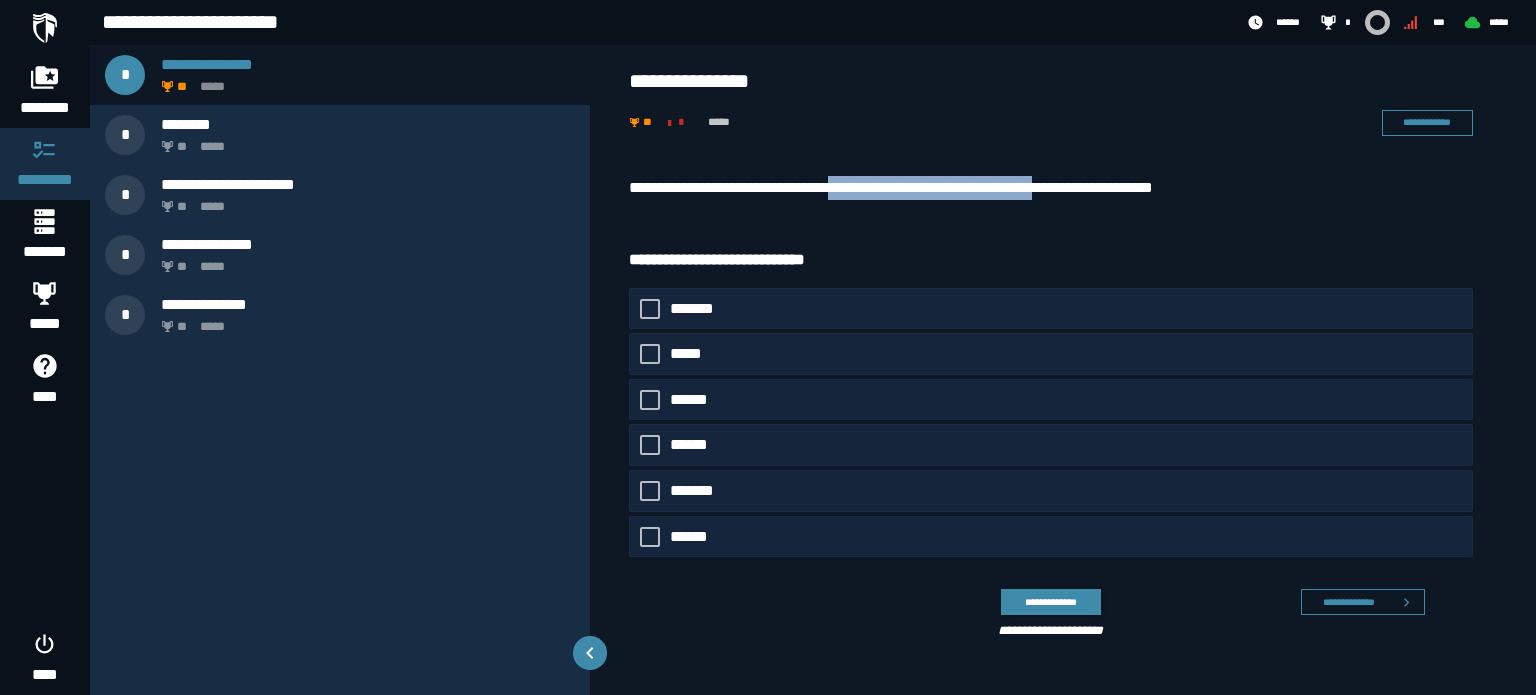 drag, startPoint x: 856, startPoint y: 182, endPoint x: 1087, endPoint y: 178, distance: 231.03462 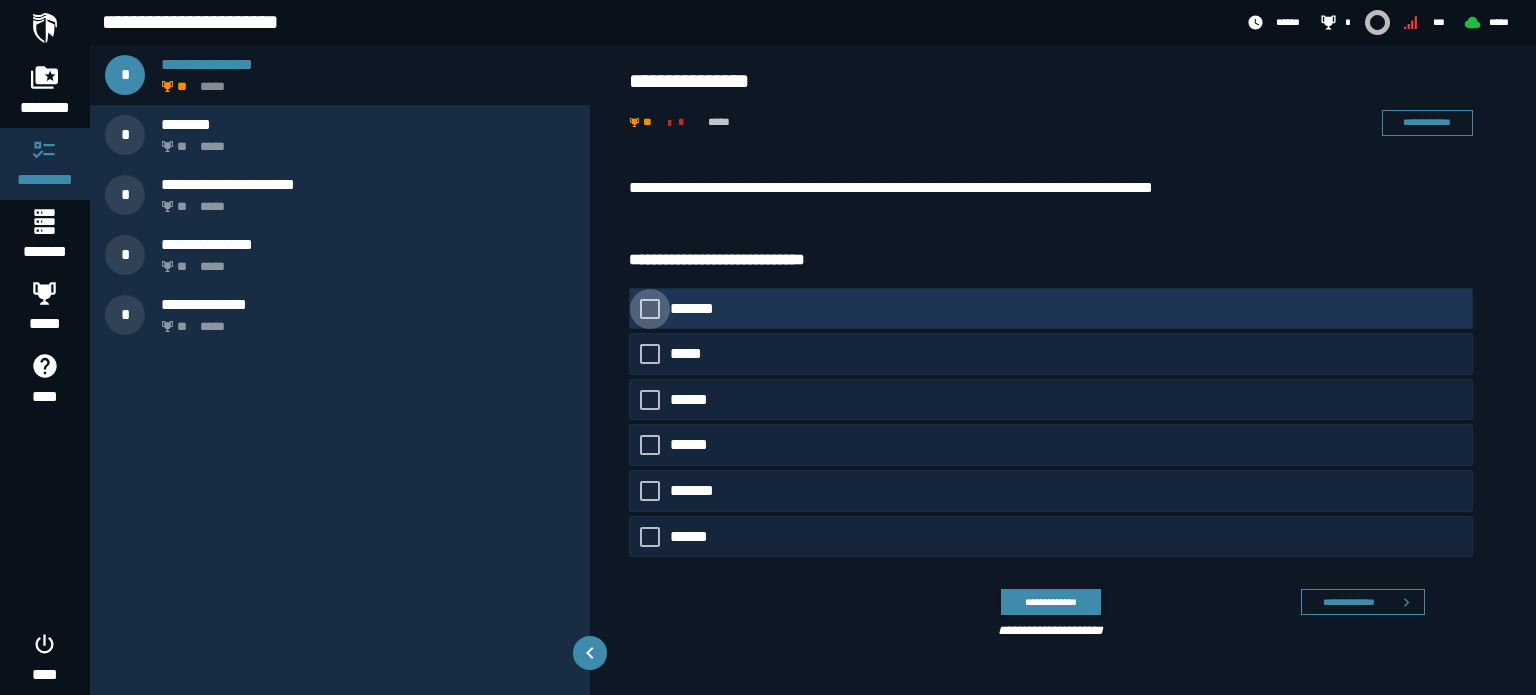 click on "*******" at bounding box center [696, 309] 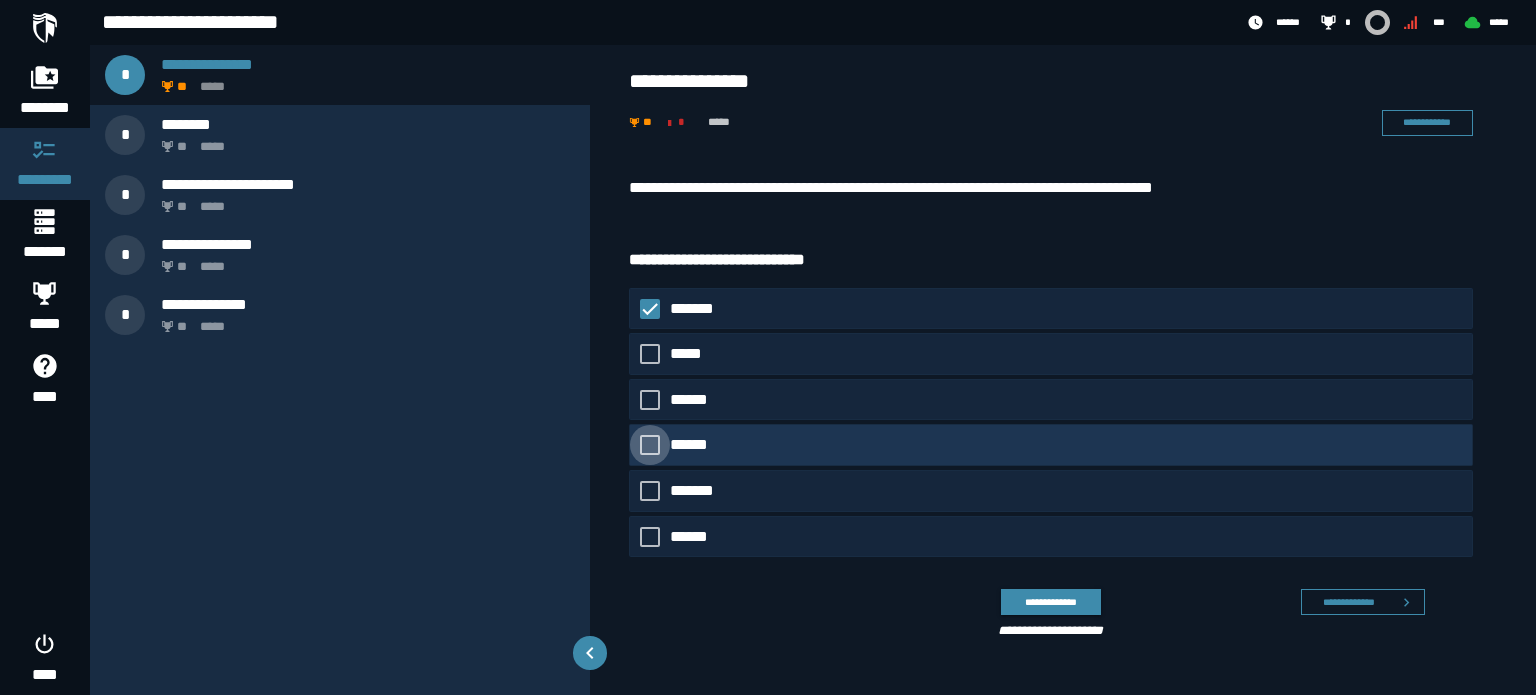 click on "******" at bounding box center (693, 445) 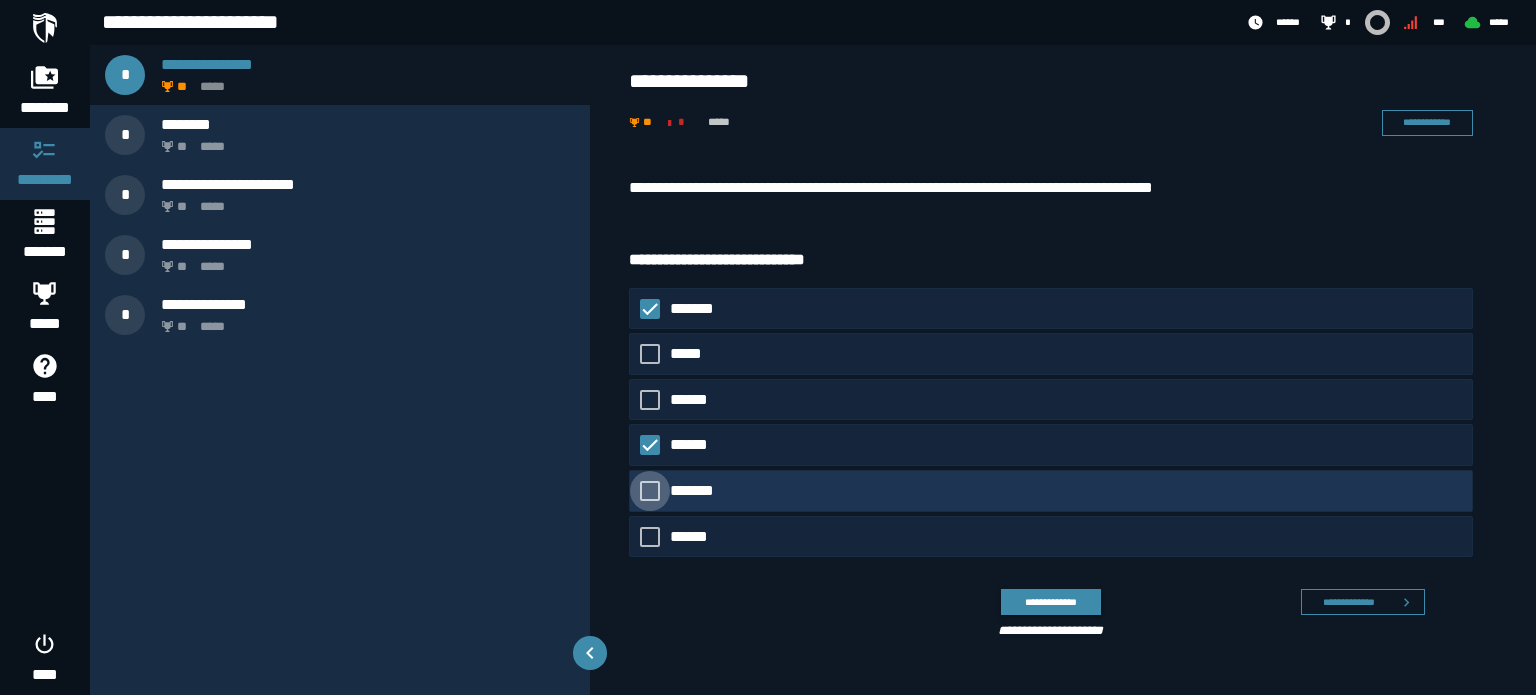 click on "*******" 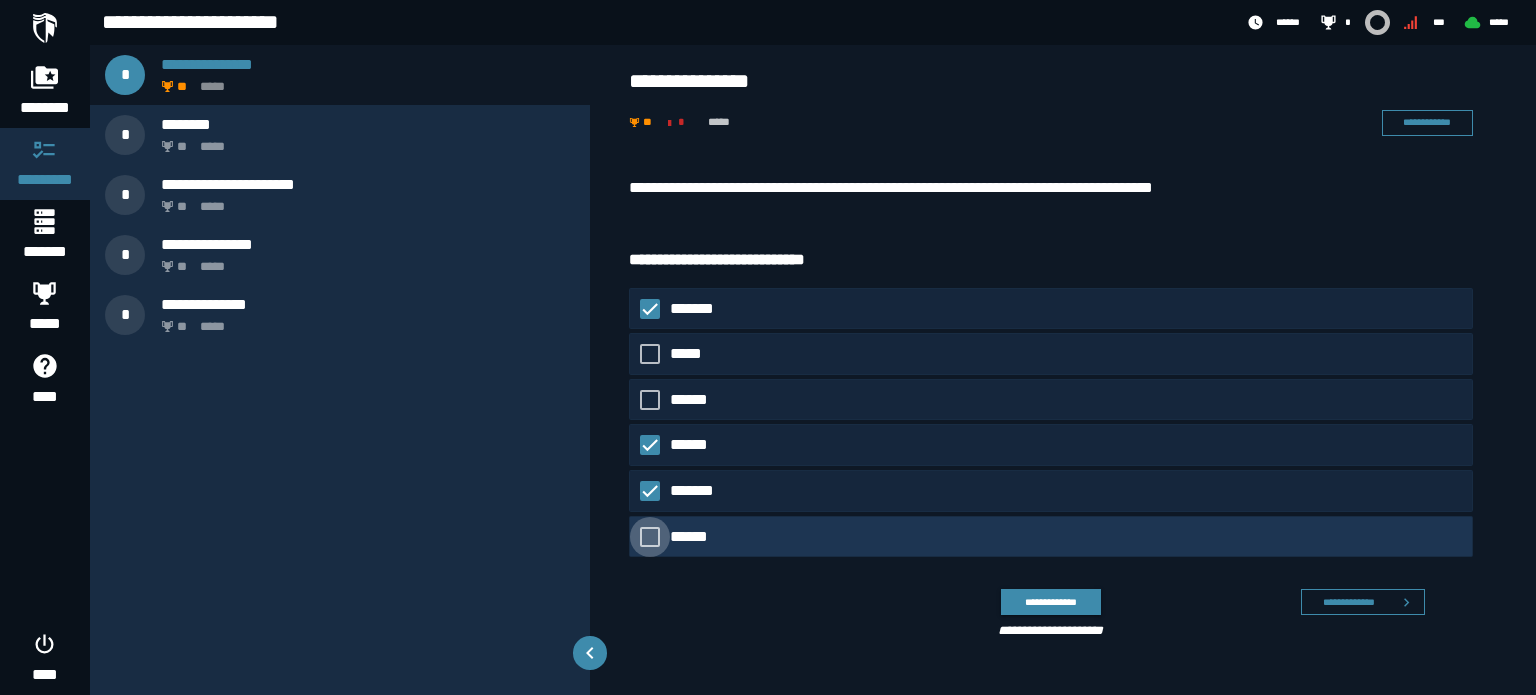 click on "******" at bounding box center (695, 537) 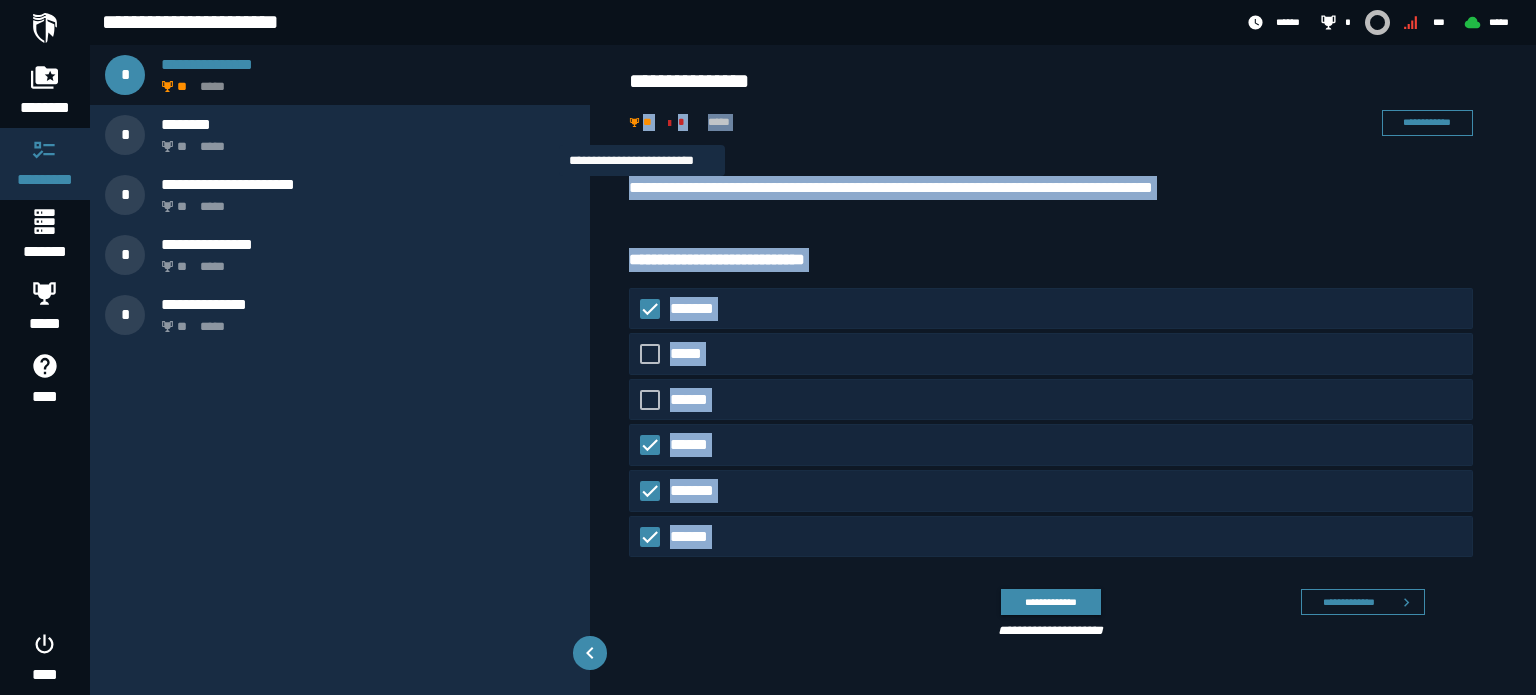 drag, startPoint x: 802, startPoint y: 613, endPoint x: 631, endPoint y: 123, distance: 518.9807 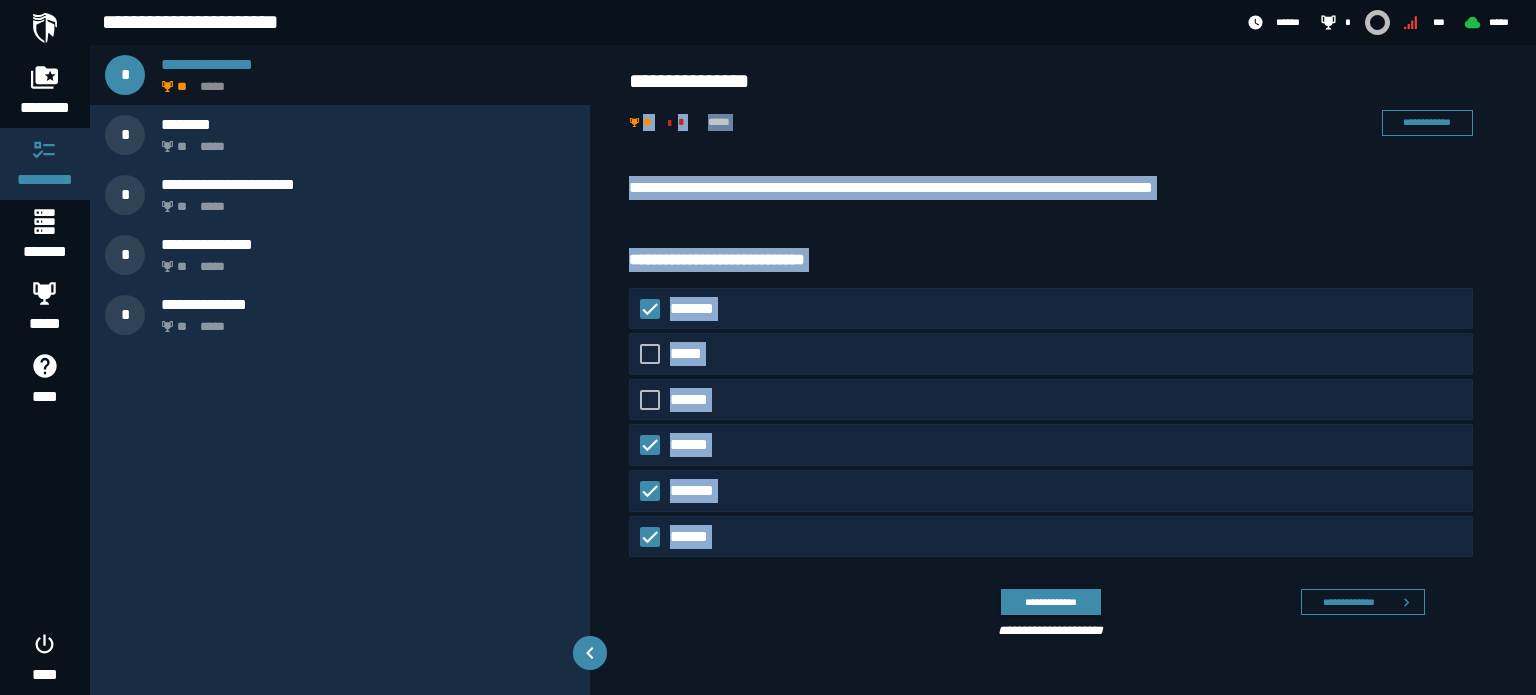 copy on "**********" 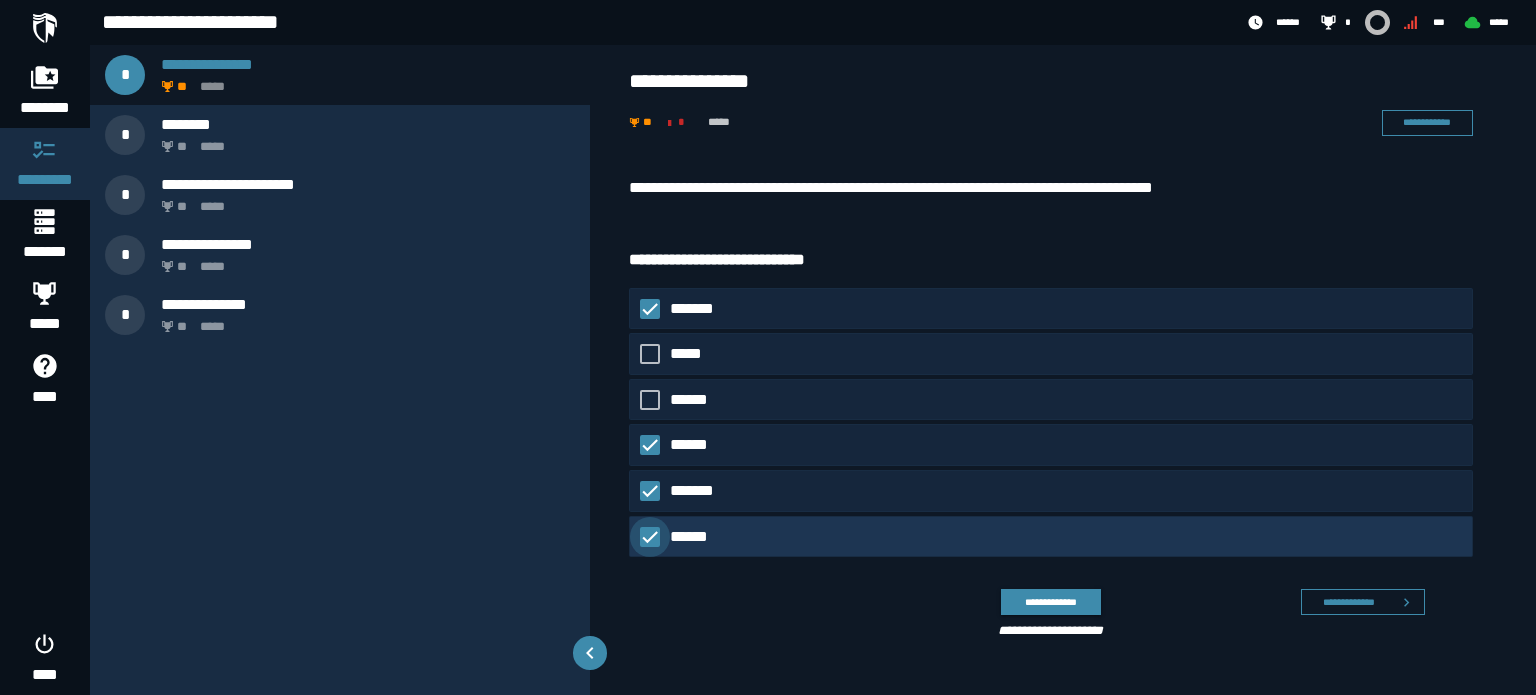click at bounding box center (650, 537) 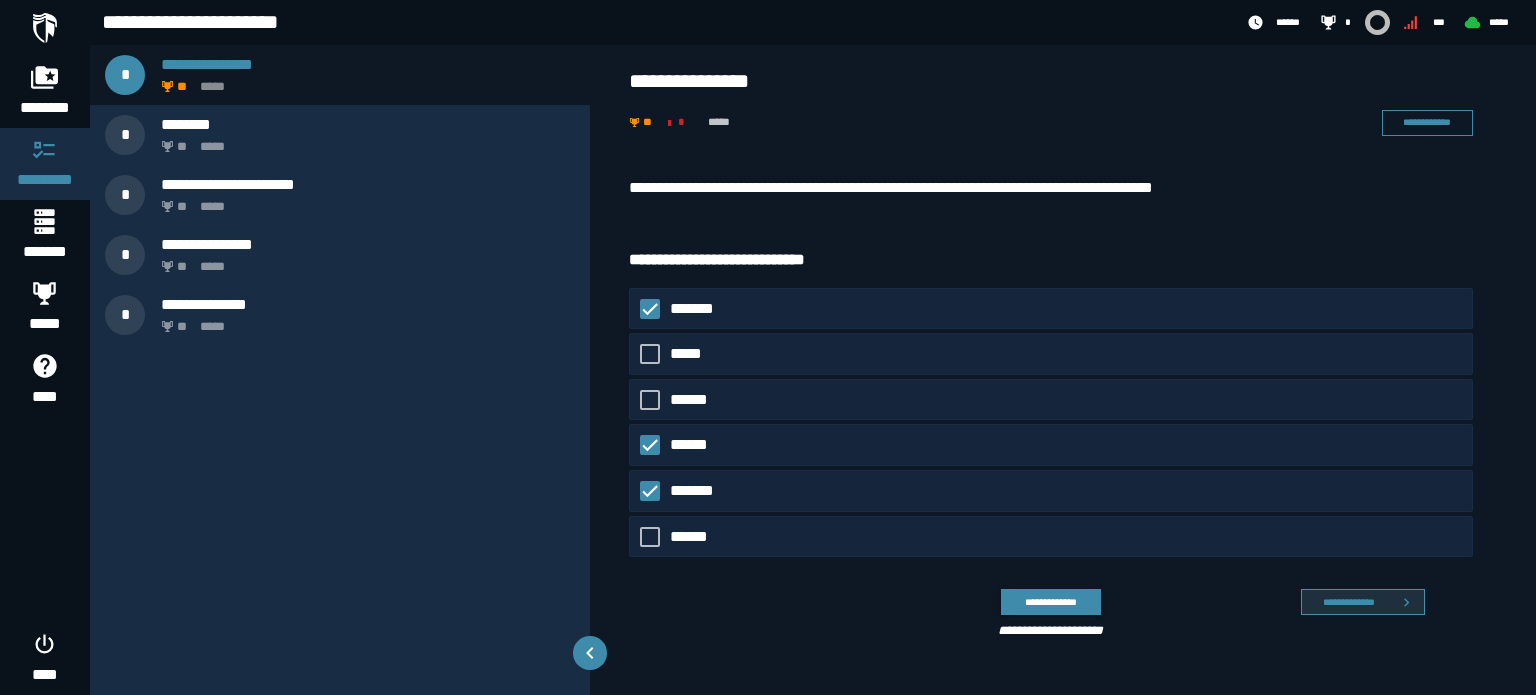 click on "**********" at bounding box center [1348, 602] 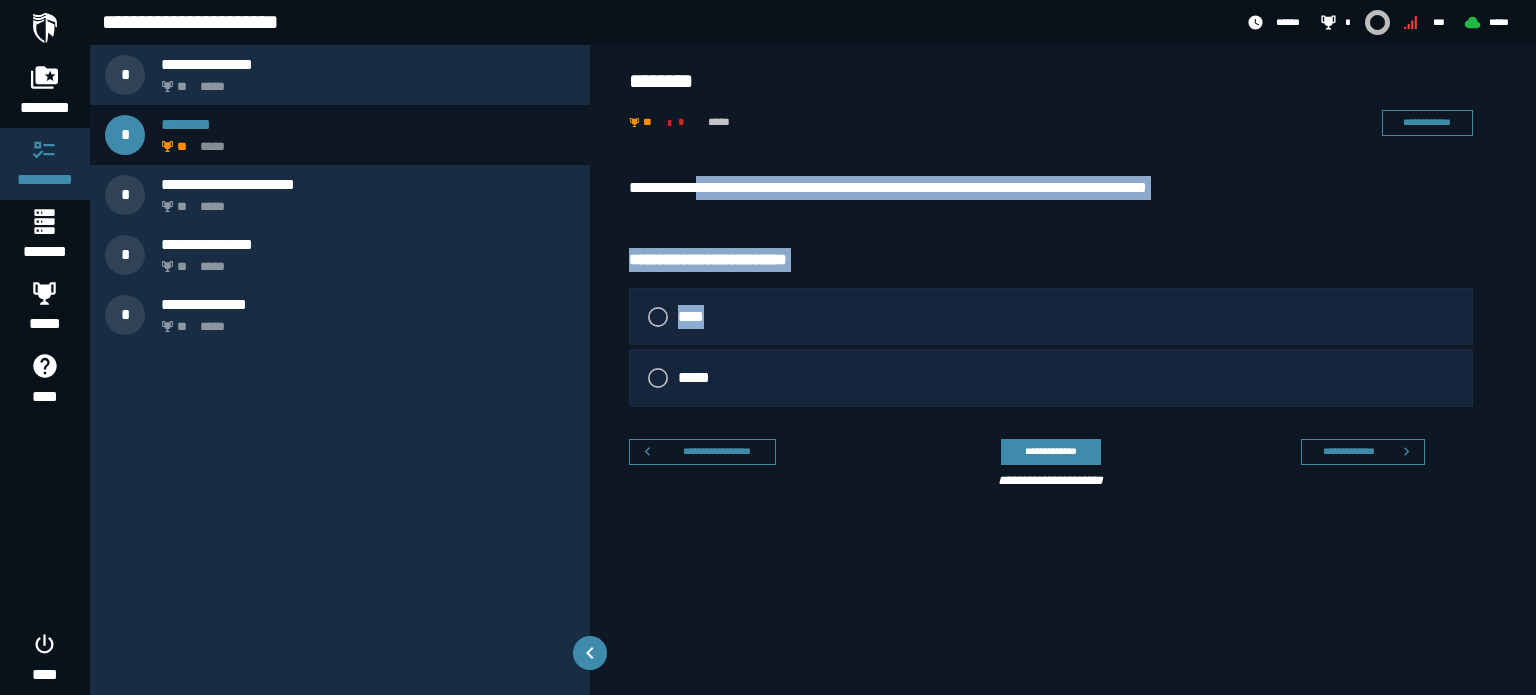 drag, startPoint x: 710, startPoint y: 185, endPoint x: 933, endPoint y: 327, distance: 264.37283 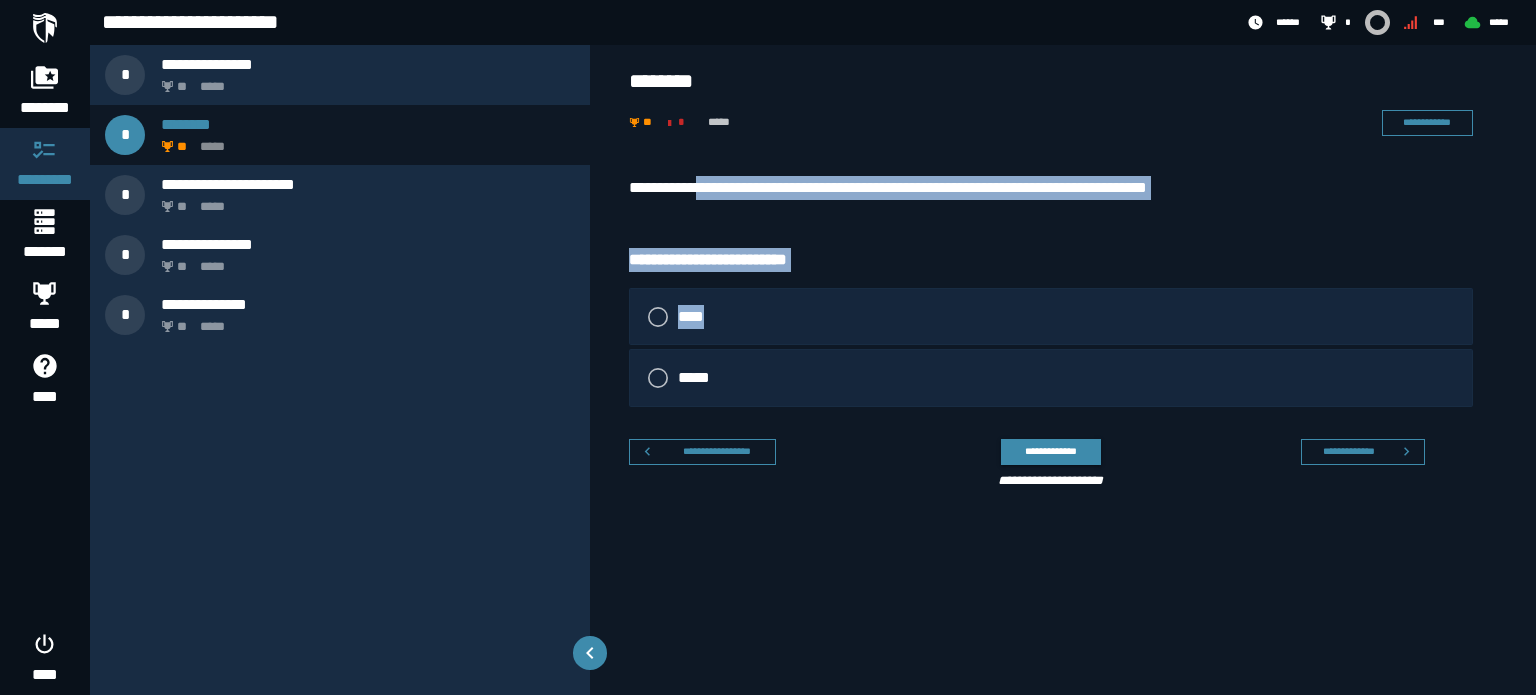 click on "**********" at bounding box center [1063, 336] 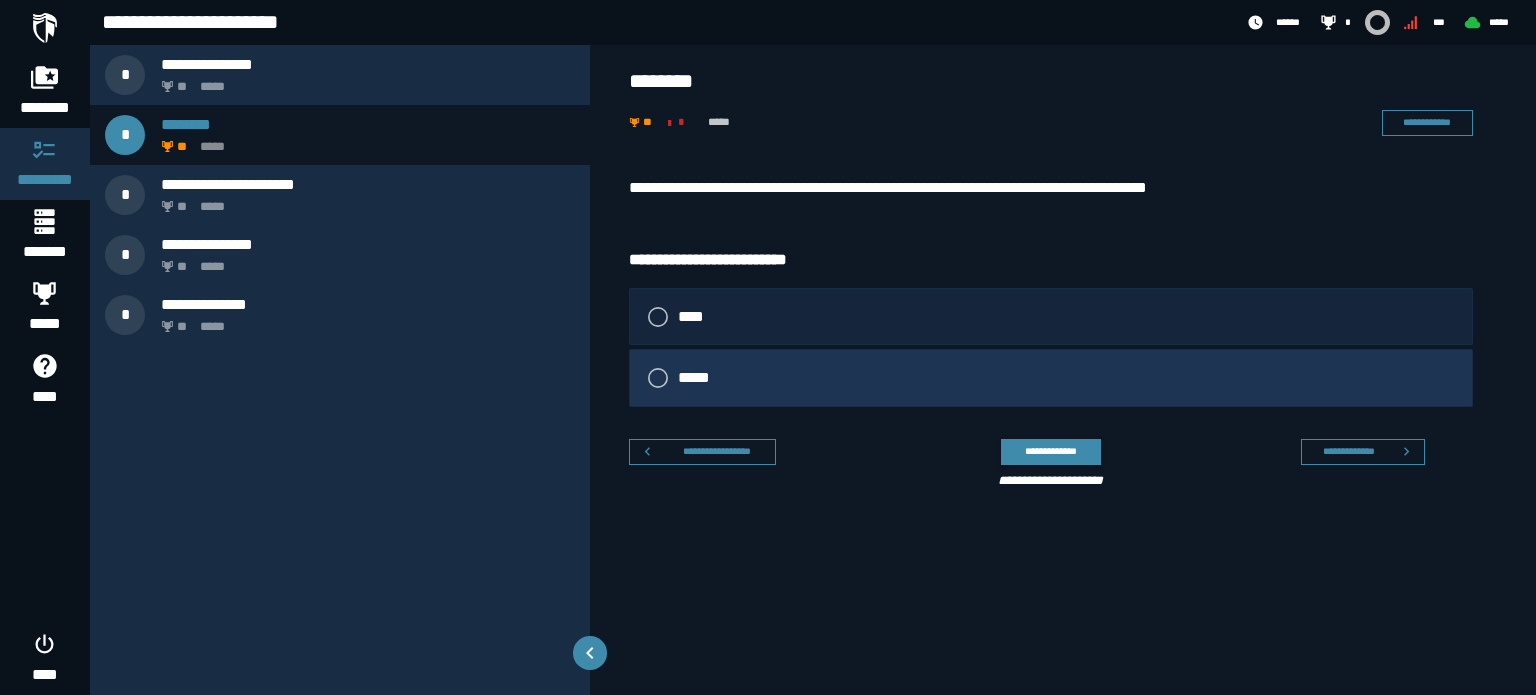 click on "*****" at bounding box center [1051, 378] 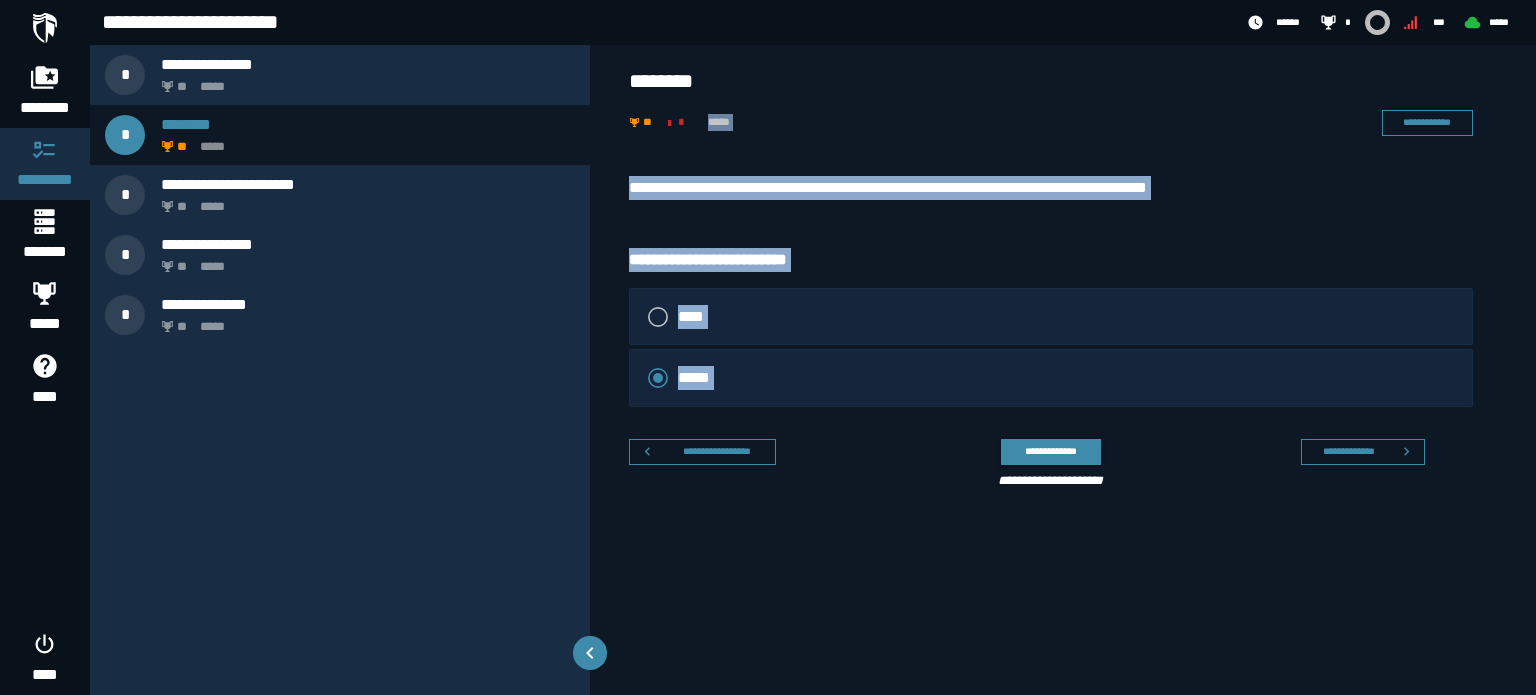 drag, startPoint x: 876, startPoint y: 435, endPoint x: 710, endPoint y: 158, distance: 322.9319 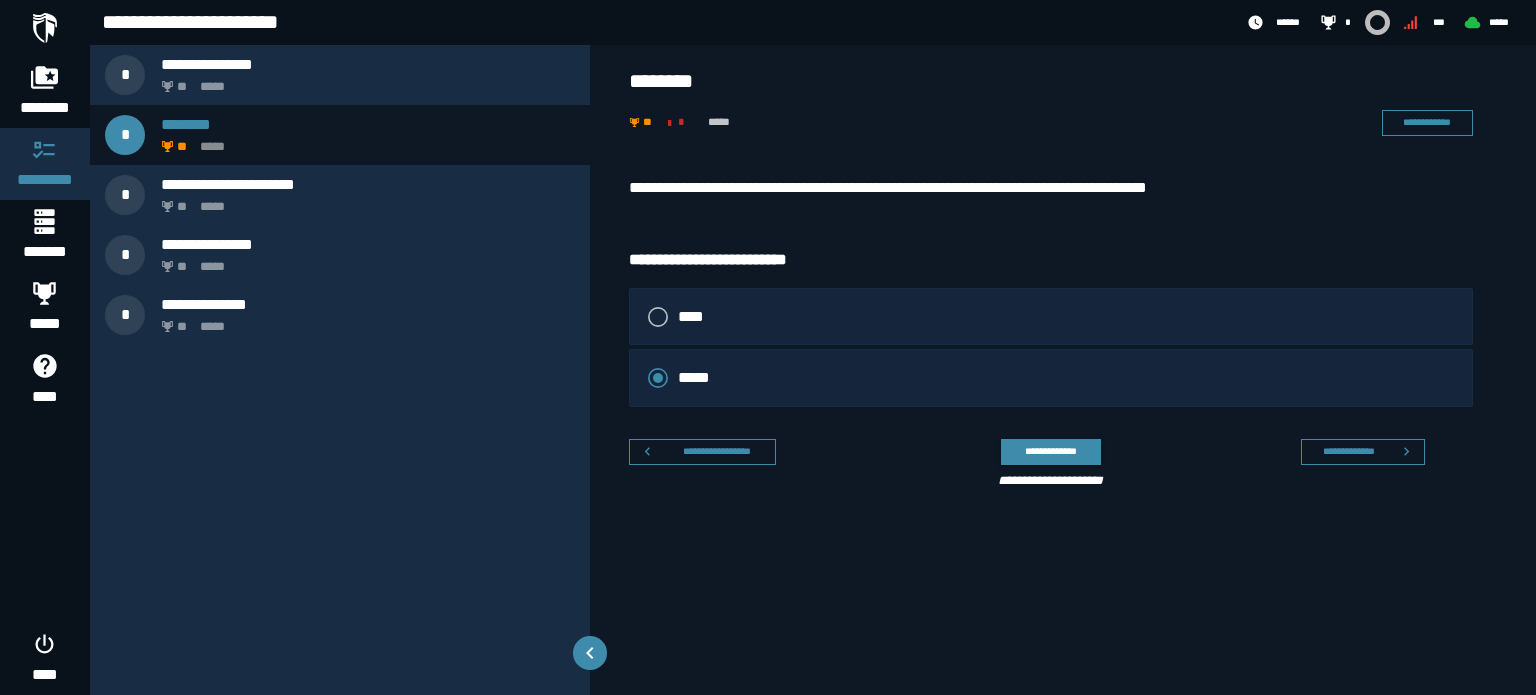click on "**********" at bounding box center [1063, 416] 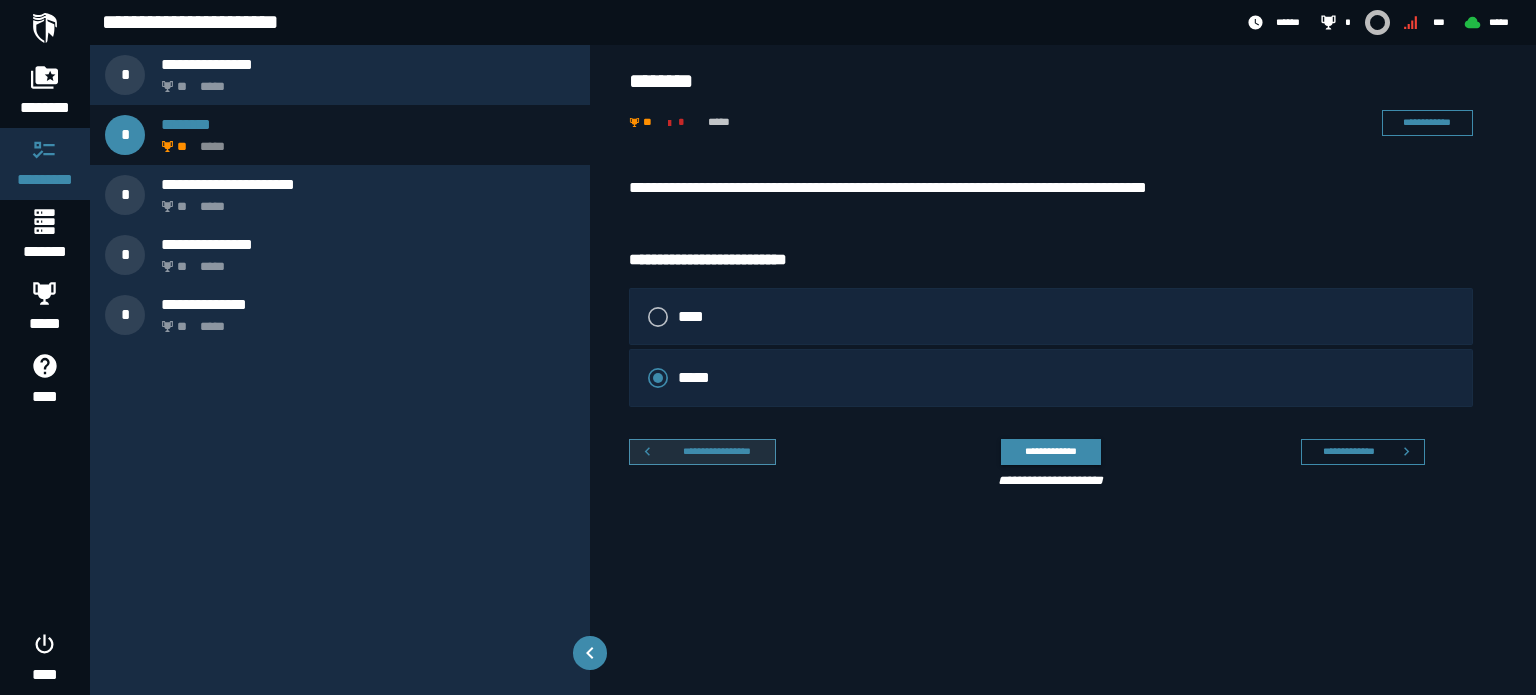 click on "**********" at bounding box center [717, 451] 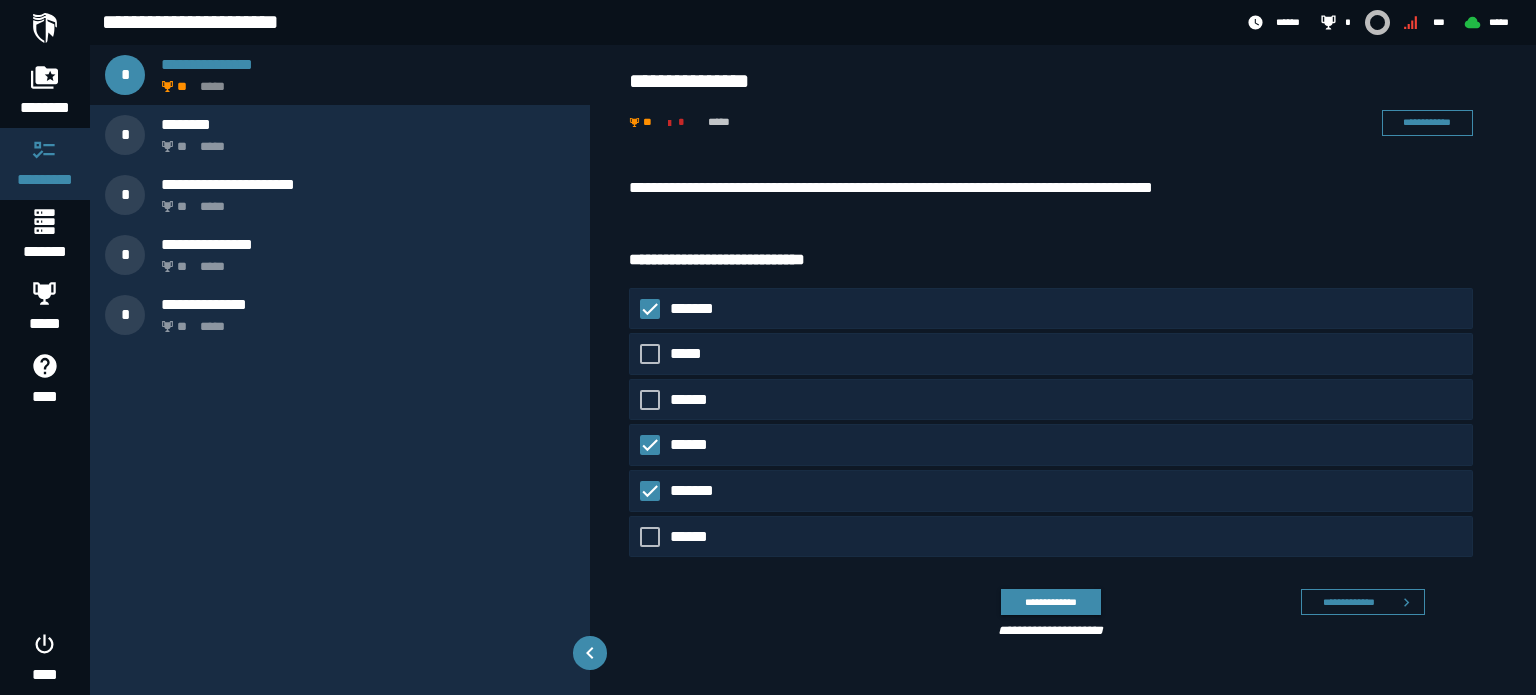 click on "**********" at bounding box center [1043, 610] 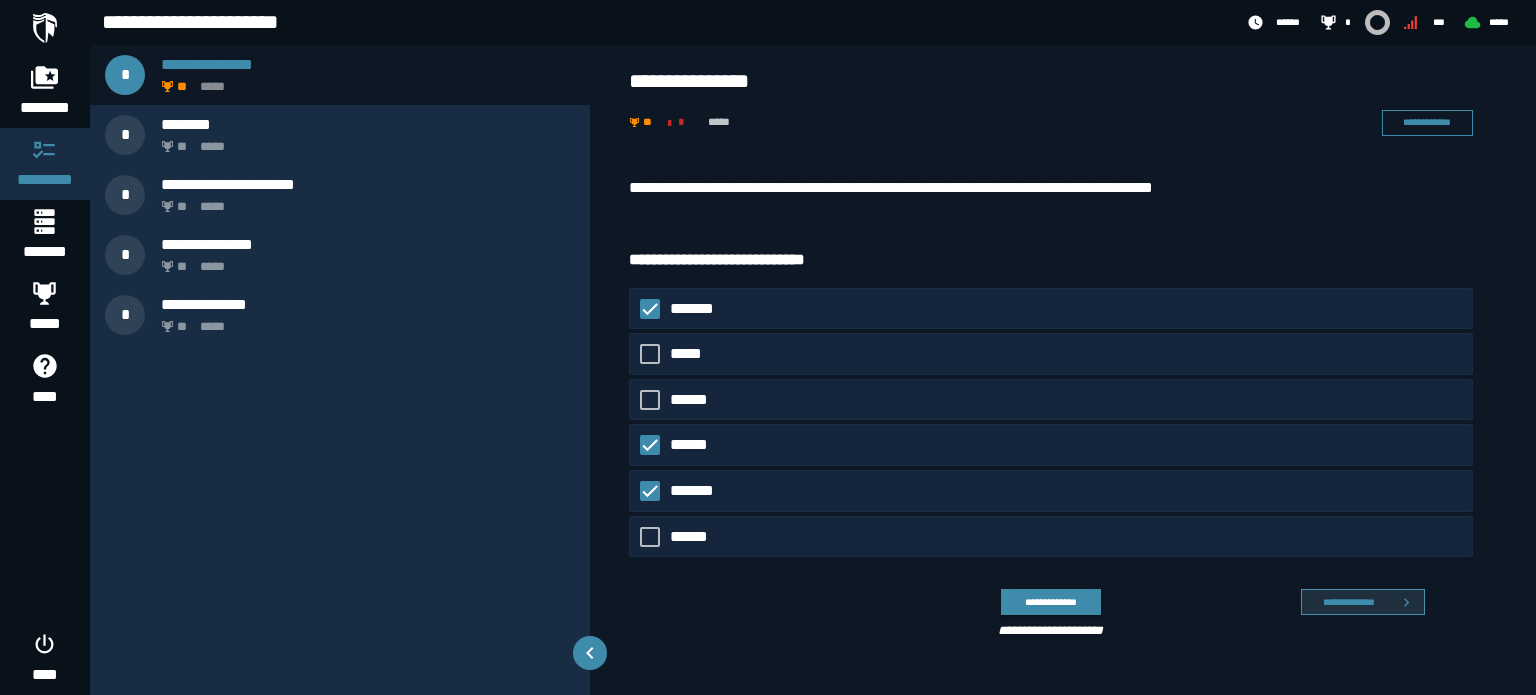 click on "**********" at bounding box center (1363, 602) 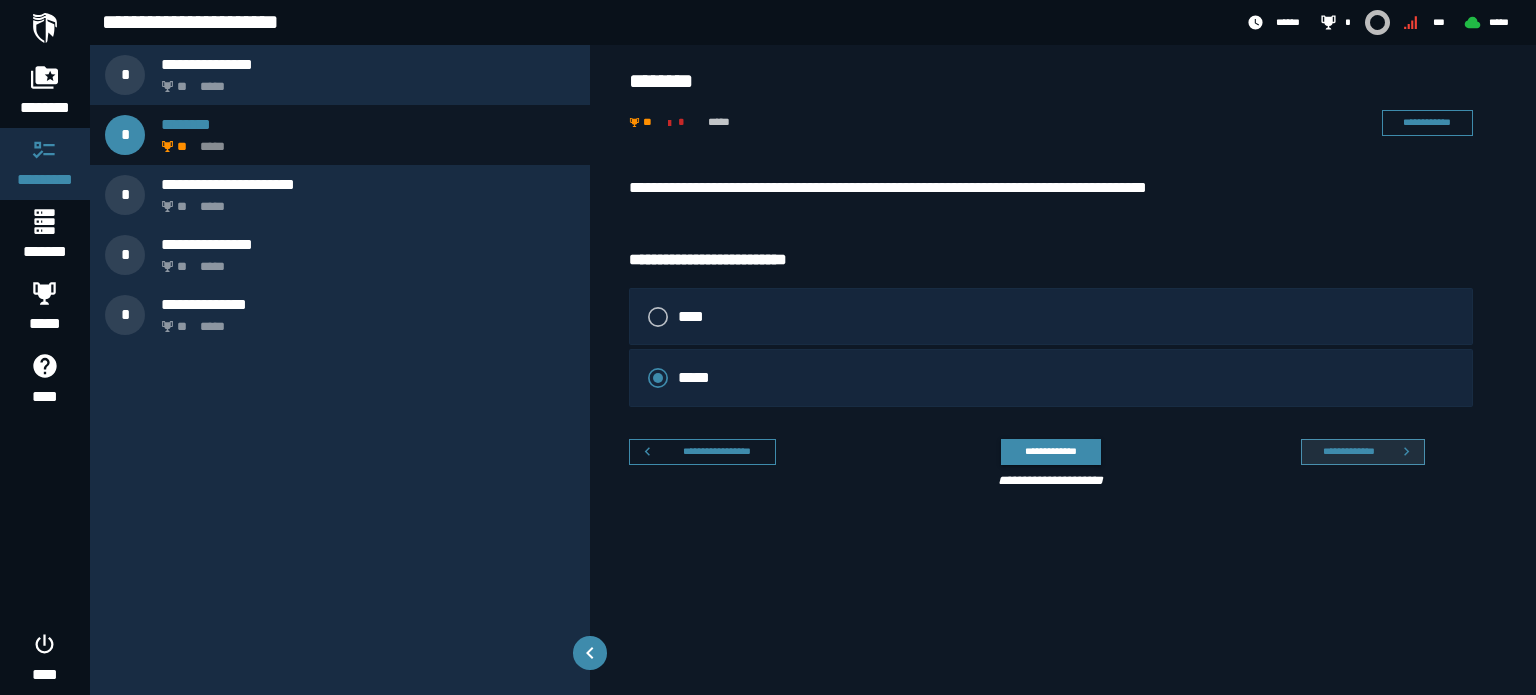 click on "**********" at bounding box center [1348, 451] 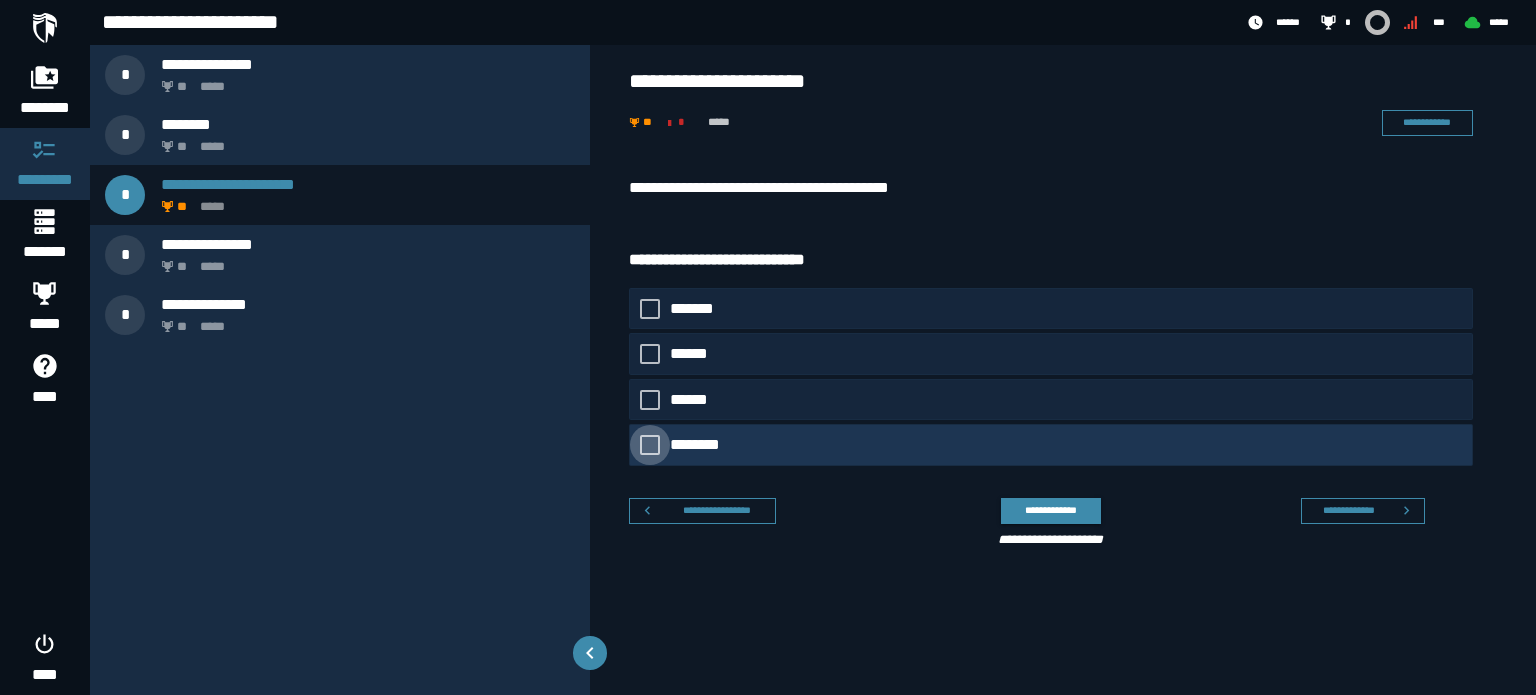 click on "********" 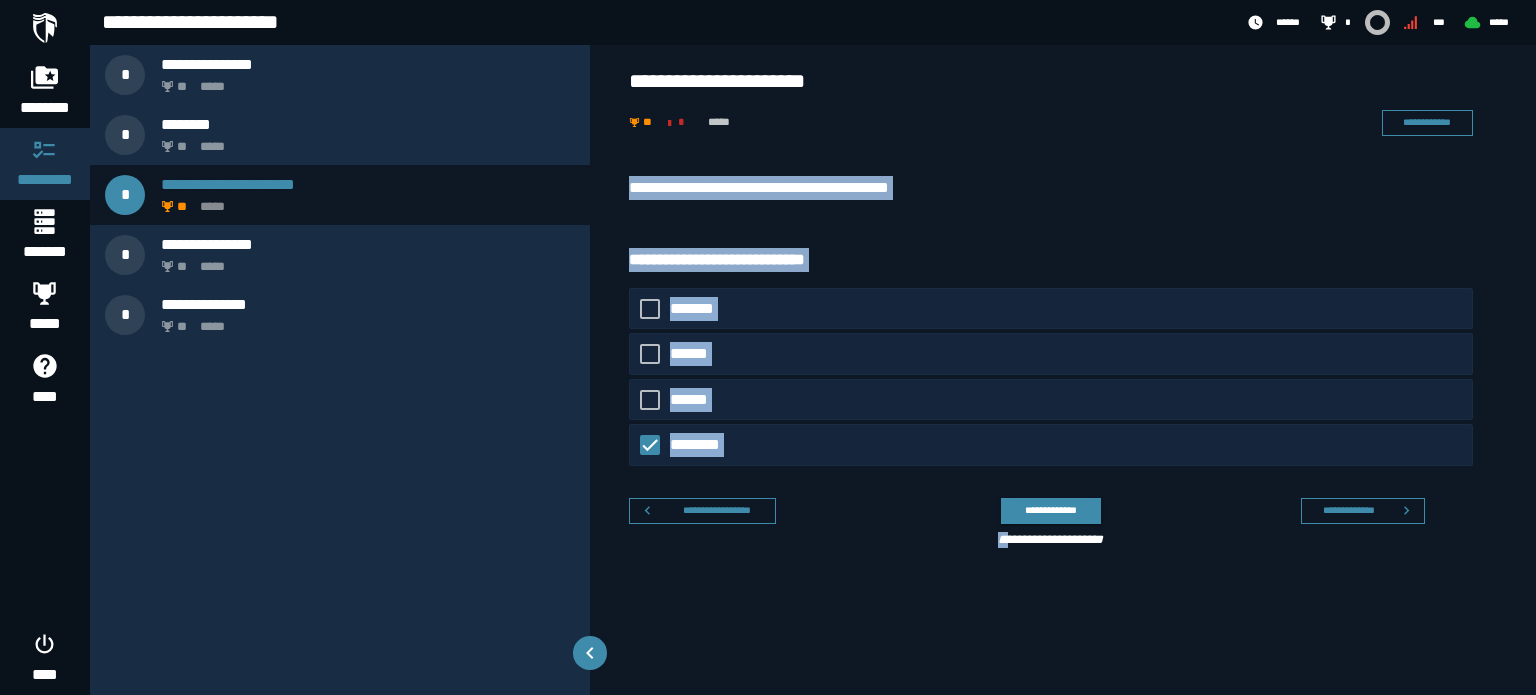 drag, startPoint x: 696, startPoint y: 266, endPoint x: 1003, endPoint y: 718, distance: 546.4 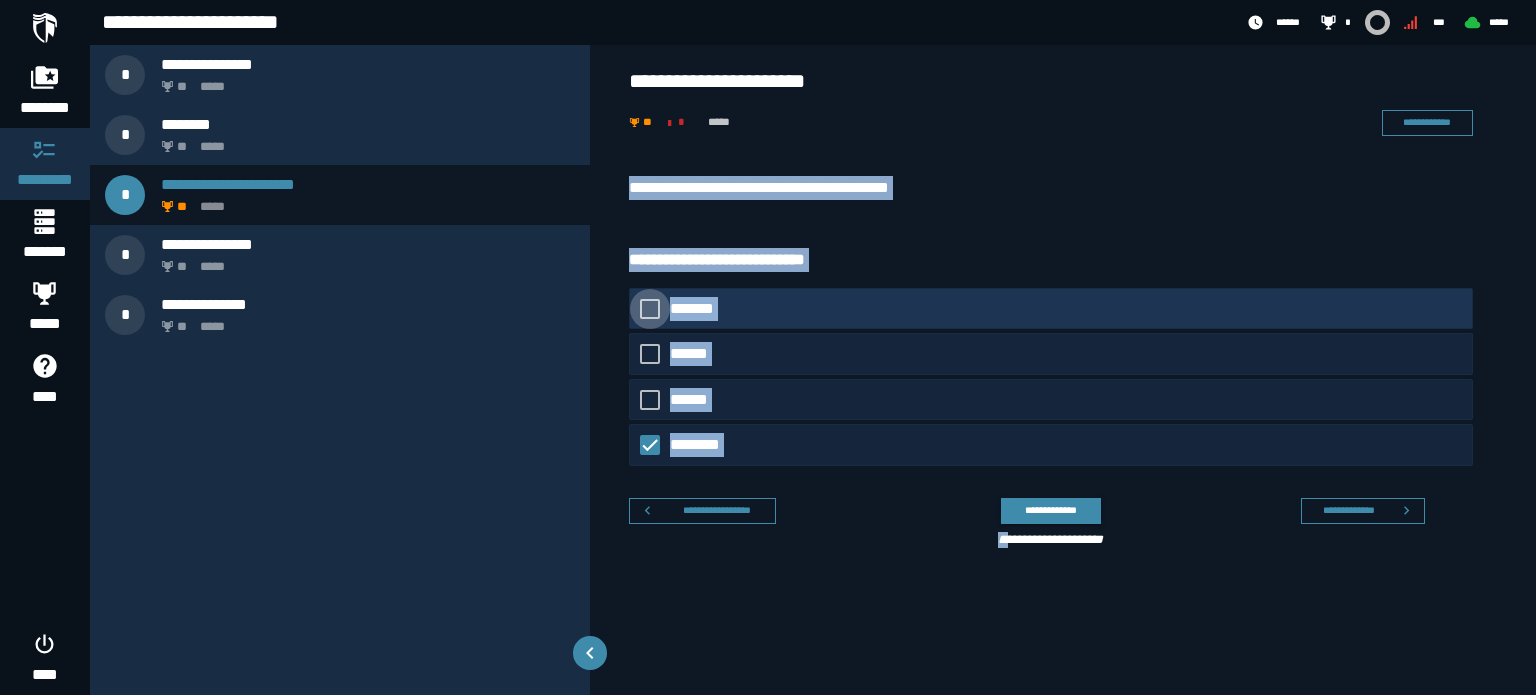 click on "*******" at bounding box center [699, 309] 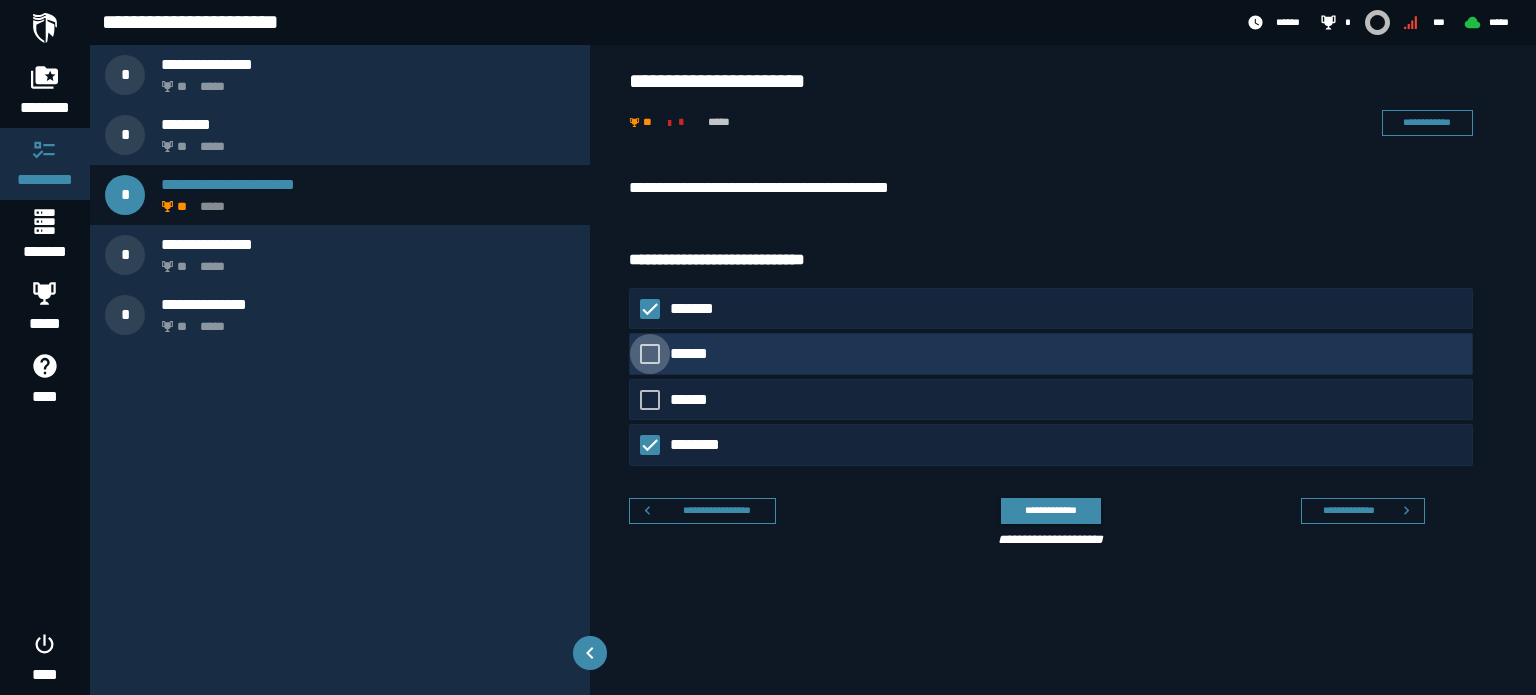 click on "******" at bounding box center [692, 354] 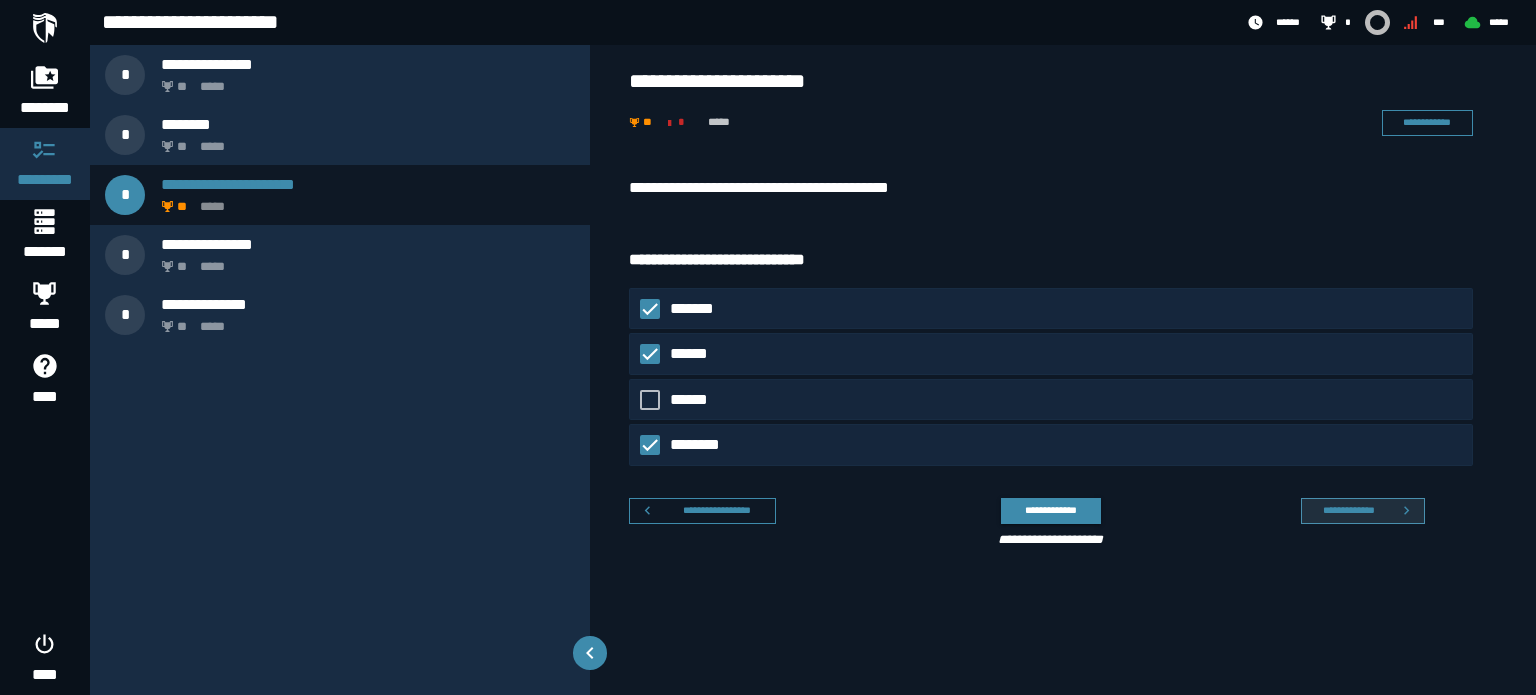 click on "**********" at bounding box center [1348, 510] 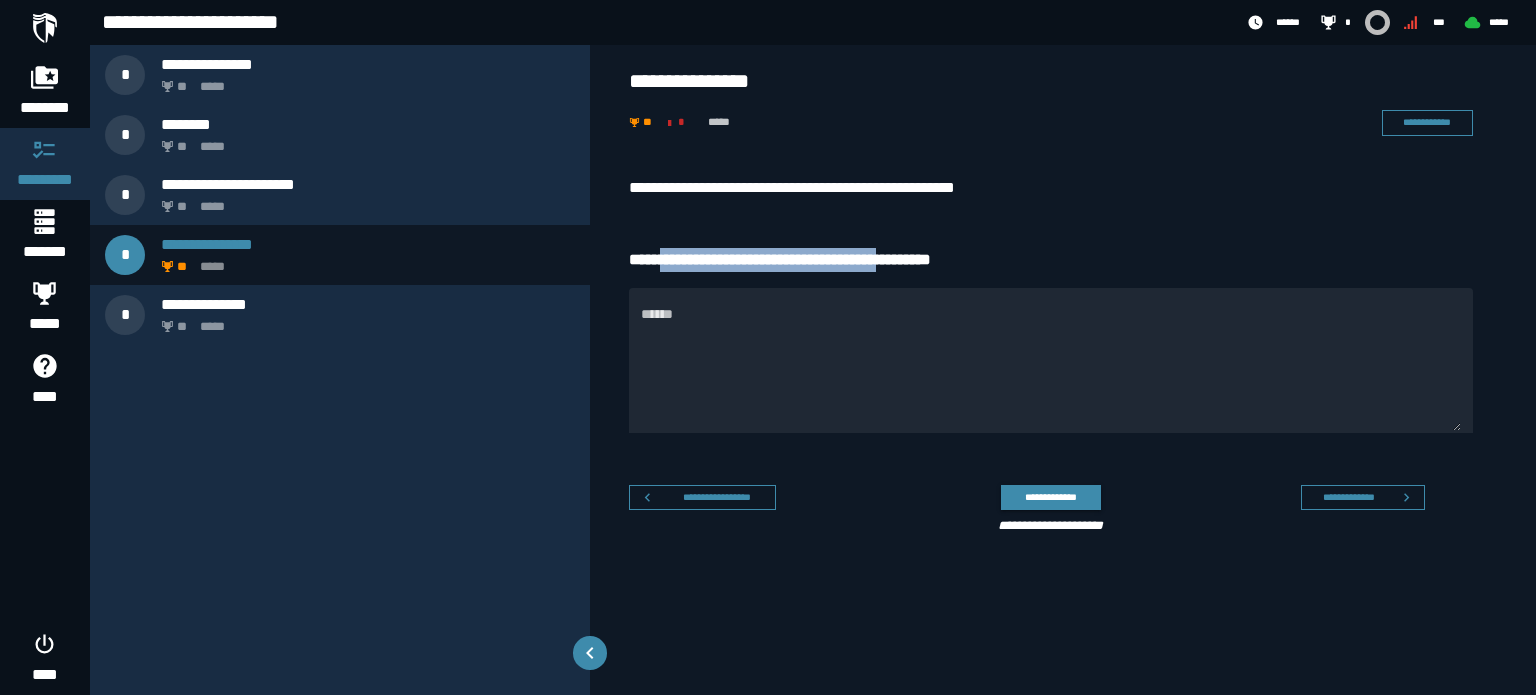 drag, startPoint x: 664, startPoint y: 267, endPoint x: 928, endPoint y: 265, distance: 264.00757 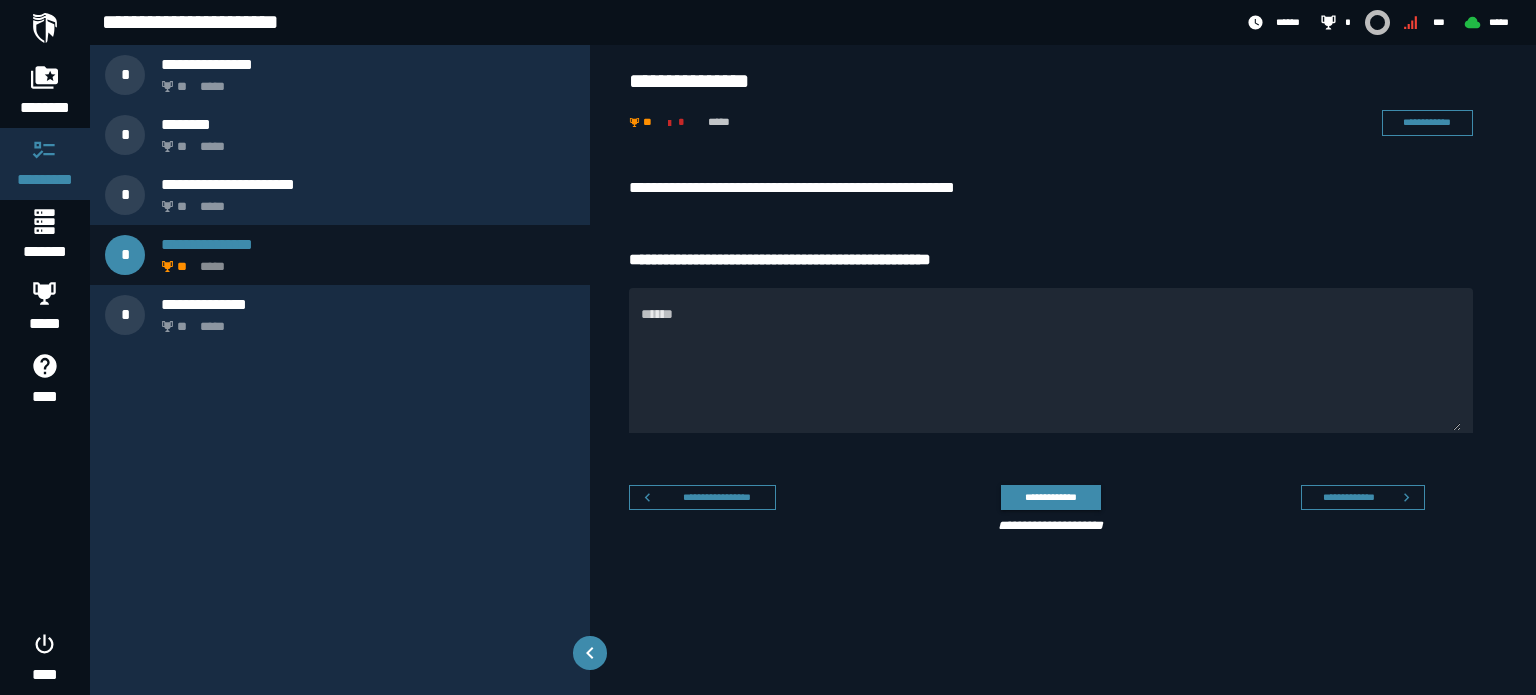 click on "**********" at bounding box center (1063, 359) 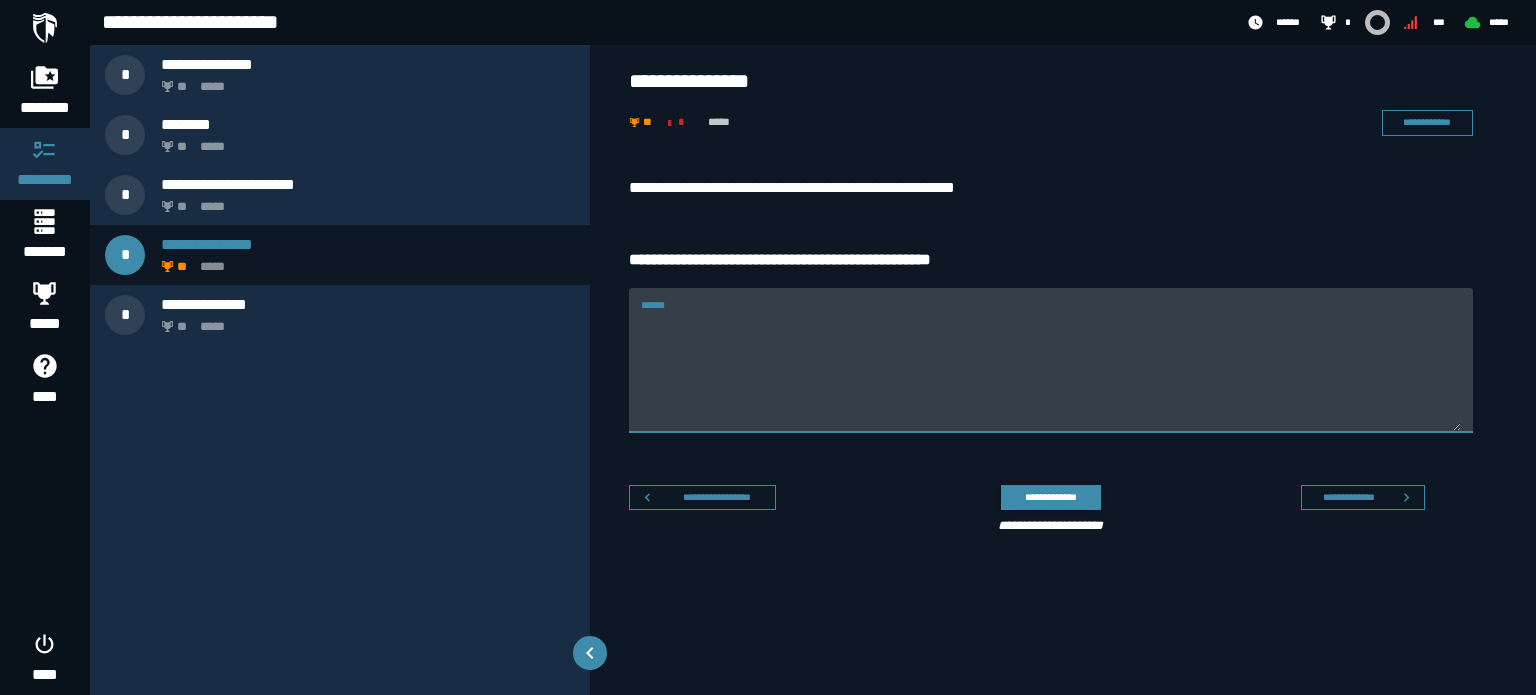 click on "******" at bounding box center [1051, 360] 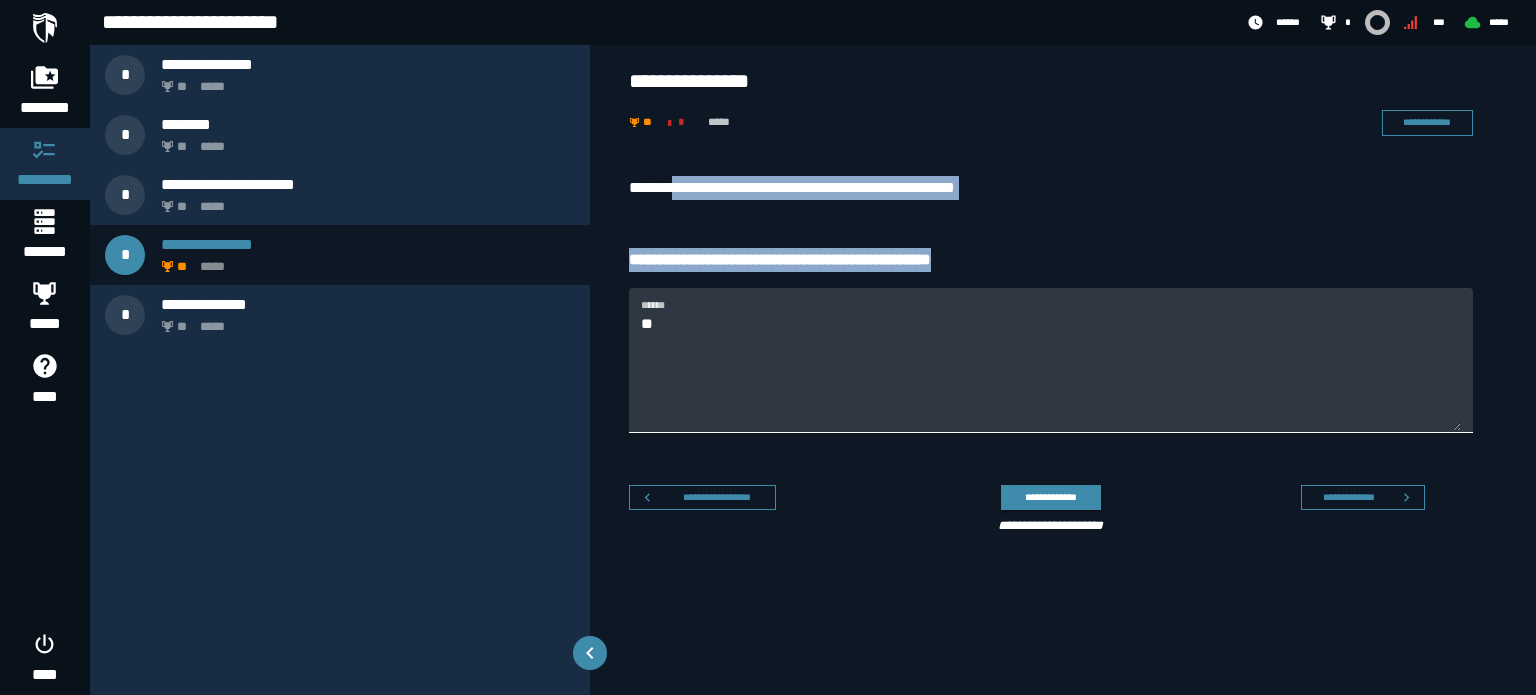 drag, startPoint x: 680, startPoint y: 163, endPoint x: 880, endPoint y: 383, distance: 297.32138 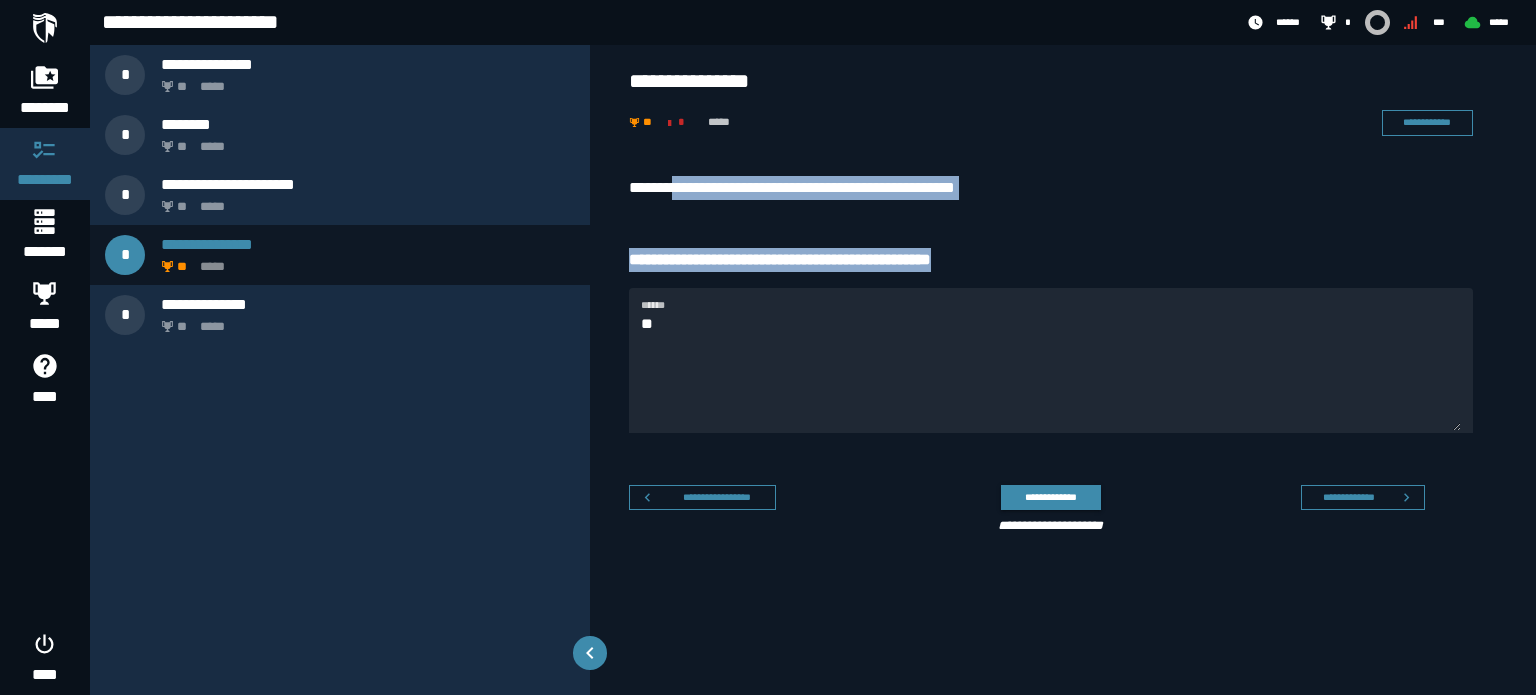 click on "**********" at bounding box center (1063, 359) 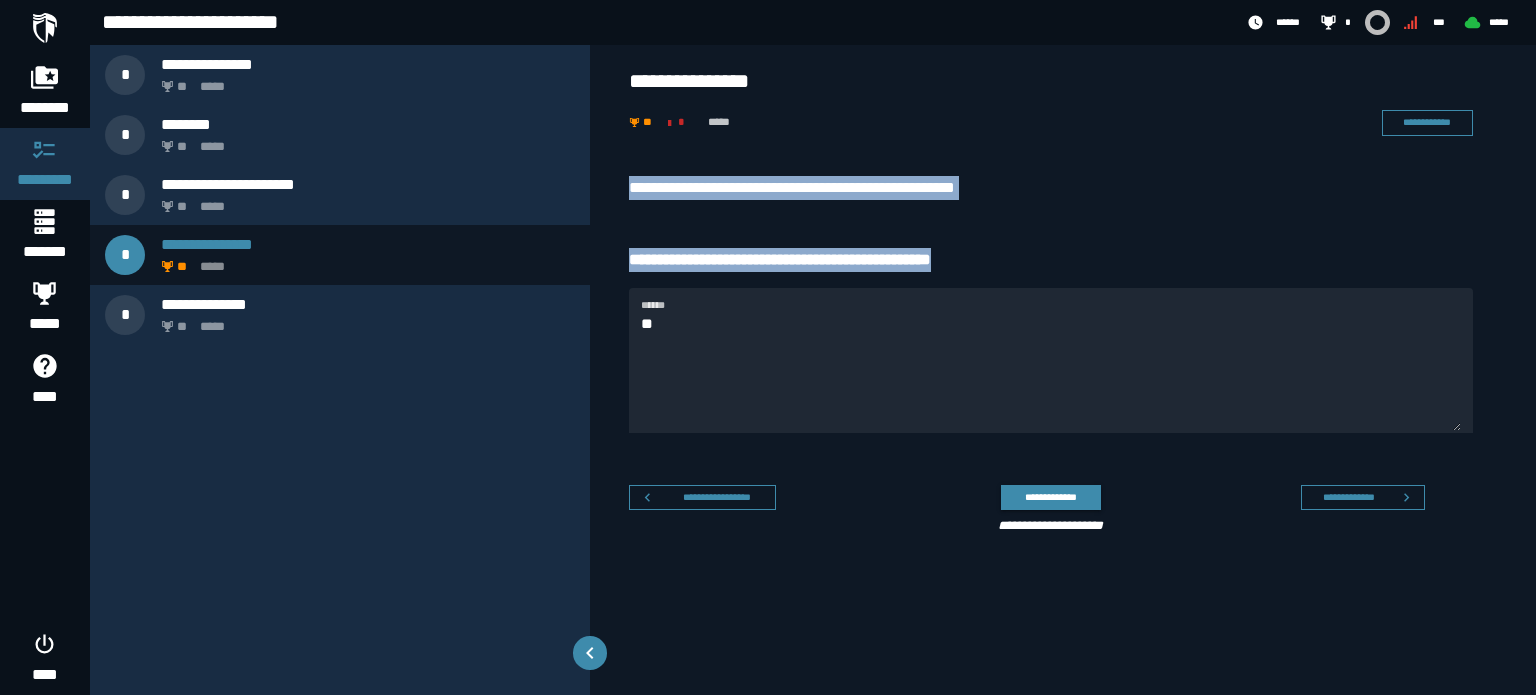 drag, startPoint x: 619, startPoint y: 178, endPoint x: 1057, endPoint y: 252, distance: 444.20715 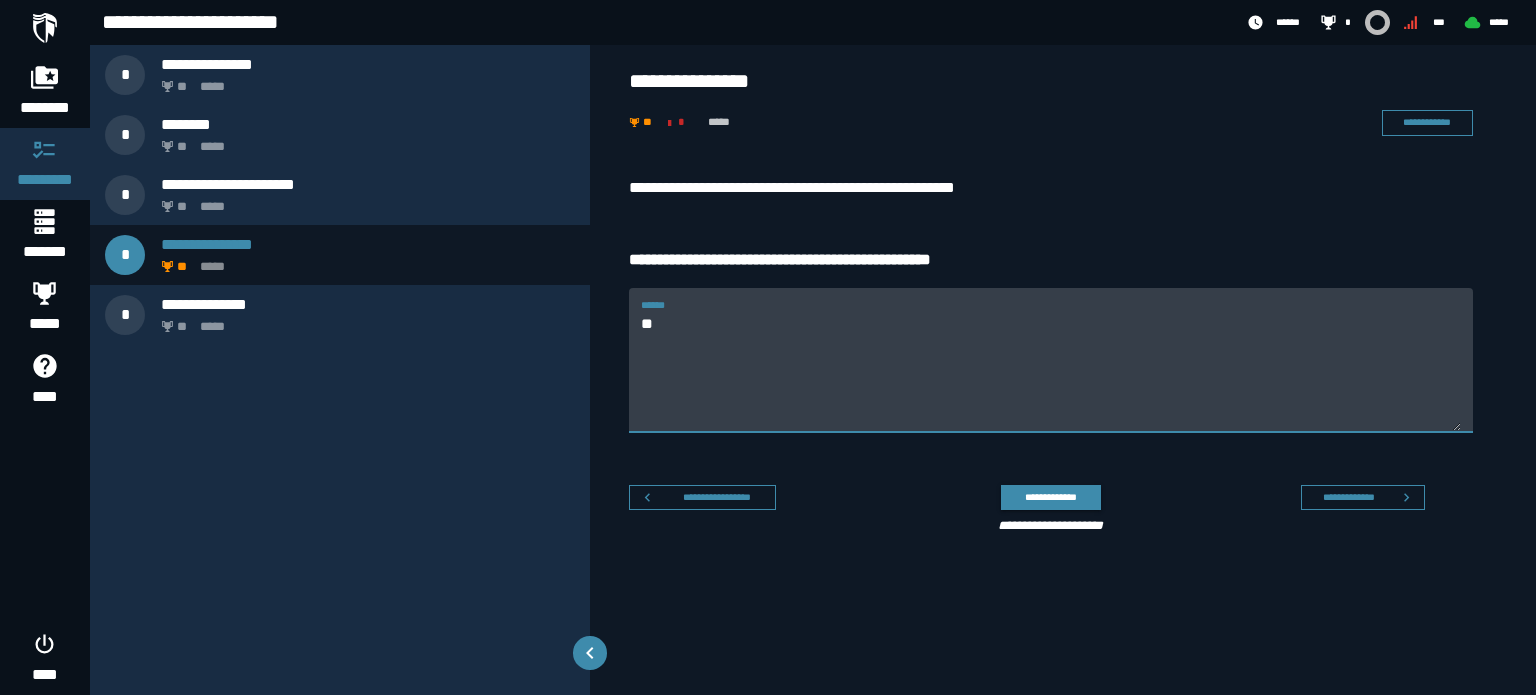 click on "**" at bounding box center (1051, 372) 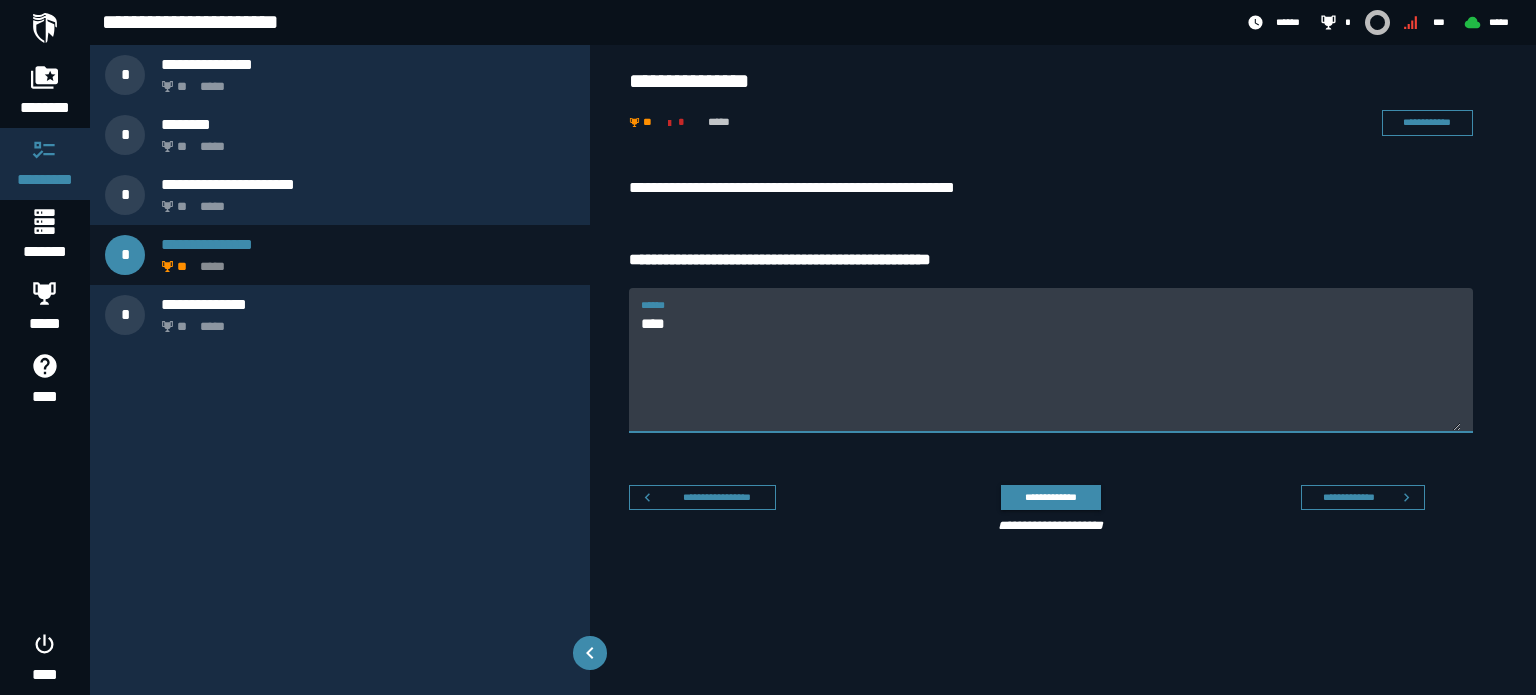 type on "***" 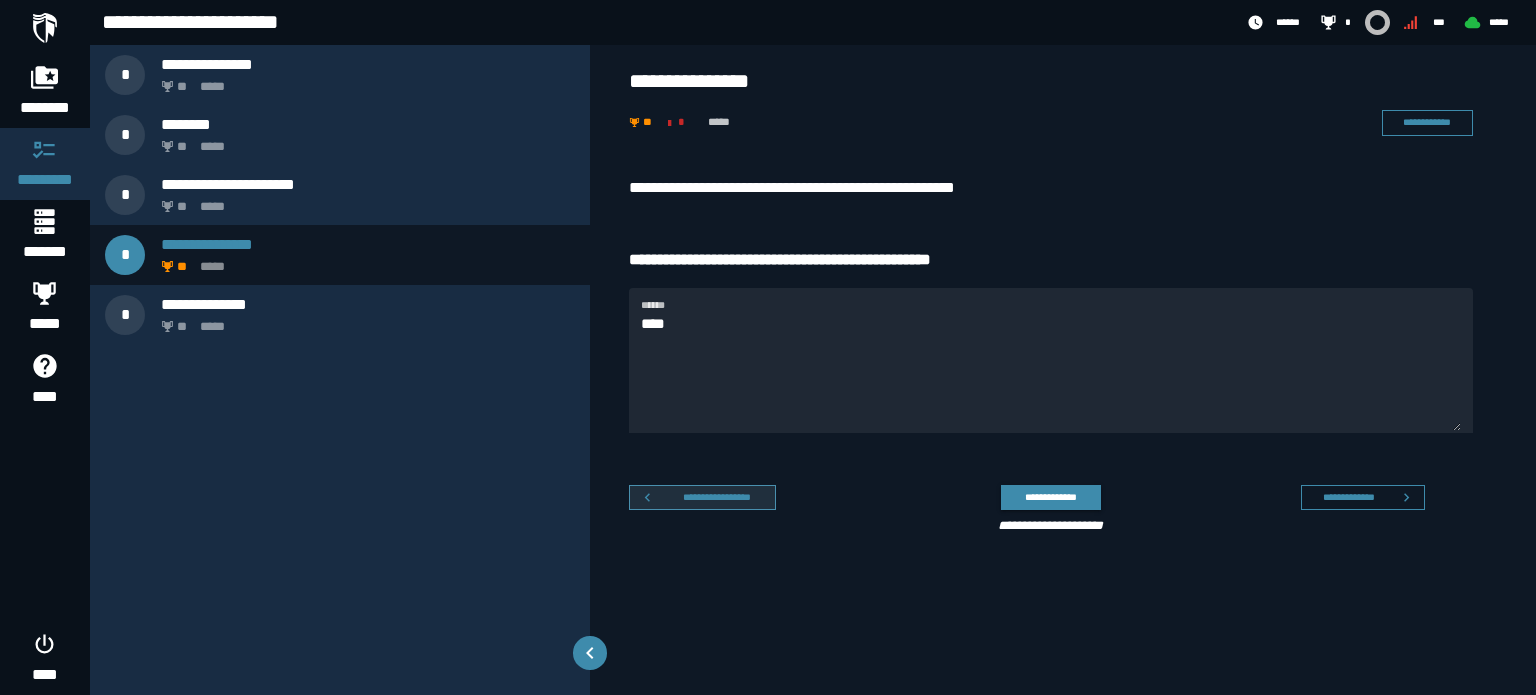 click on "**********" at bounding box center [717, 497] 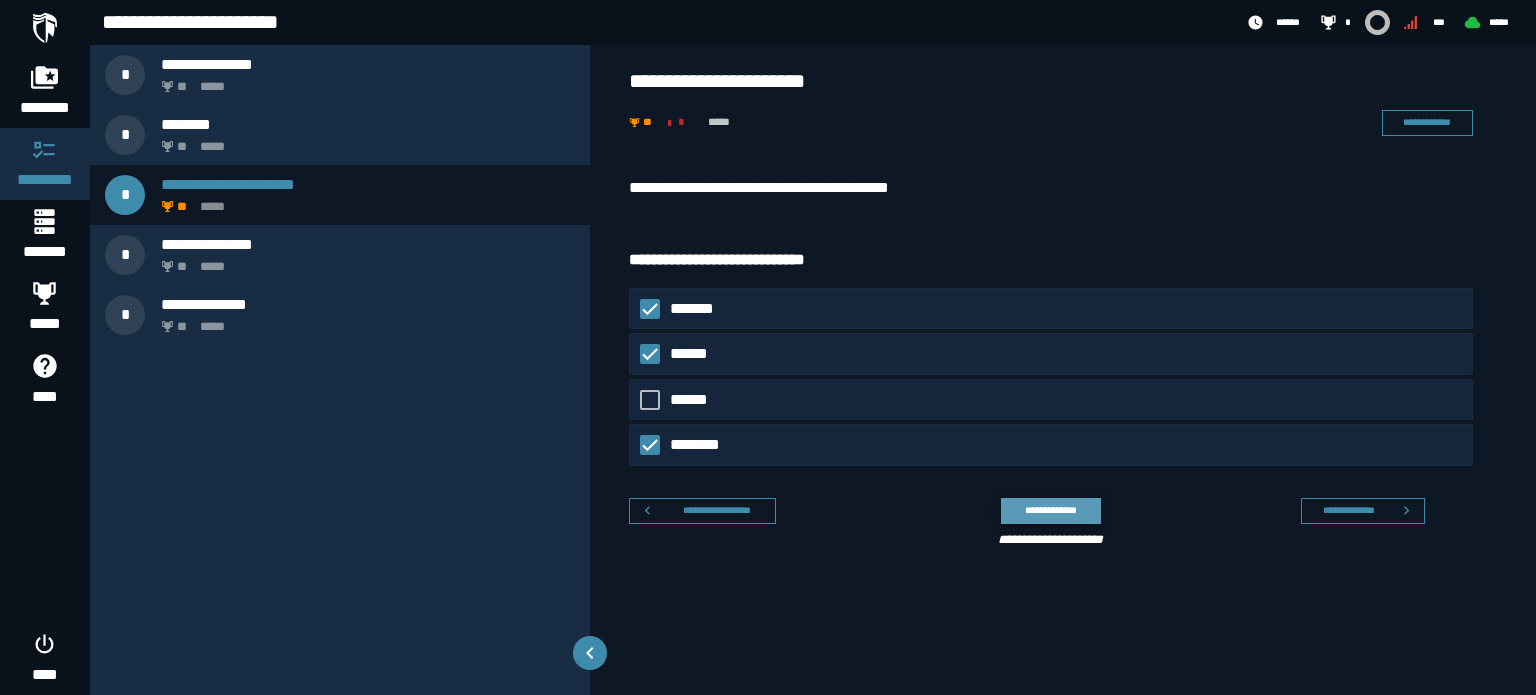 click on "**********" at bounding box center [1050, 510] 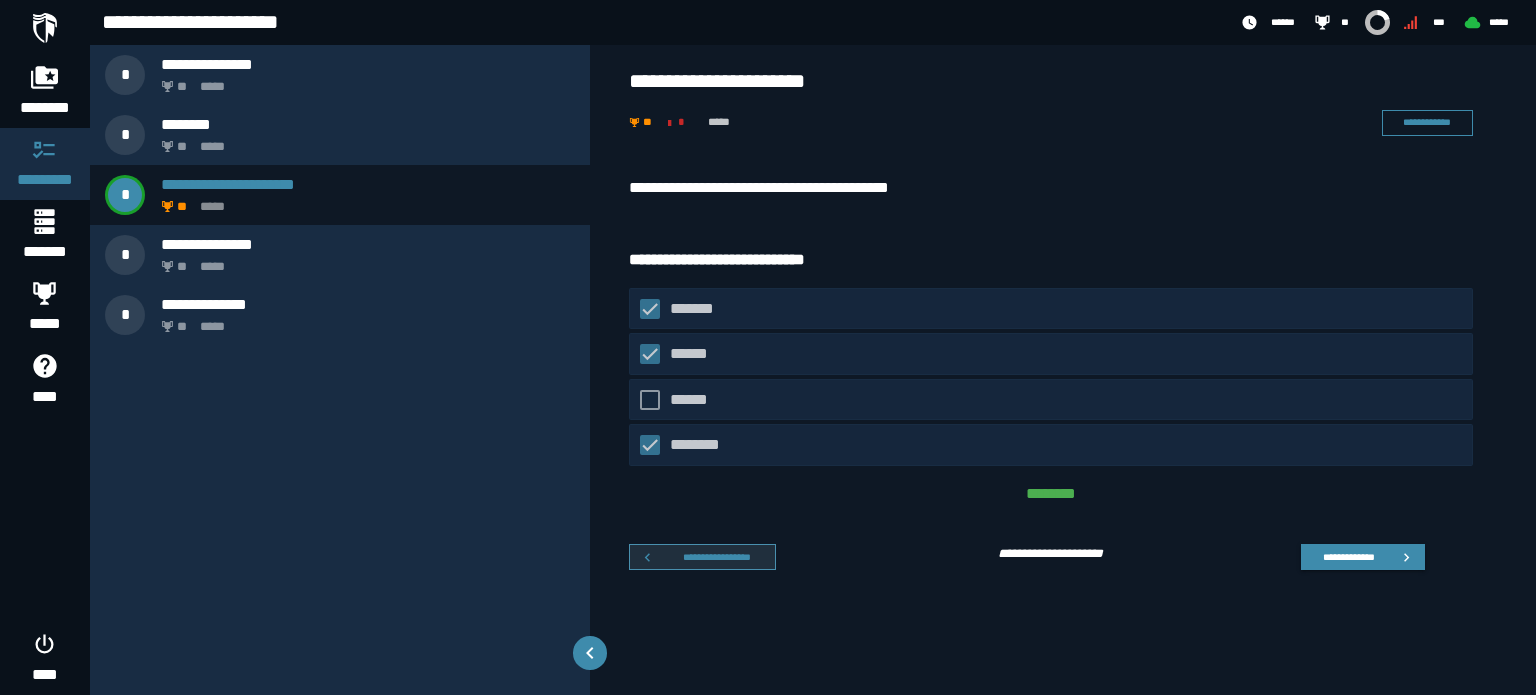 click on "**********" at bounding box center (717, 557) 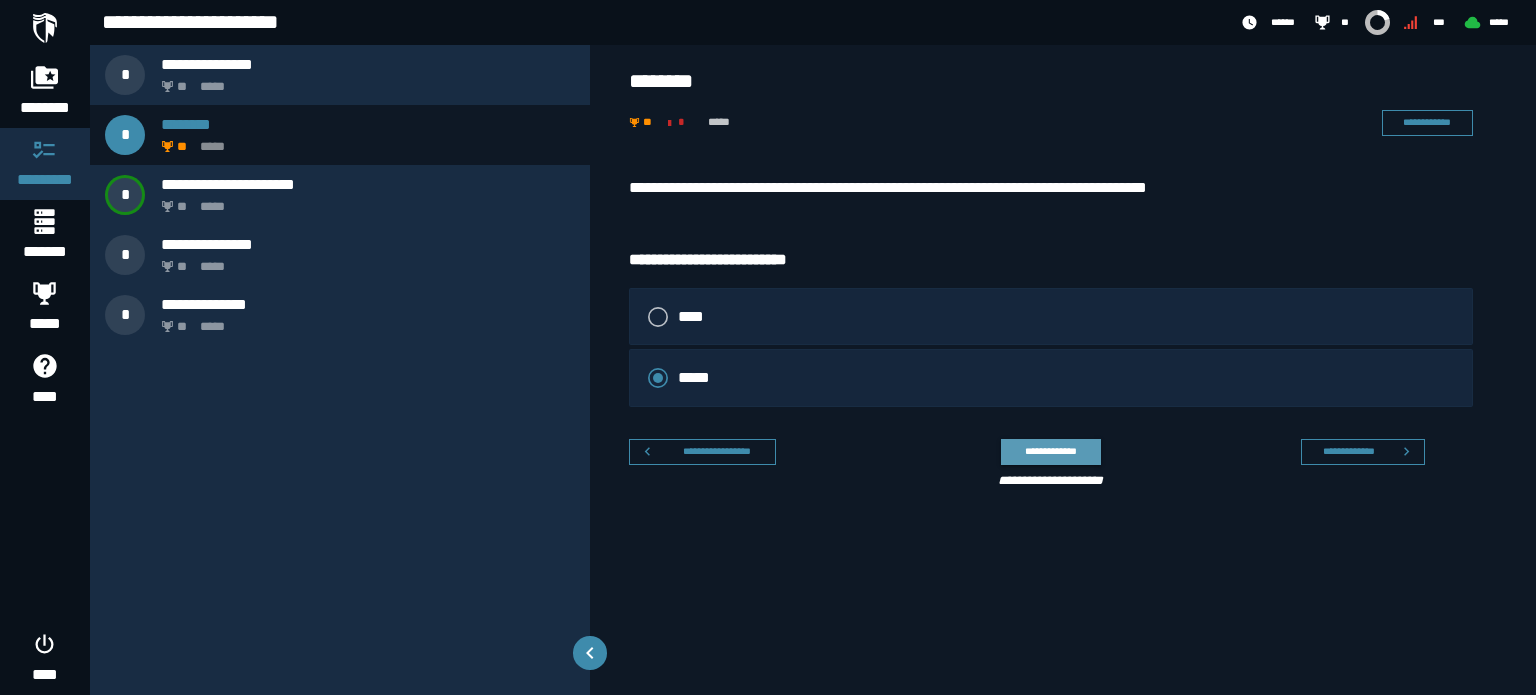 click on "**********" at bounding box center (1050, 451) 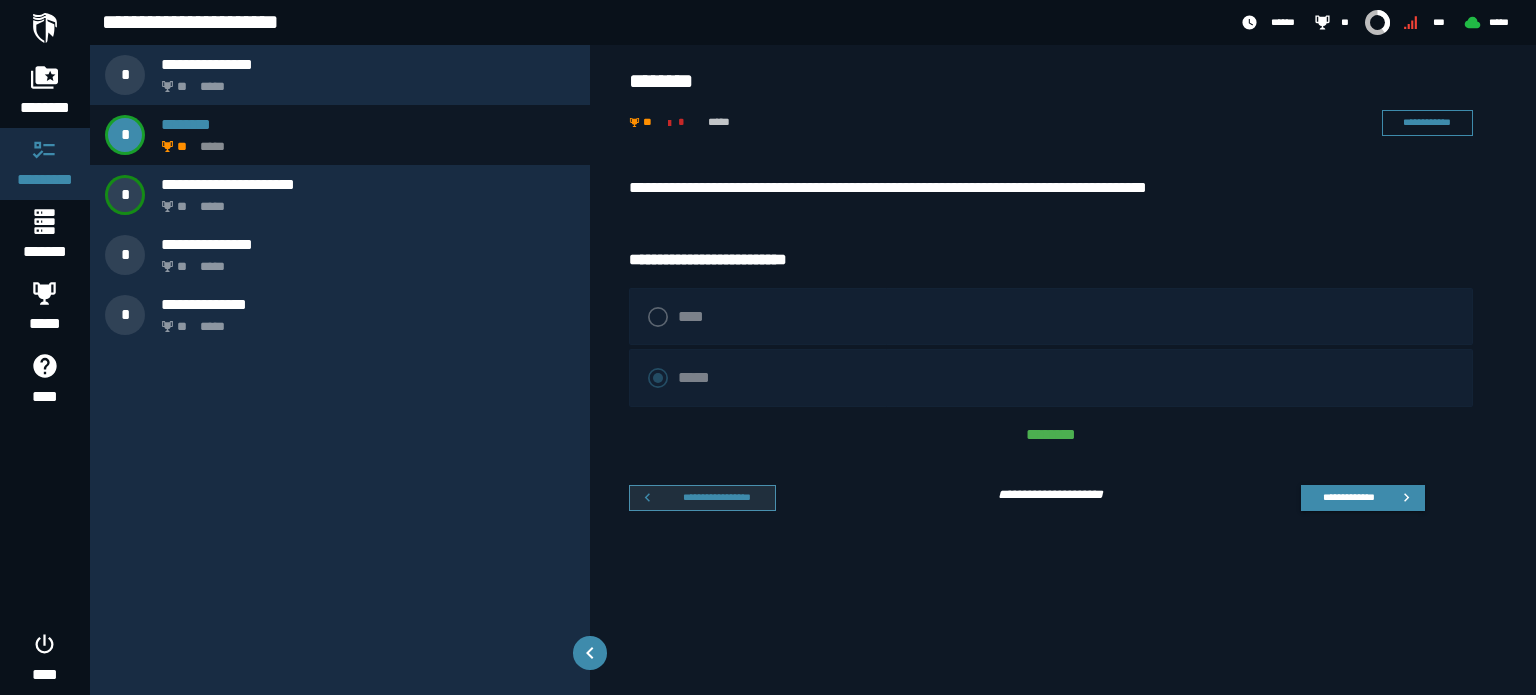 click on "**********" at bounding box center [717, 497] 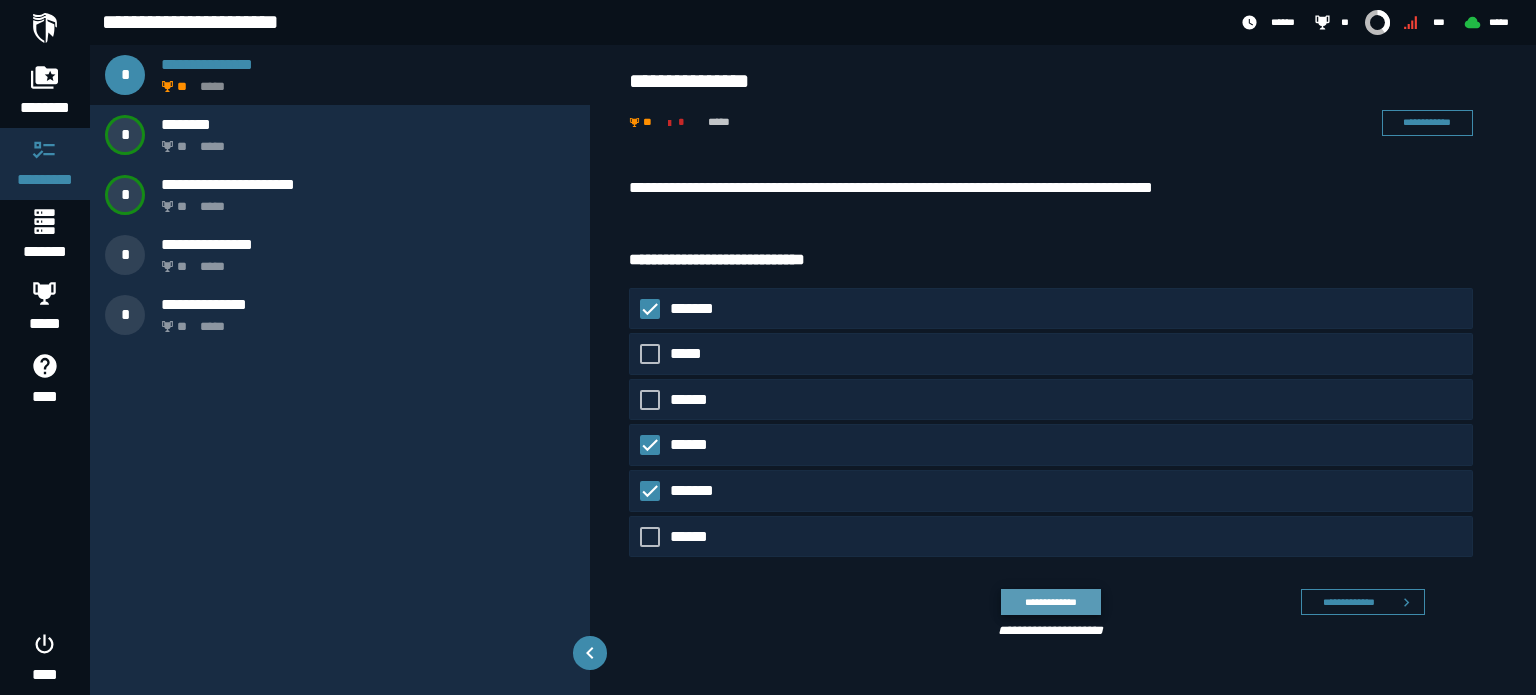 click on "**********" at bounding box center [1050, 602] 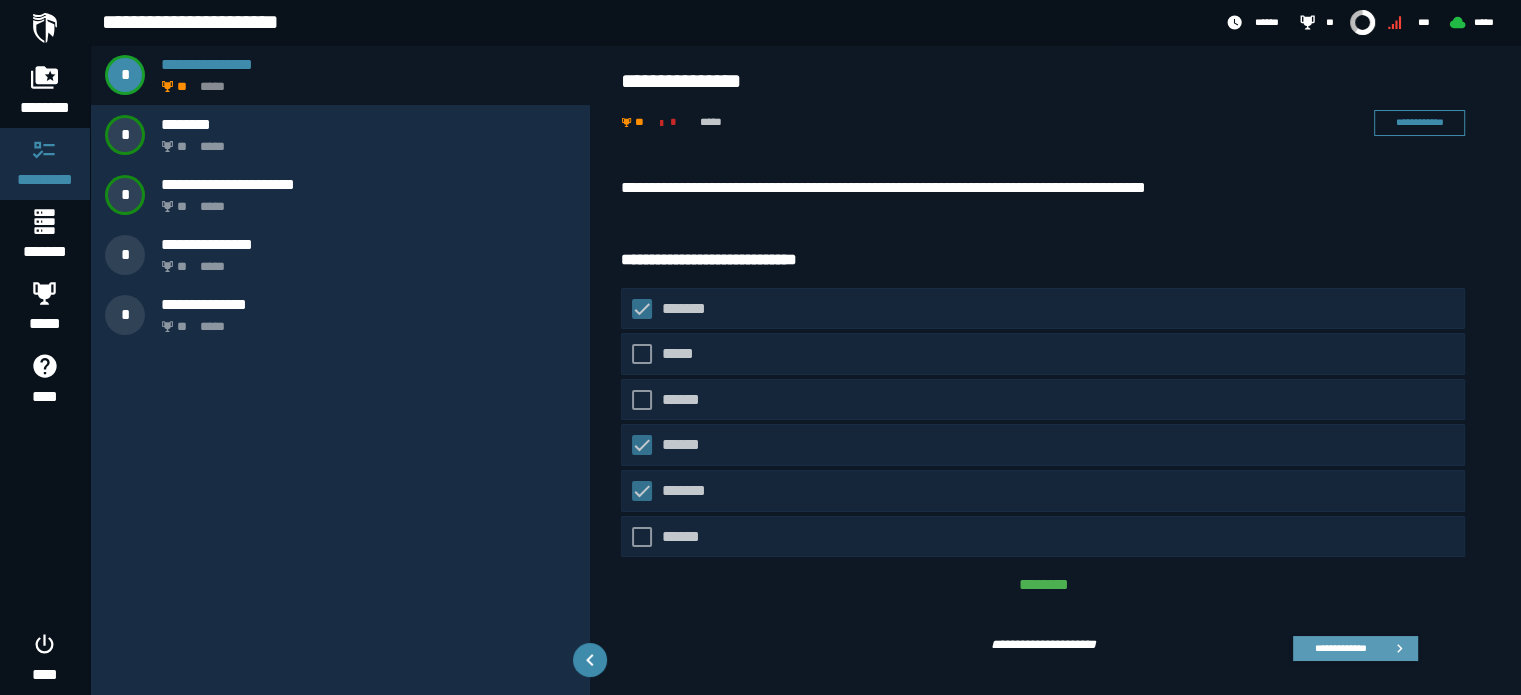 click on "**********" at bounding box center (1340, 648) 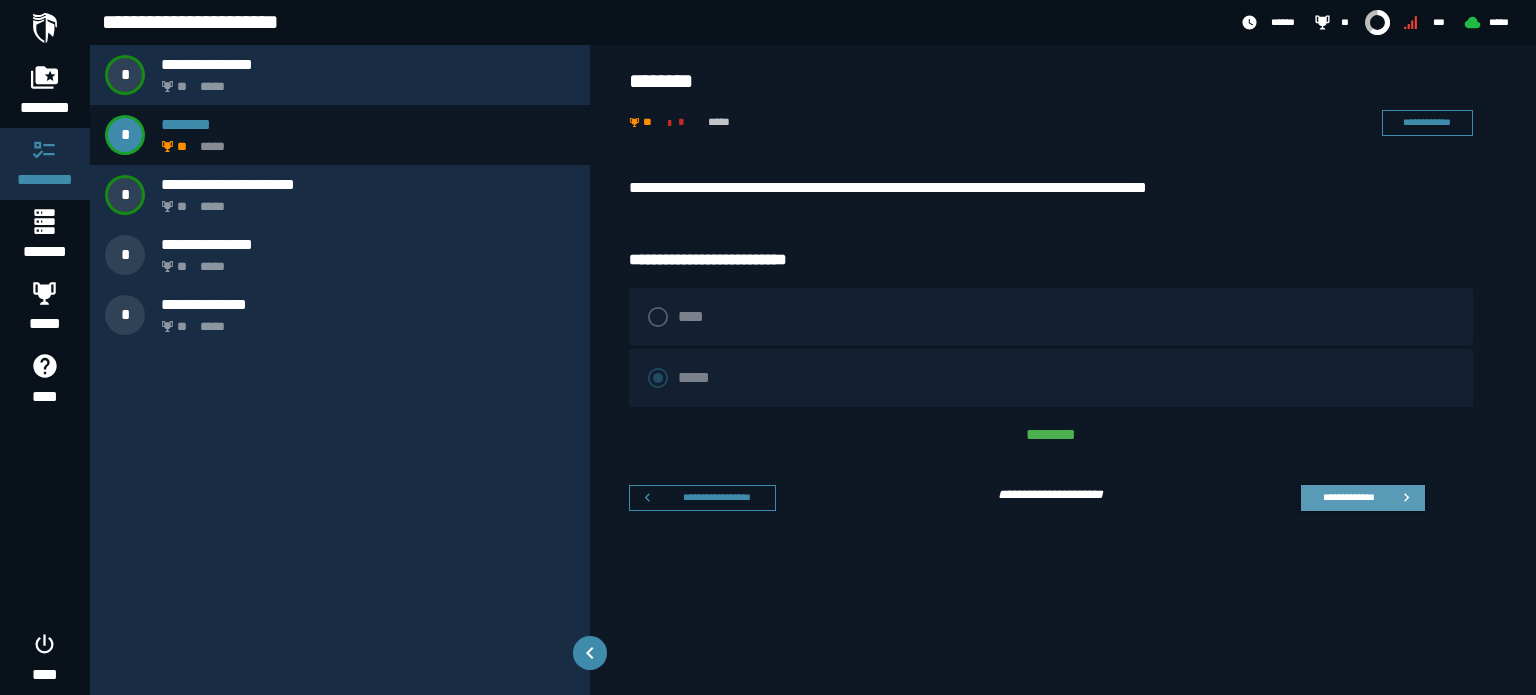 click on "**********" at bounding box center [1348, 497] 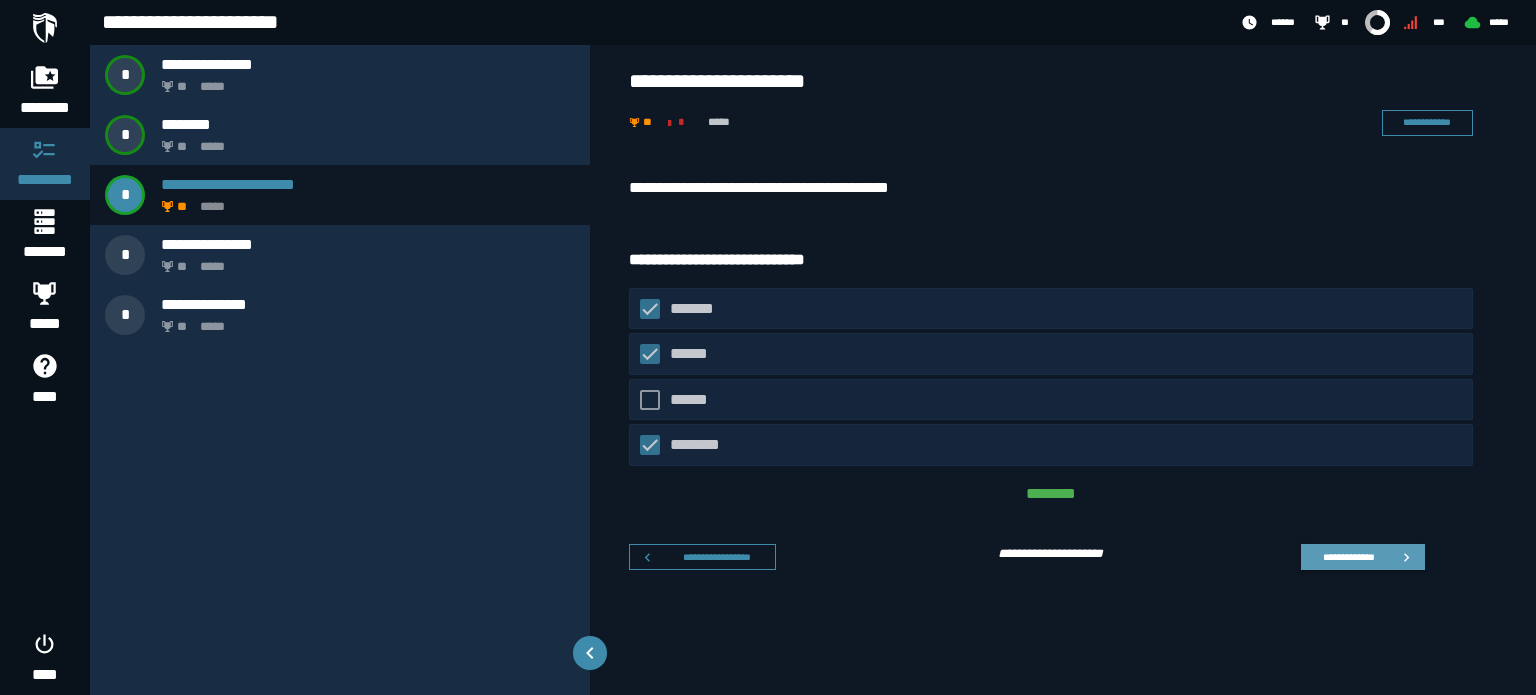 click on "**********" at bounding box center (1348, 557) 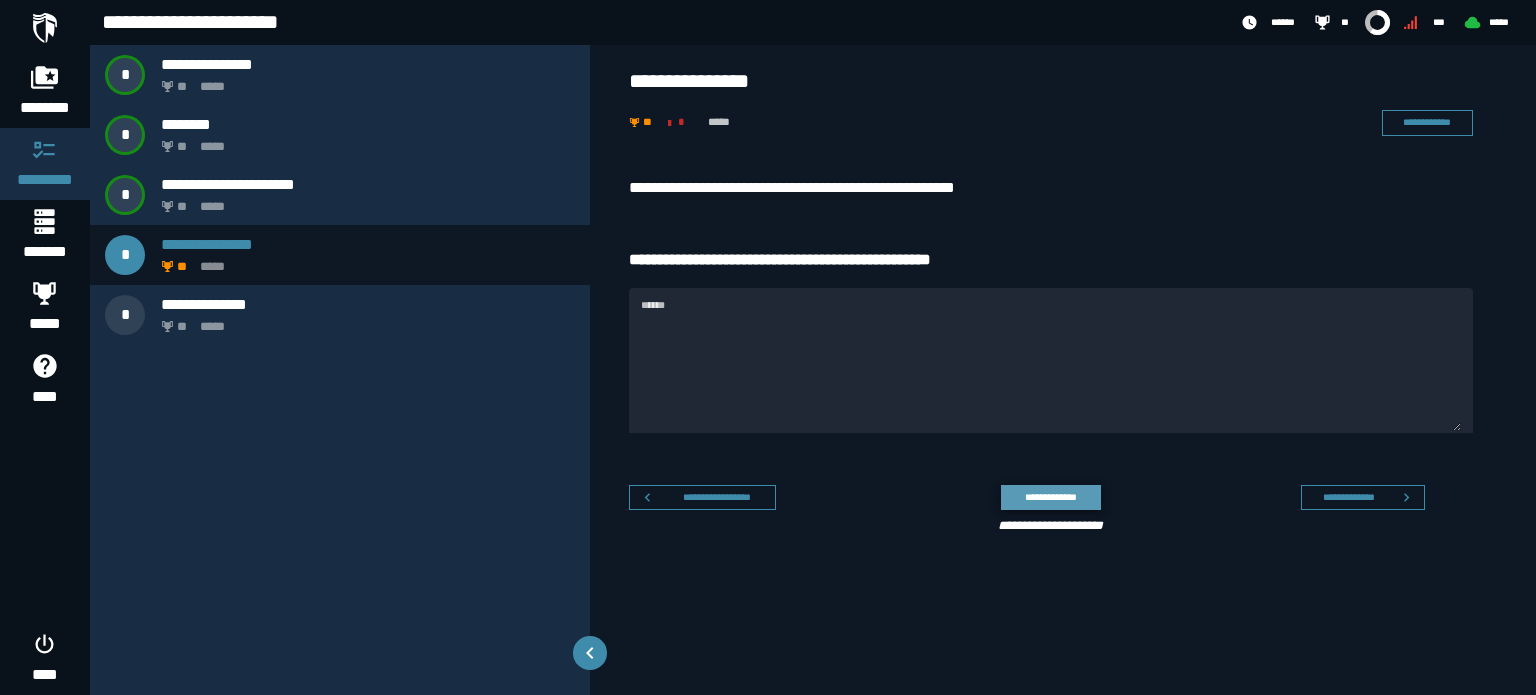 click on "**********" at bounding box center [1050, 497] 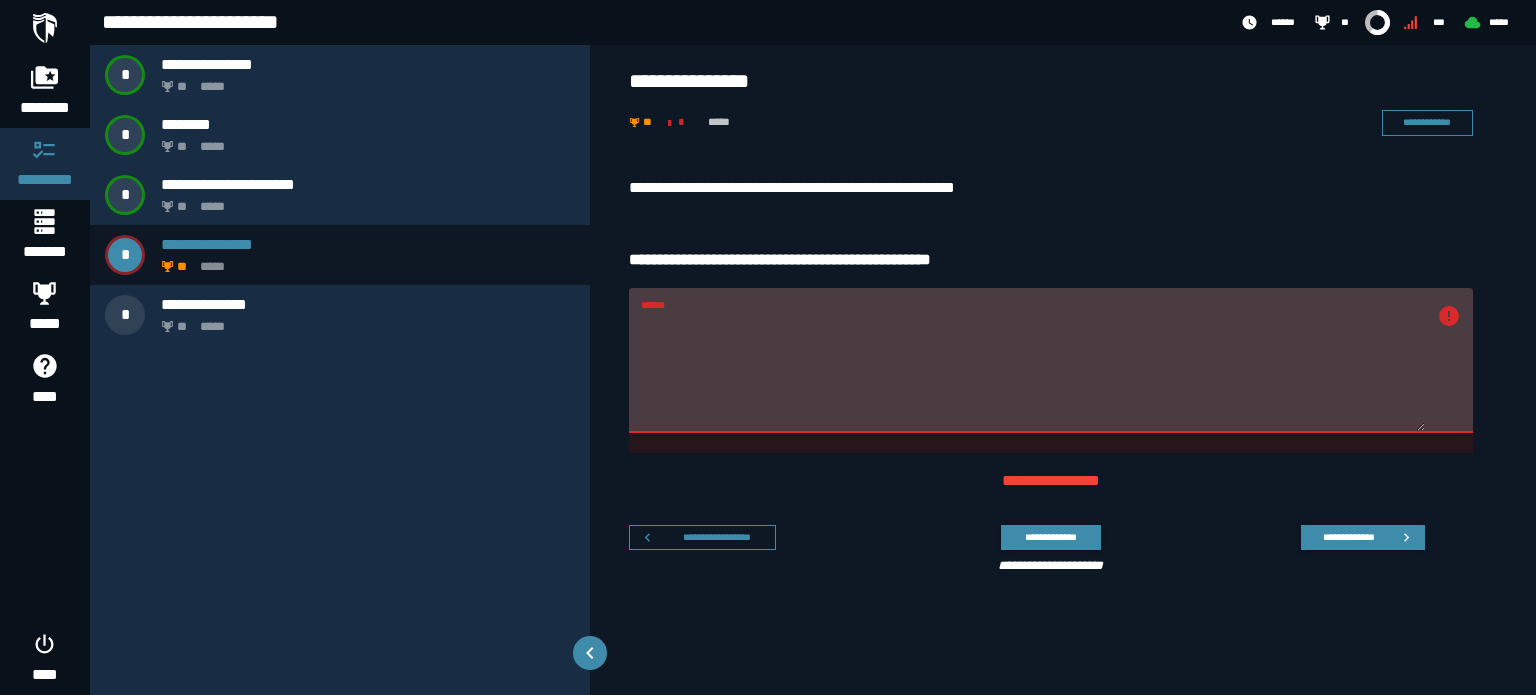 click on "******" at bounding box center (1033, 372) 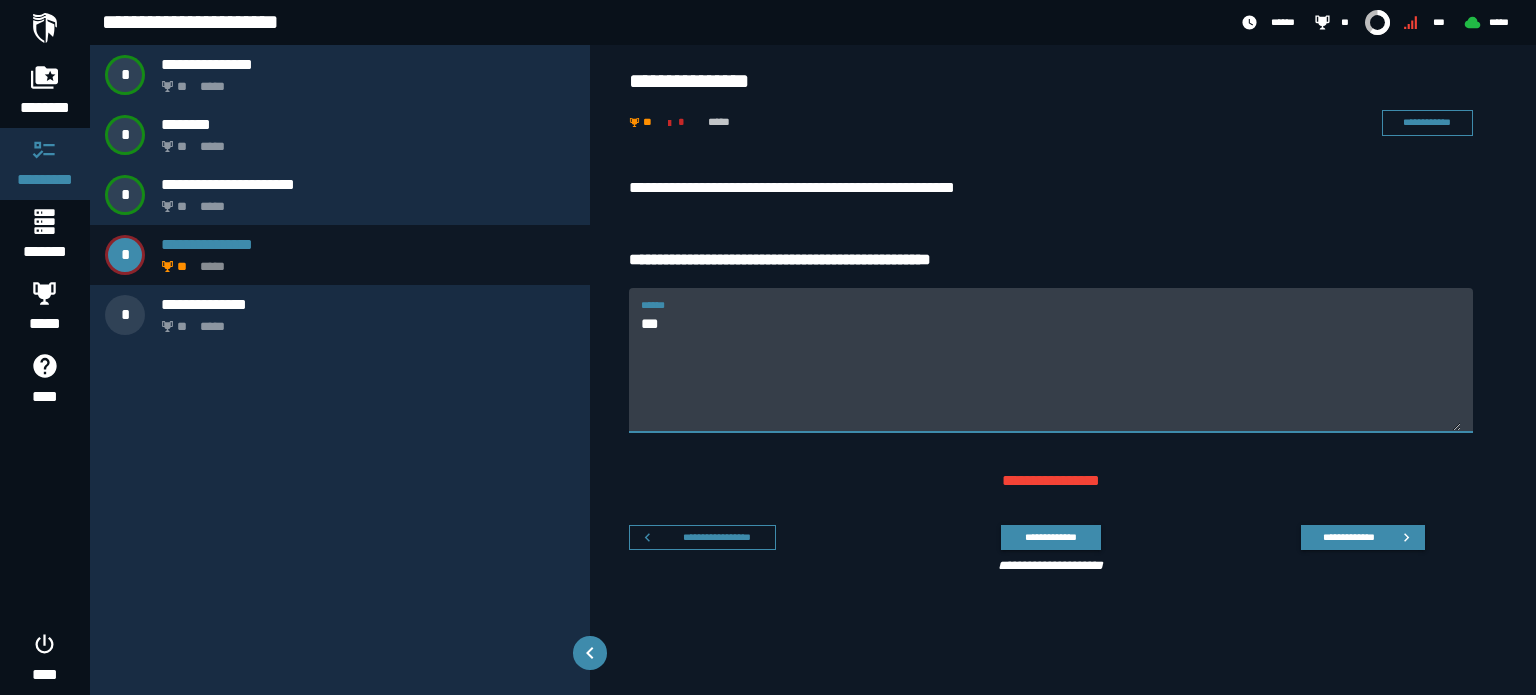 type on "*" 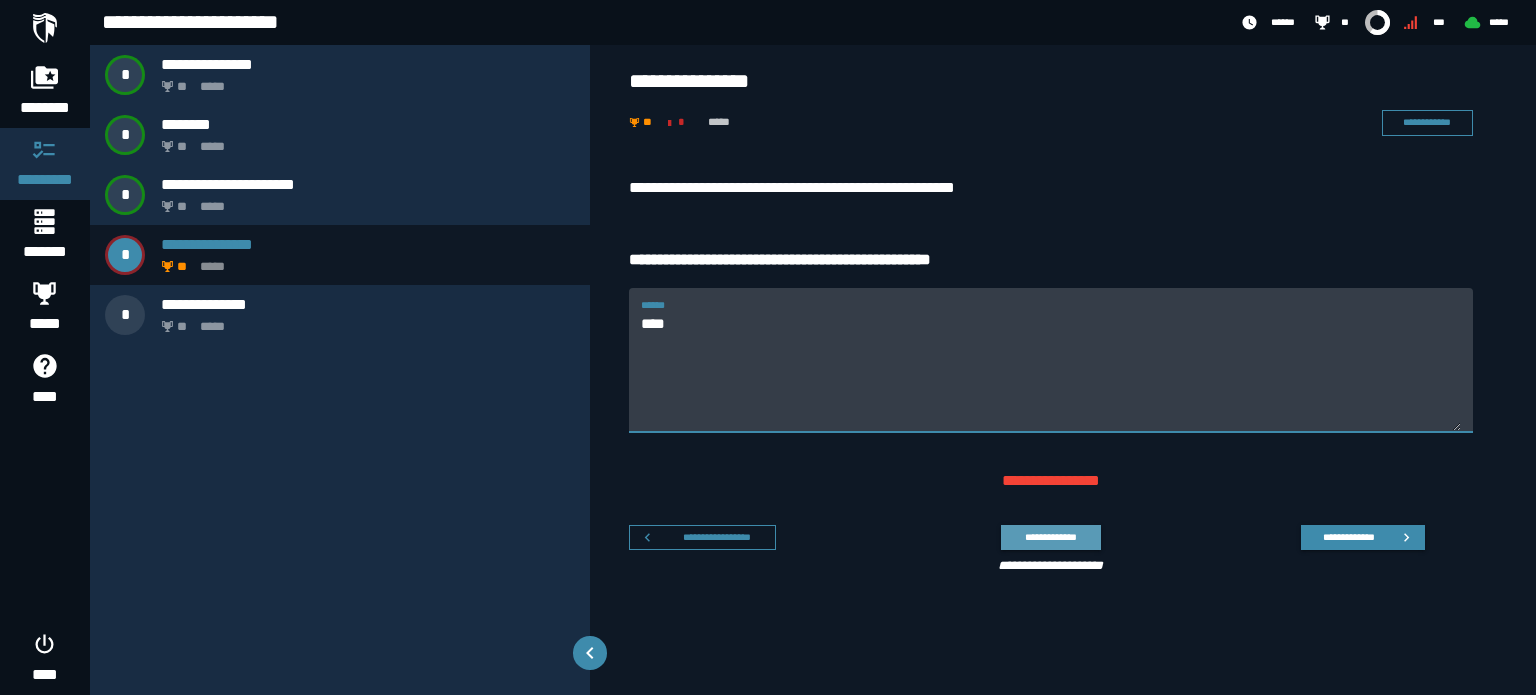 click on "**********" at bounding box center [1050, 537] 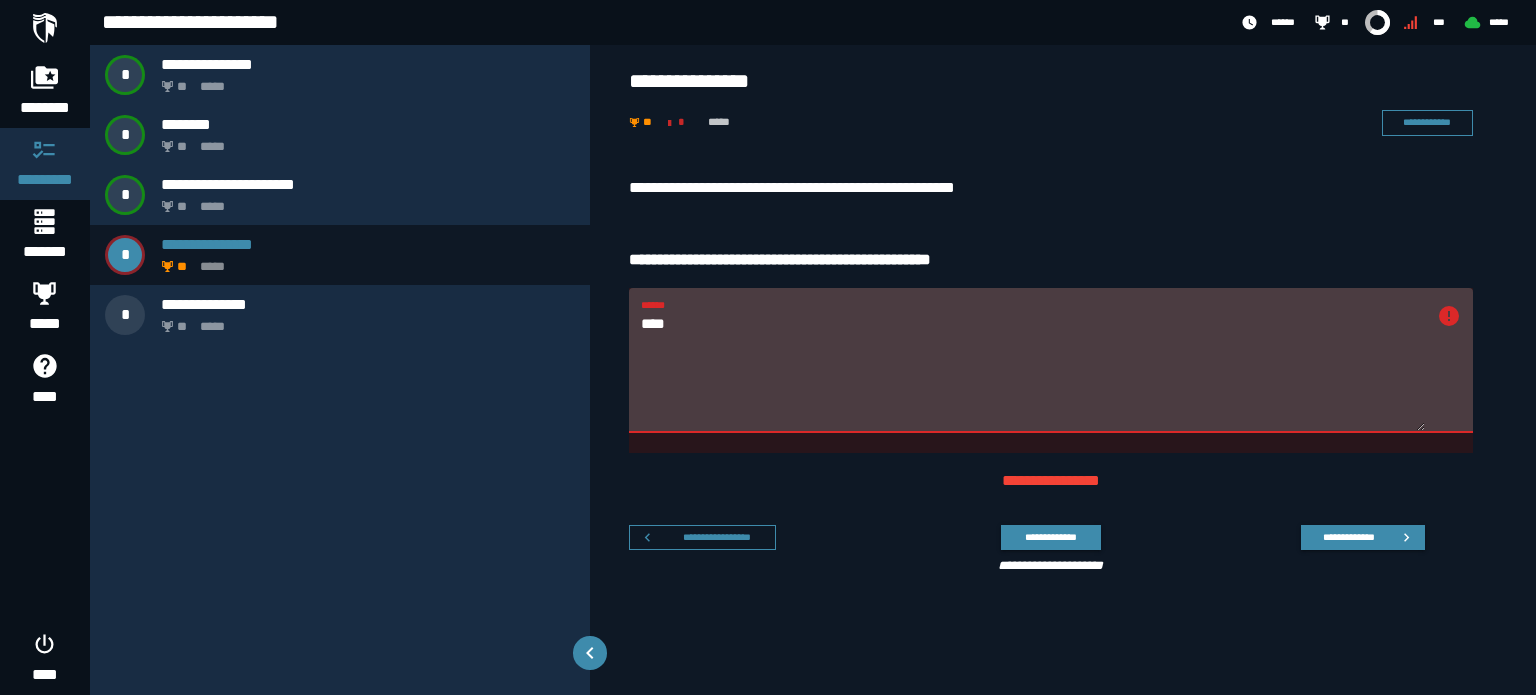 click on "***" at bounding box center [1033, 372] 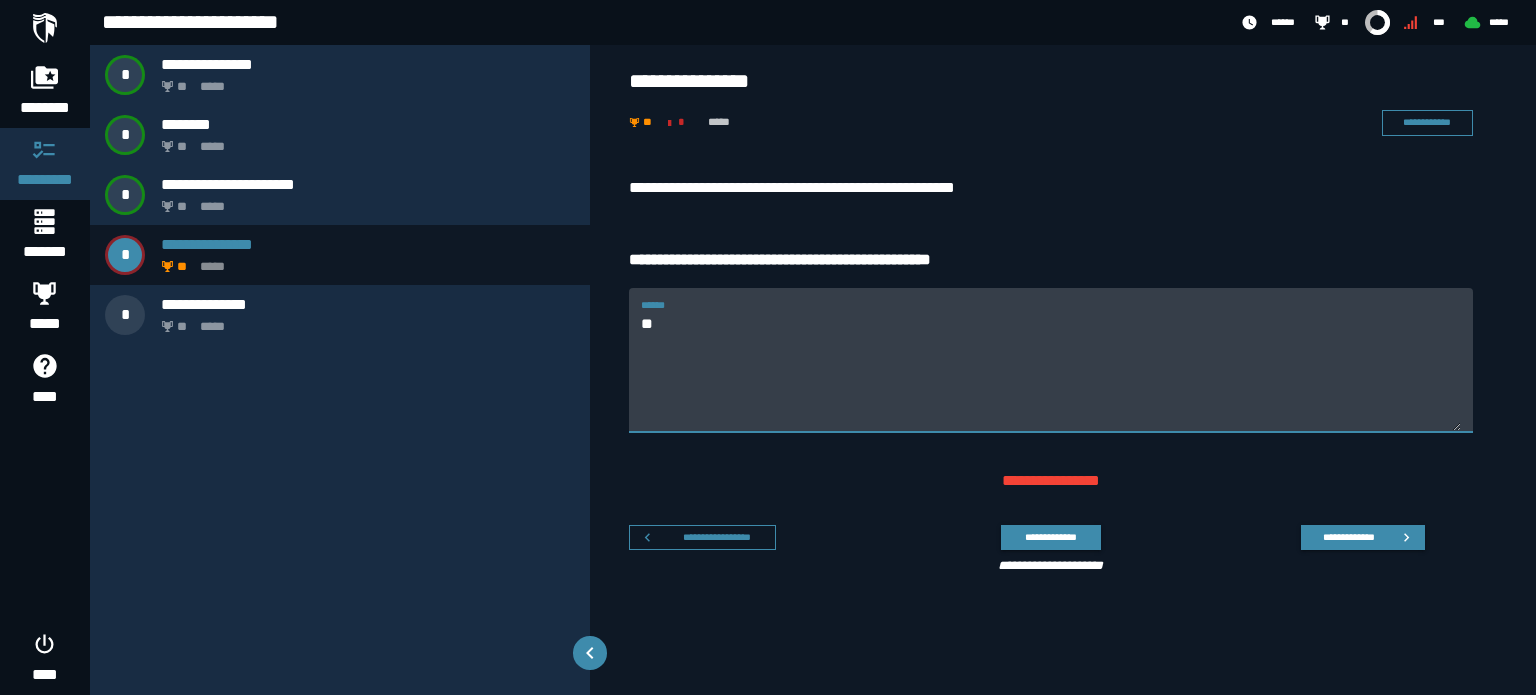 type on "*" 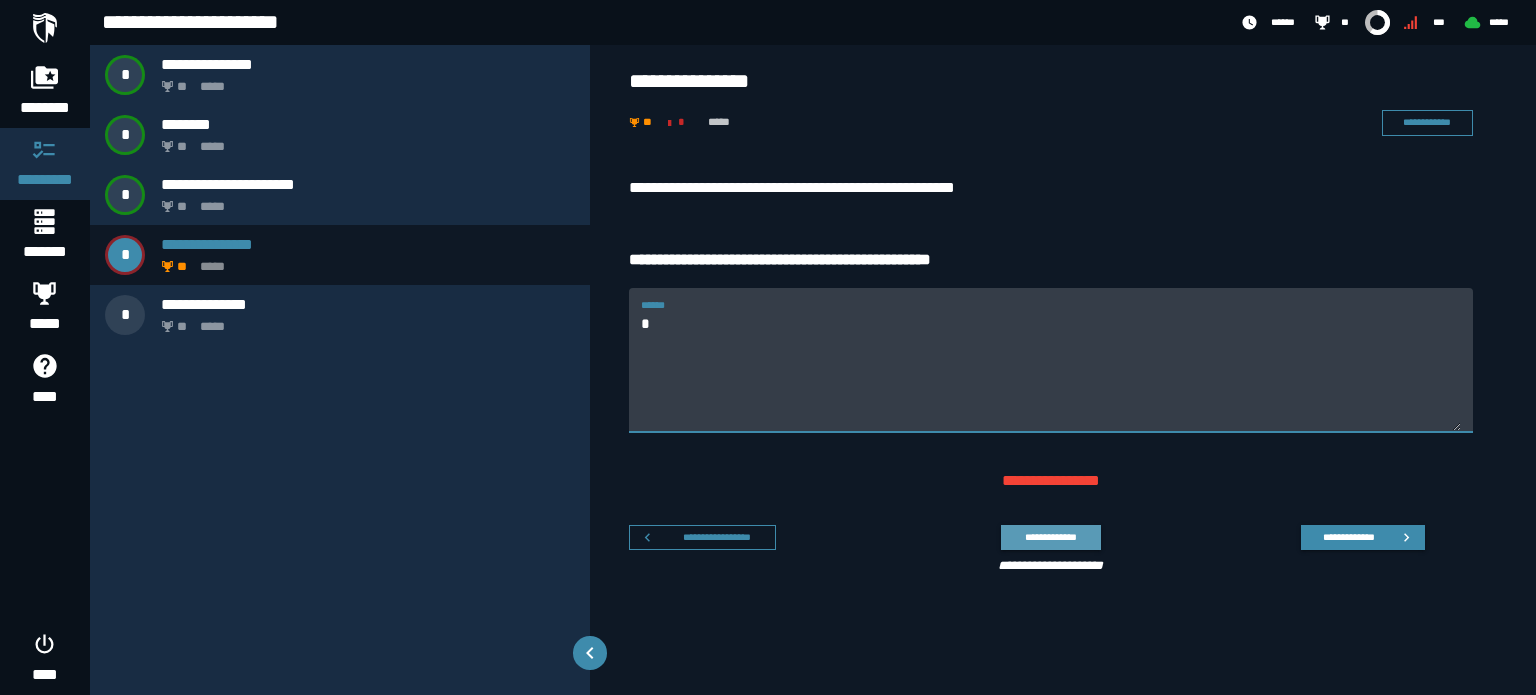 type on "*" 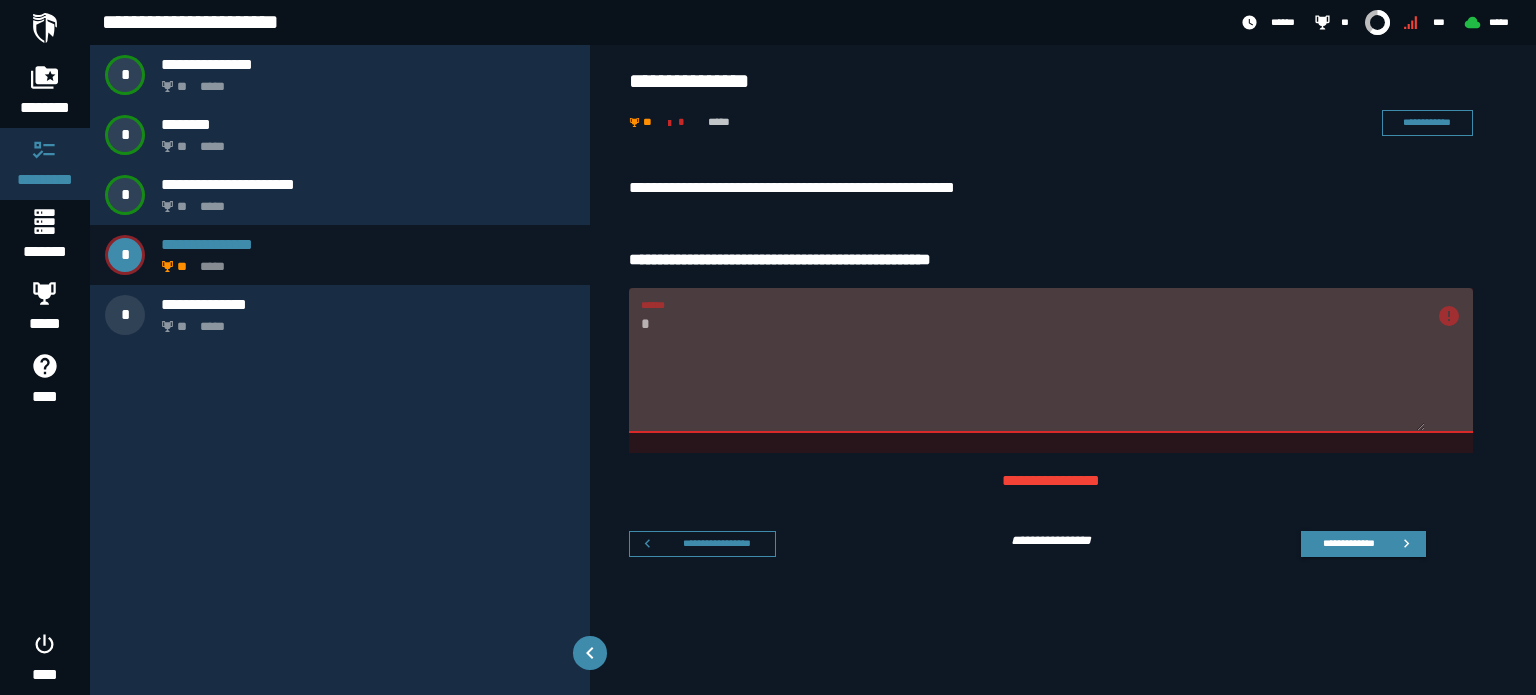 click on "* ******" at bounding box center (1051, 360) 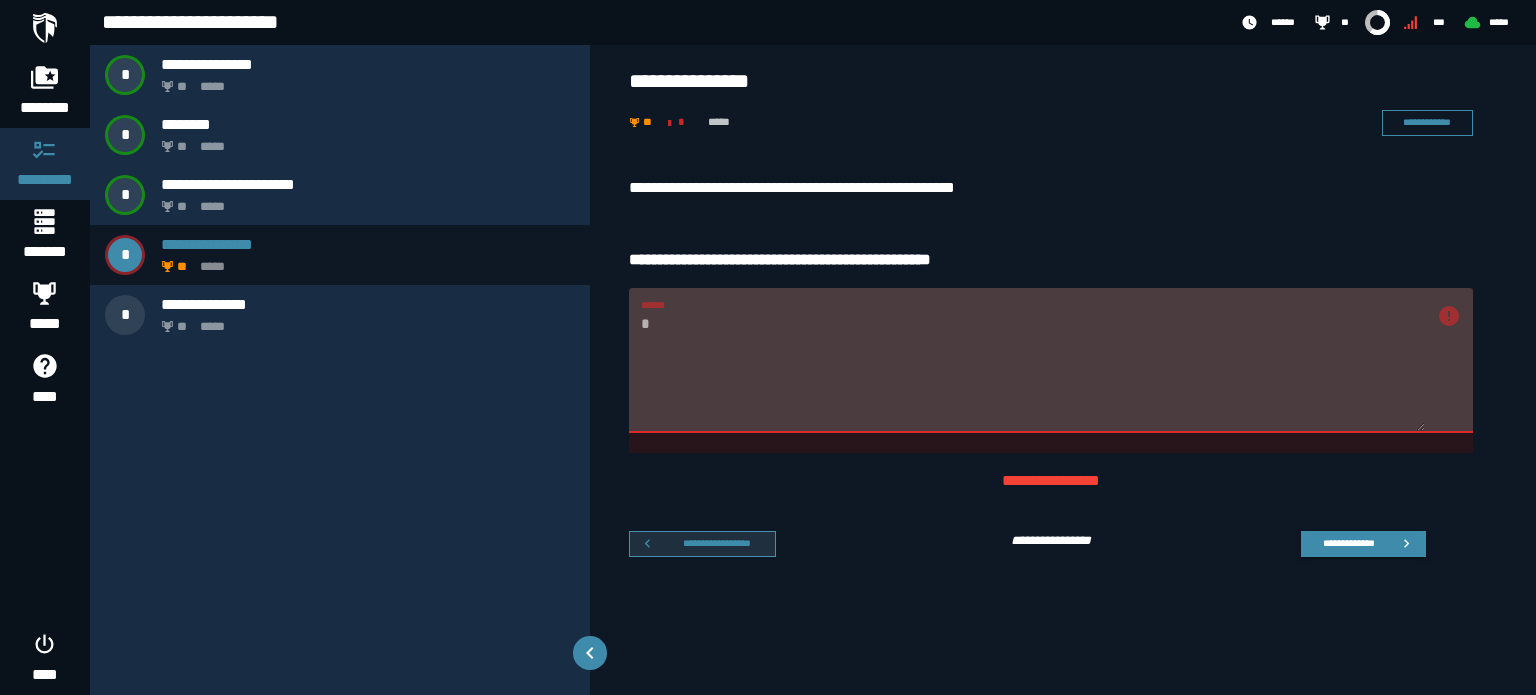 click on "**********" at bounding box center (717, 543) 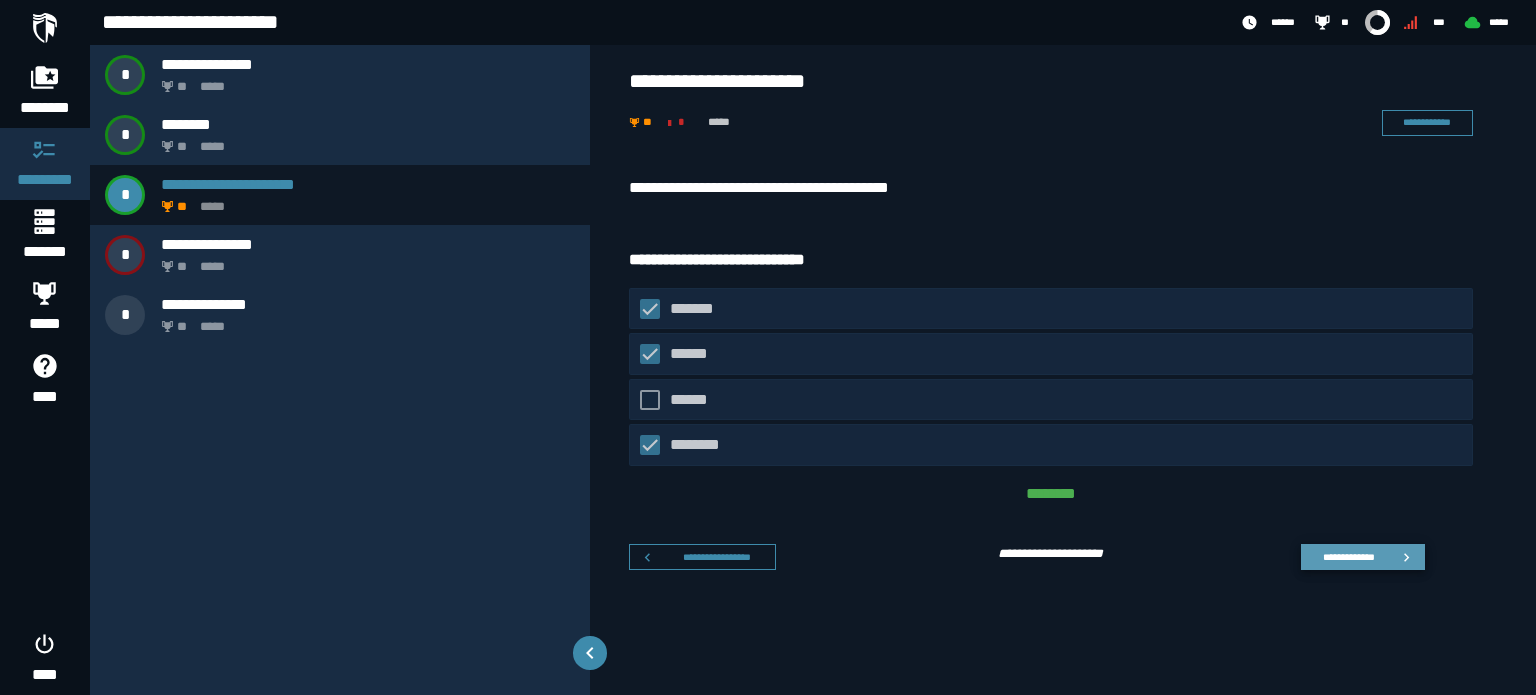 click on "**********" at bounding box center (1348, 557) 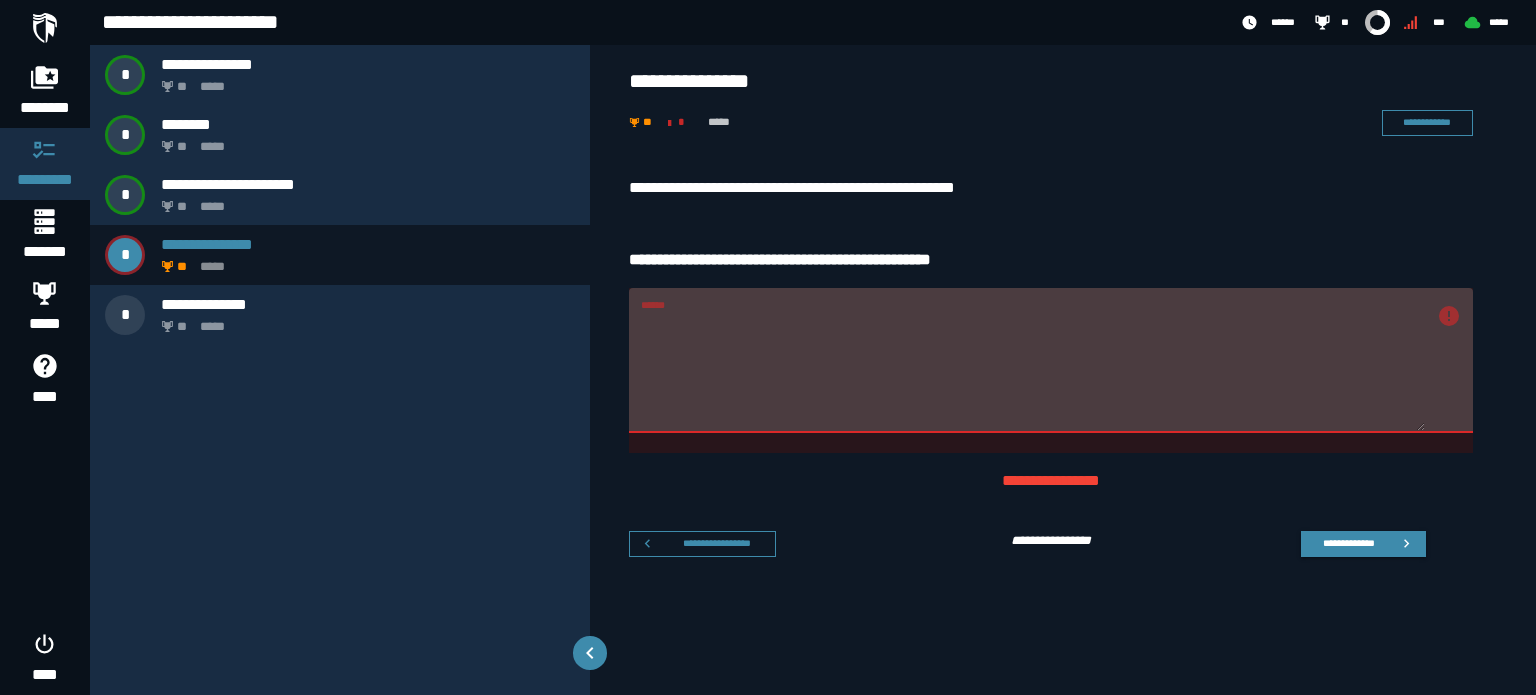 click on "**********" at bounding box center (1051, 260) 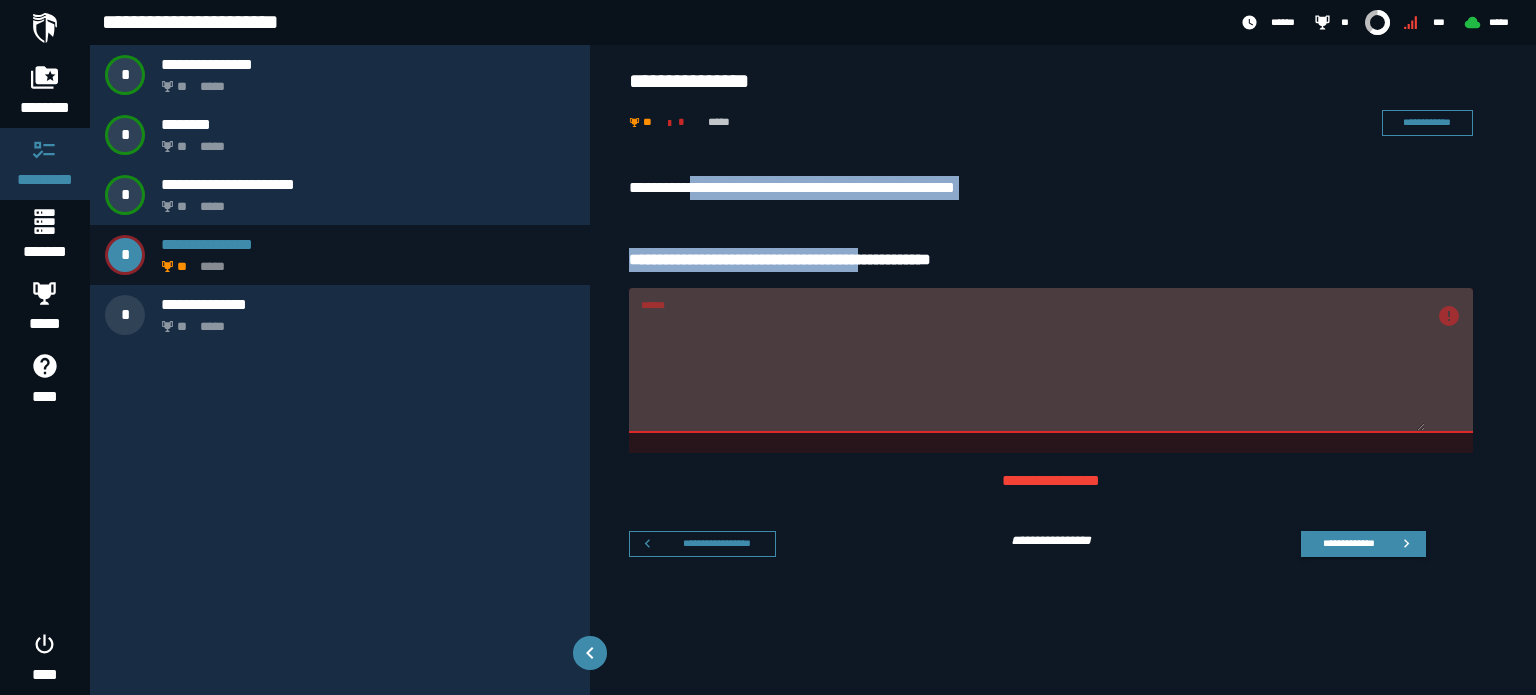 drag, startPoint x: 888, startPoint y: 255, endPoint x: 722, endPoint y: 199, distance: 175.19133 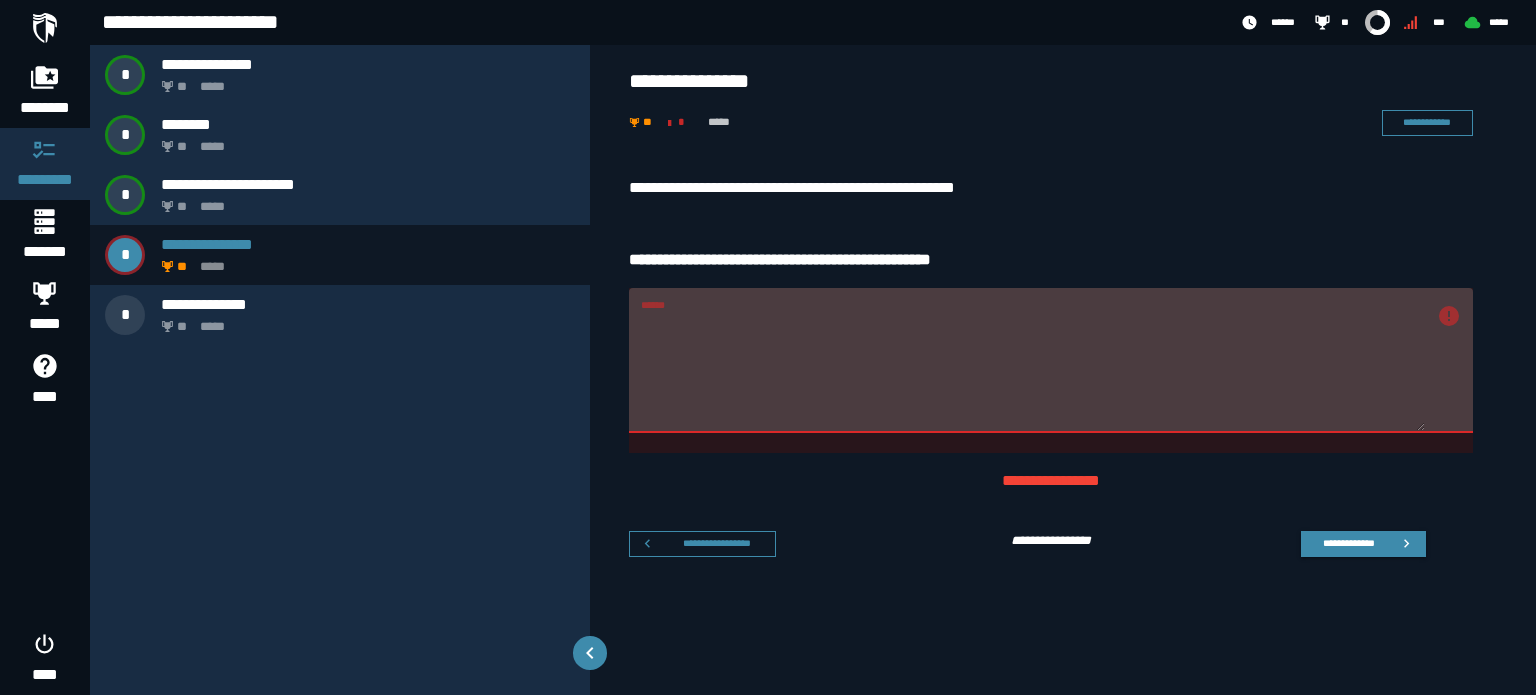 click on "**********" at bounding box center (1051, 260) 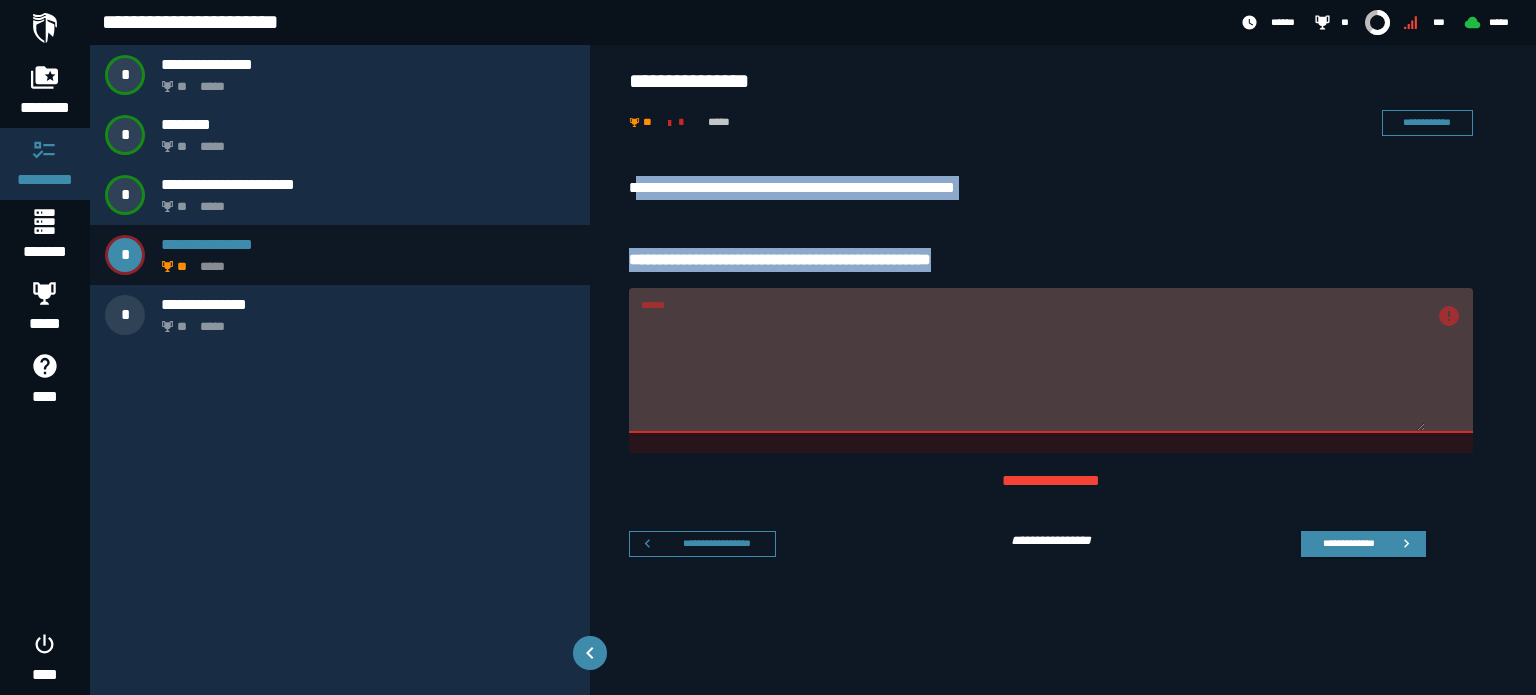 drag, startPoint x: 1006, startPoint y: 254, endPoint x: 635, endPoint y: 174, distance: 379.52734 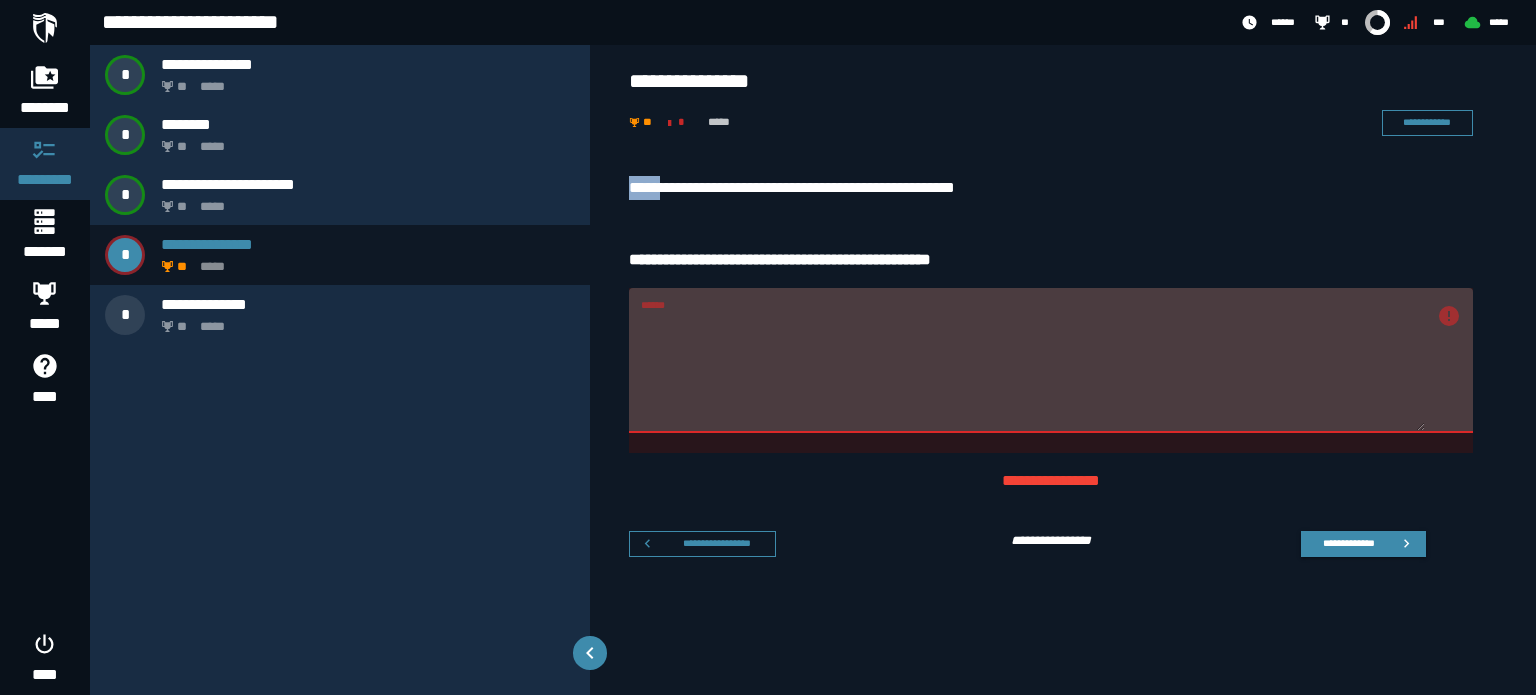 click on "**********" at bounding box center [1063, 366] 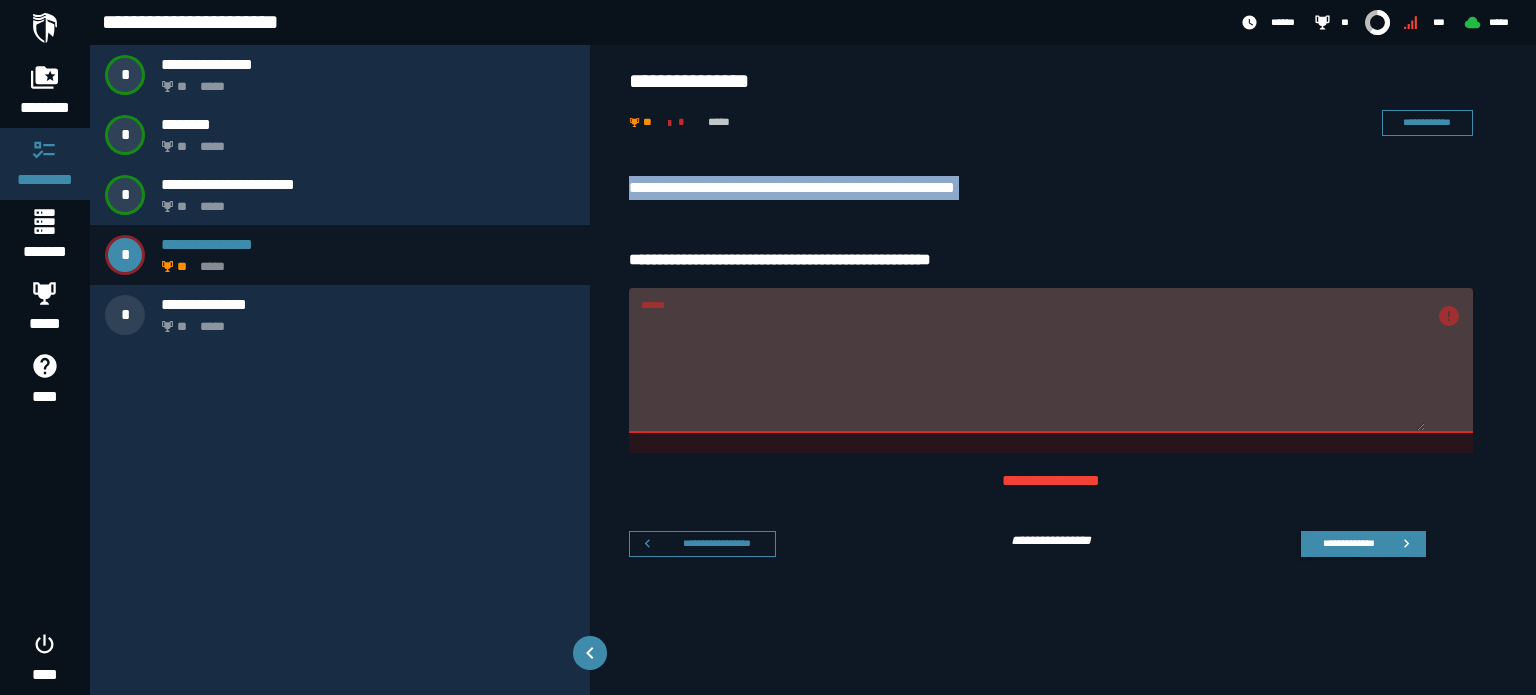 click on "**********" at bounding box center (1063, 366) 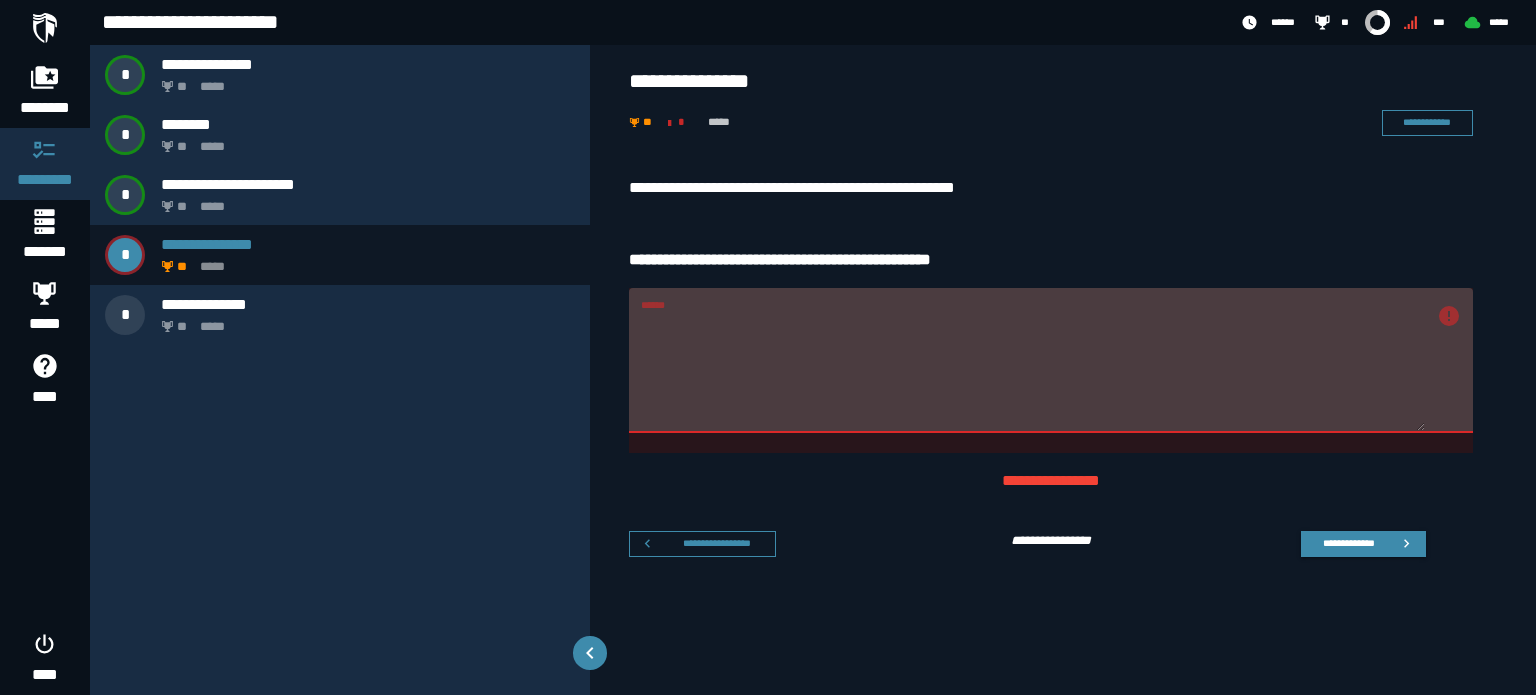 click on "******" at bounding box center (1051, 360) 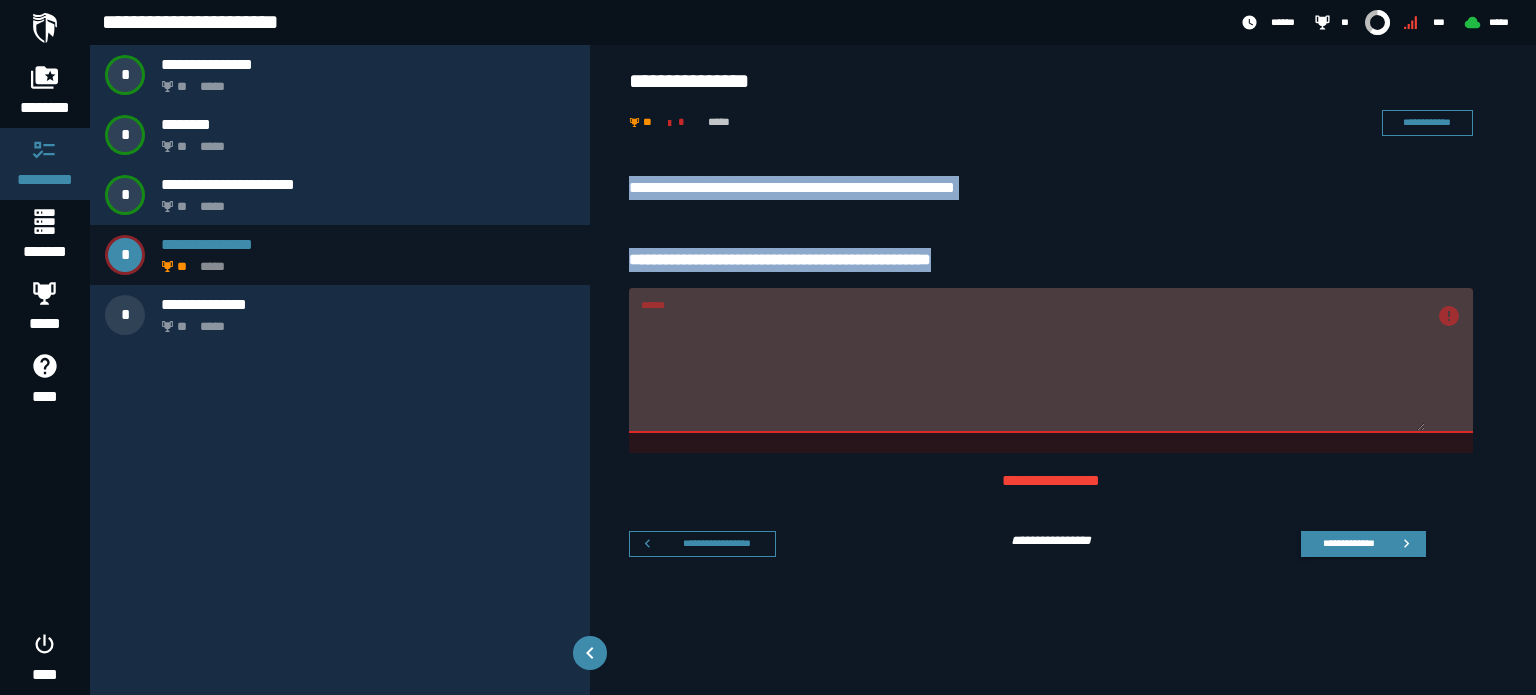 drag, startPoint x: 624, startPoint y: 179, endPoint x: 1014, endPoint y: 280, distance: 402.866 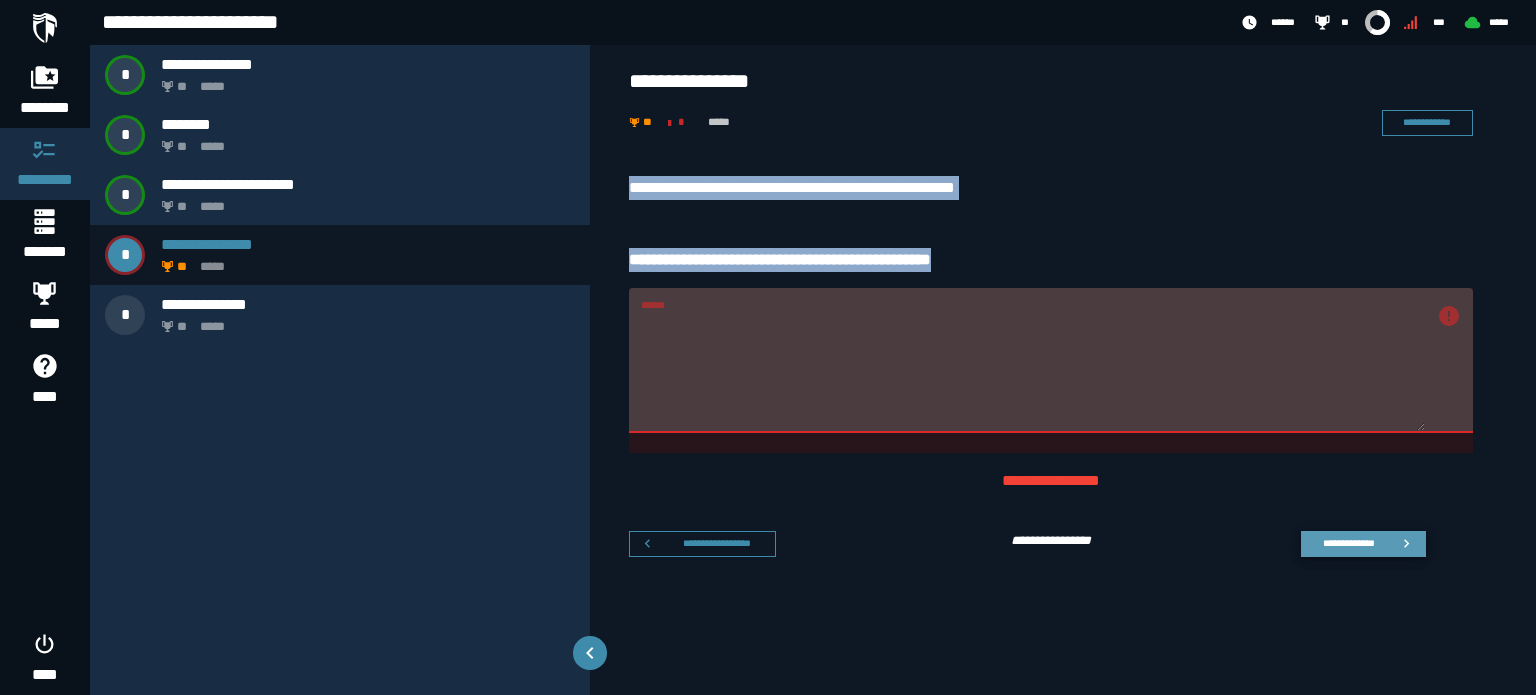 click on "**********" at bounding box center [1348, 543] 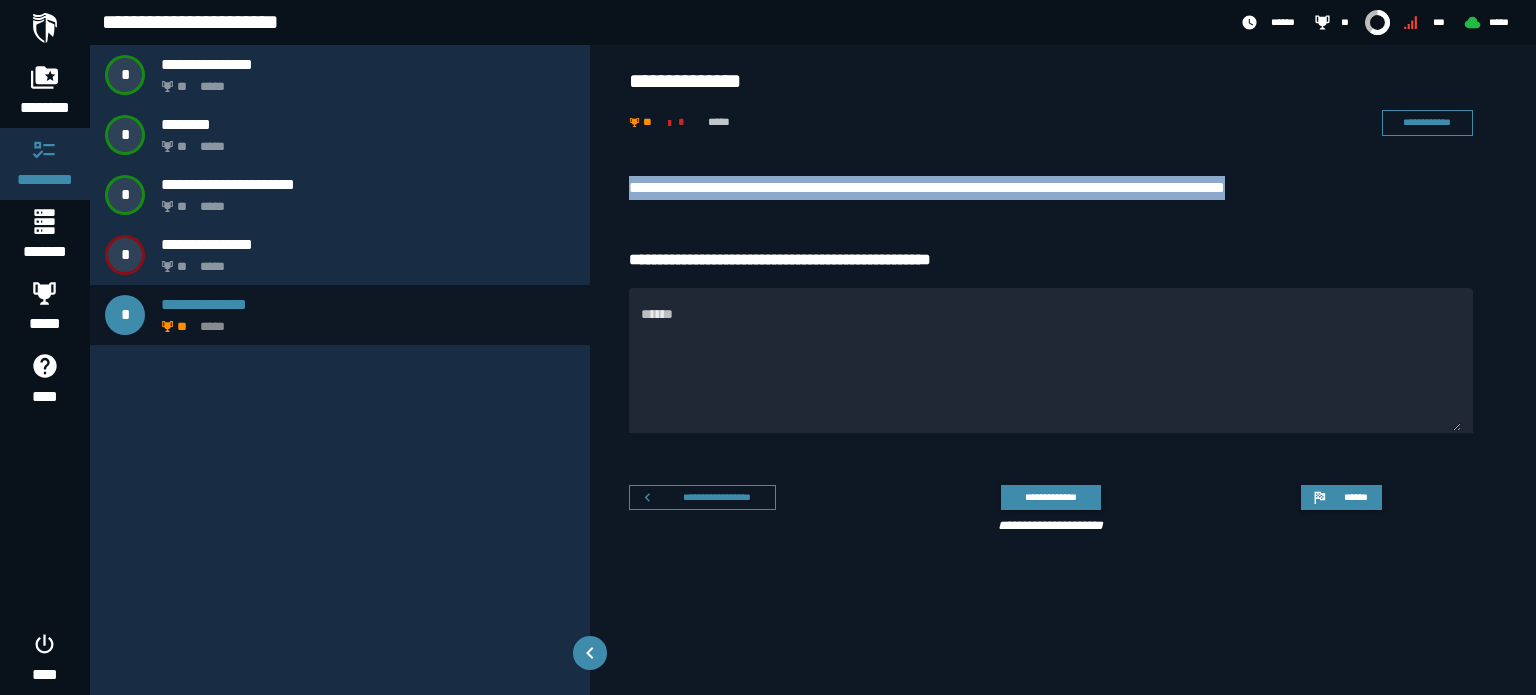 click on "**********" at bounding box center [1051, 188] 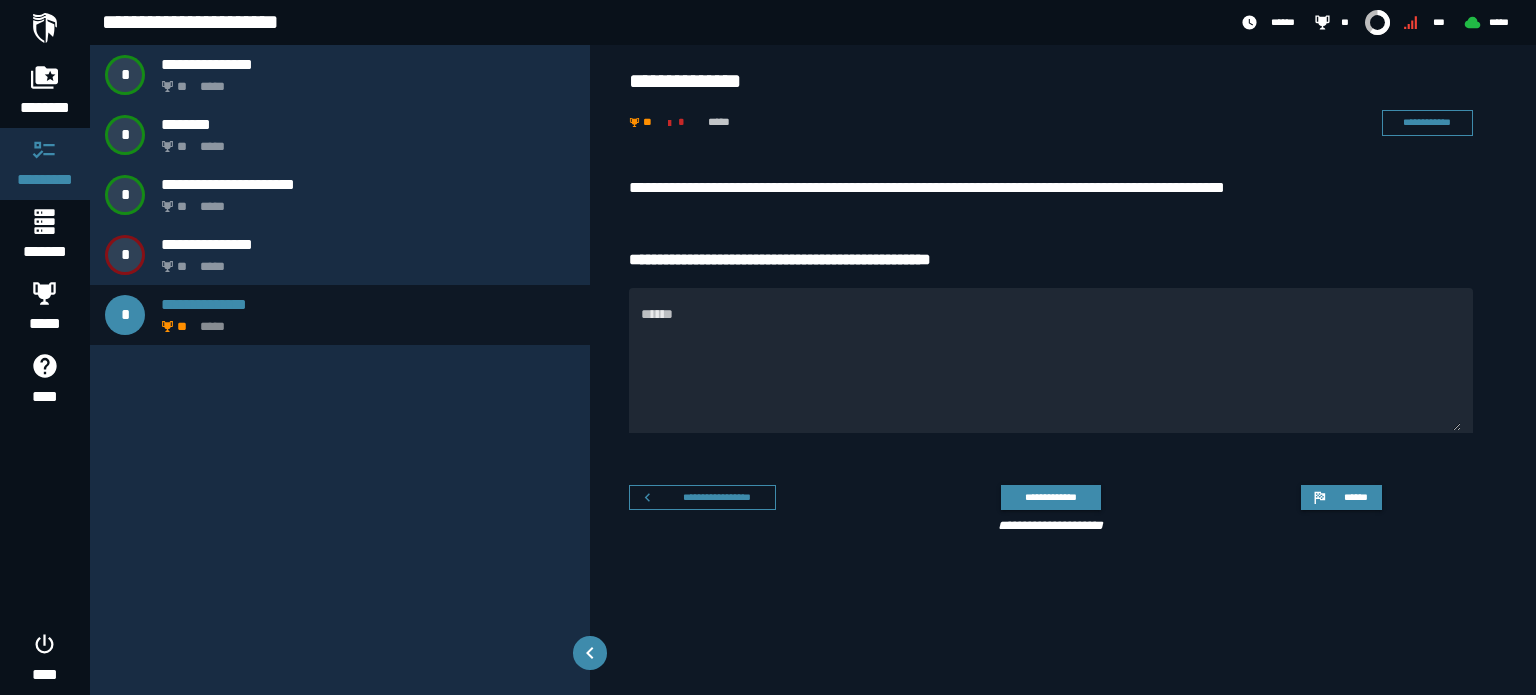 click on "**********" at bounding box center [1051, 188] 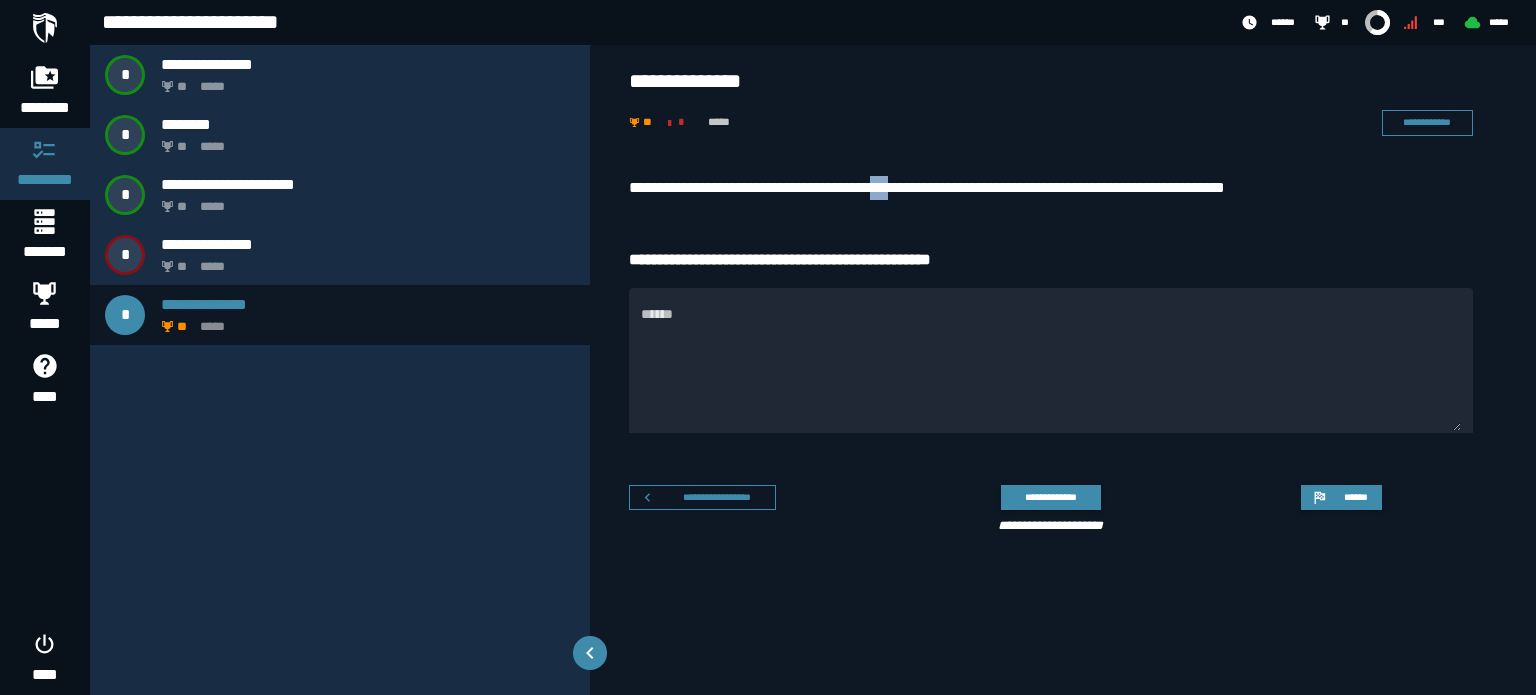 click on "**********" at bounding box center (1051, 188) 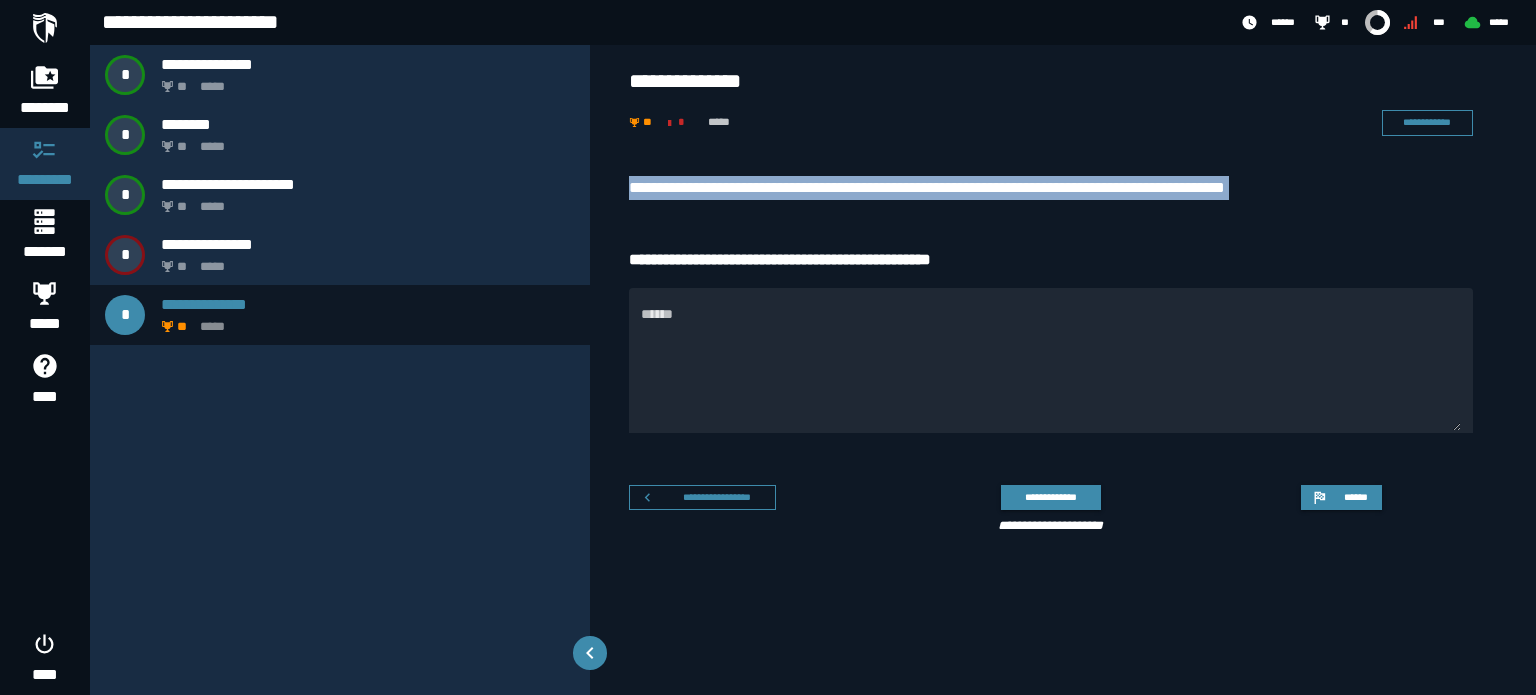 click on "**********" at bounding box center (1051, 188) 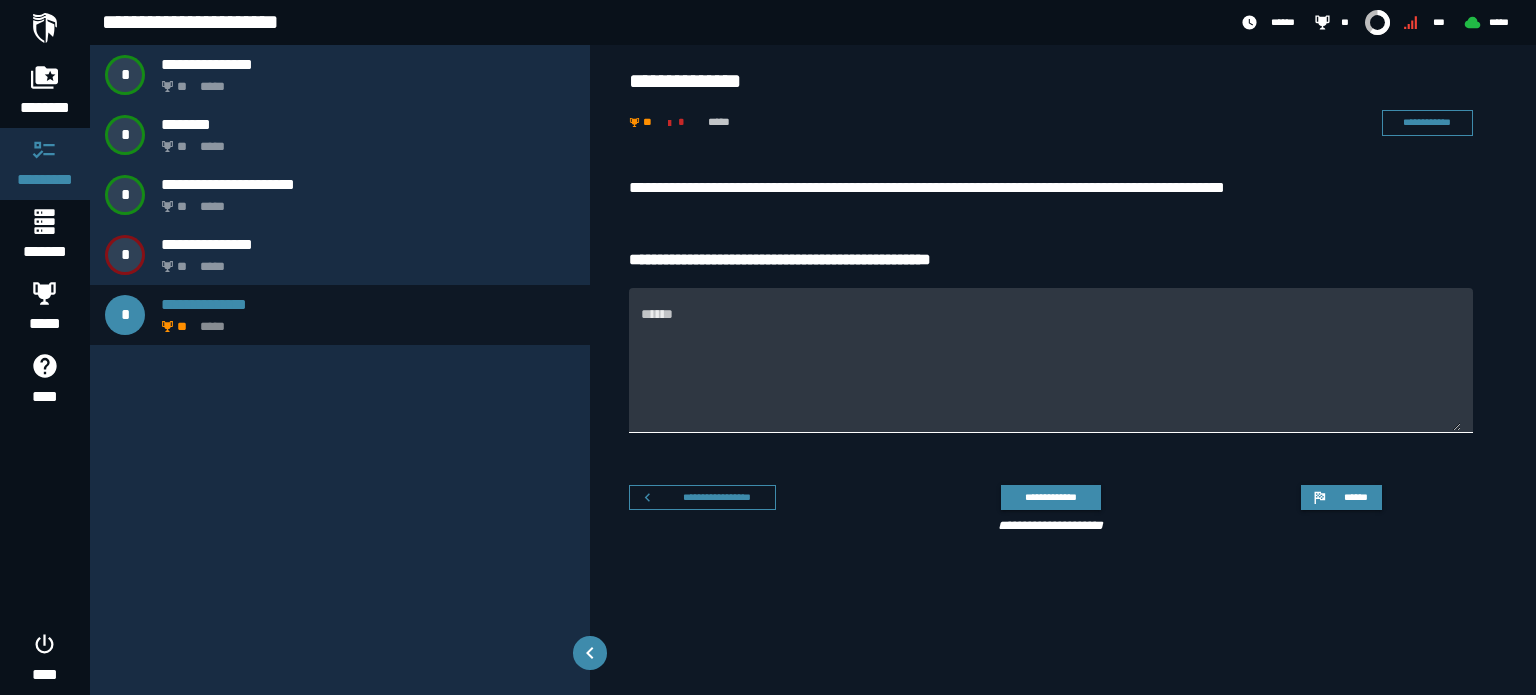 click on "******" at bounding box center [1051, 360] 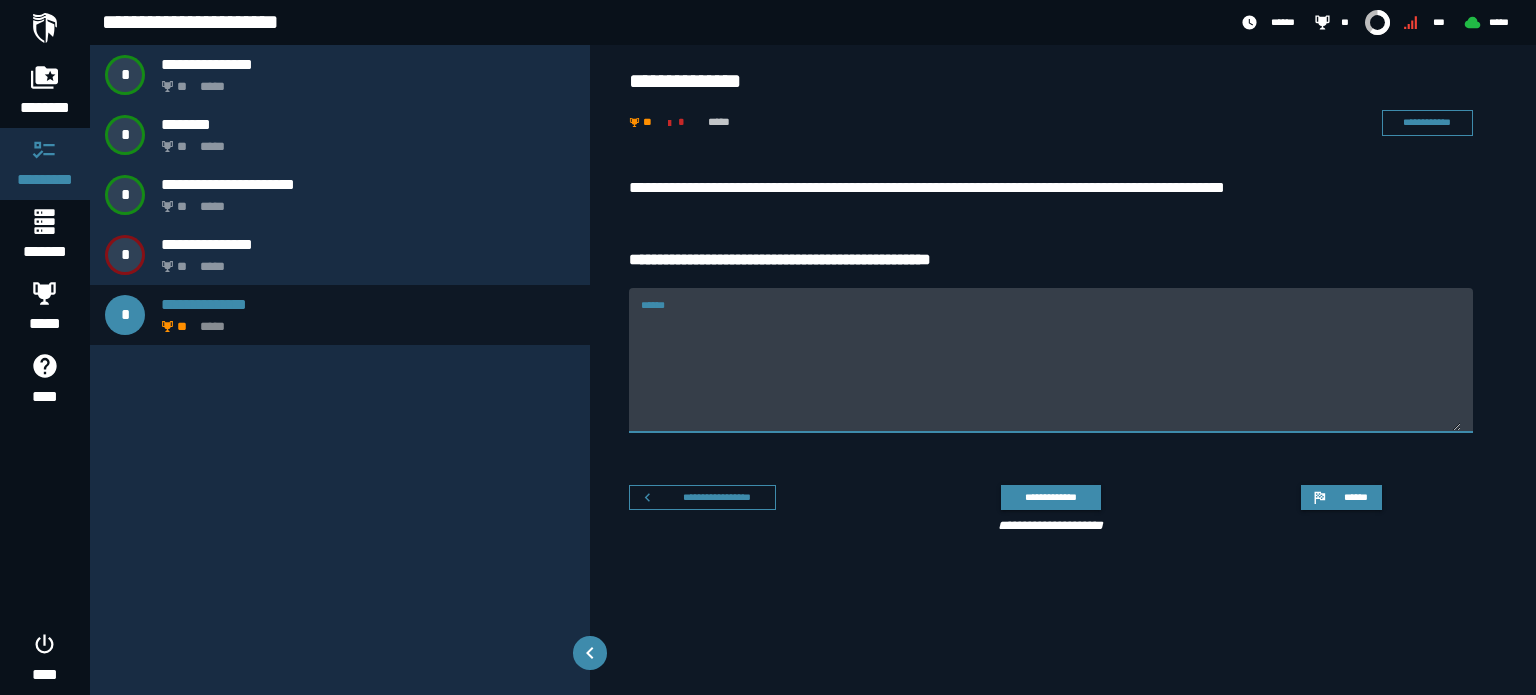 drag, startPoint x: 660, startPoint y: 307, endPoint x: 652, endPoint y: 298, distance: 12.0415945 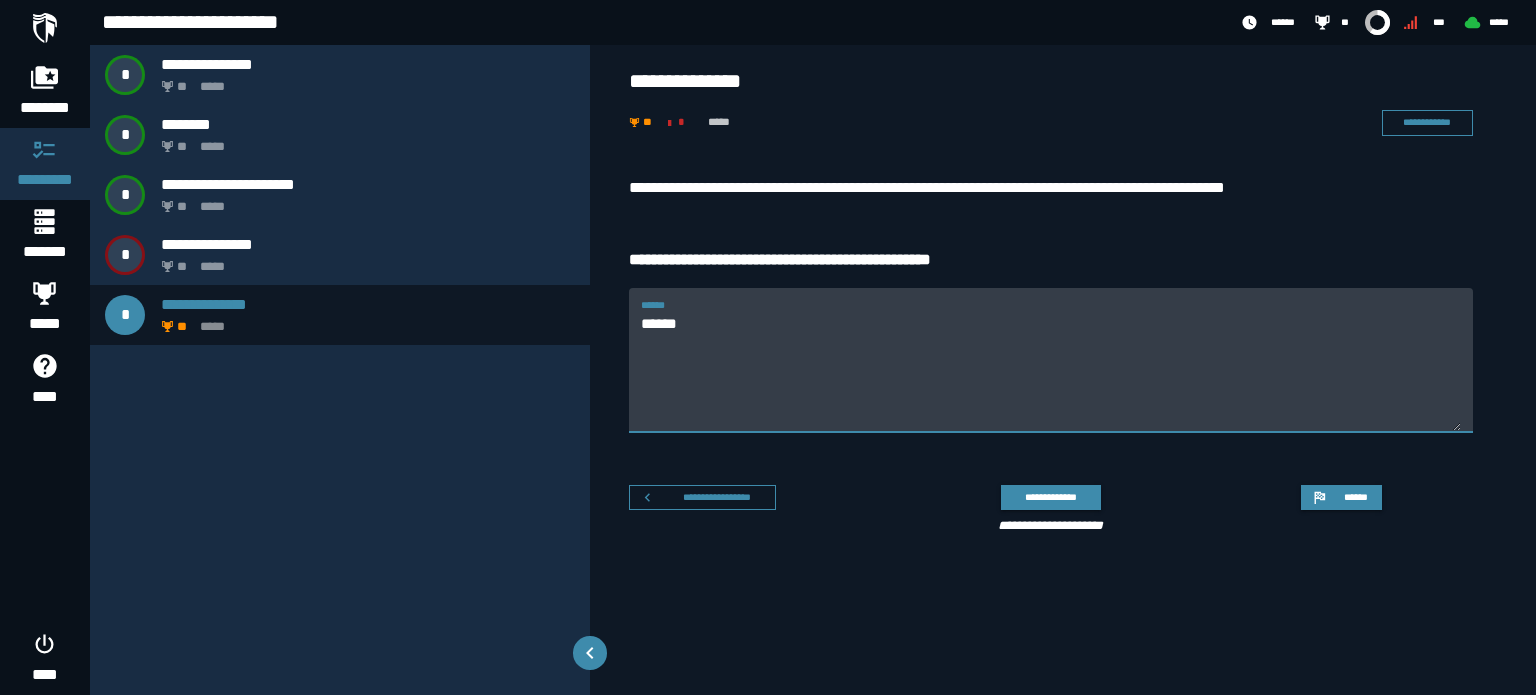 scroll, scrollTop: 100, scrollLeft: 0, axis: vertical 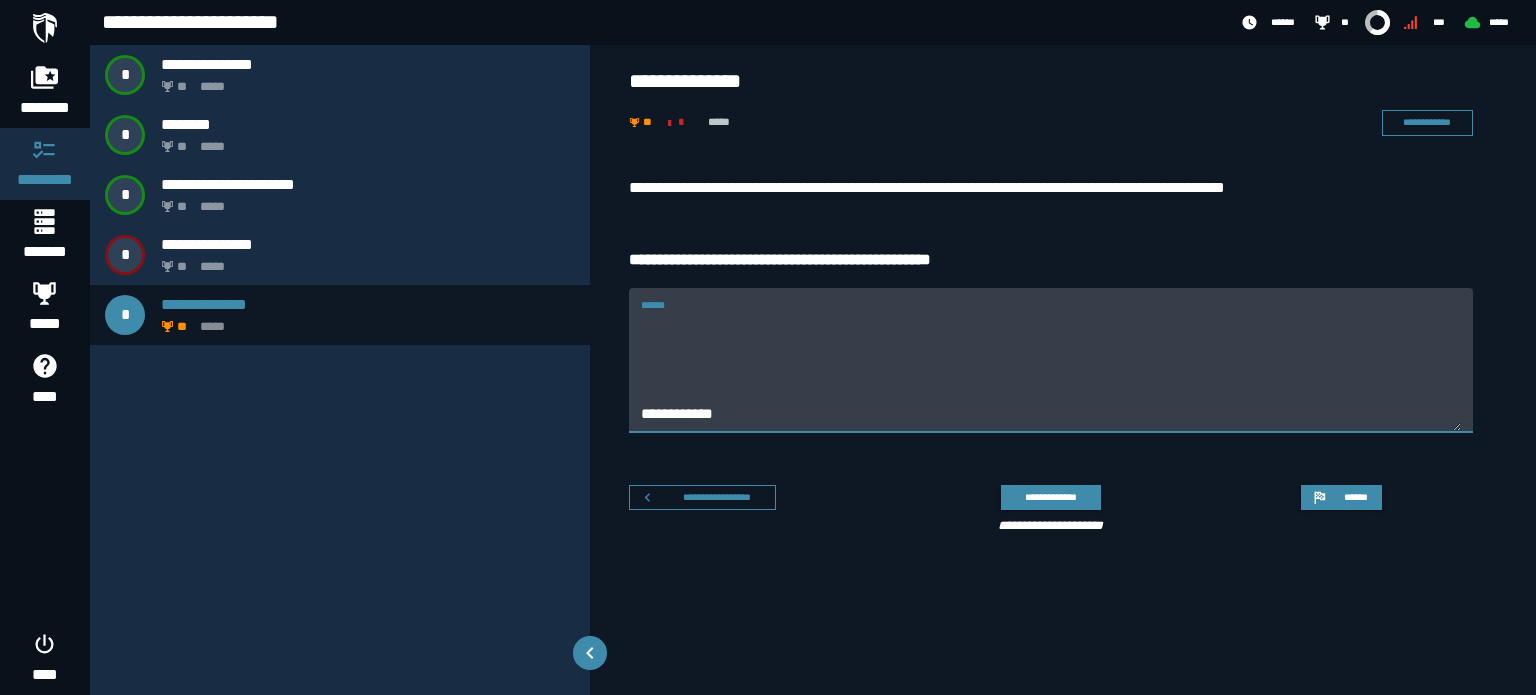 click on "**********" at bounding box center [1051, 372] 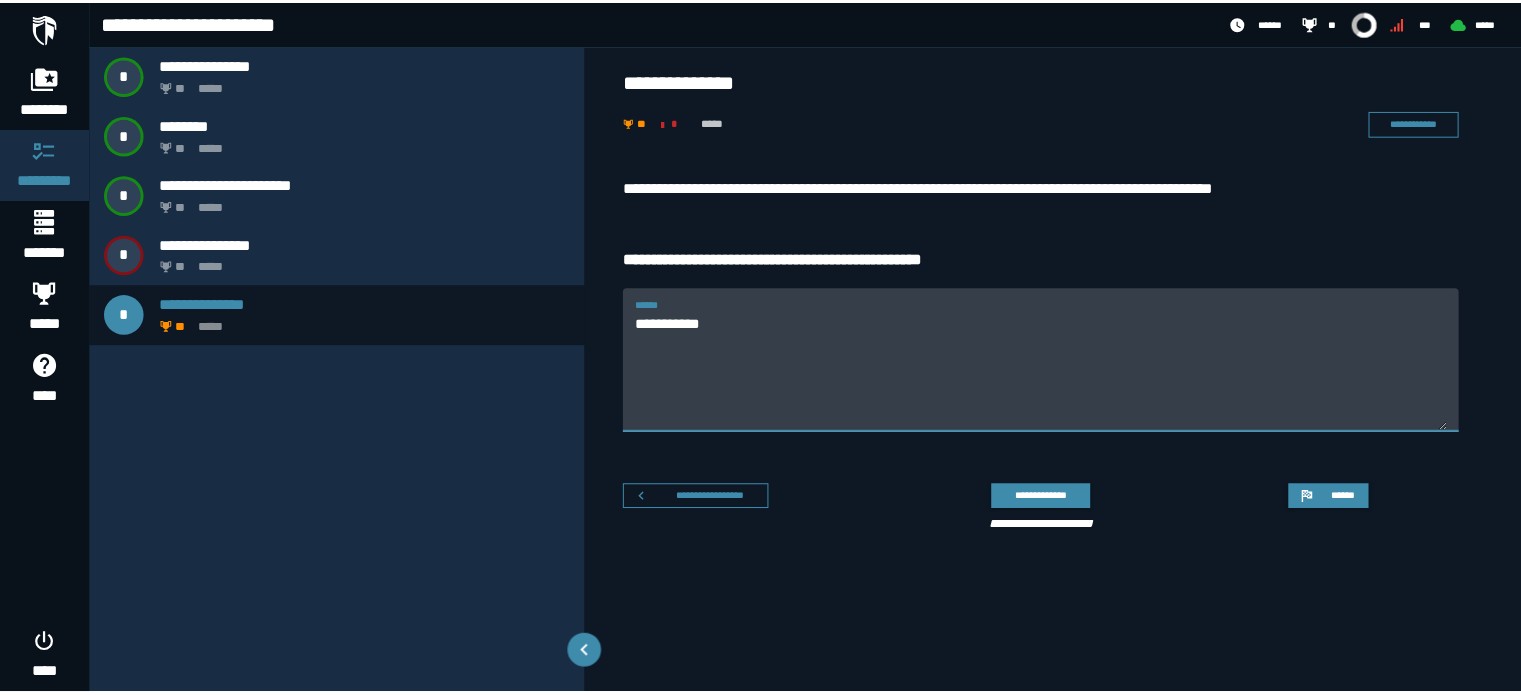 scroll, scrollTop: 0, scrollLeft: 0, axis: both 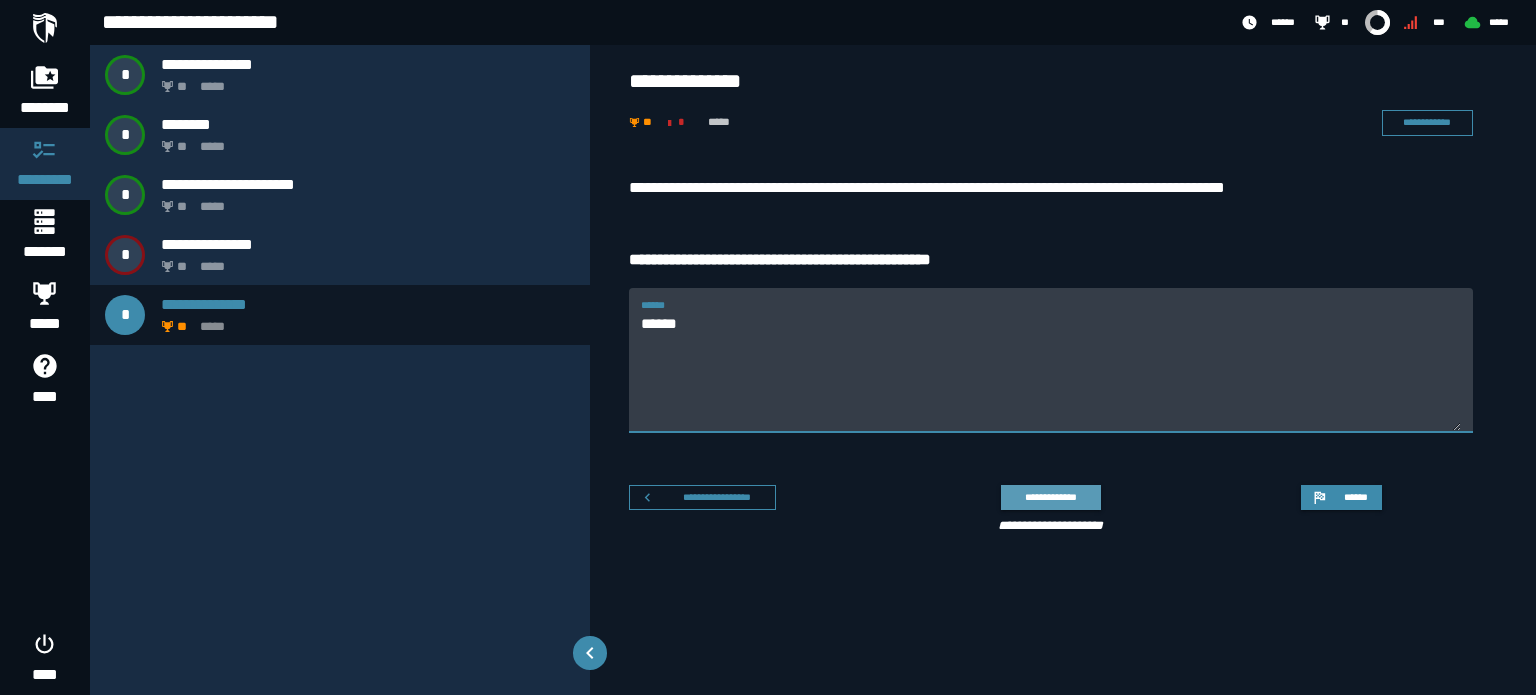type on "******" 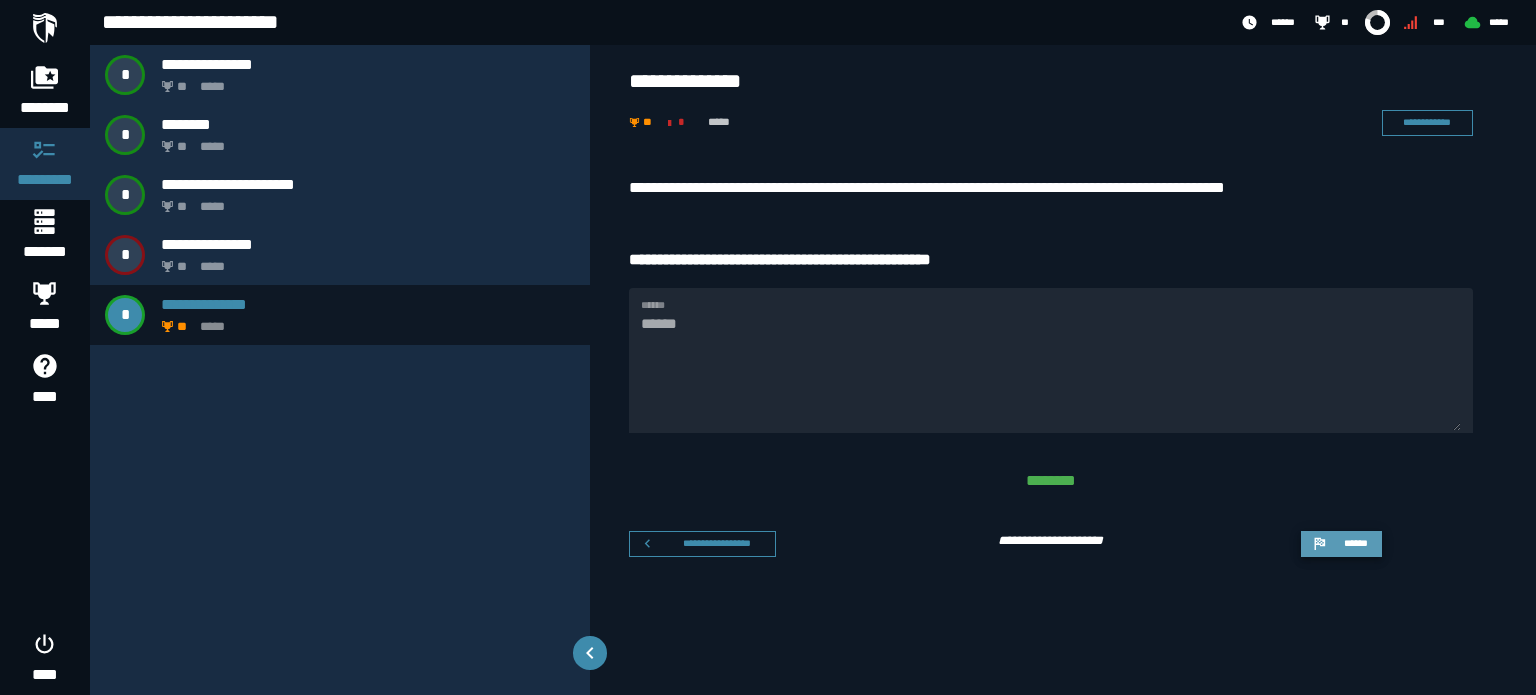 click on "******" at bounding box center [1355, 543] 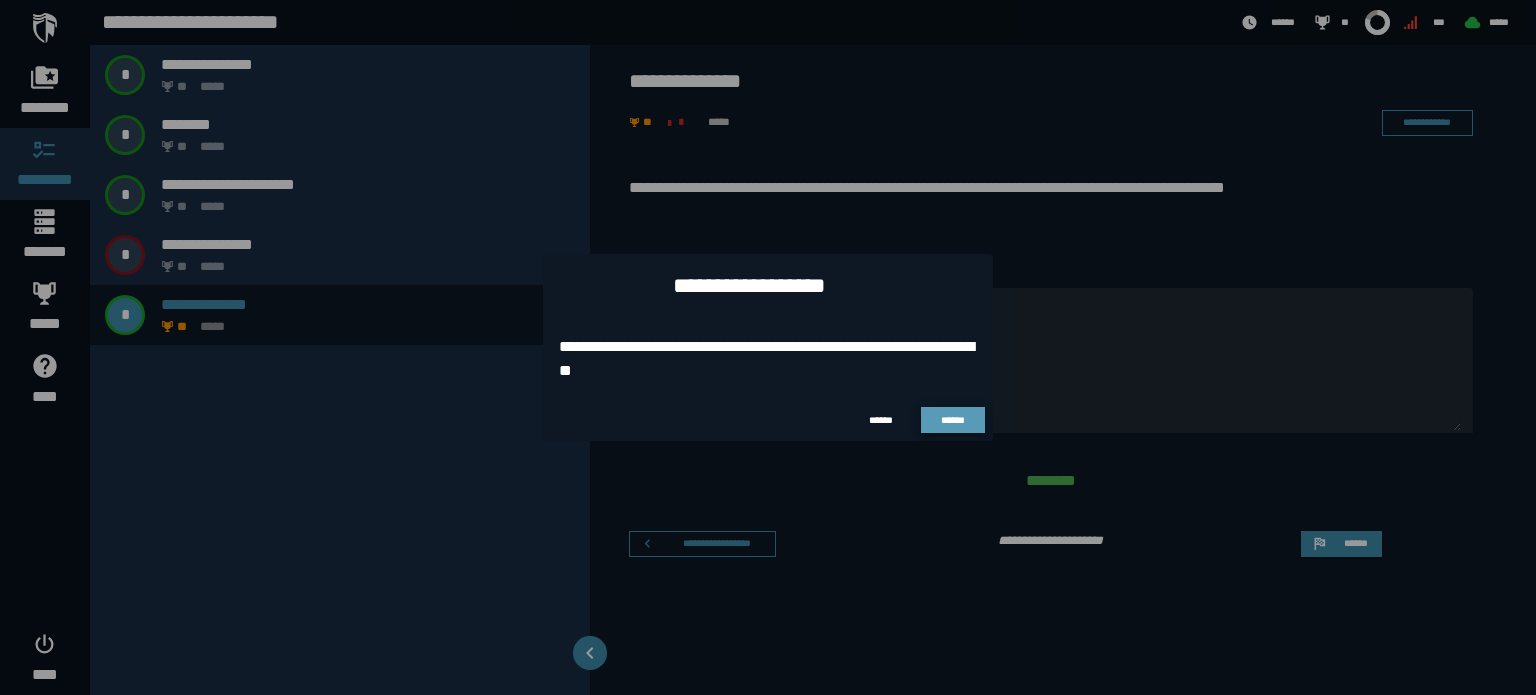 click on "******" at bounding box center (953, 420) 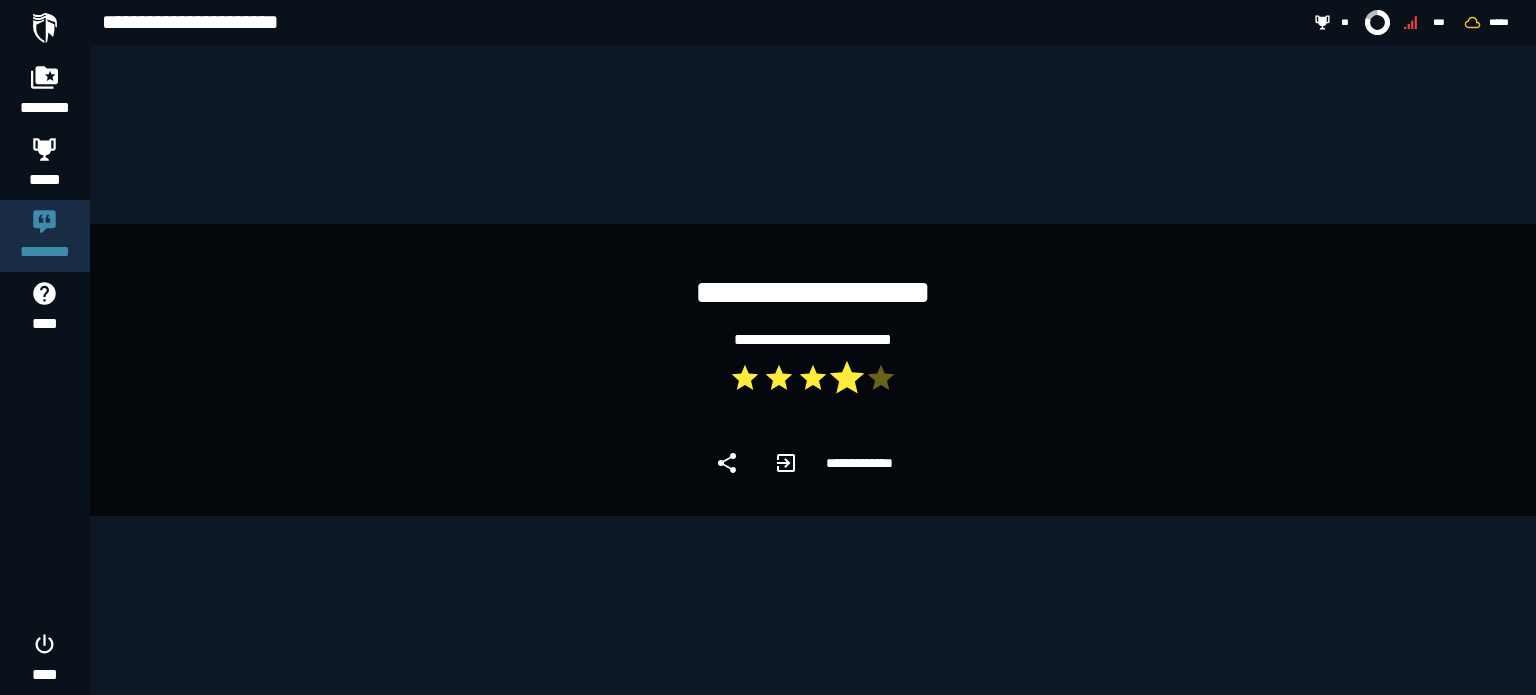 click 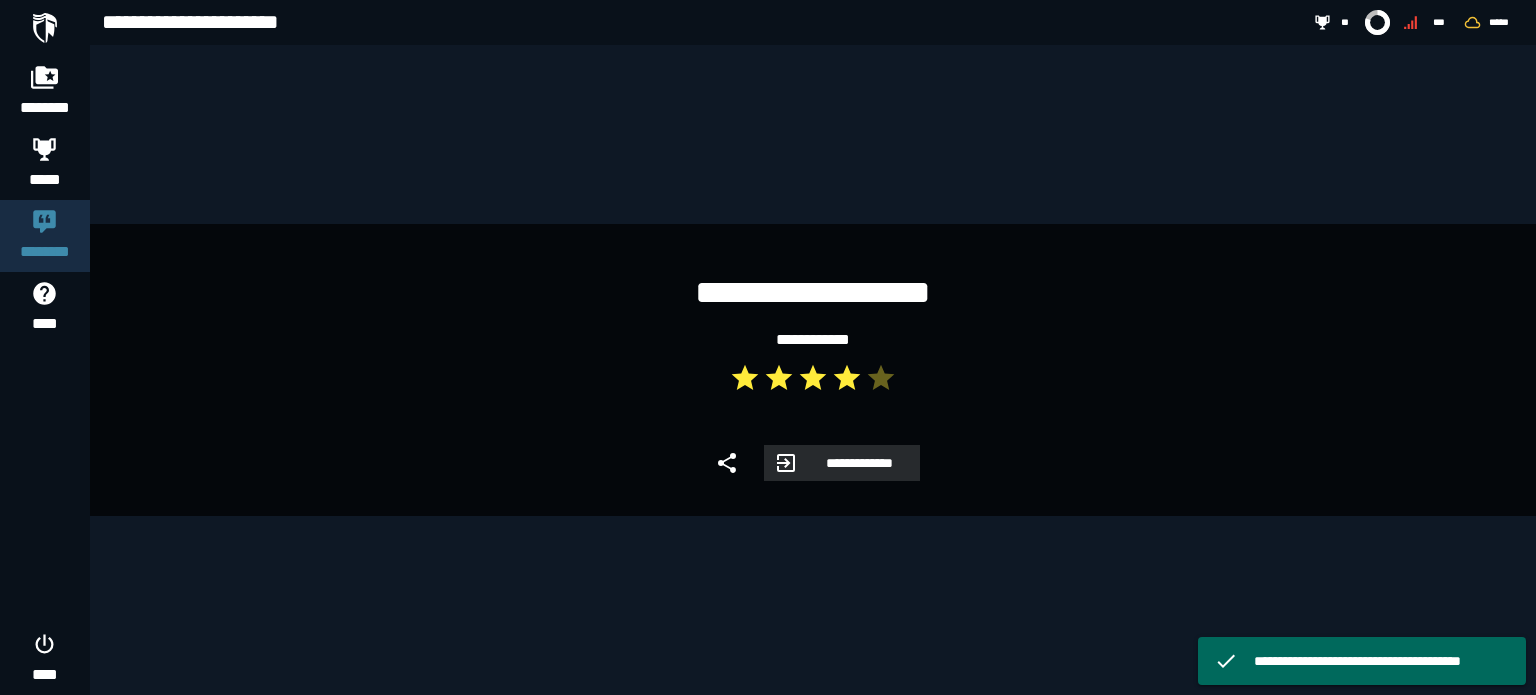 click on "**********" at bounding box center [859, 463] 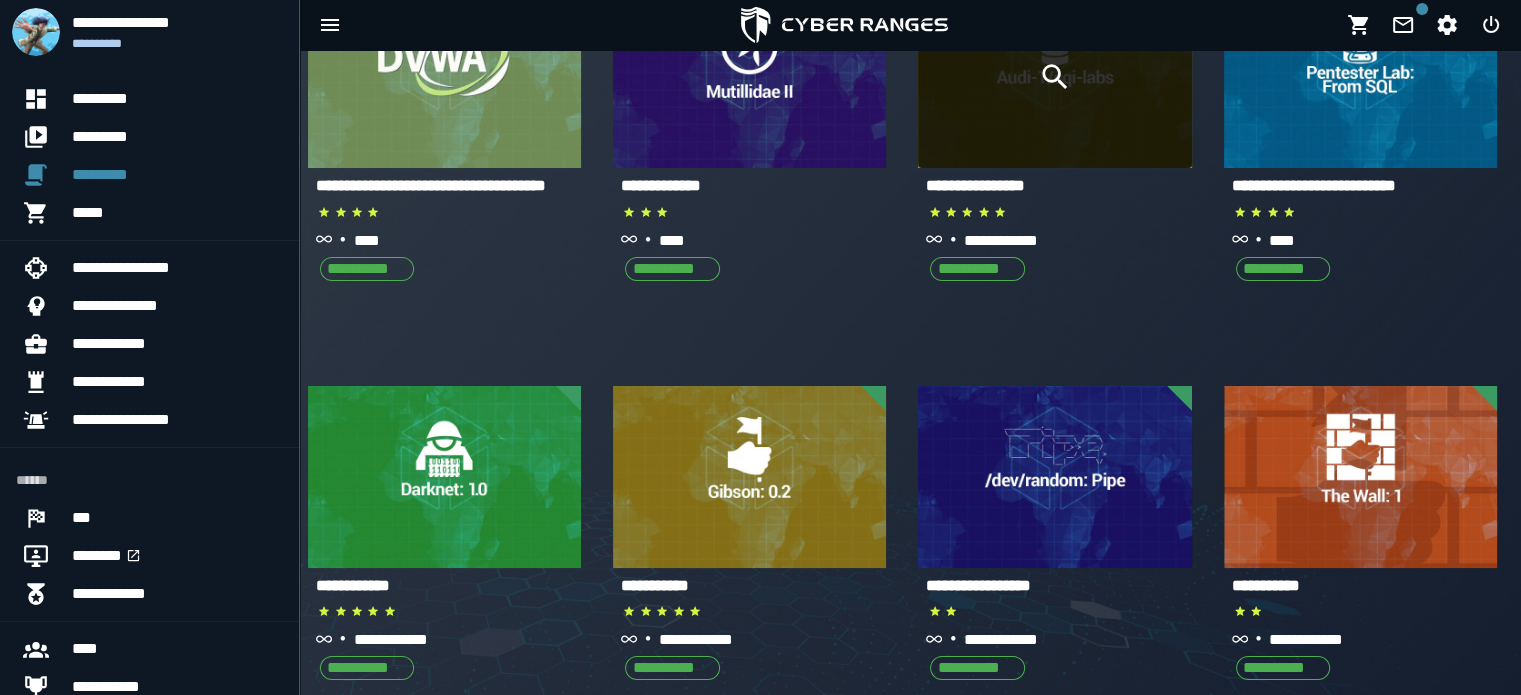 scroll, scrollTop: 0, scrollLeft: 0, axis: both 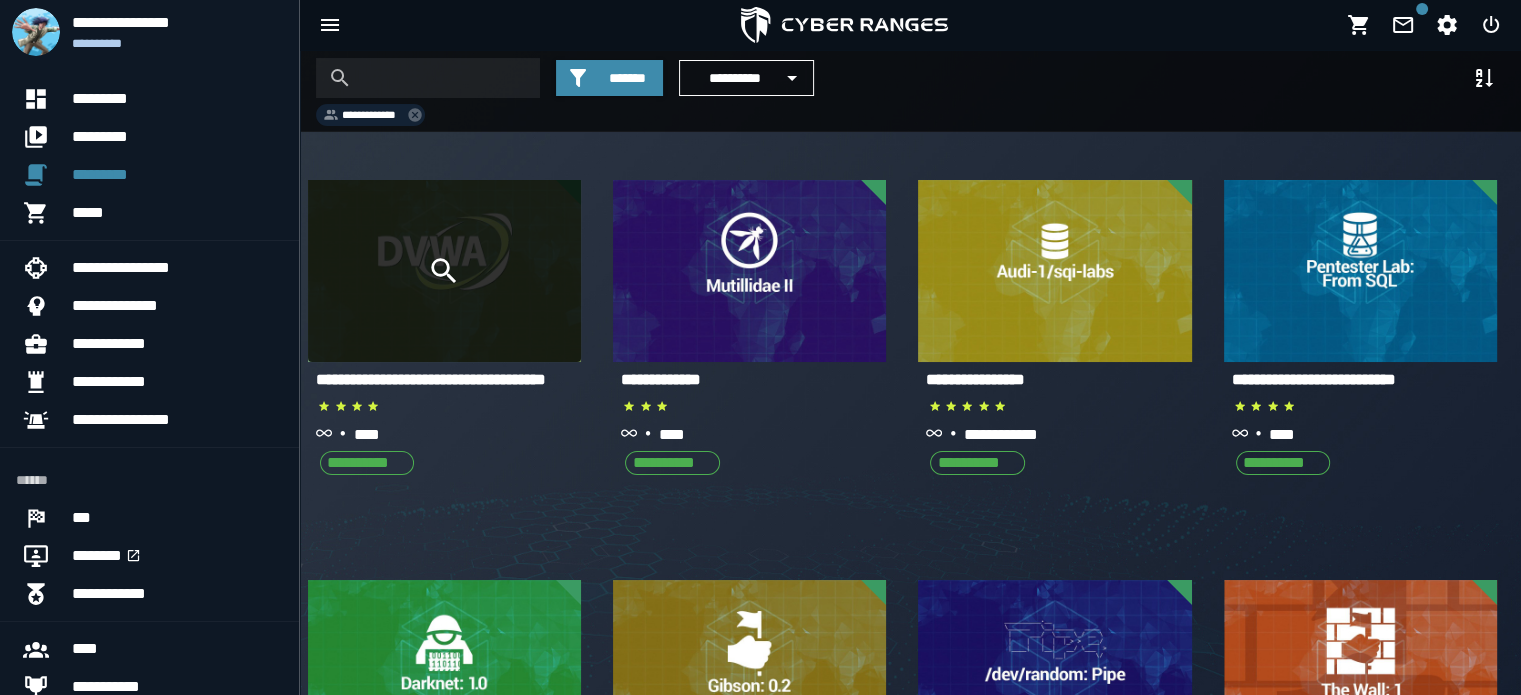 click 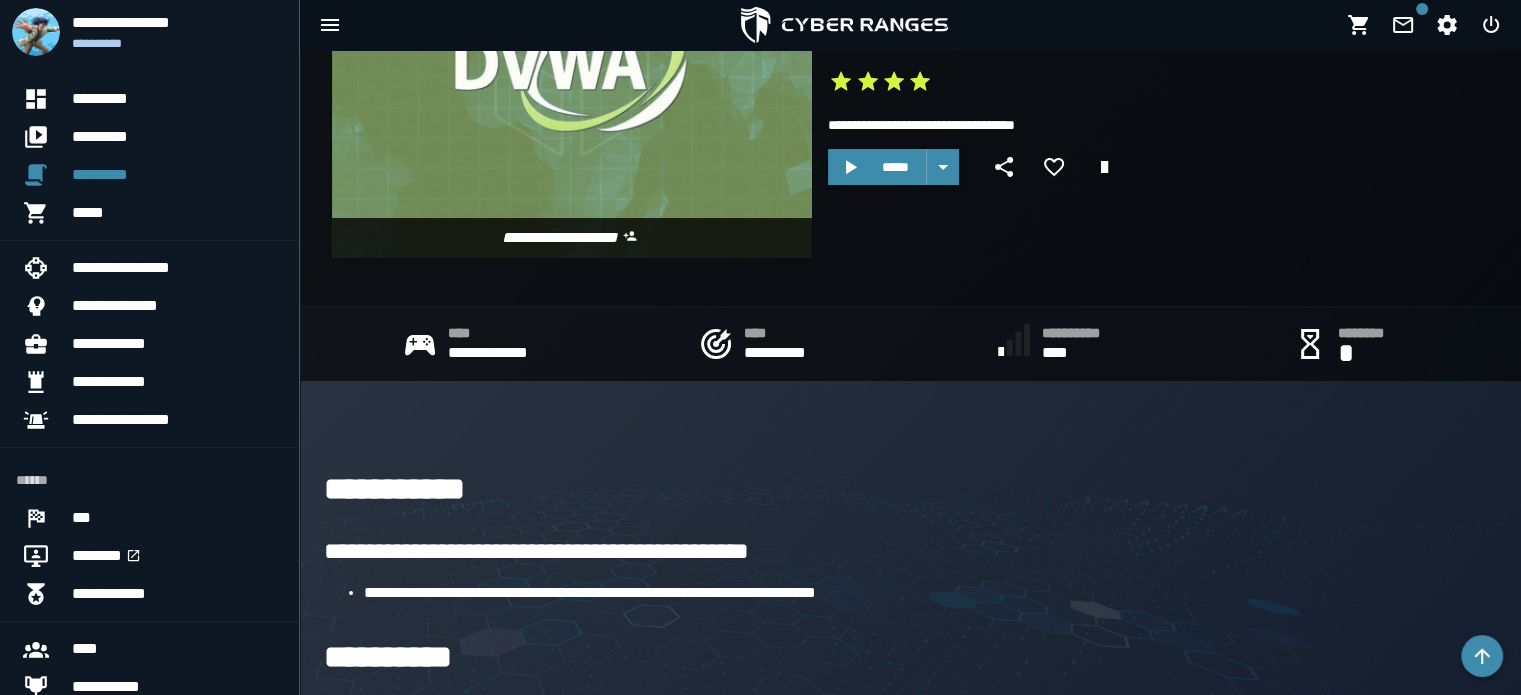 scroll, scrollTop: 0, scrollLeft: 0, axis: both 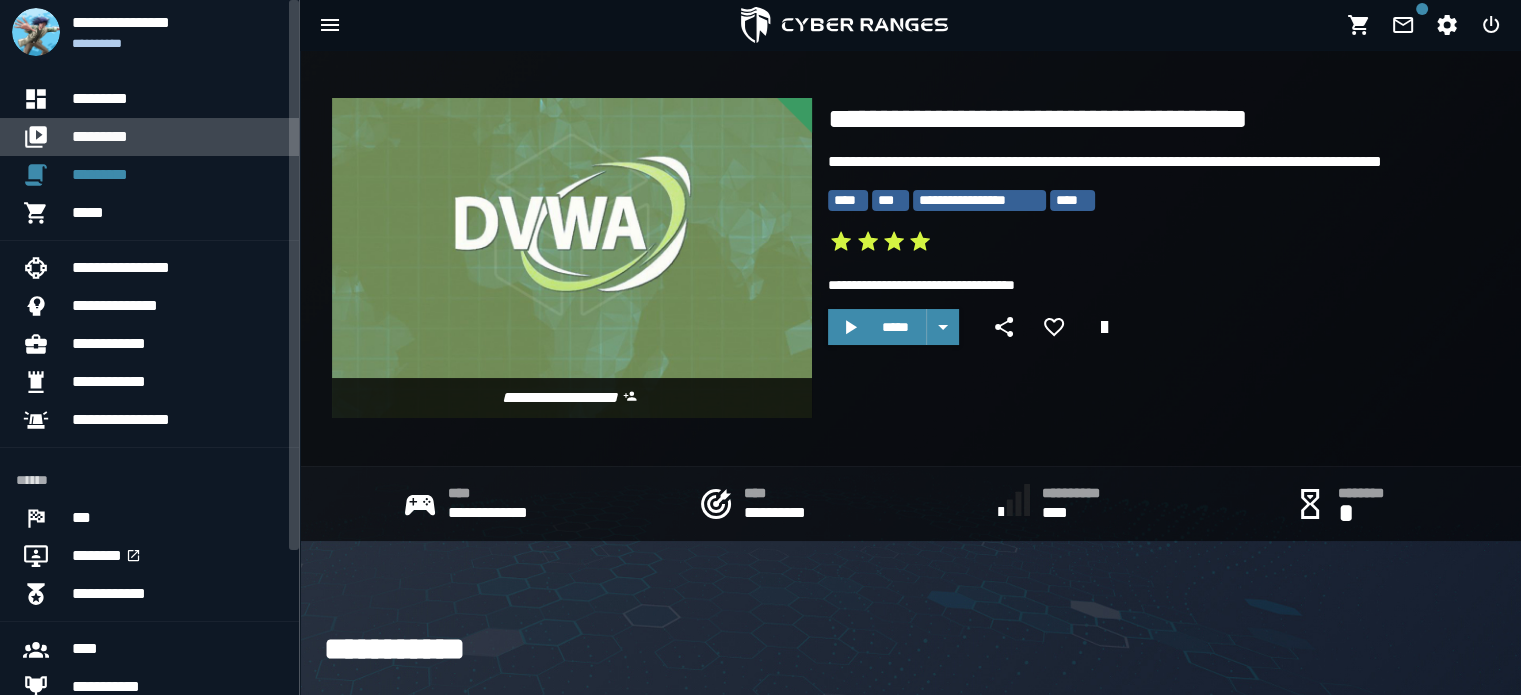 click on "*********" at bounding box center [177, 137] 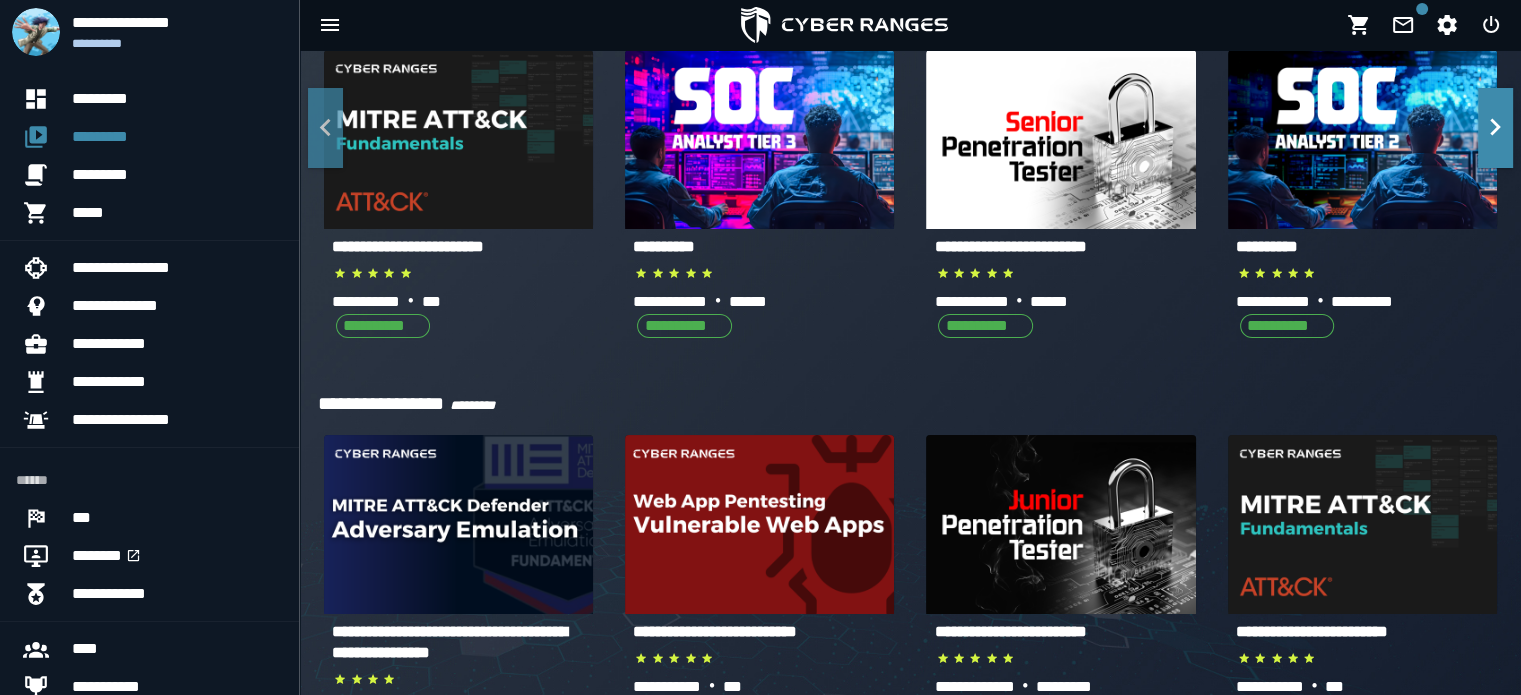 scroll, scrollTop: 128, scrollLeft: 0, axis: vertical 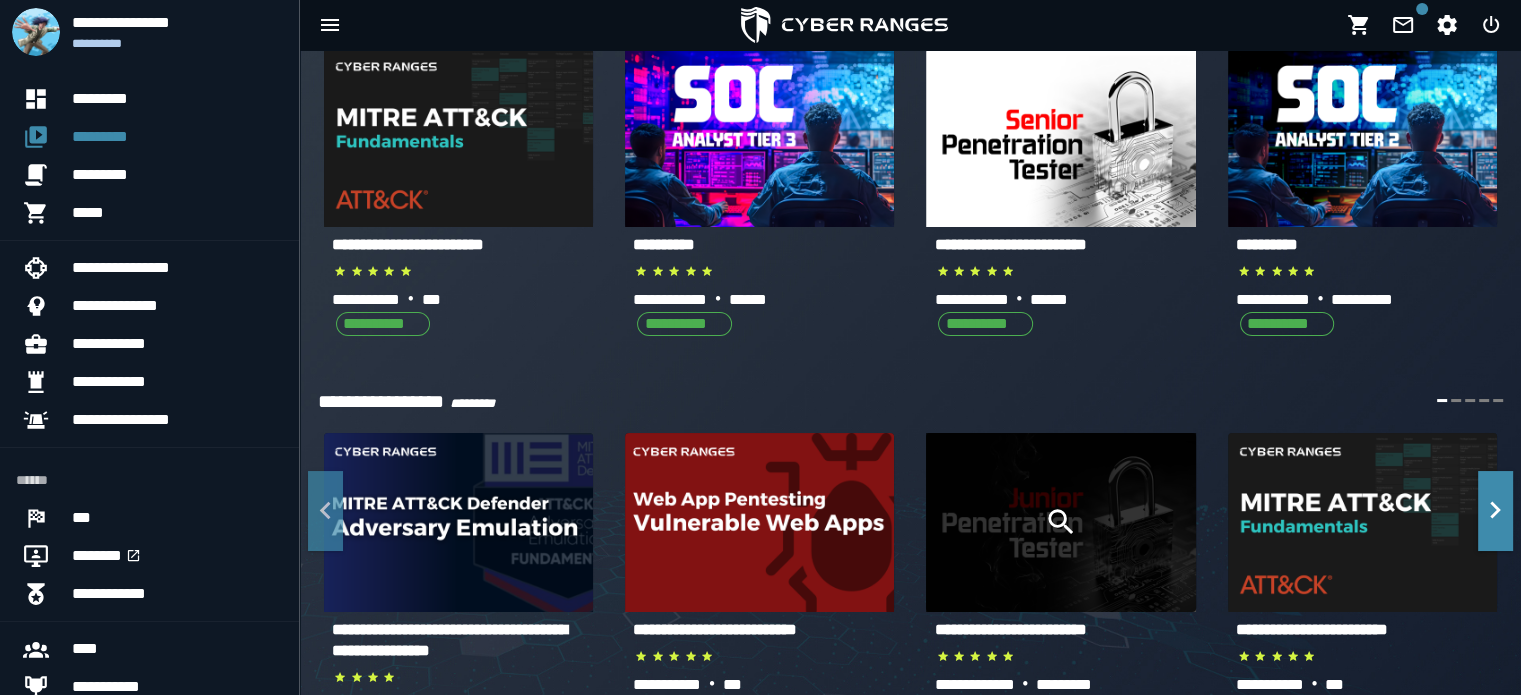 click 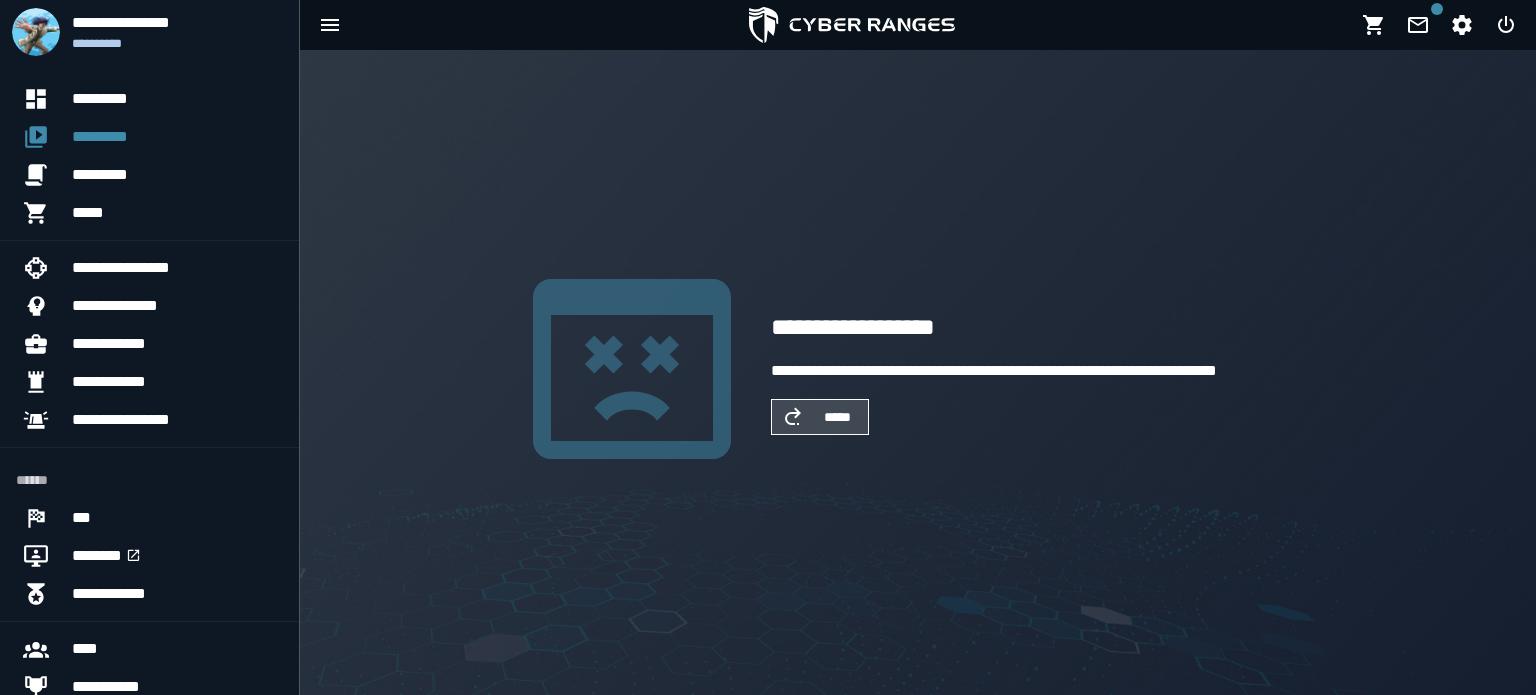 click on "*****" at bounding box center [820, 417] 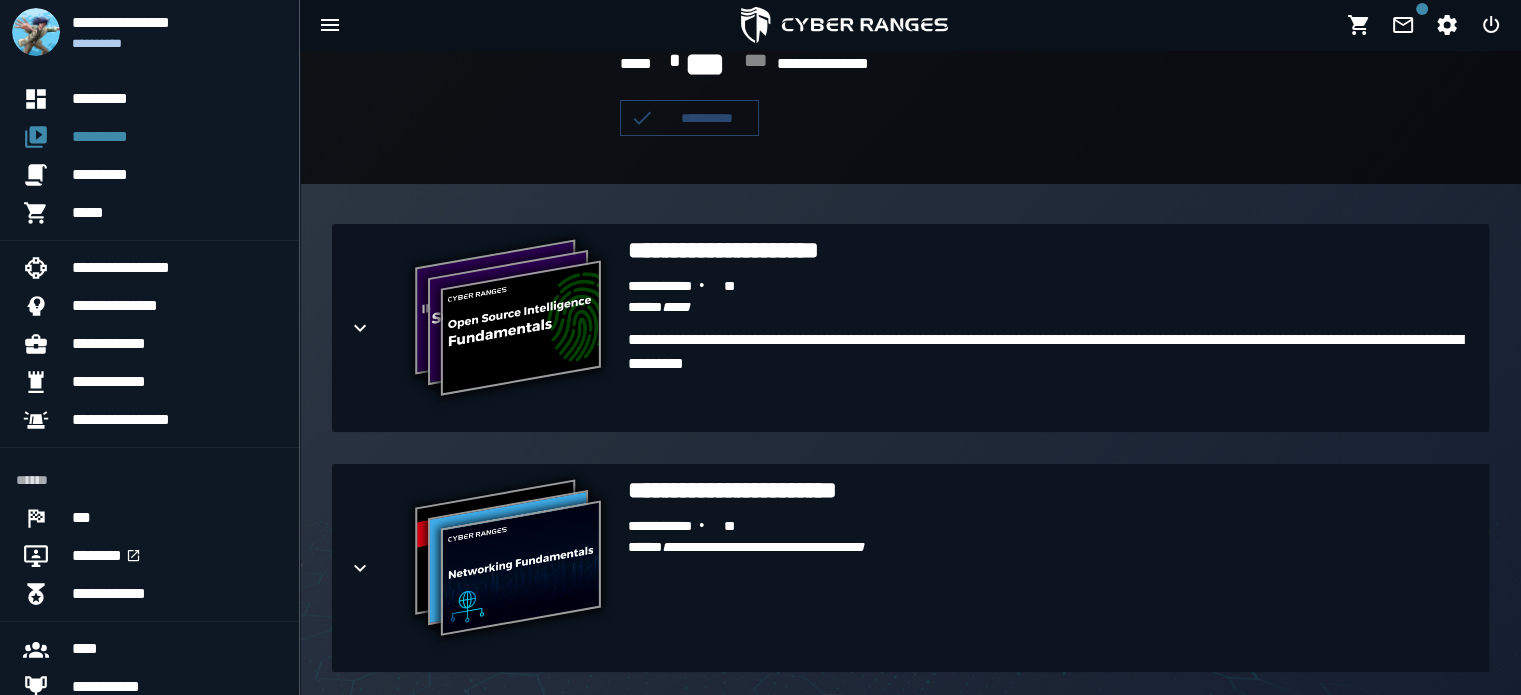 scroll, scrollTop: 352, scrollLeft: 0, axis: vertical 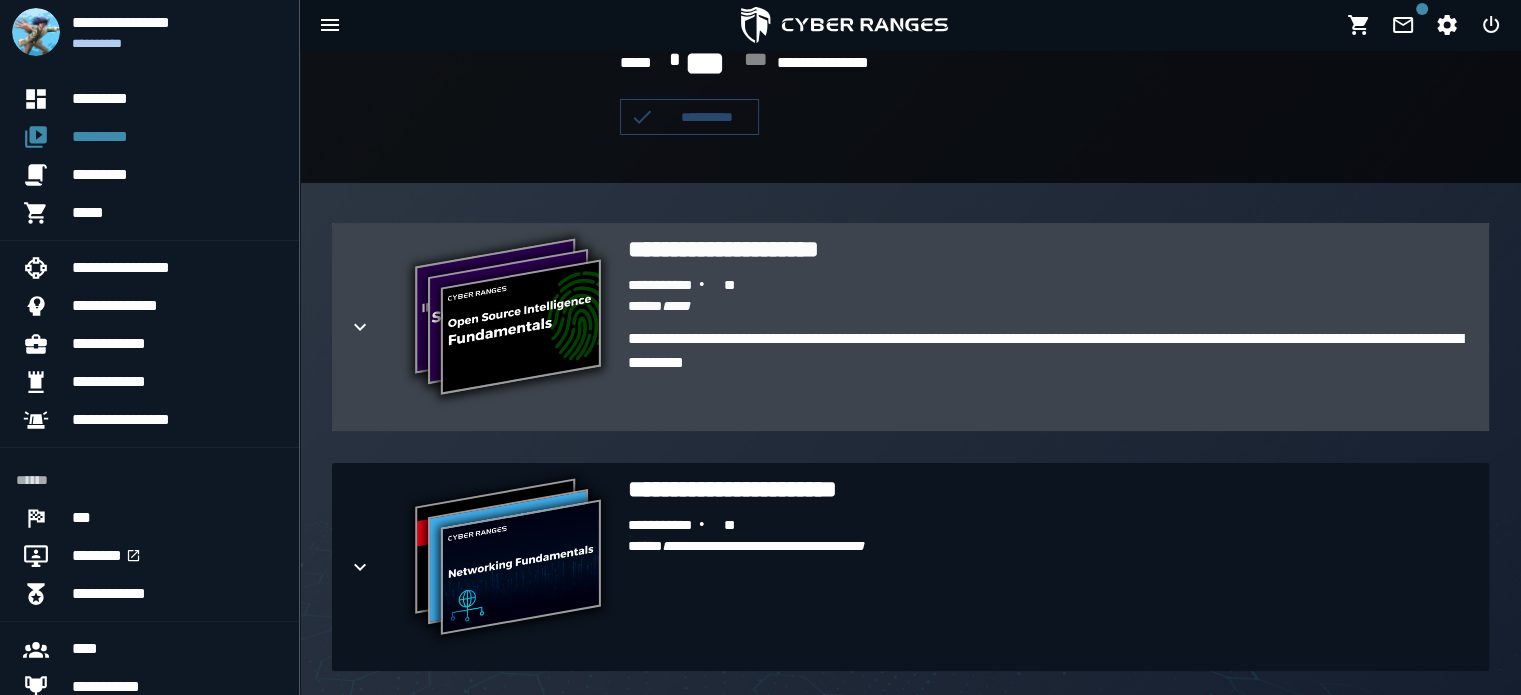 click on "**********" at bounding box center [1050, 327] 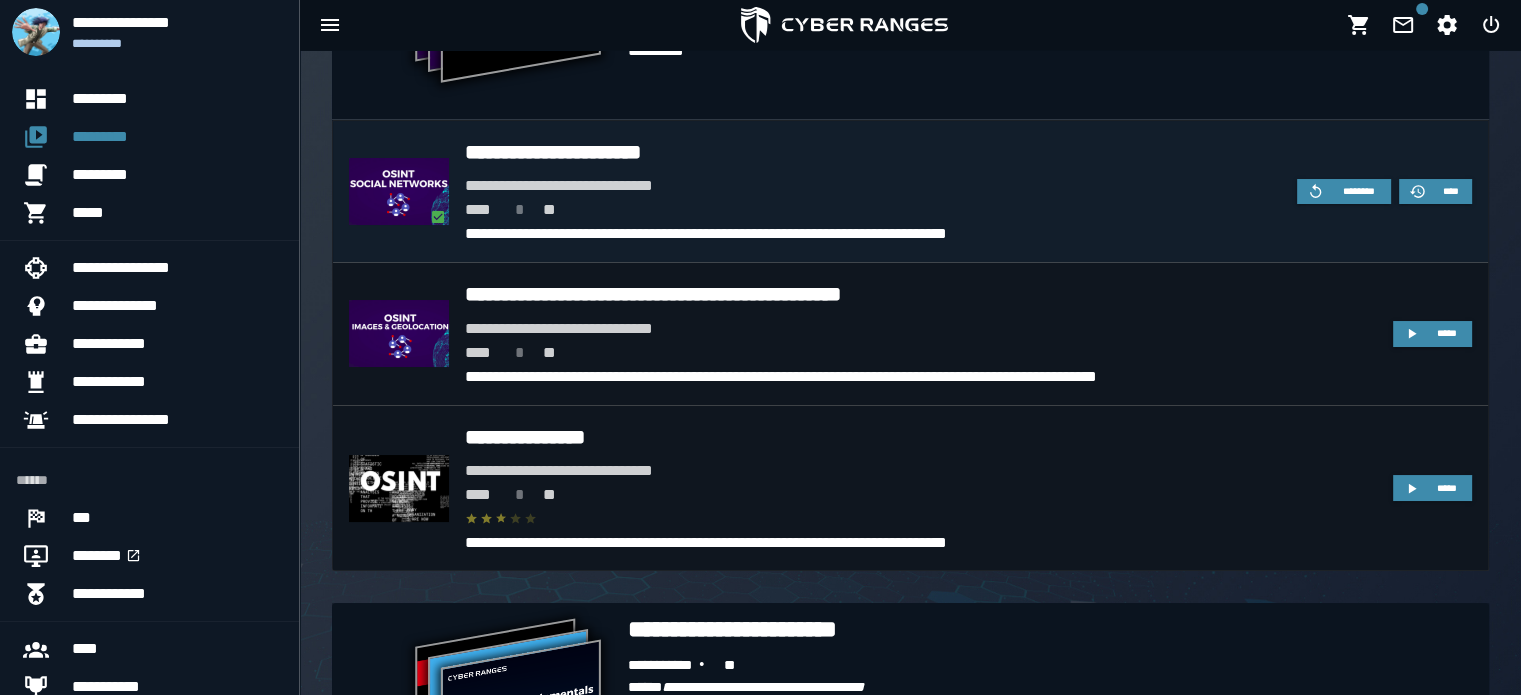 scroll, scrollTop: 664, scrollLeft: 0, axis: vertical 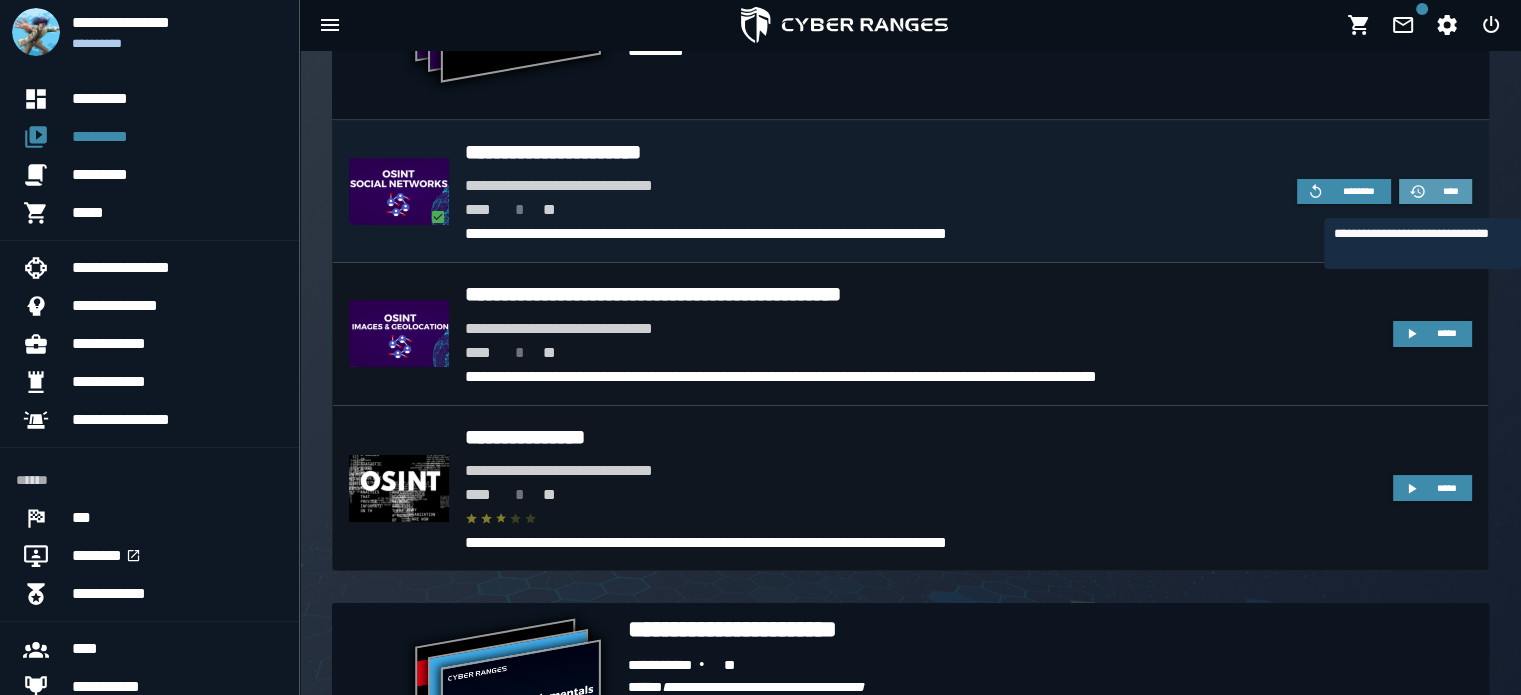 click 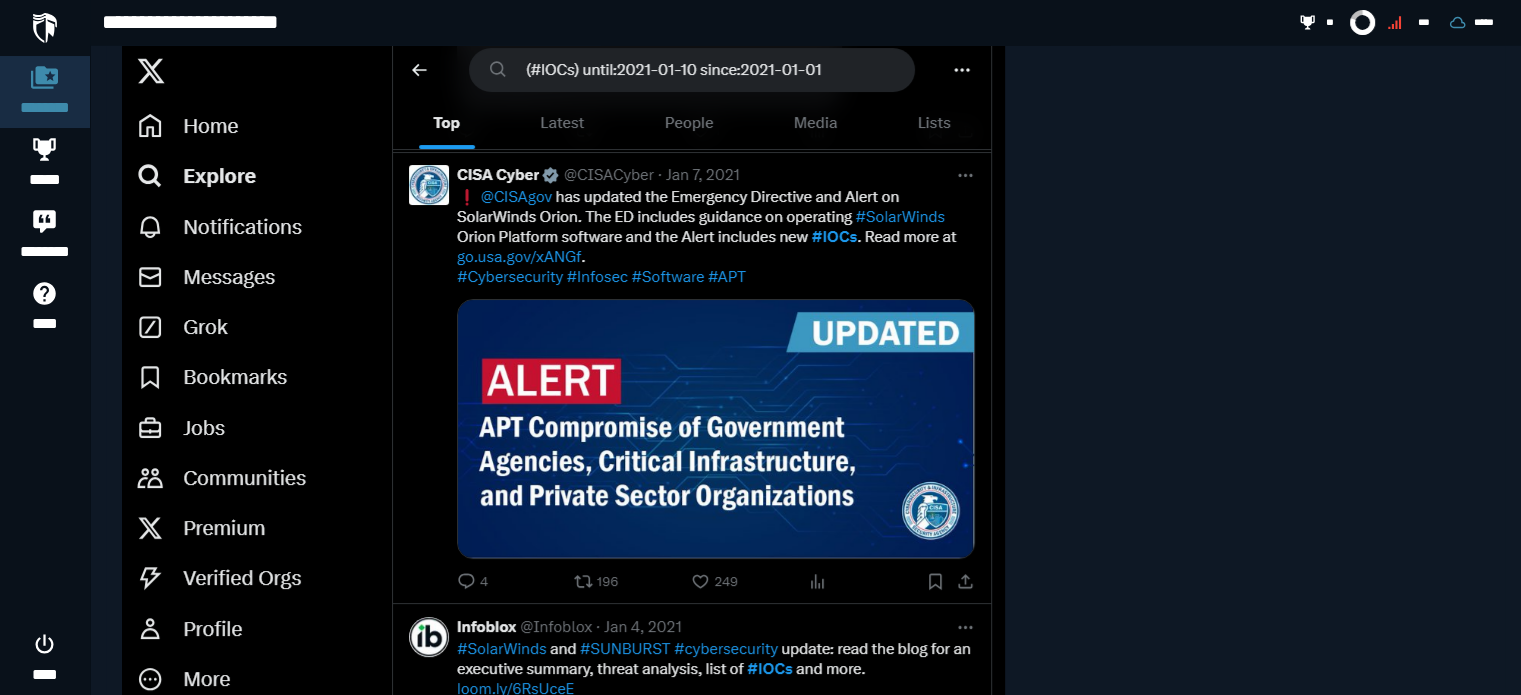 scroll, scrollTop: 7374, scrollLeft: 0, axis: vertical 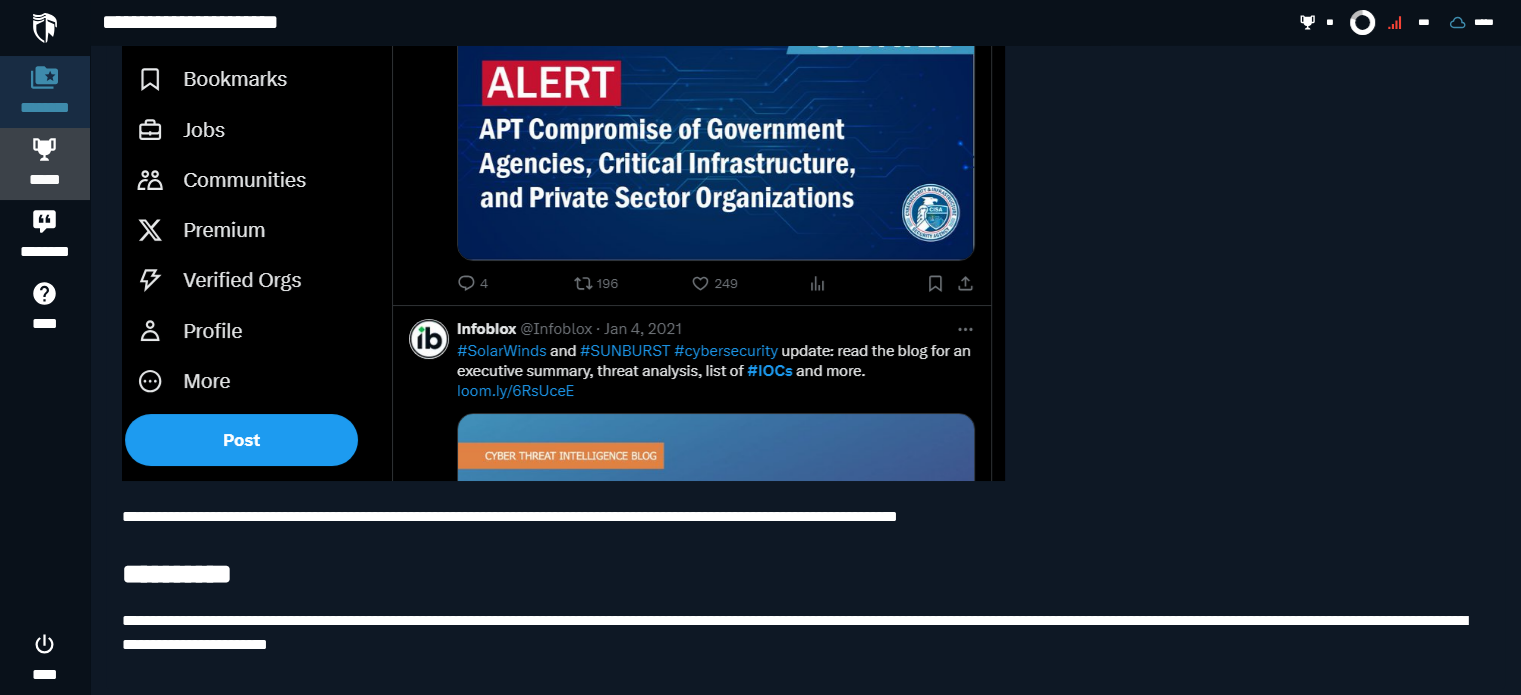 click at bounding box center [45, 149] 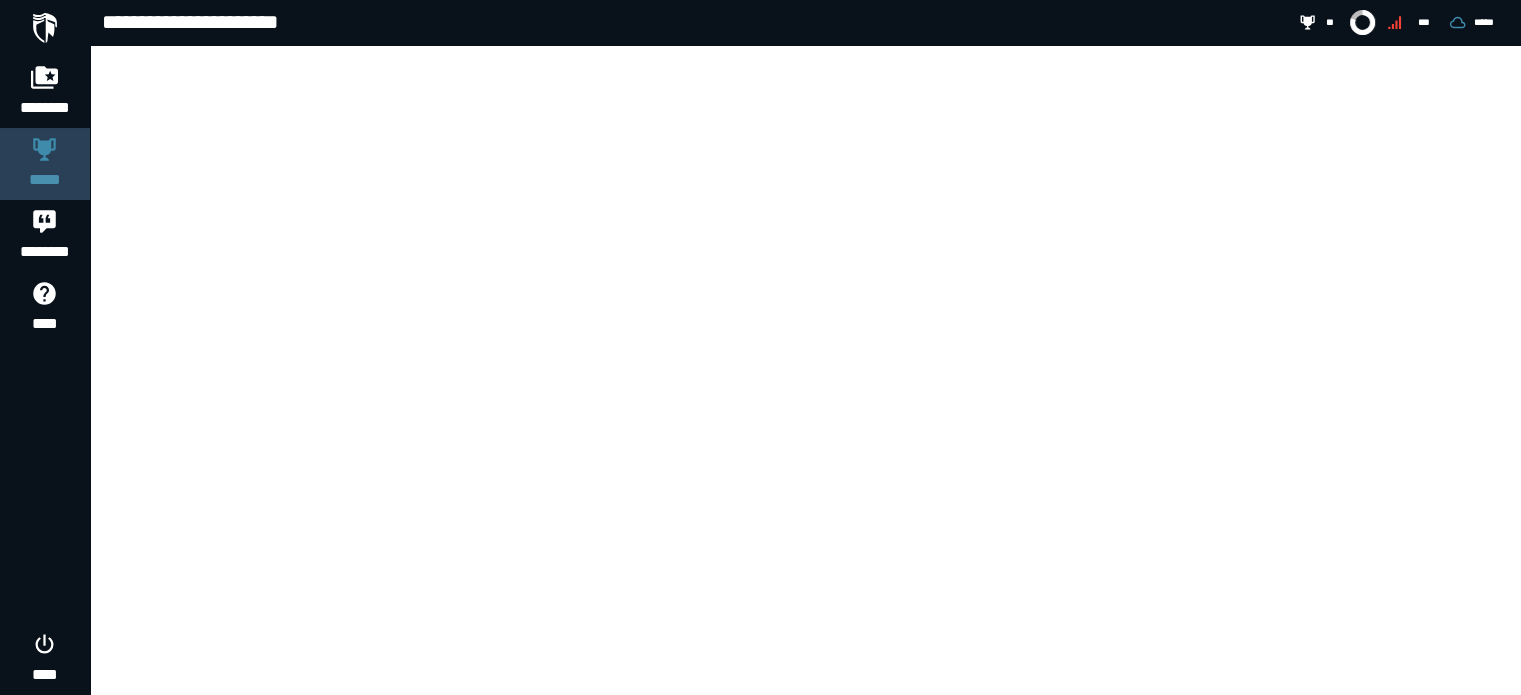 scroll, scrollTop: 0, scrollLeft: 0, axis: both 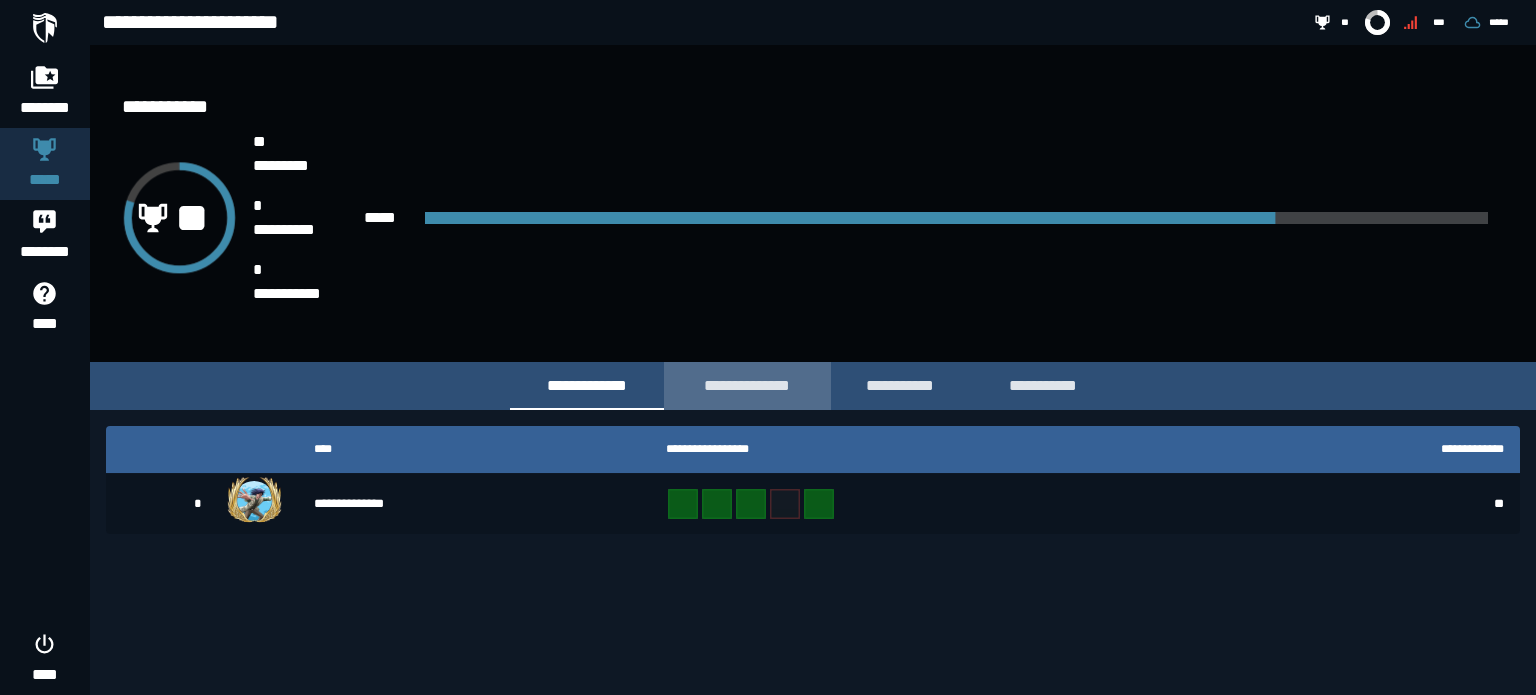 click on "**********" at bounding box center [747, 385] 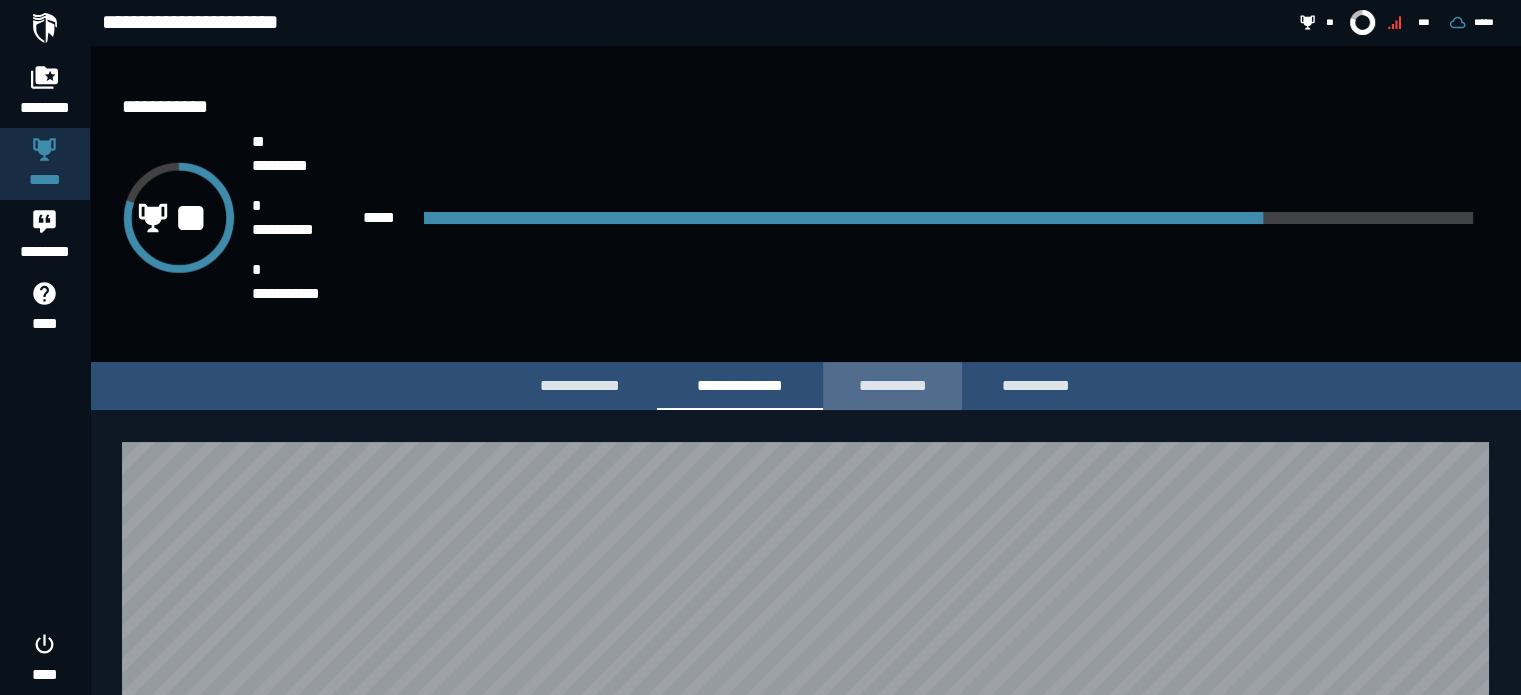 click on "**********" at bounding box center [892, 385] 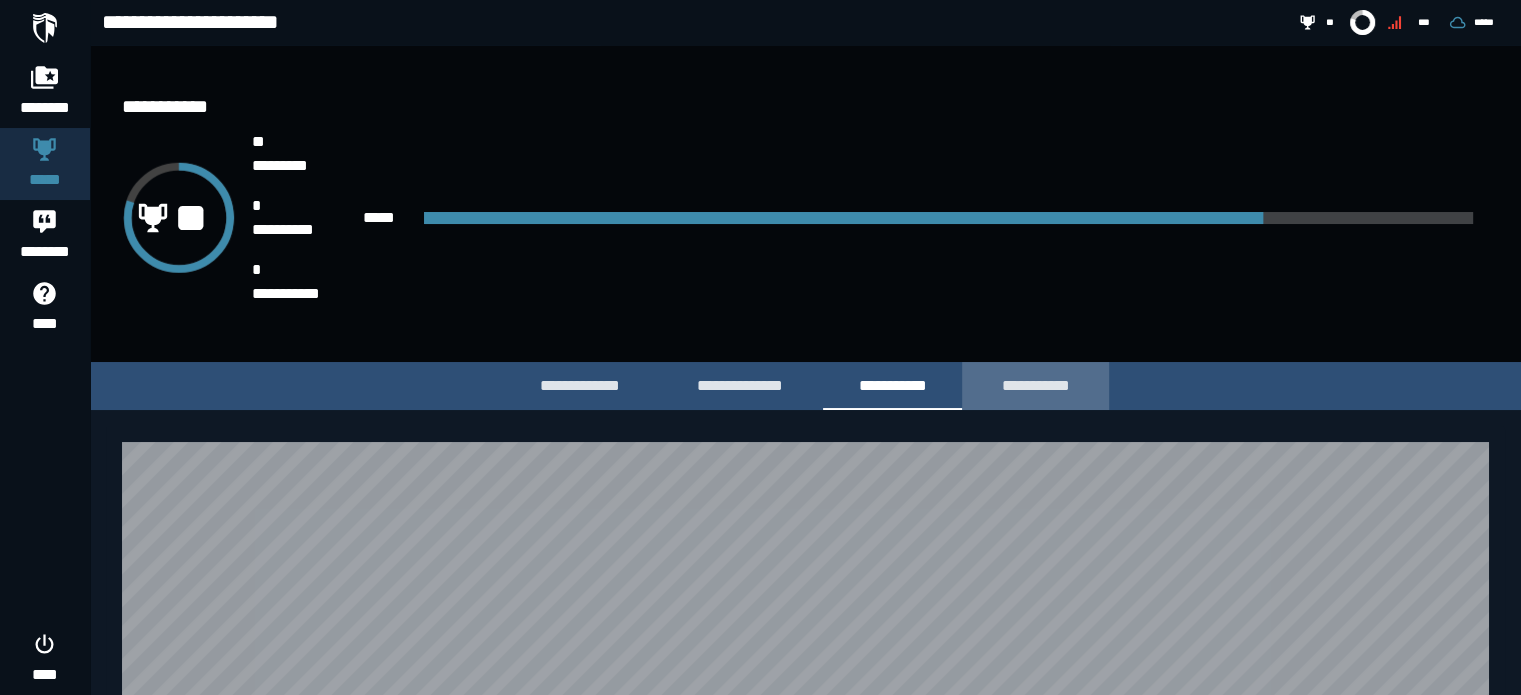 click on "**********" at bounding box center [1035, 385] 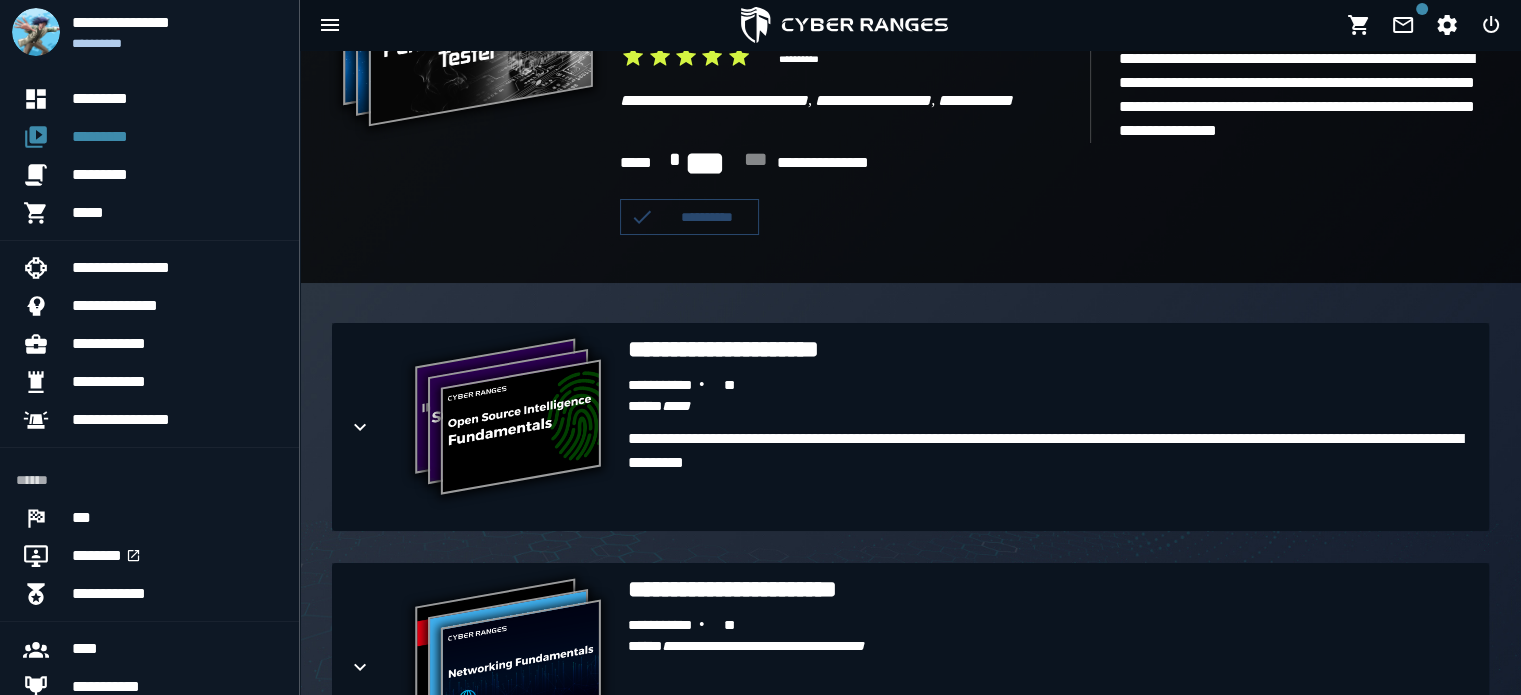 scroll, scrollTop: 260, scrollLeft: 0, axis: vertical 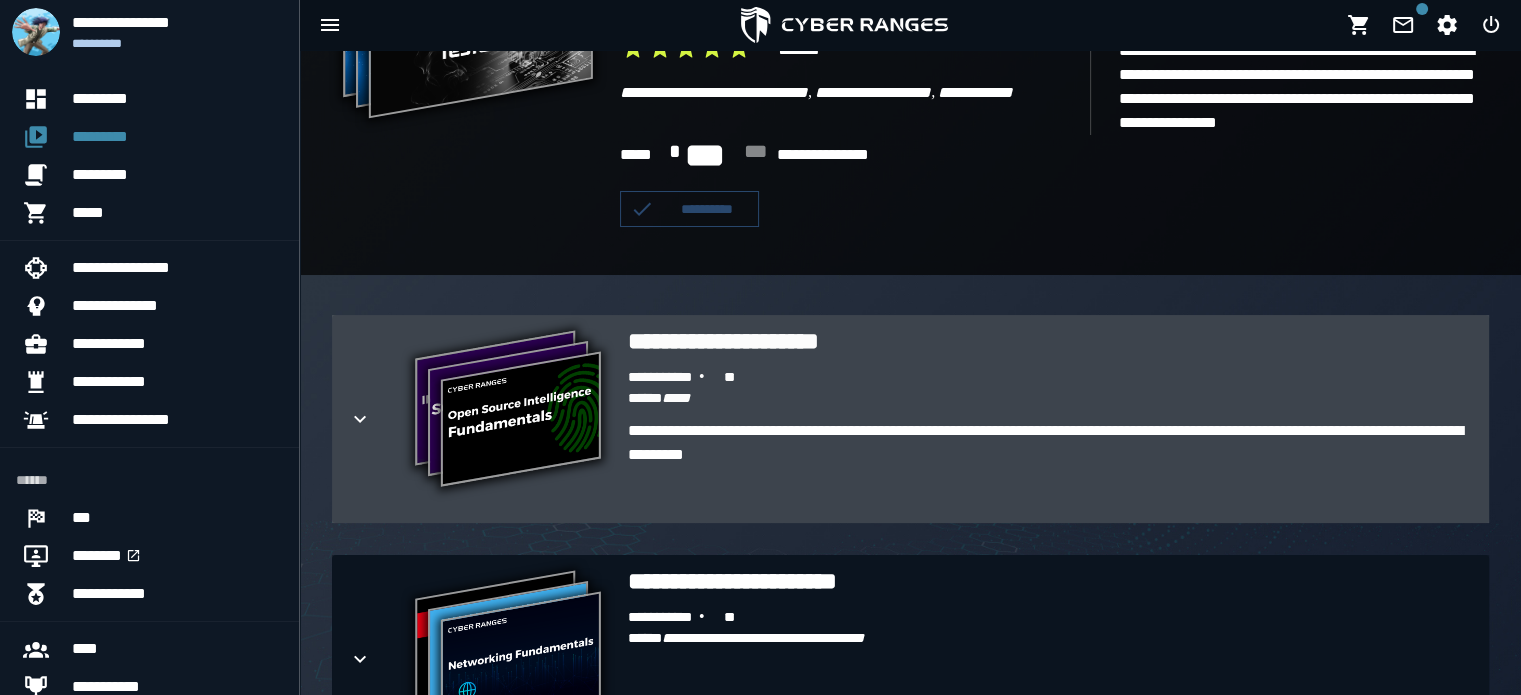 click on "**********" at bounding box center (1050, 467) 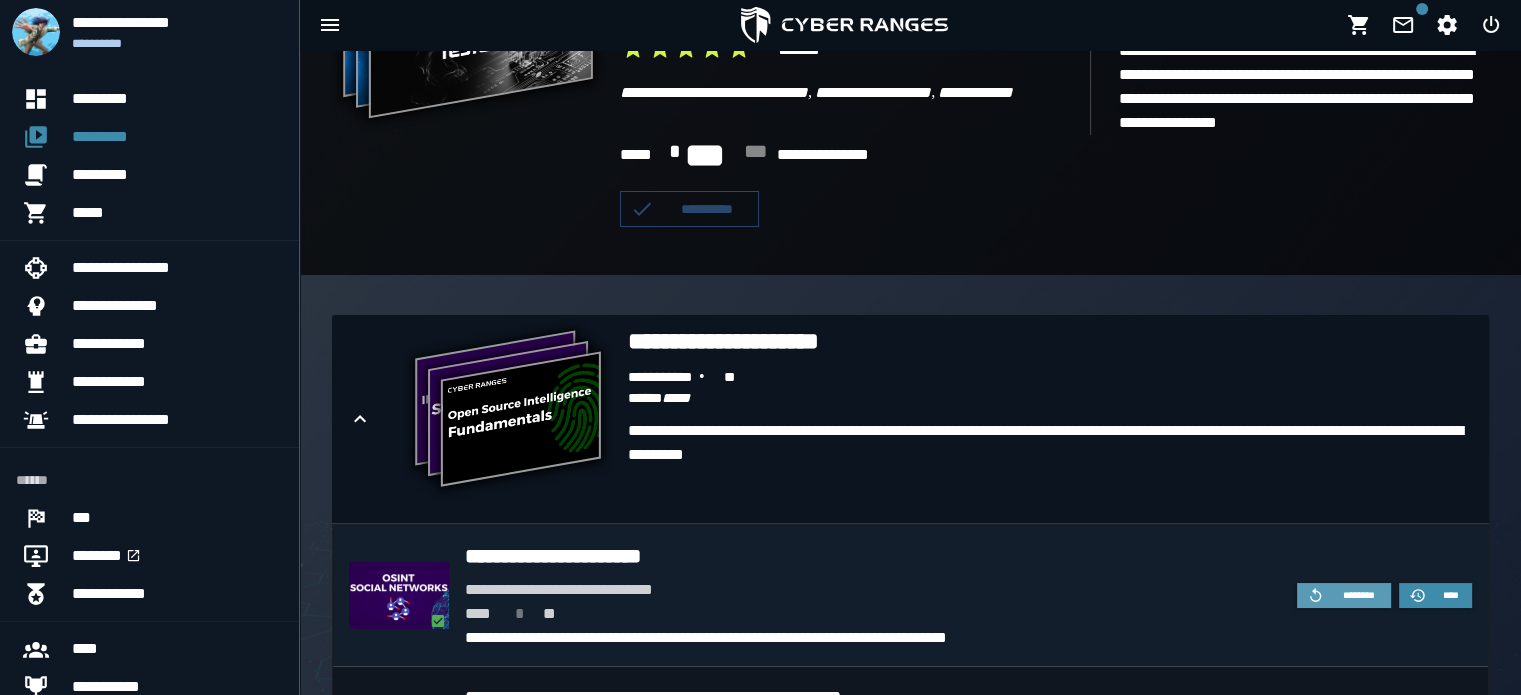 click on "********" at bounding box center (1358, 595) 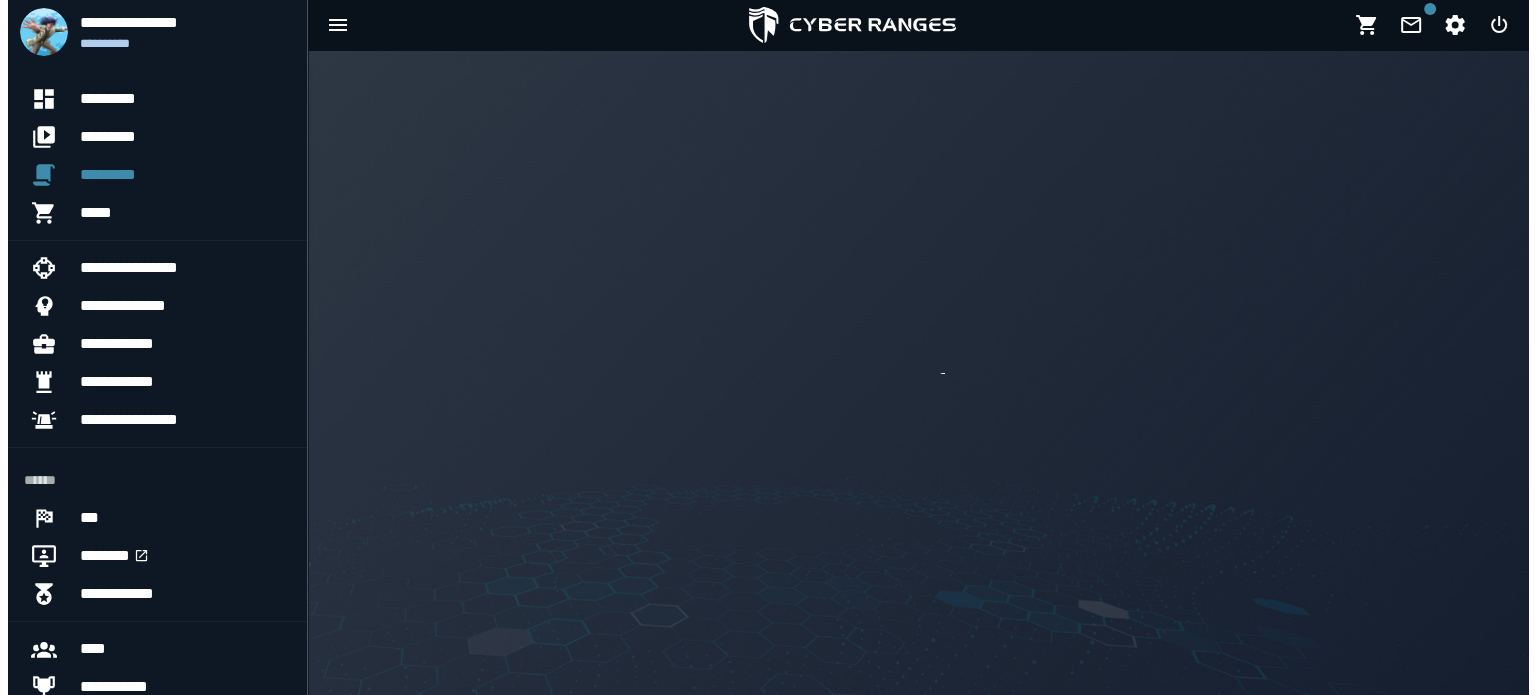 scroll, scrollTop: 0, scrollLeft: 0, axis: both 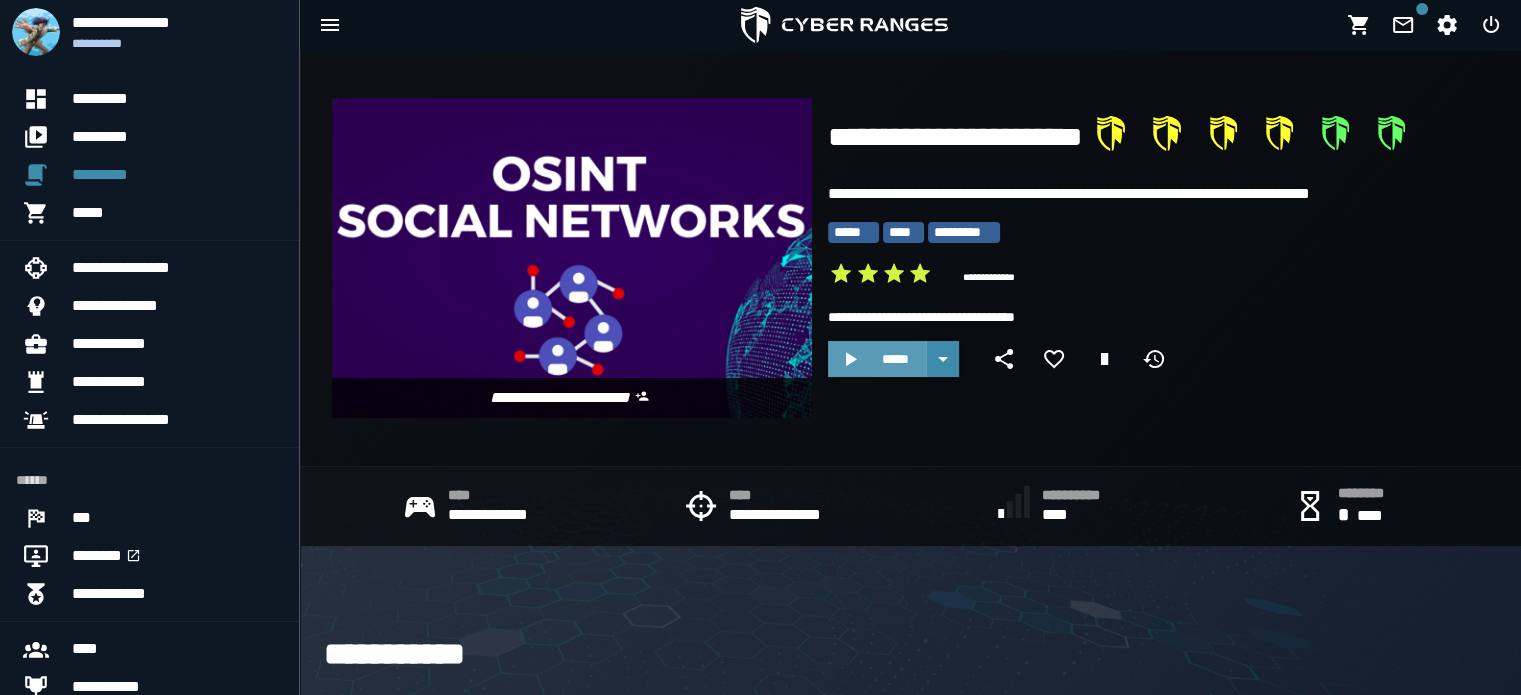click on "*****" at bounding box center (895, 359) 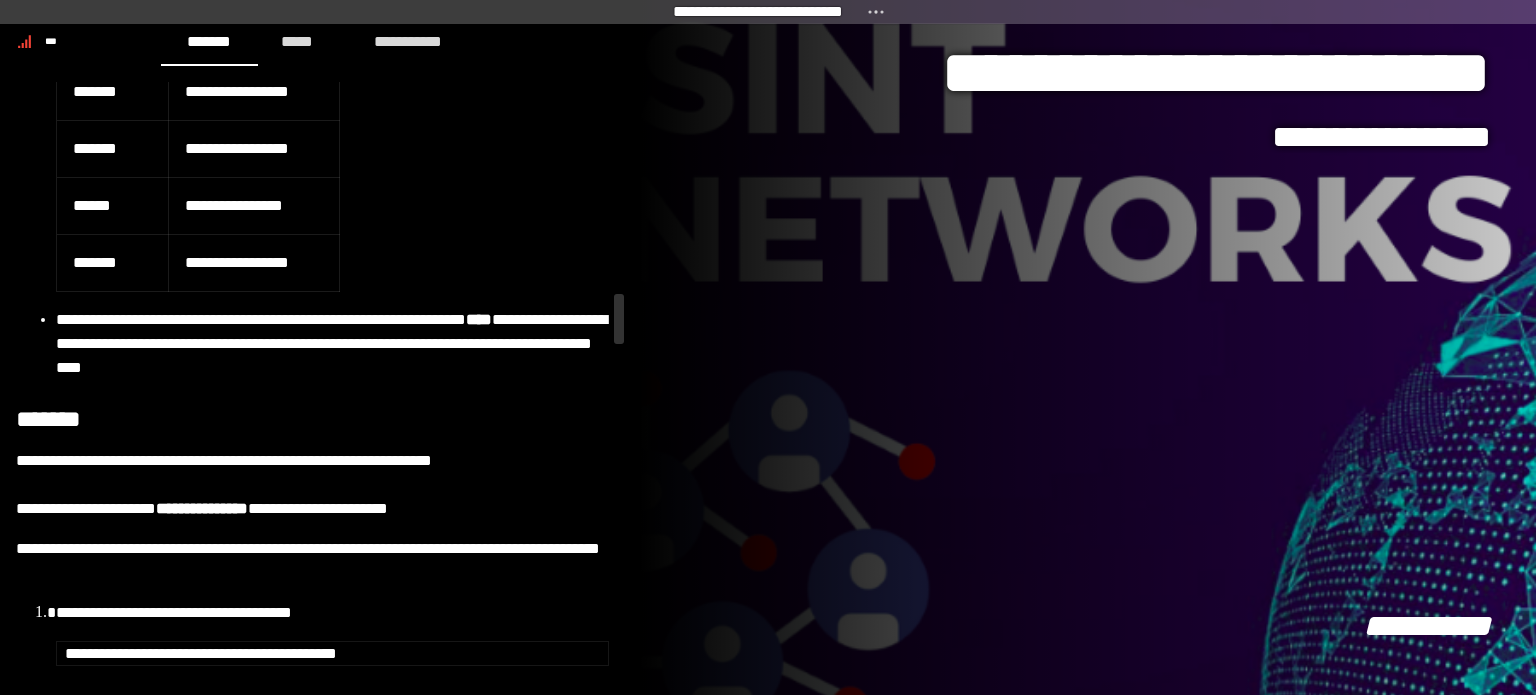 scroll, scrollTop: 2652, scrollLeft: 0, axis: vertical 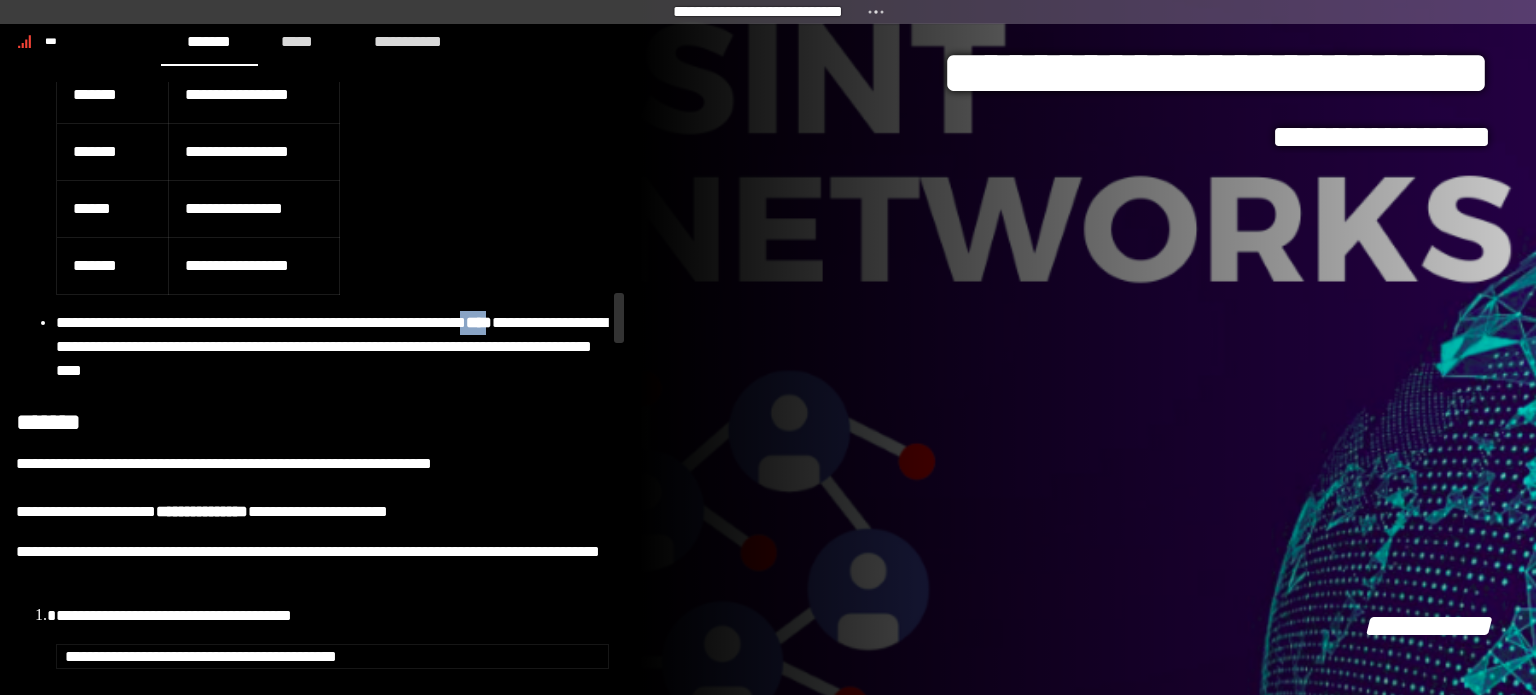 drag, startPoint x: 532, startPoint y: 339, endPoint x: 558, endPoint y: 339, distance: 26 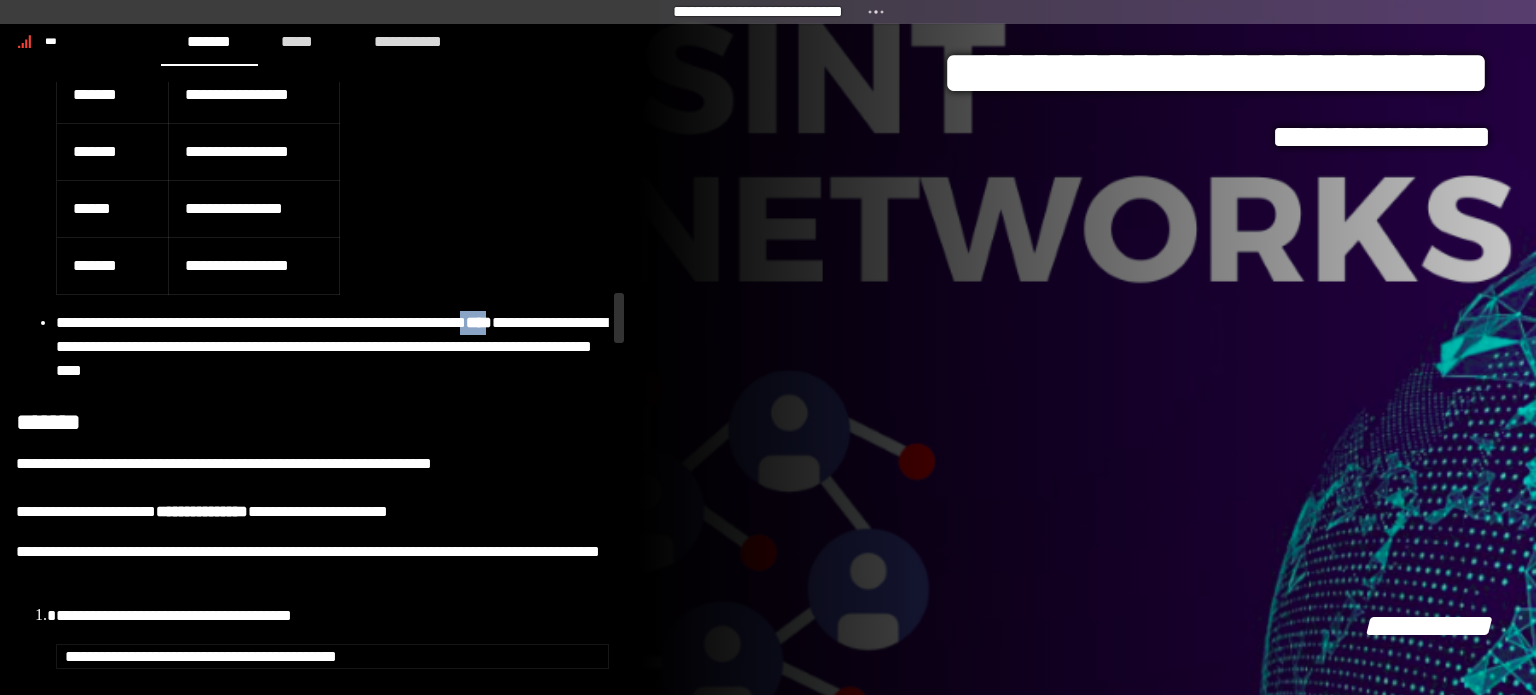 click on "**********" at bounding box center [332, 347] 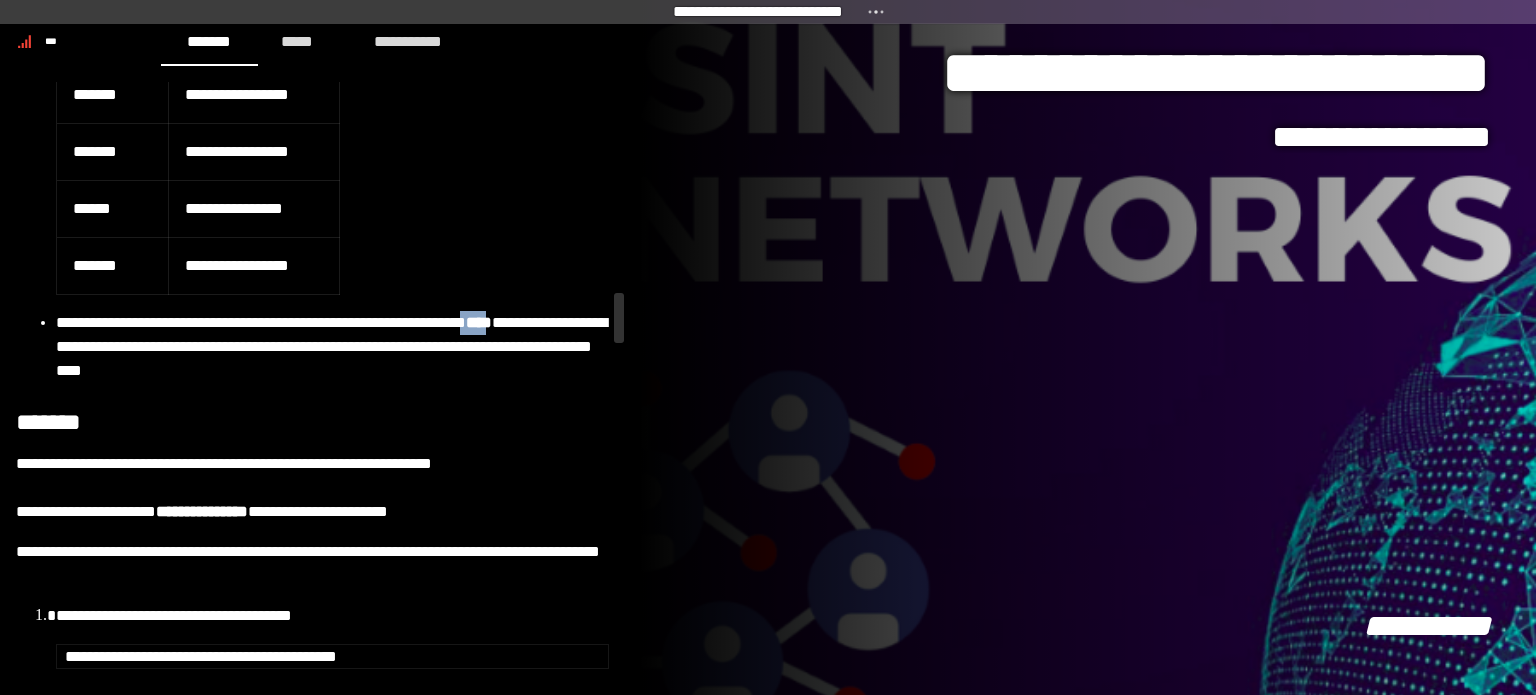 click on "***" at bounding box center (479, 322) 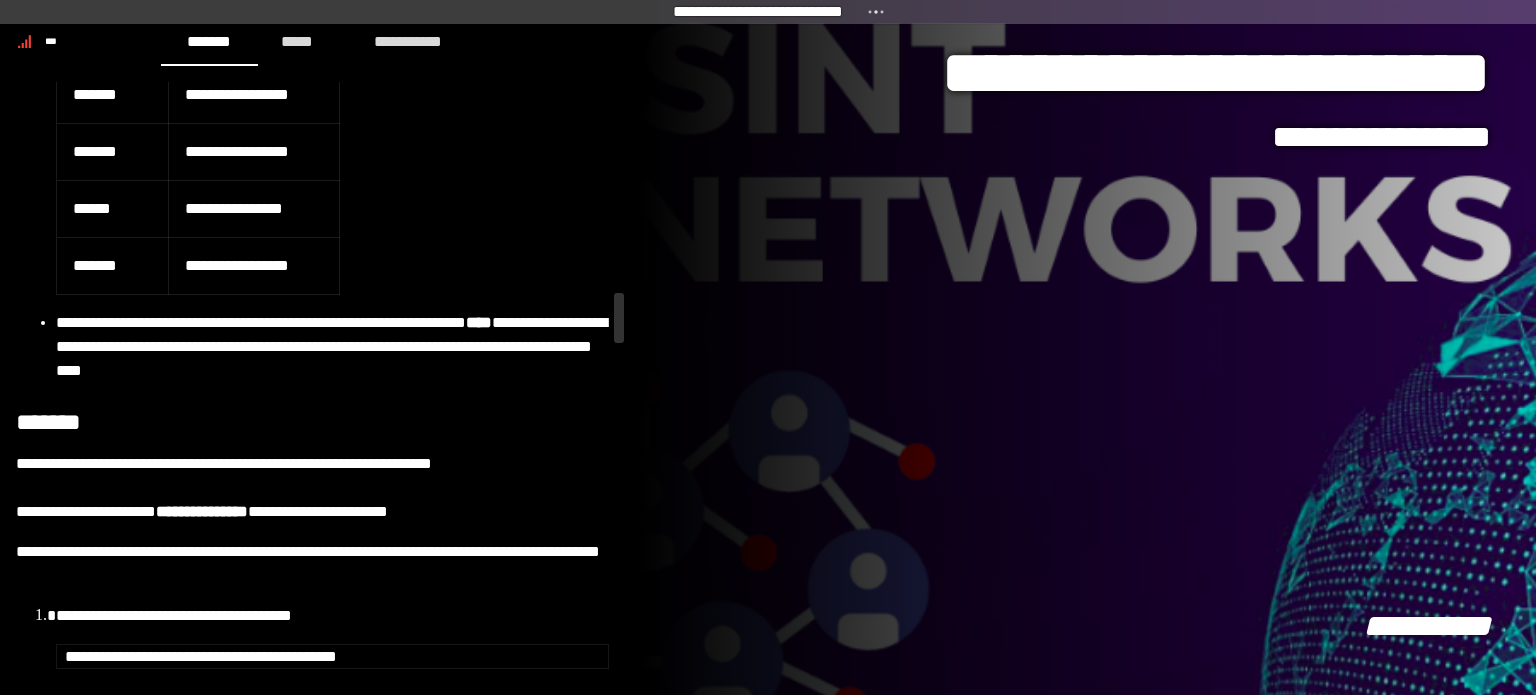 click on "***" at bounding box center [479, 322] 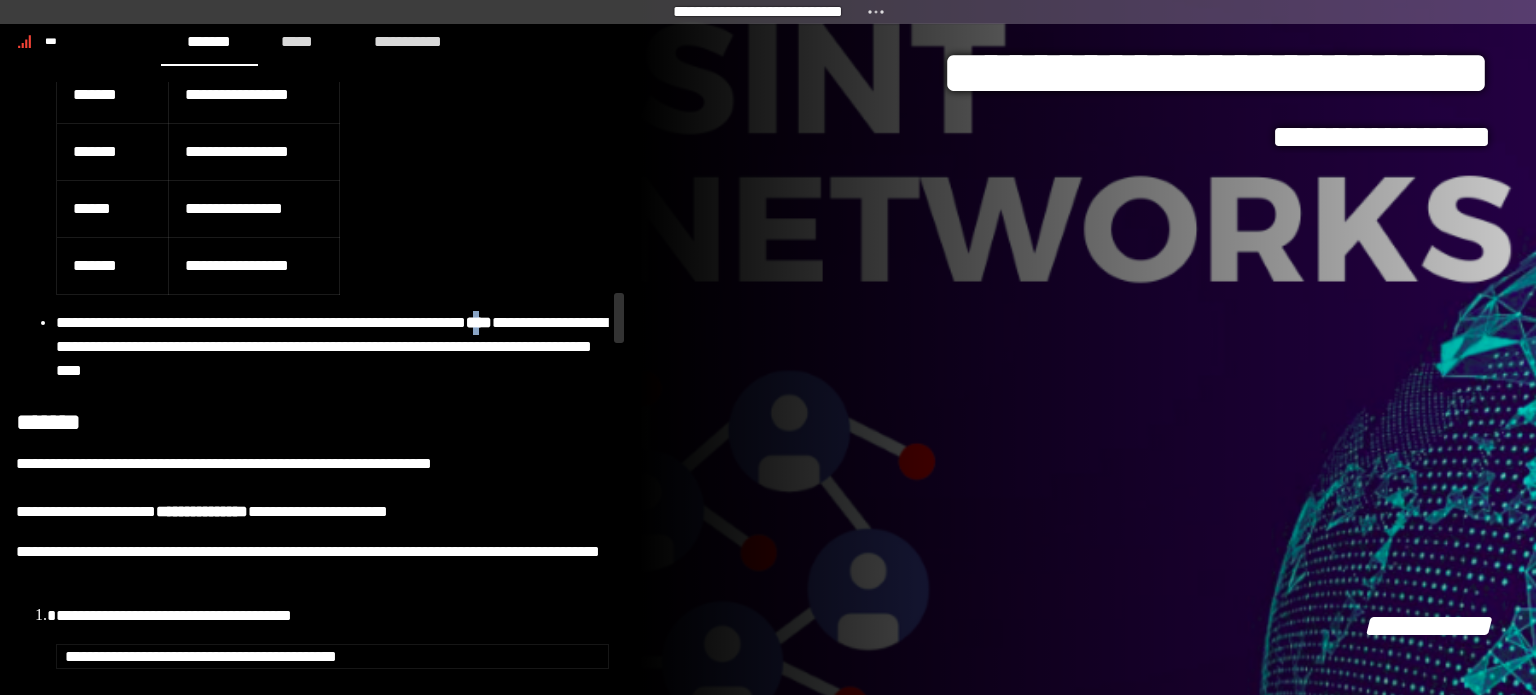 click on "***" at bounding box center [479, 322] 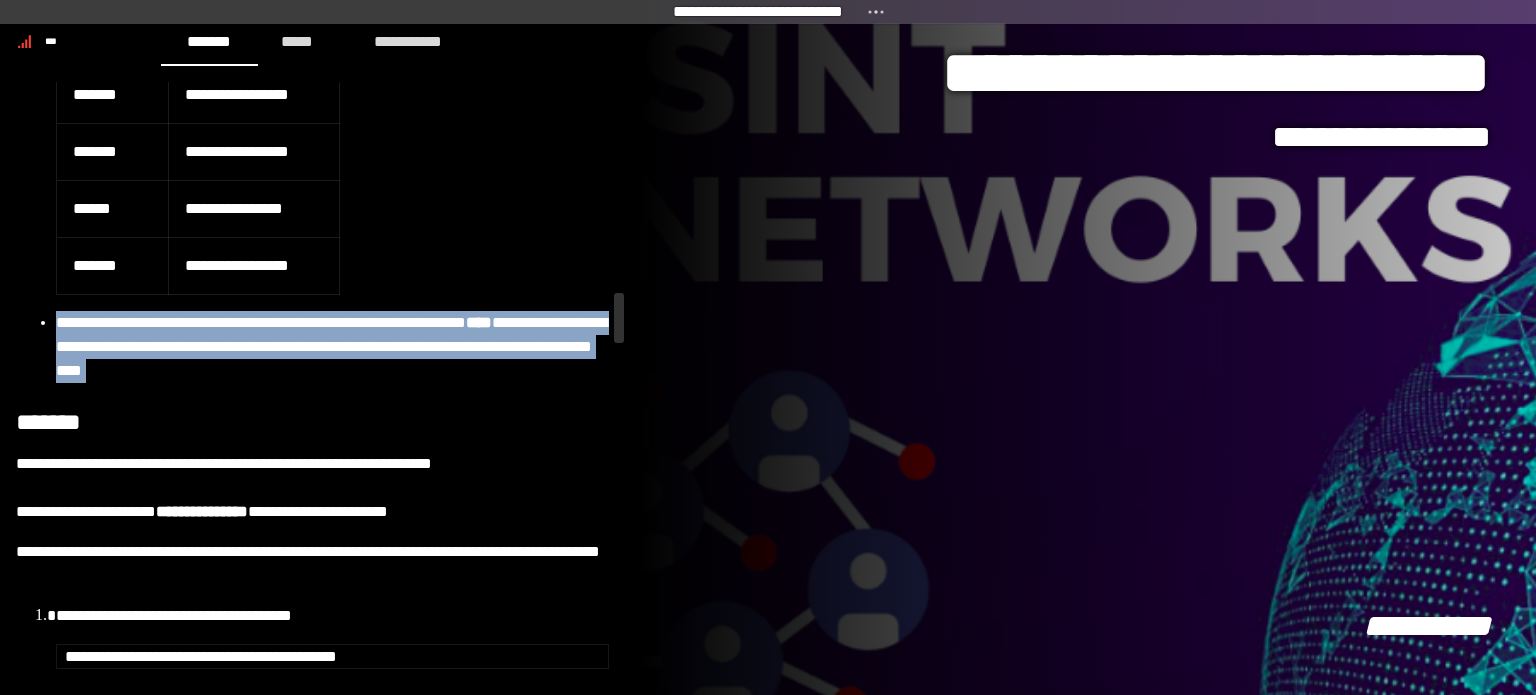 click on "***" at bounding box center (479, 322) 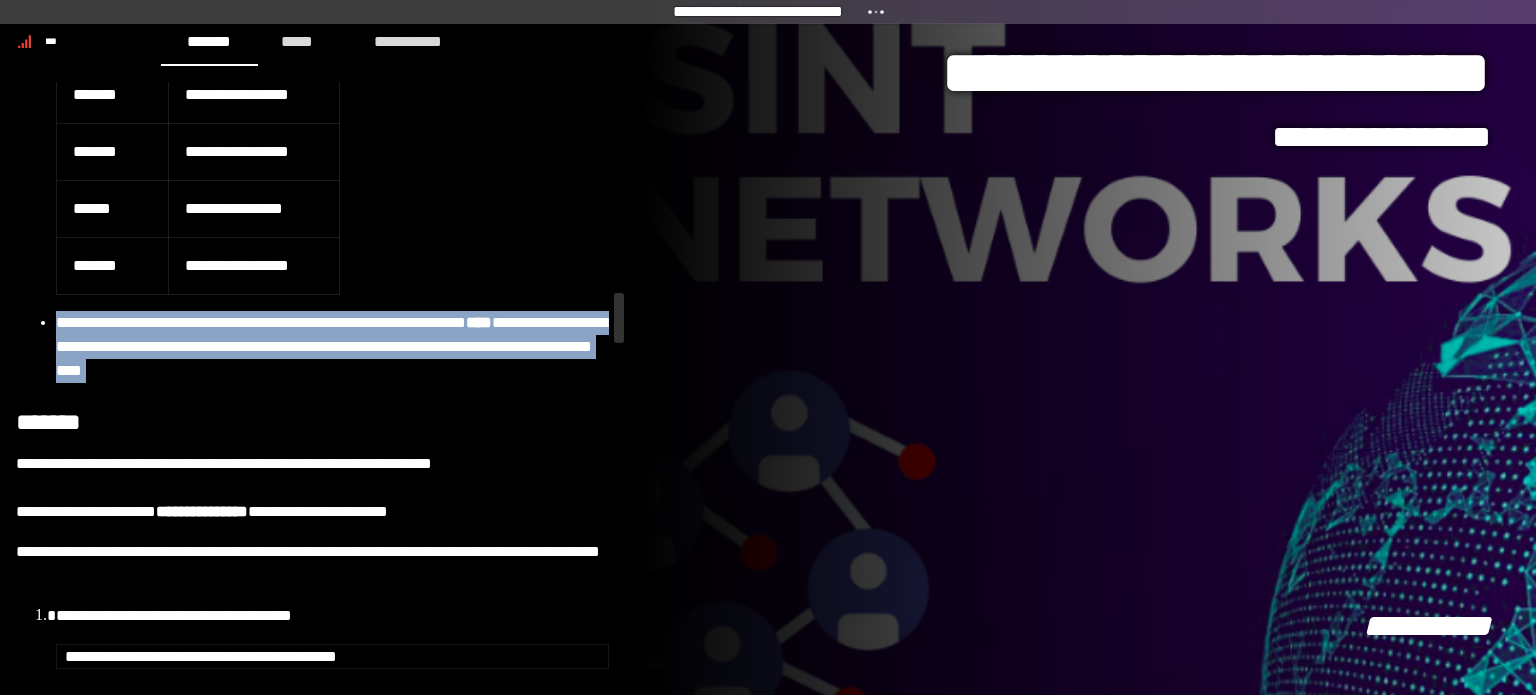 click on "***" at bounding box center (479, 322) 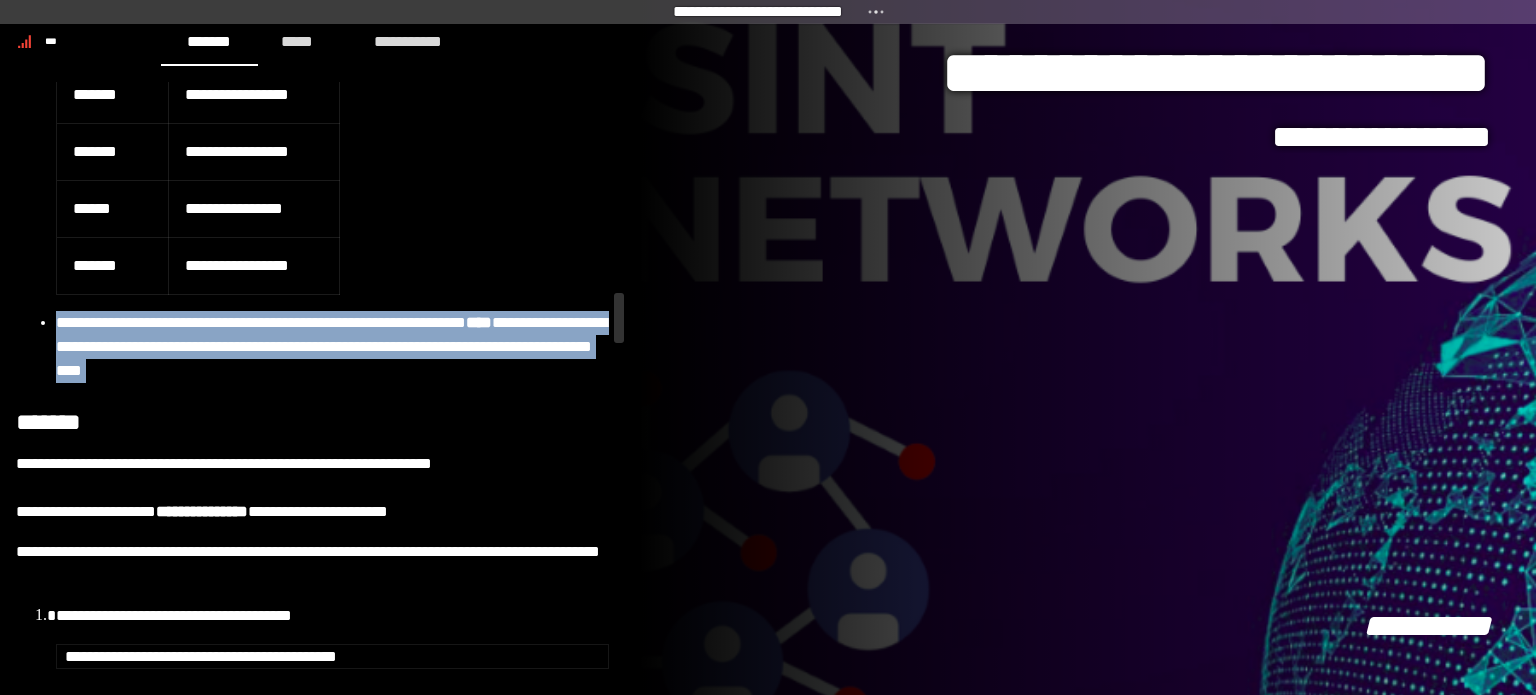 click on "**********" at bounding box center [332, 347] 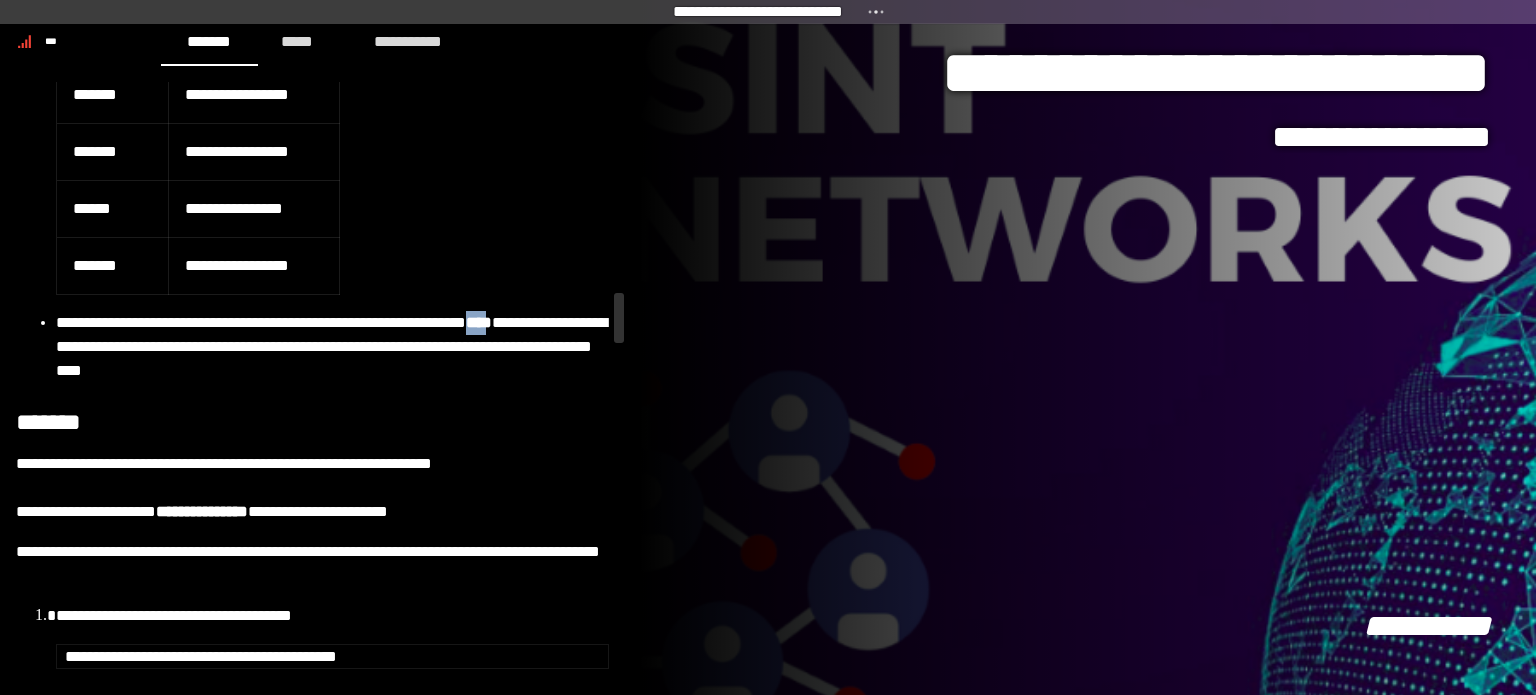 drag, startPoint x: 564, startPoint y: 340, endPoint x: 538, endPoint y: 338, distance: 26.076809 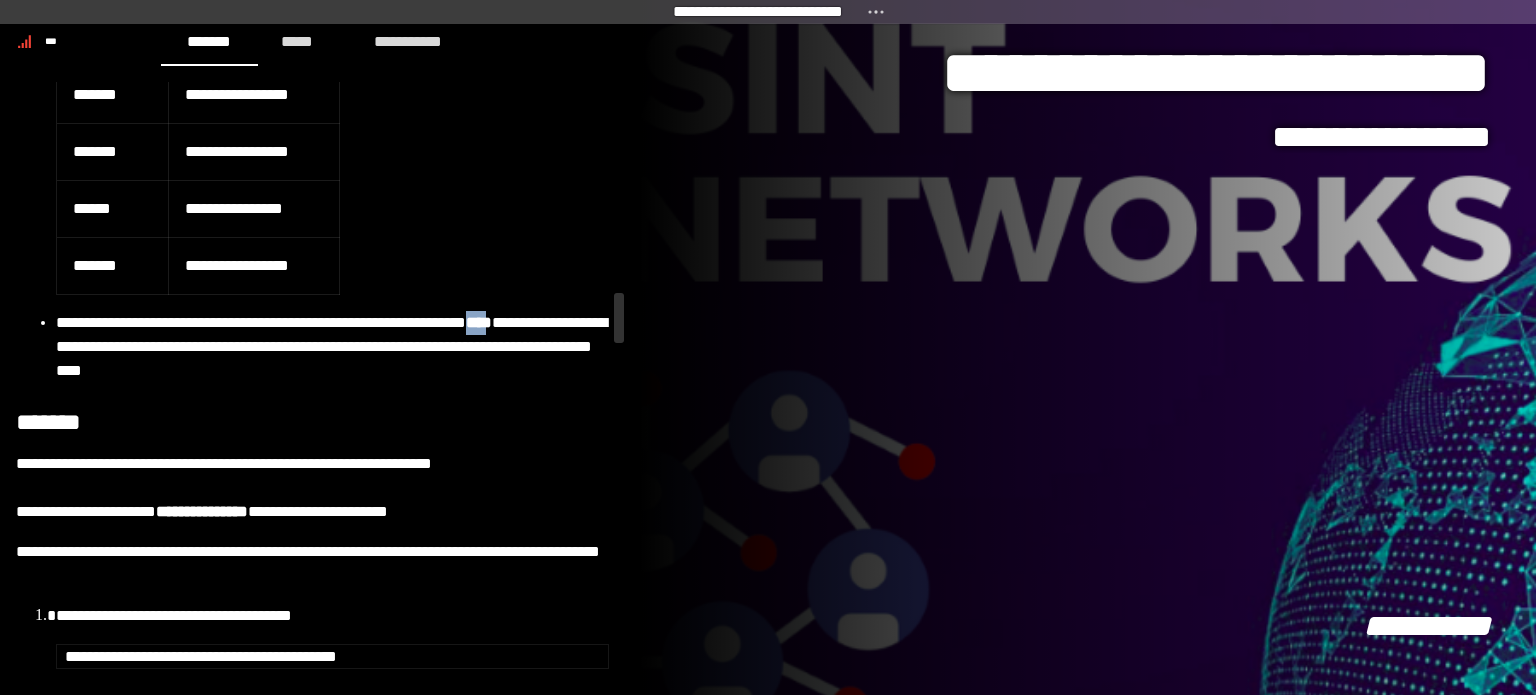 click on "**********" at bounding box center (332, 347) 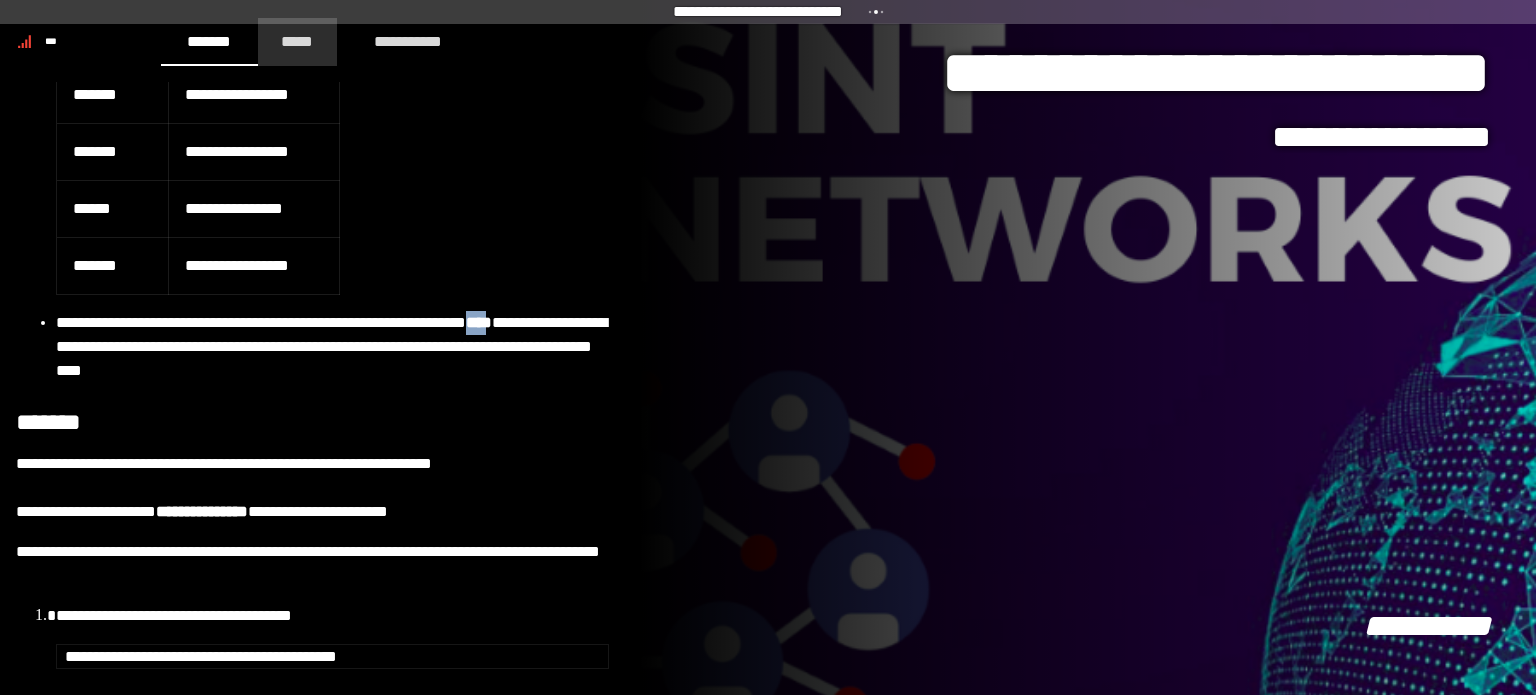 click on "*****" at bounding box center (298, 41) 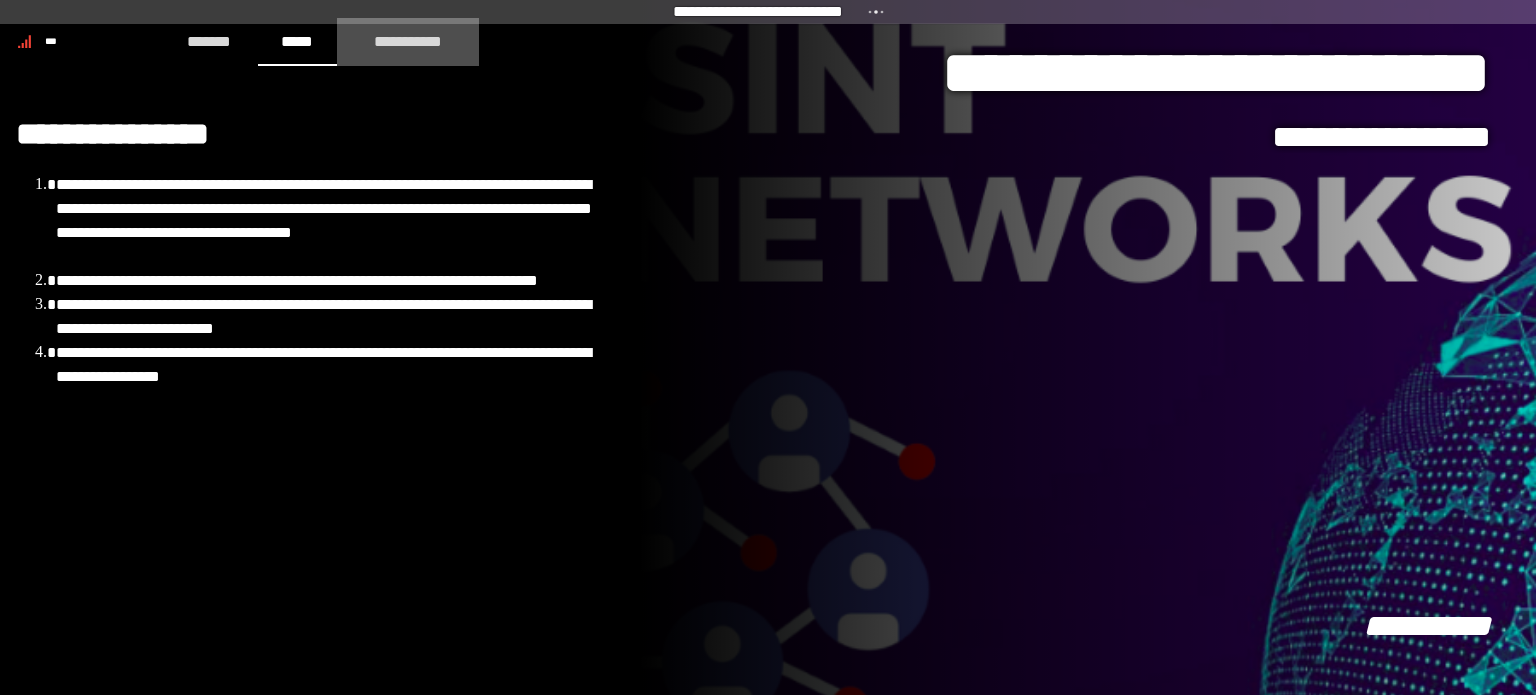 click on "**********" at bounding box center [408, 41] 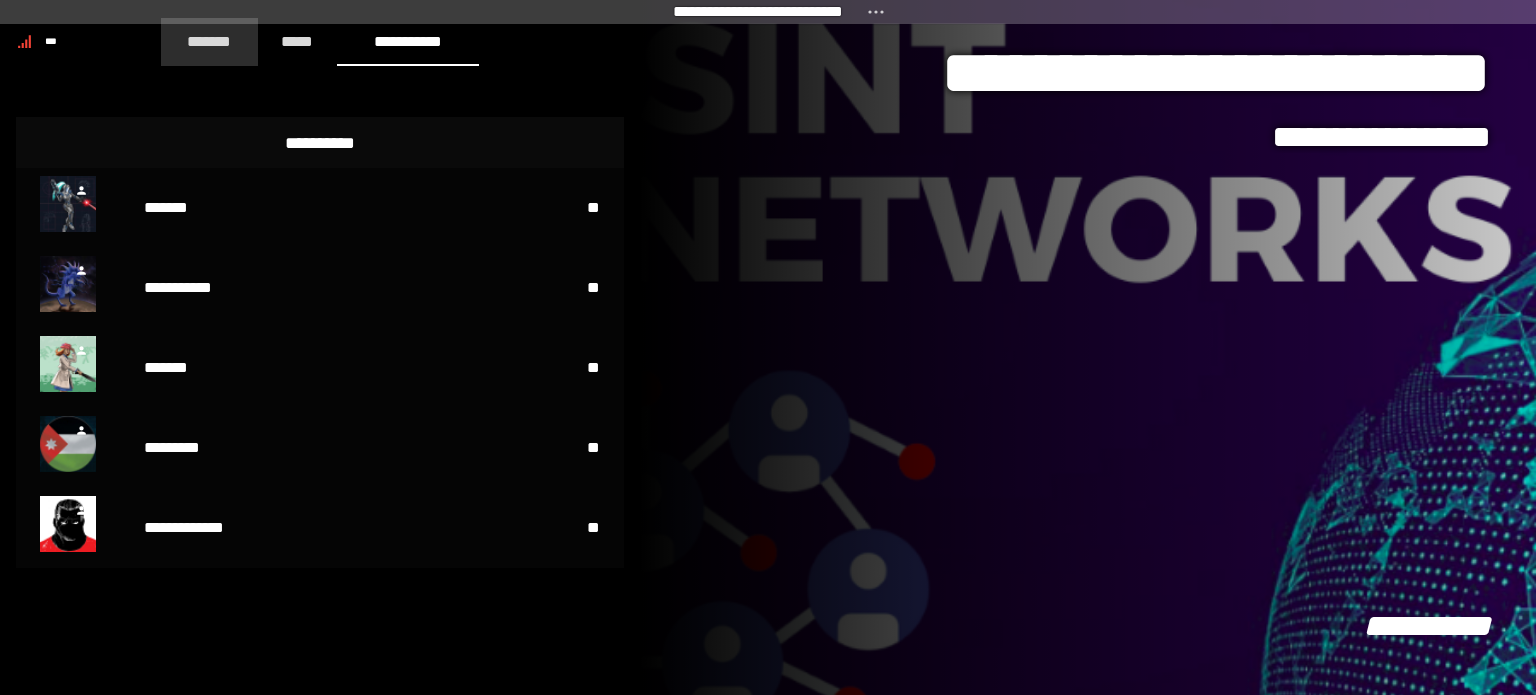 click on "*******" at bounding box center [209, 41] 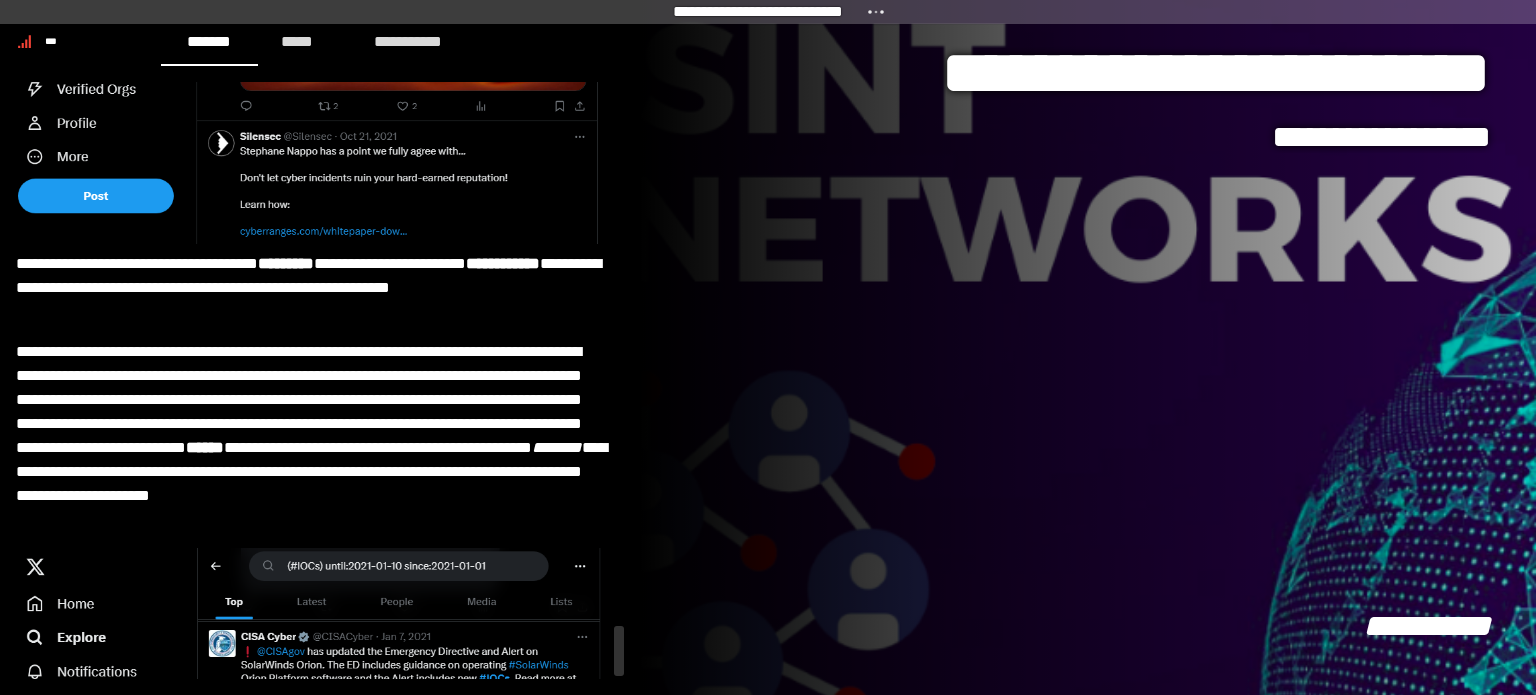 scroll, scrollTop: 6864, scrollLeft: 0, axis: vertical 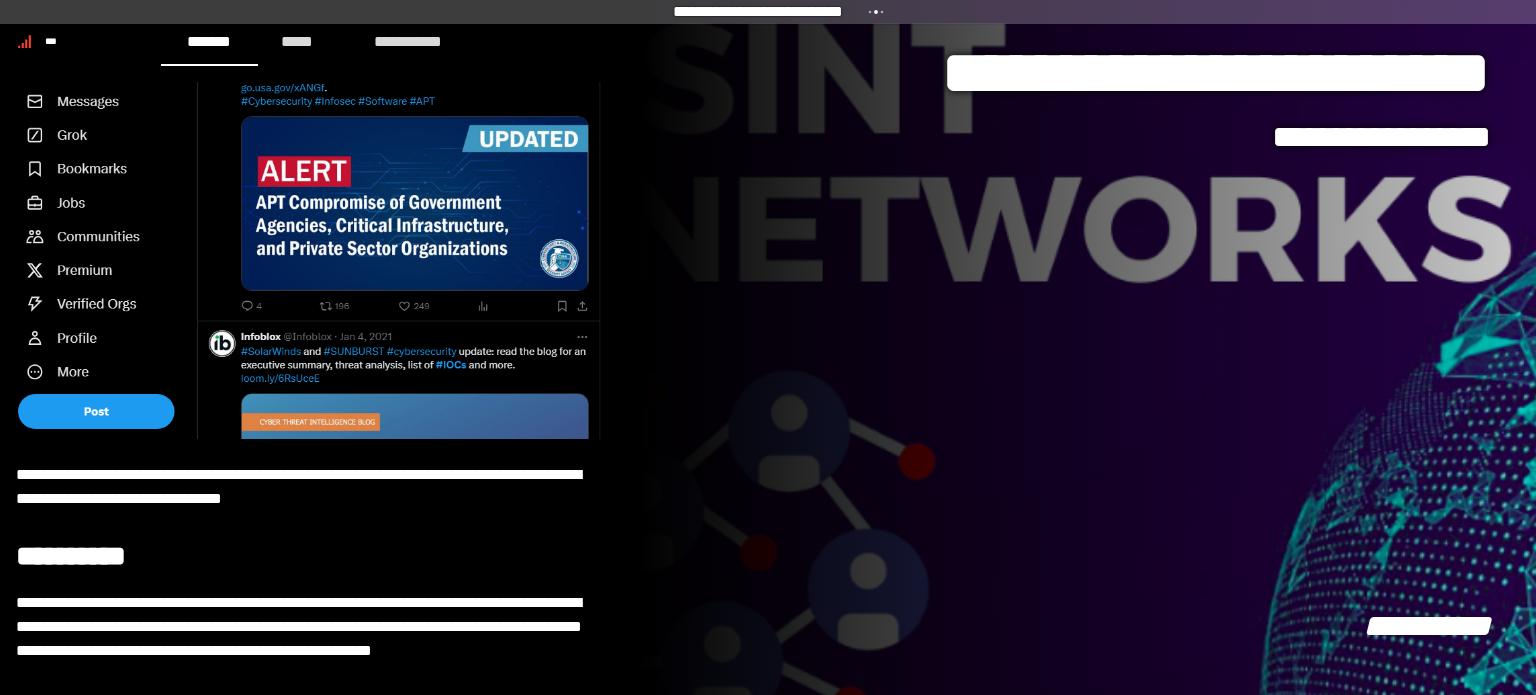 click on "**********" at bounding box center [758, 12] 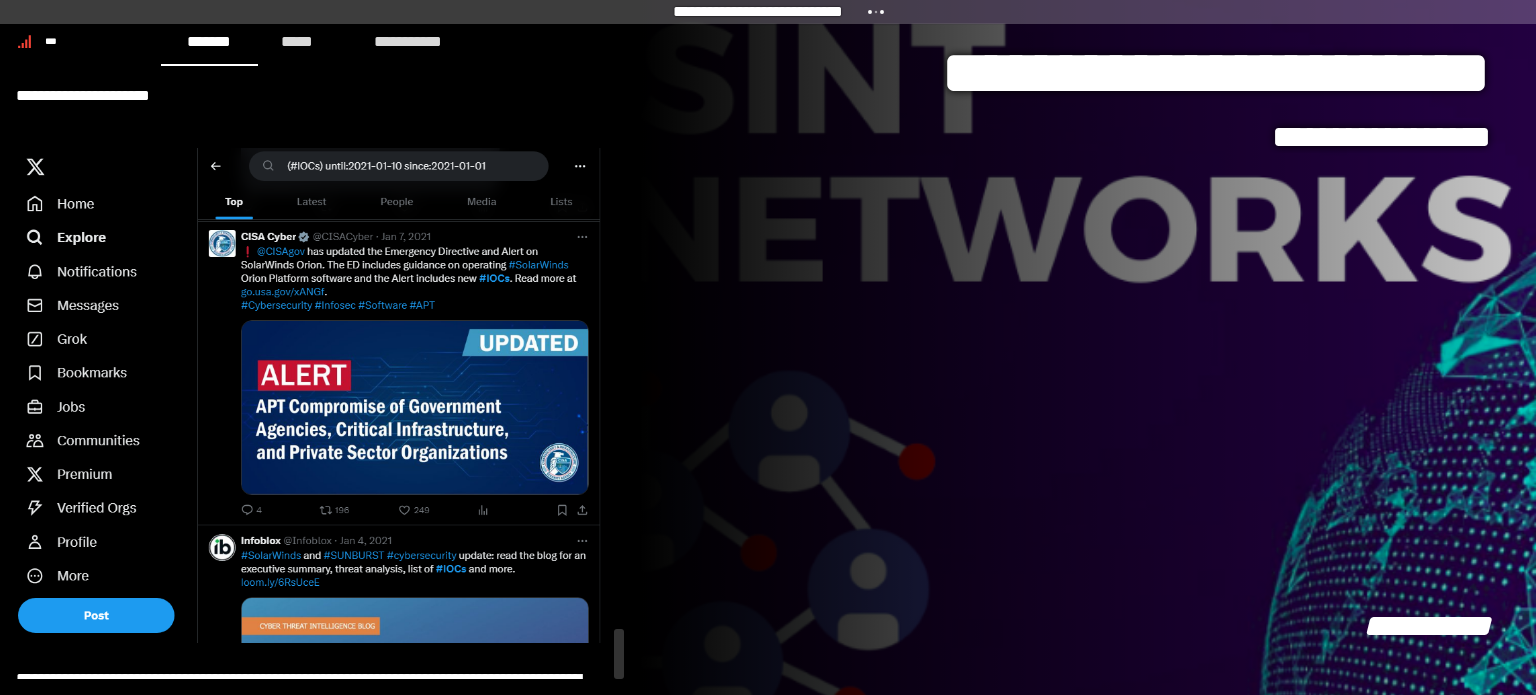 scroll, scrollTop: 6864, scrollLeft: 0, axis: vertical 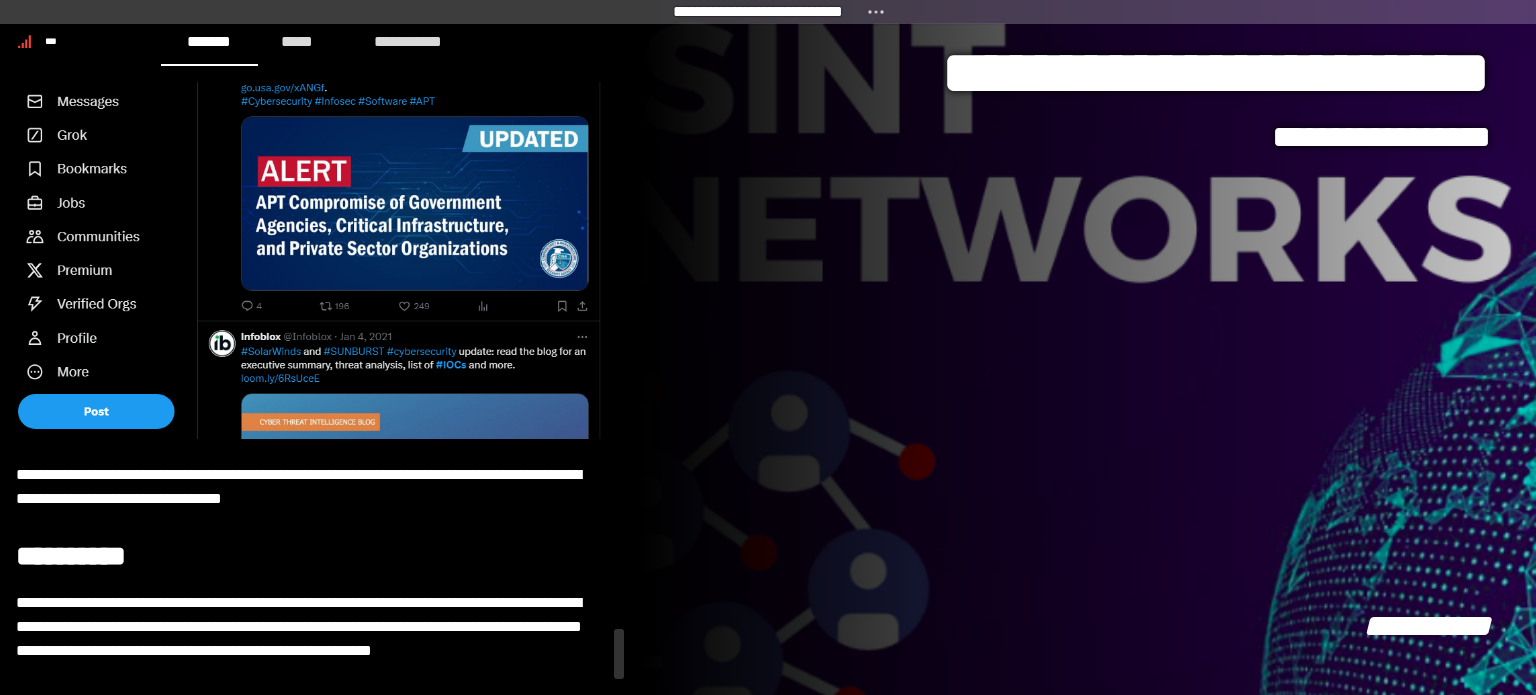 click on "**********" at bounding box center [312, 487] 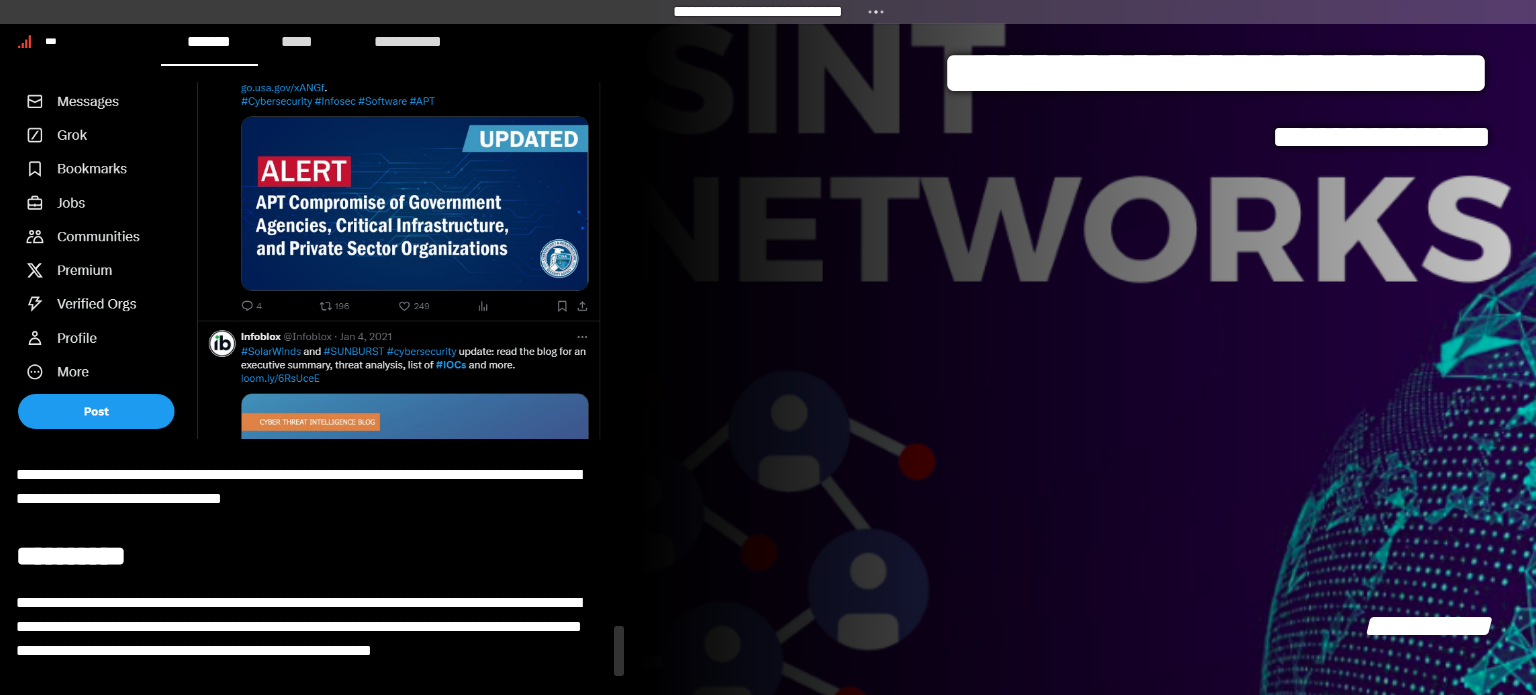scroll, scrollTop: 6832, scrollLeft: 0, axis: vertical 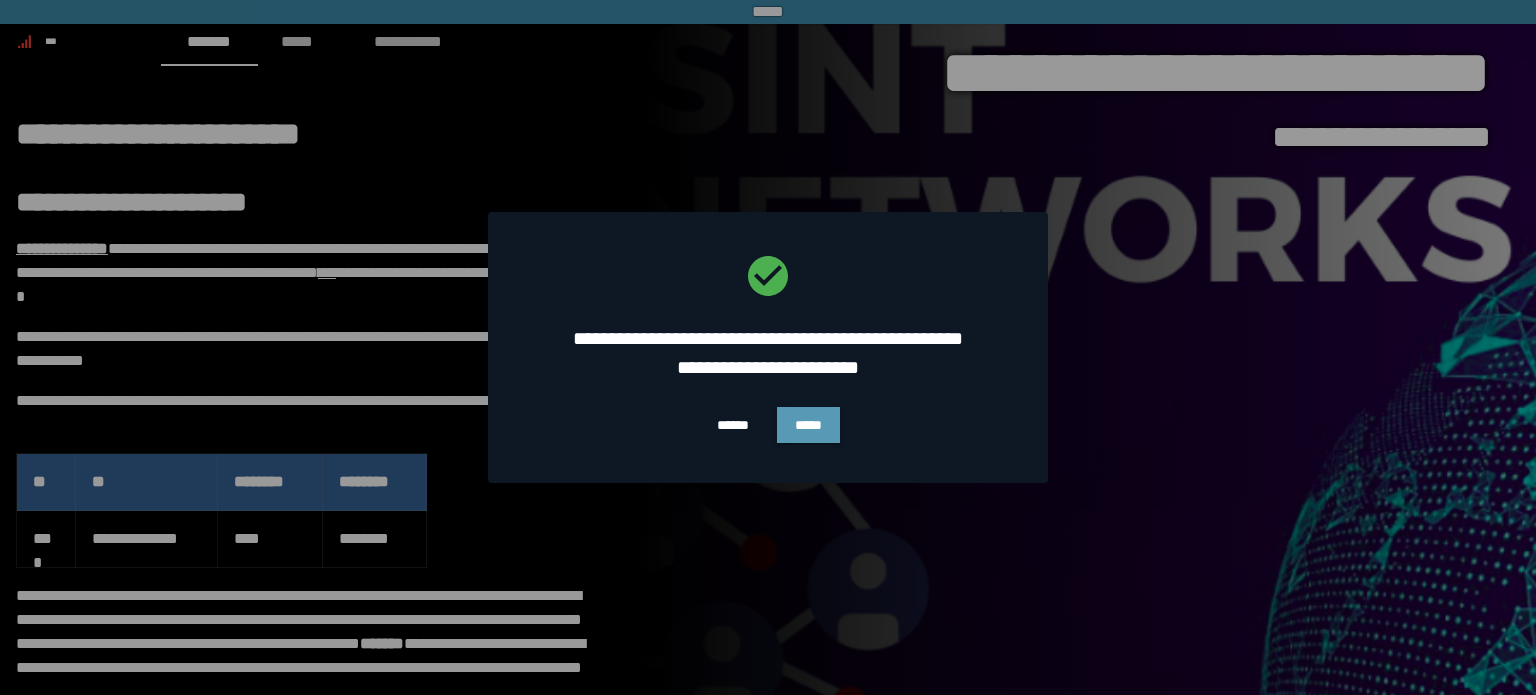 click on "*****" at bounding box center (808, 425) 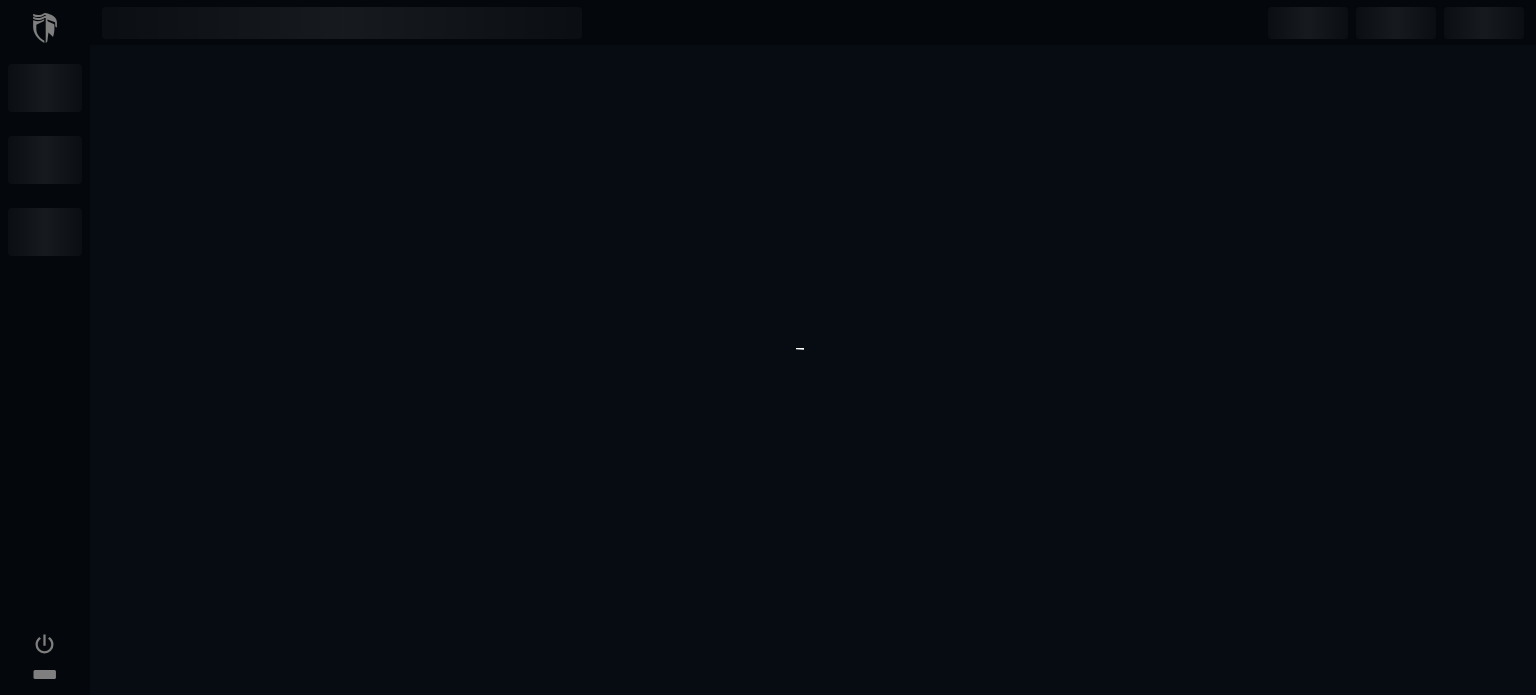 click at bounding box center [768, 347] 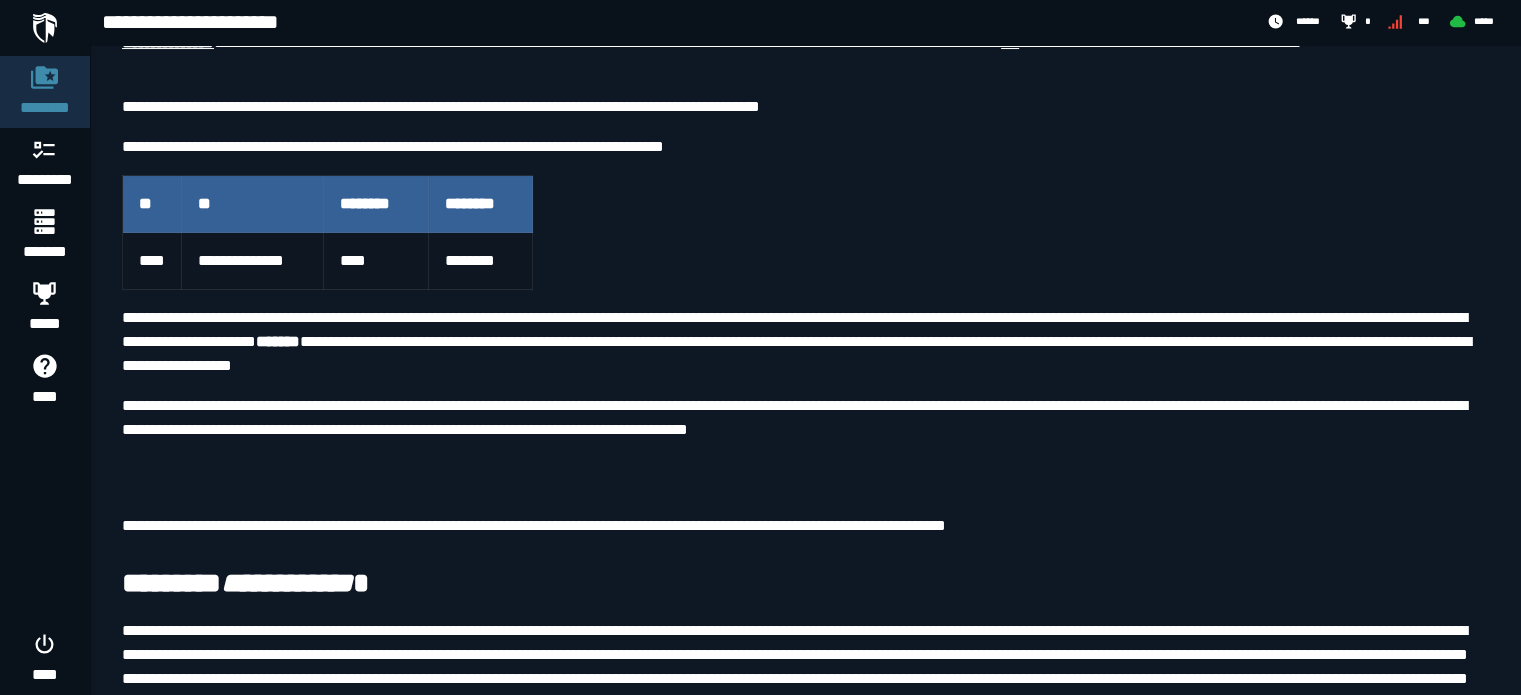 scroll, scrollTop: 256, scrollLeft: 0, axis: vertical 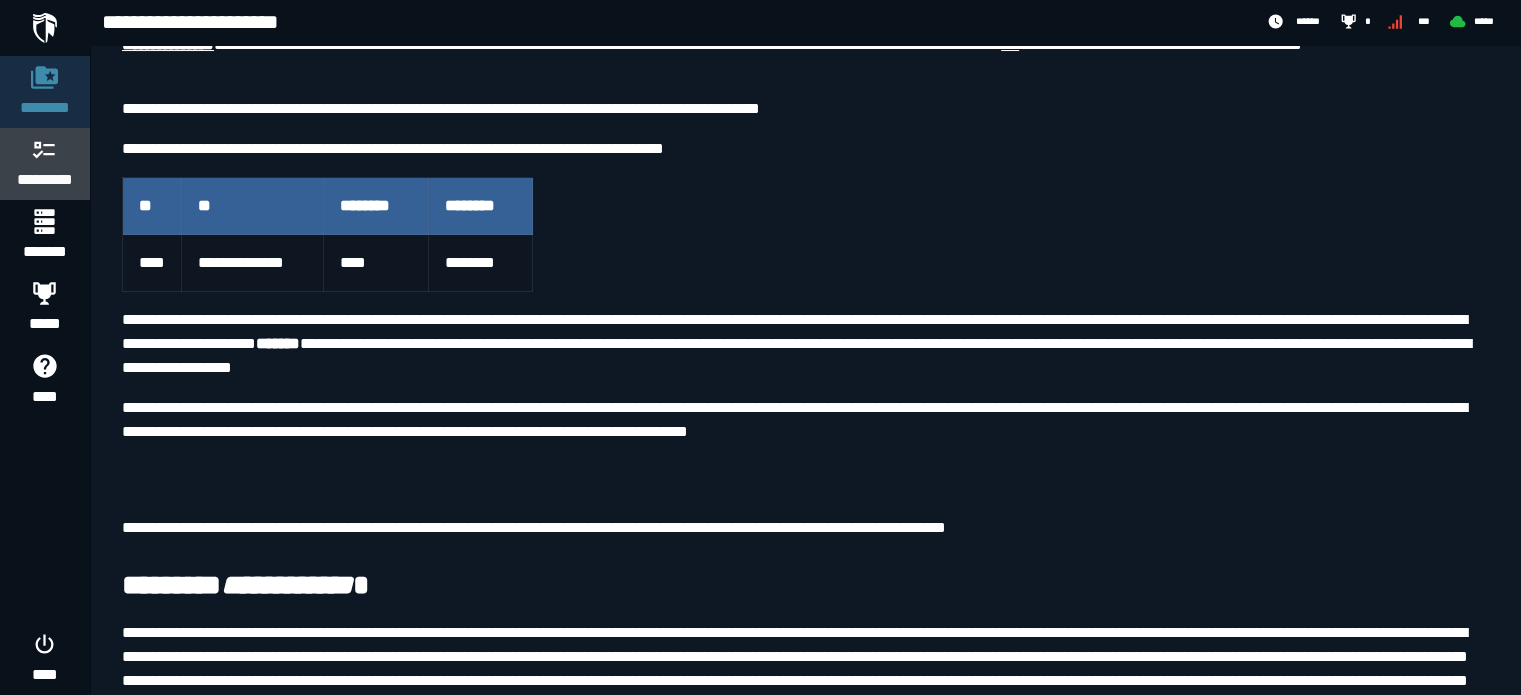 click on "*********" at bounding box center (45, 180) 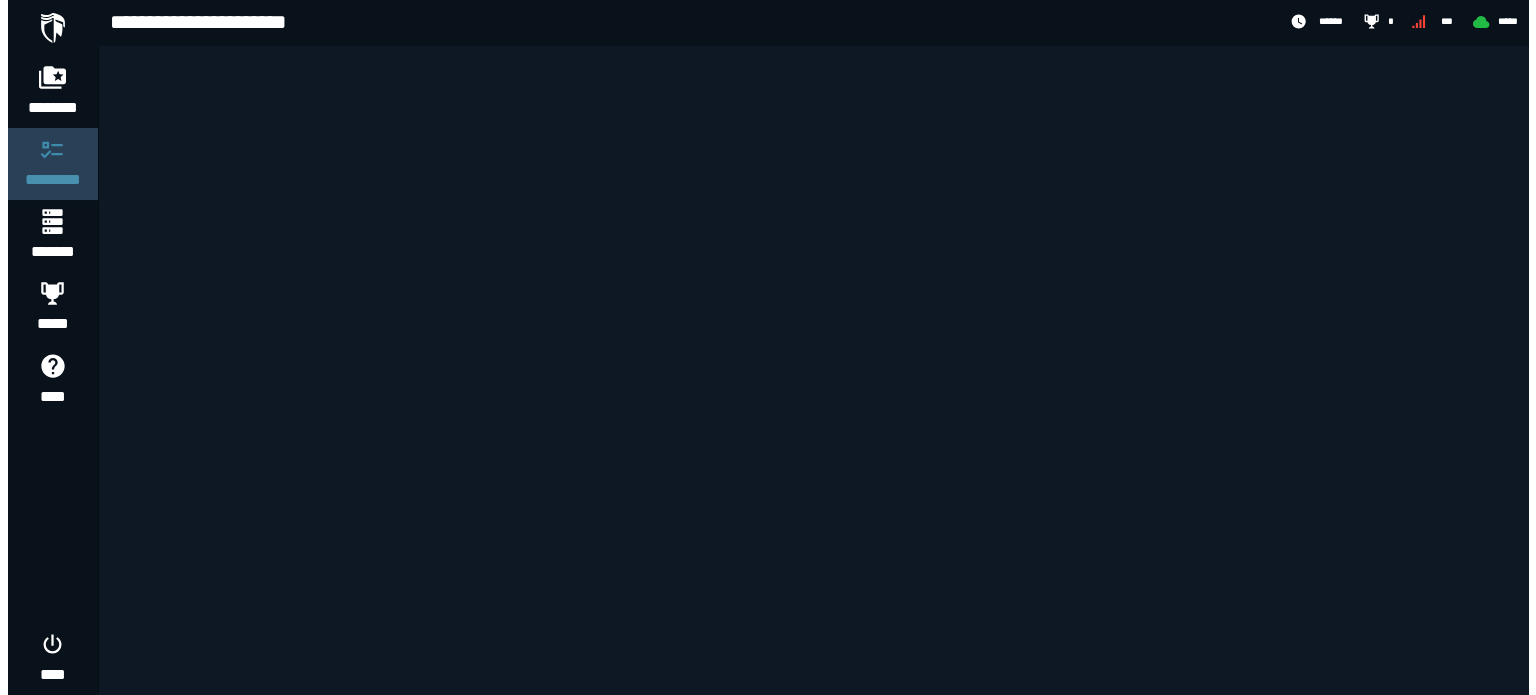 scroll, scrollTop: 0, scrollLeft: 0, axis: both 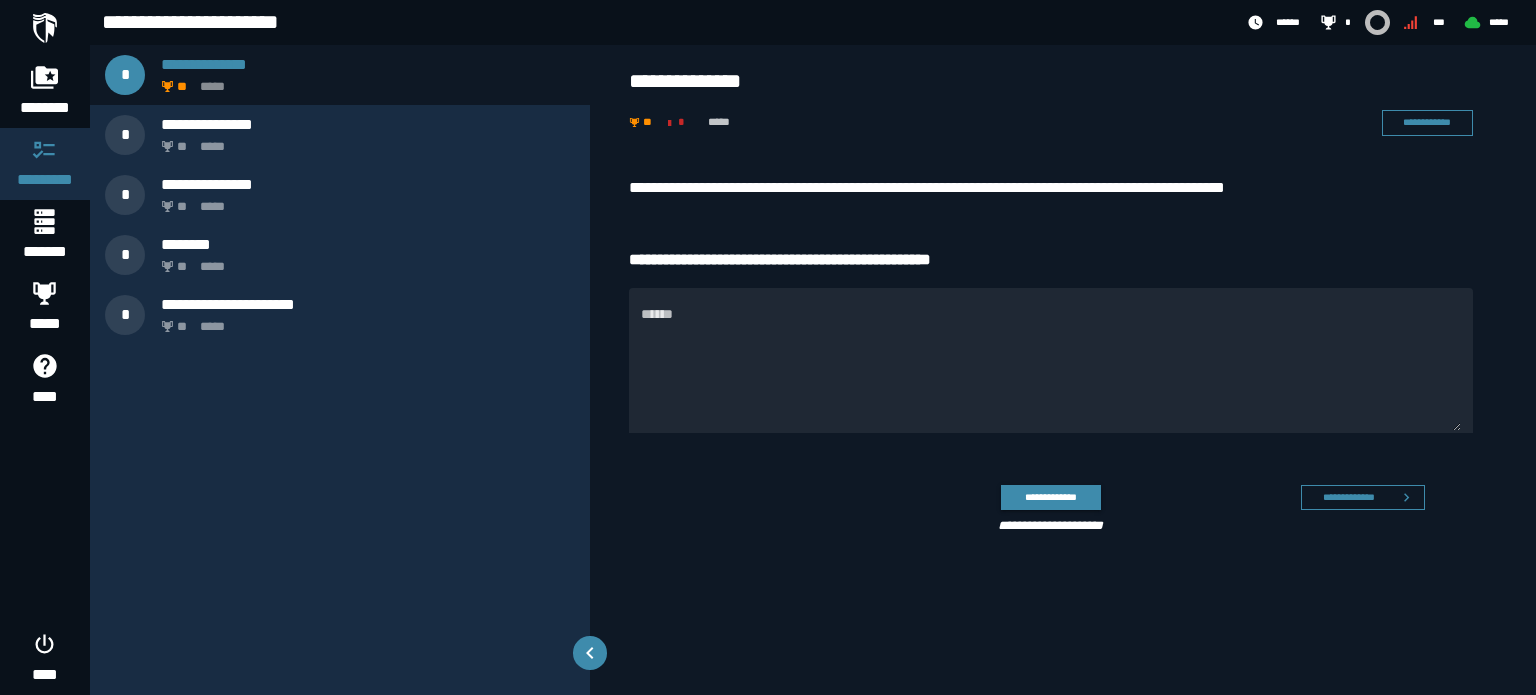 click on "**********" at bounding box center (1051, 188) 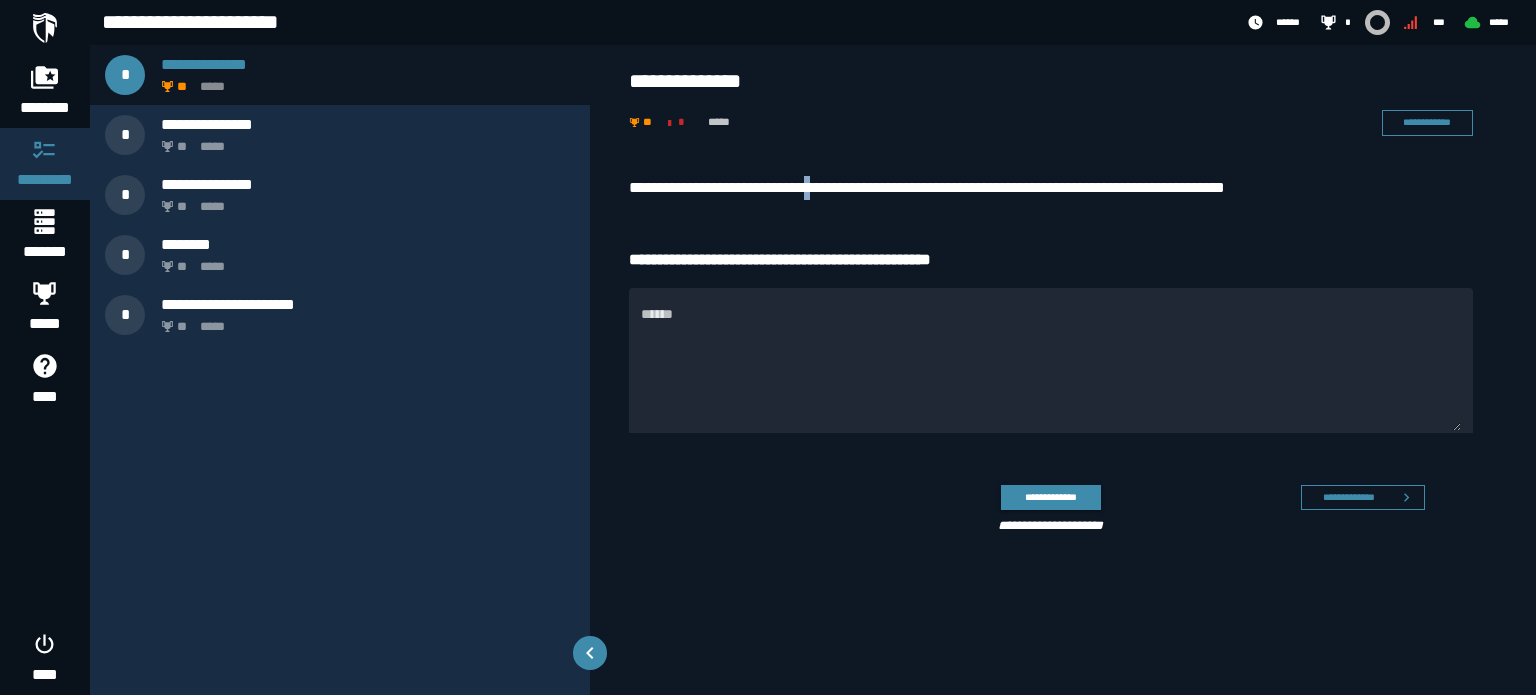 click on "**********" at bounding box center (1051, 188) 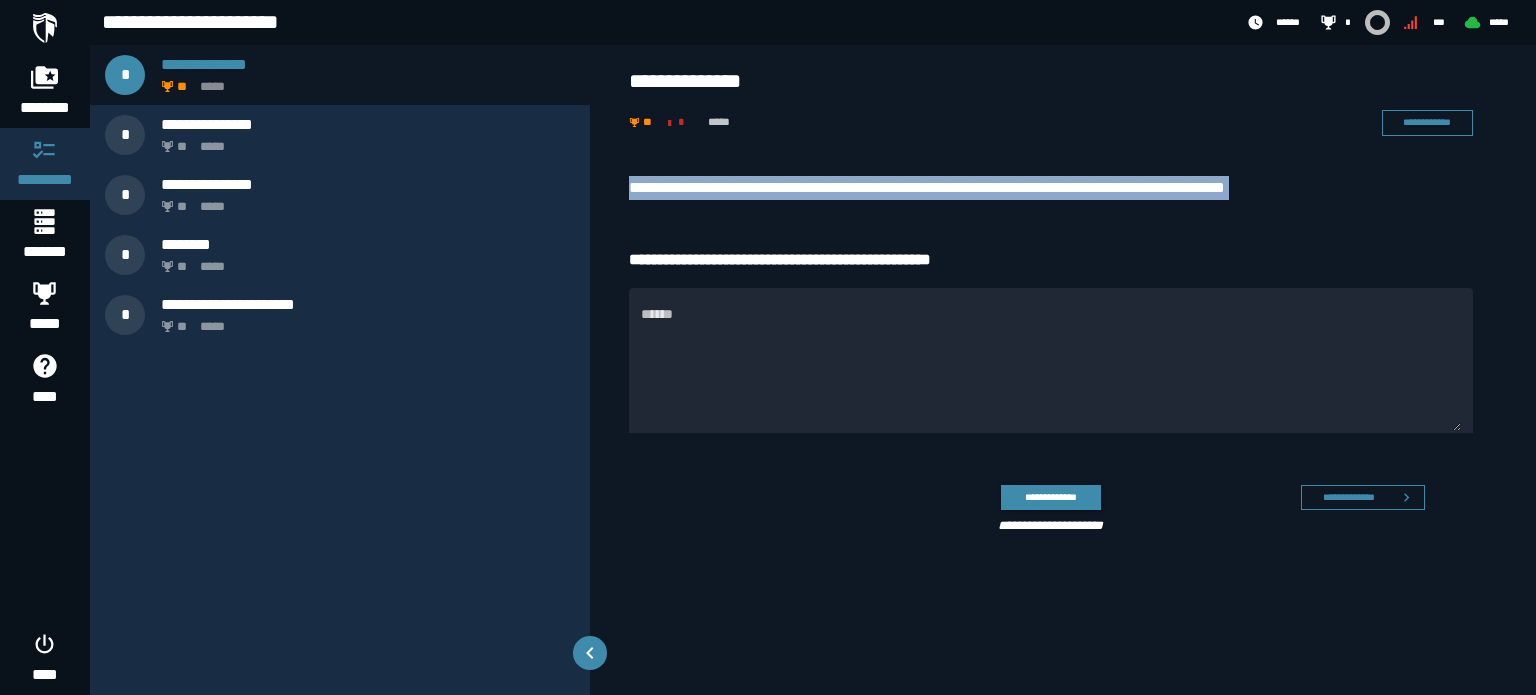 click on "**********" at bounding box center [1051, 188] 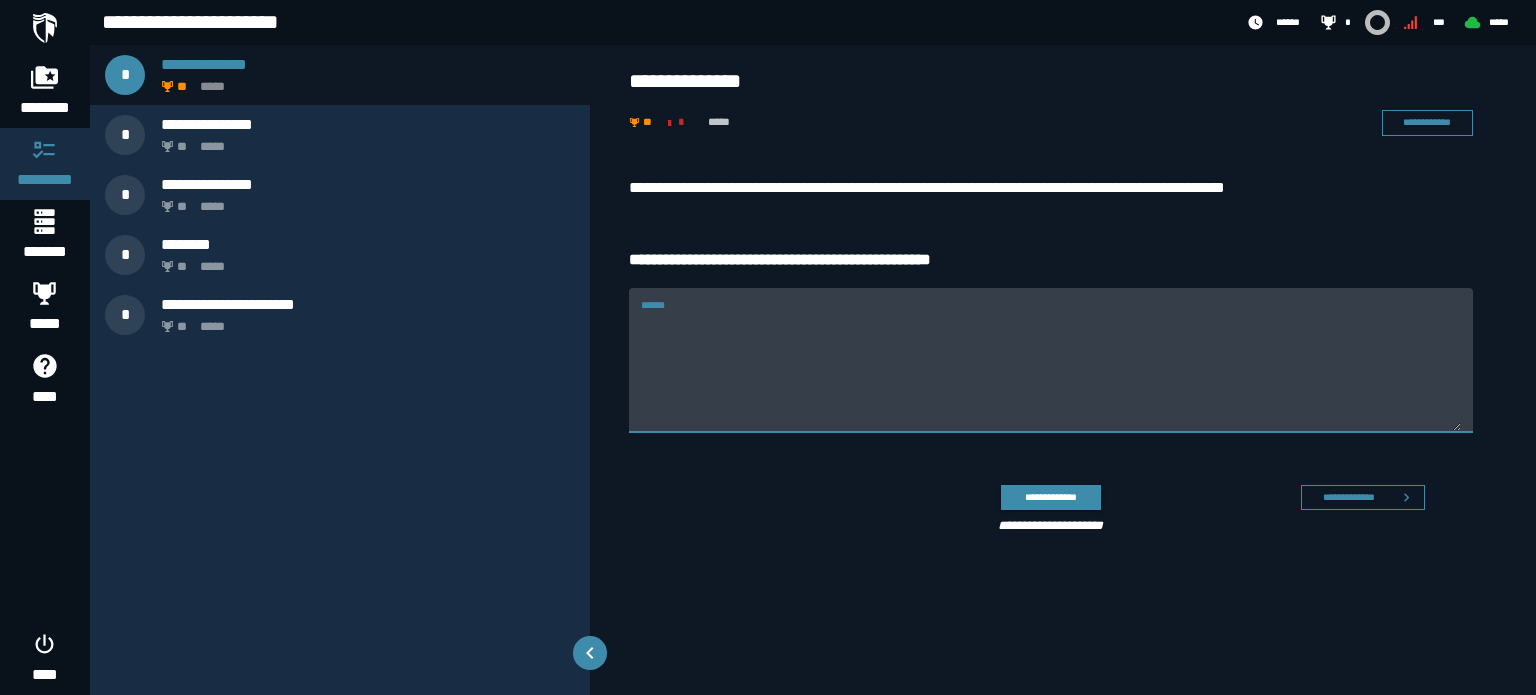 click on "******" at bounding box center [1051, 372] 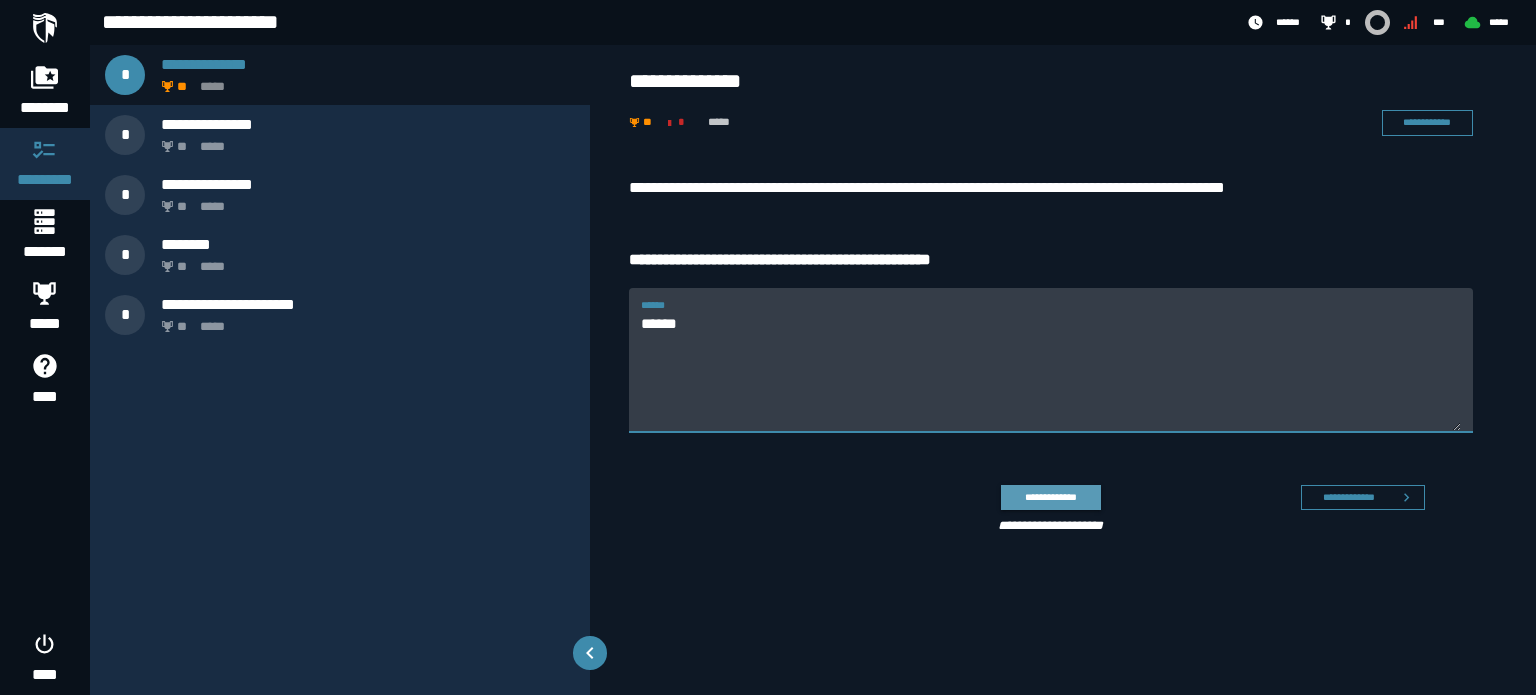 type on "******" 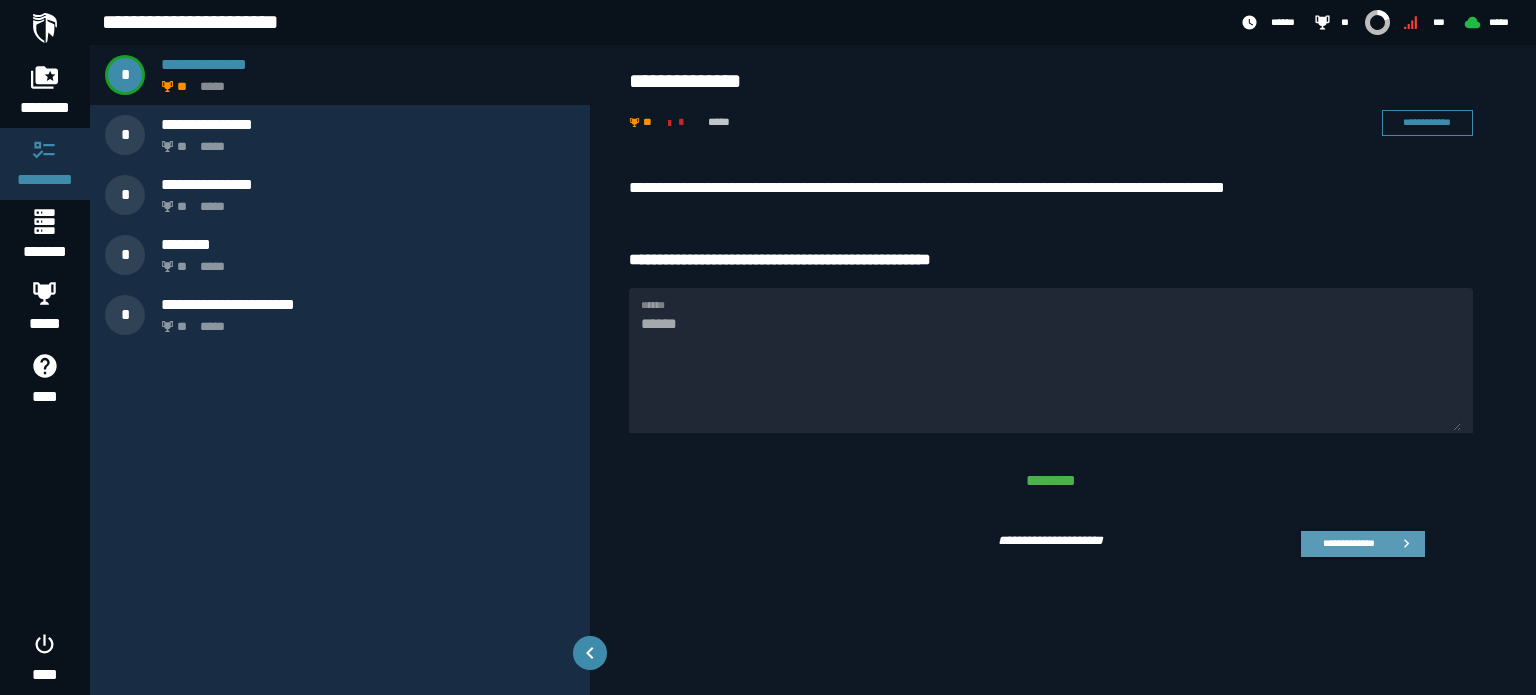 click on "**********" at bounding box center (1348, 543) 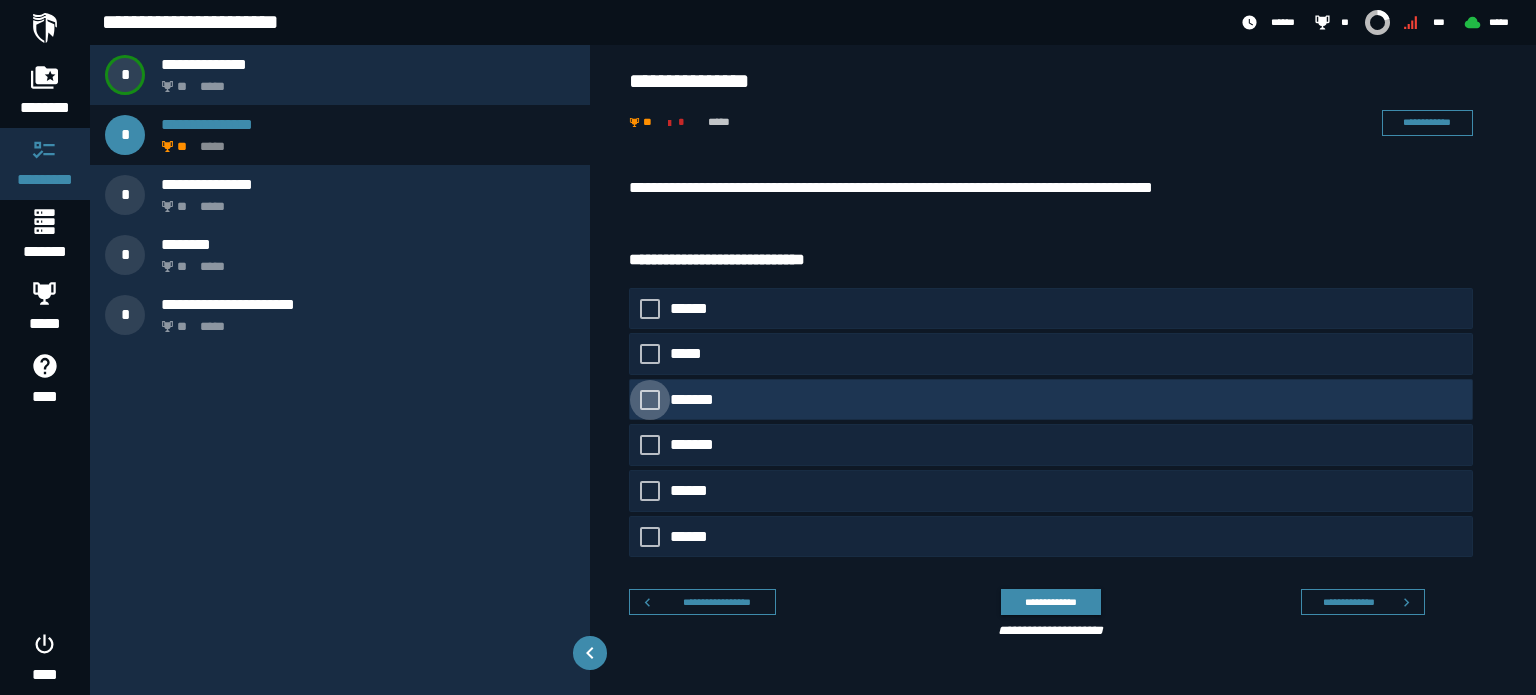 click on "*******" at bounding box center (696, 400) 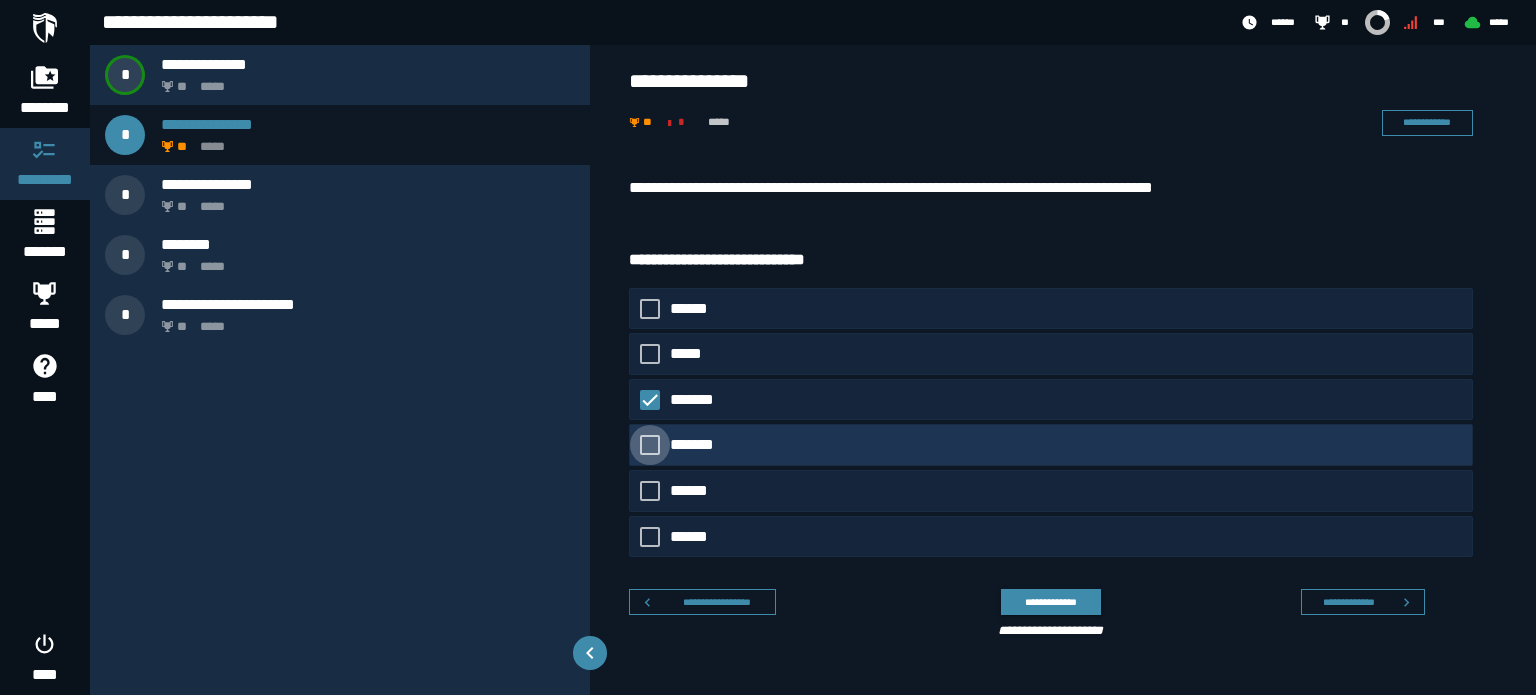 click on "*******" at bounding box center [696, 445] 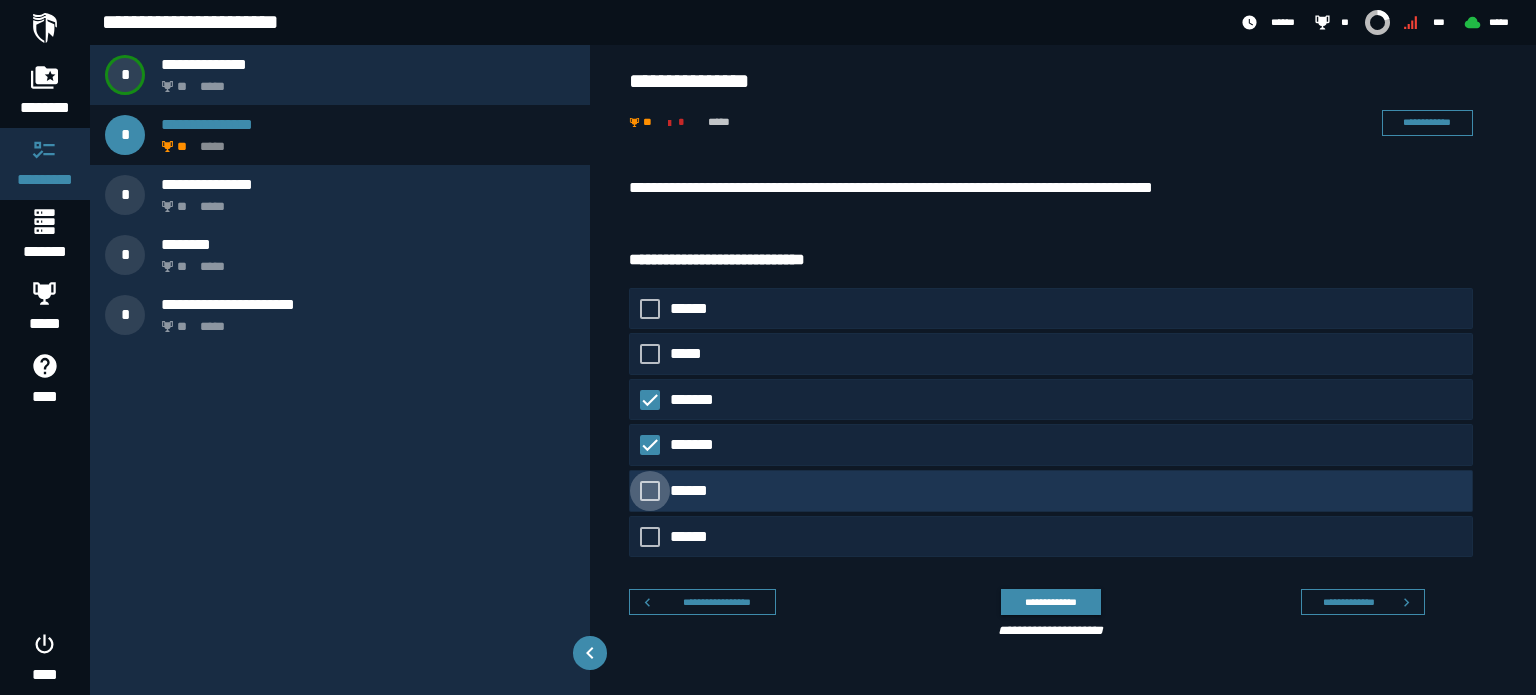click on "******" at bounding box center [693, 491] 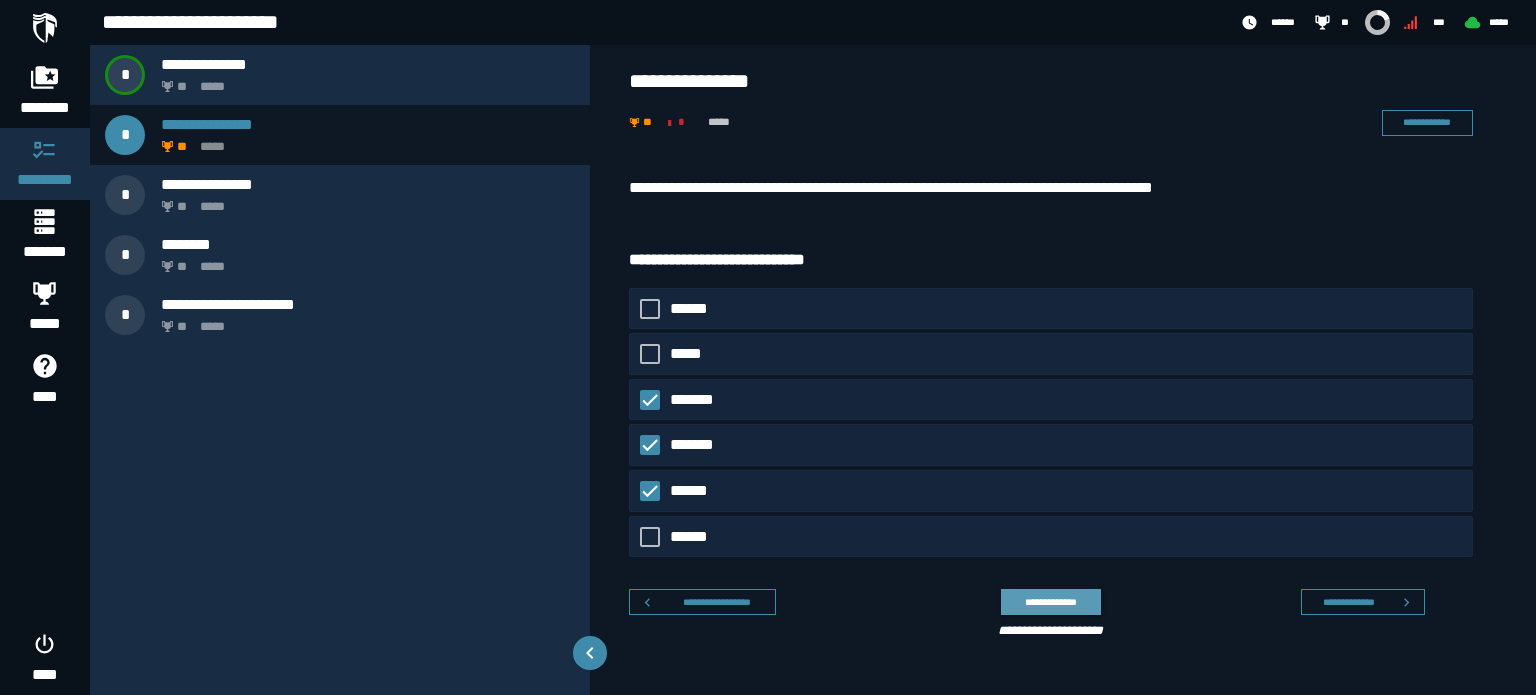 click on "**********" at bounding box center (1050, 602) 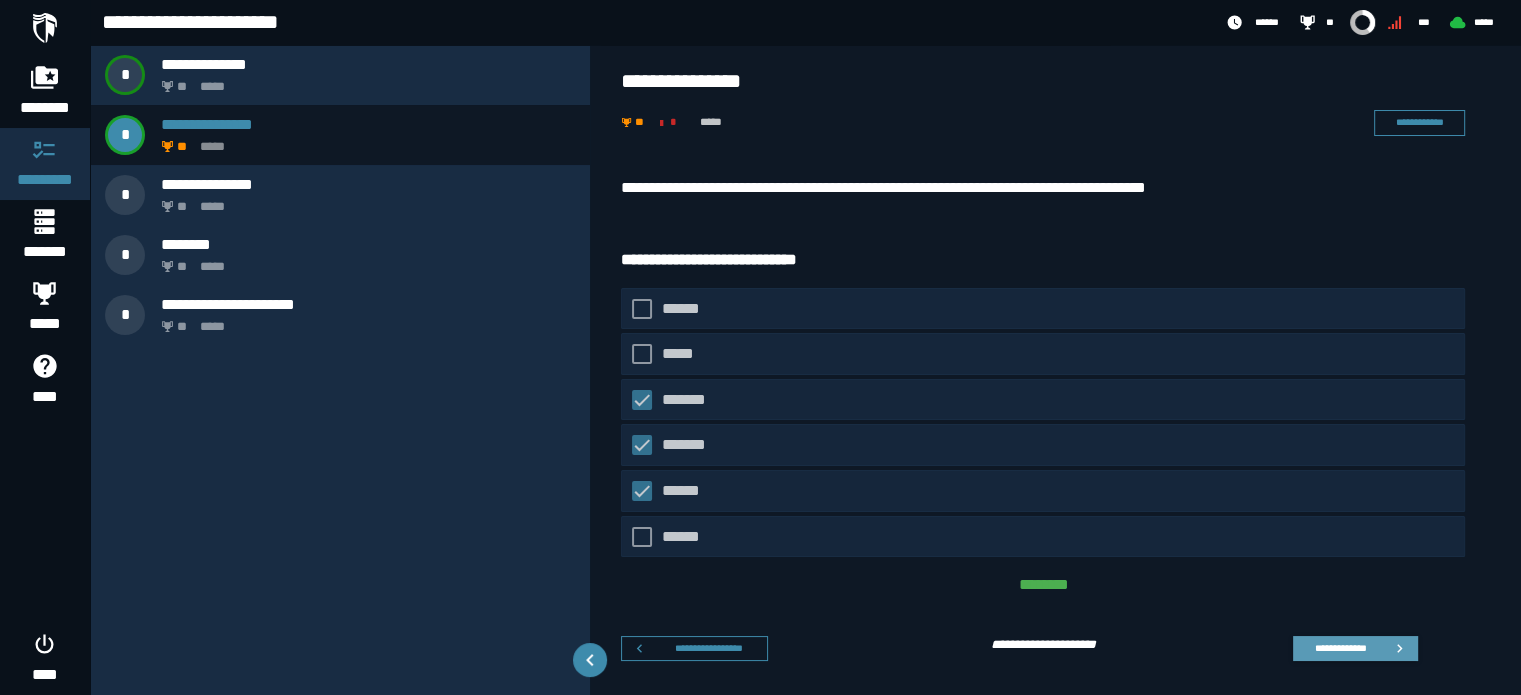 click on "**********" at bounding box center [1340, 648] 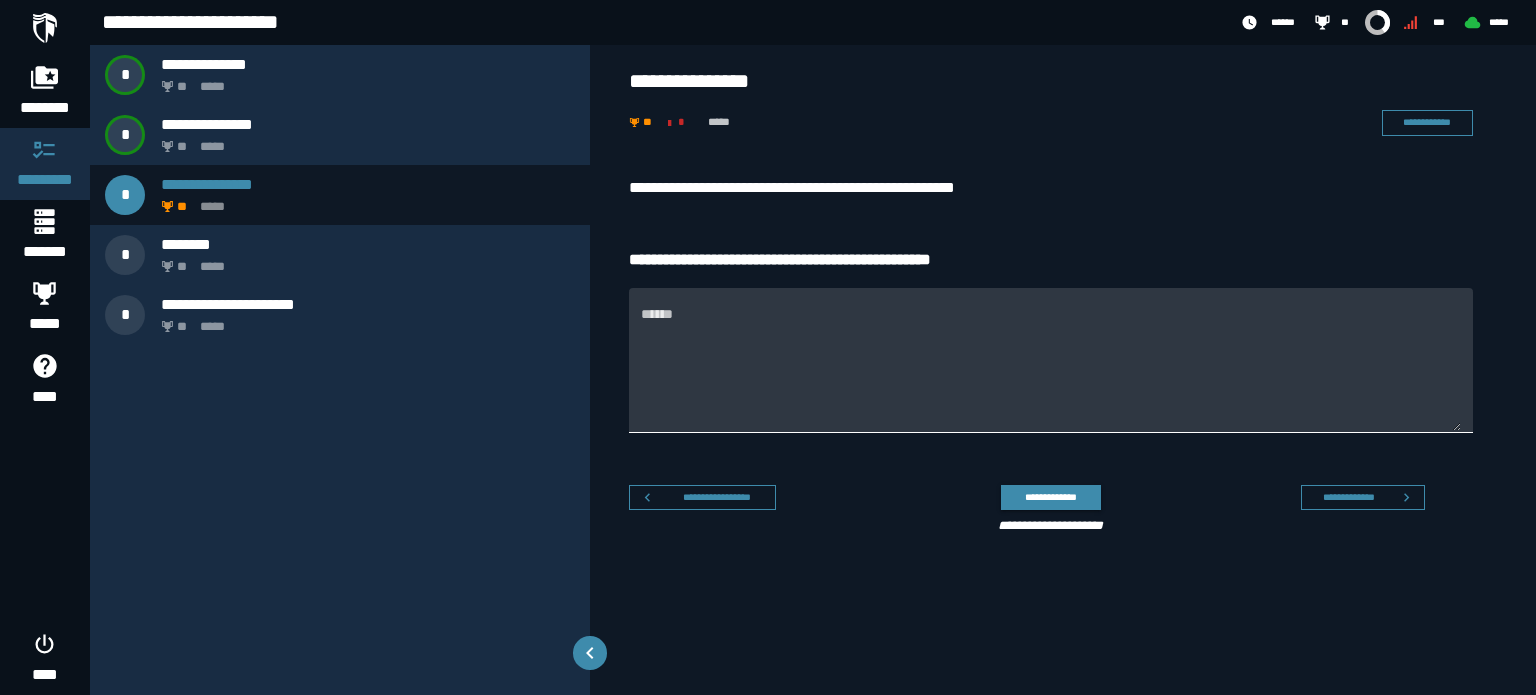 click on "******" at bounding box center (1051, 372) 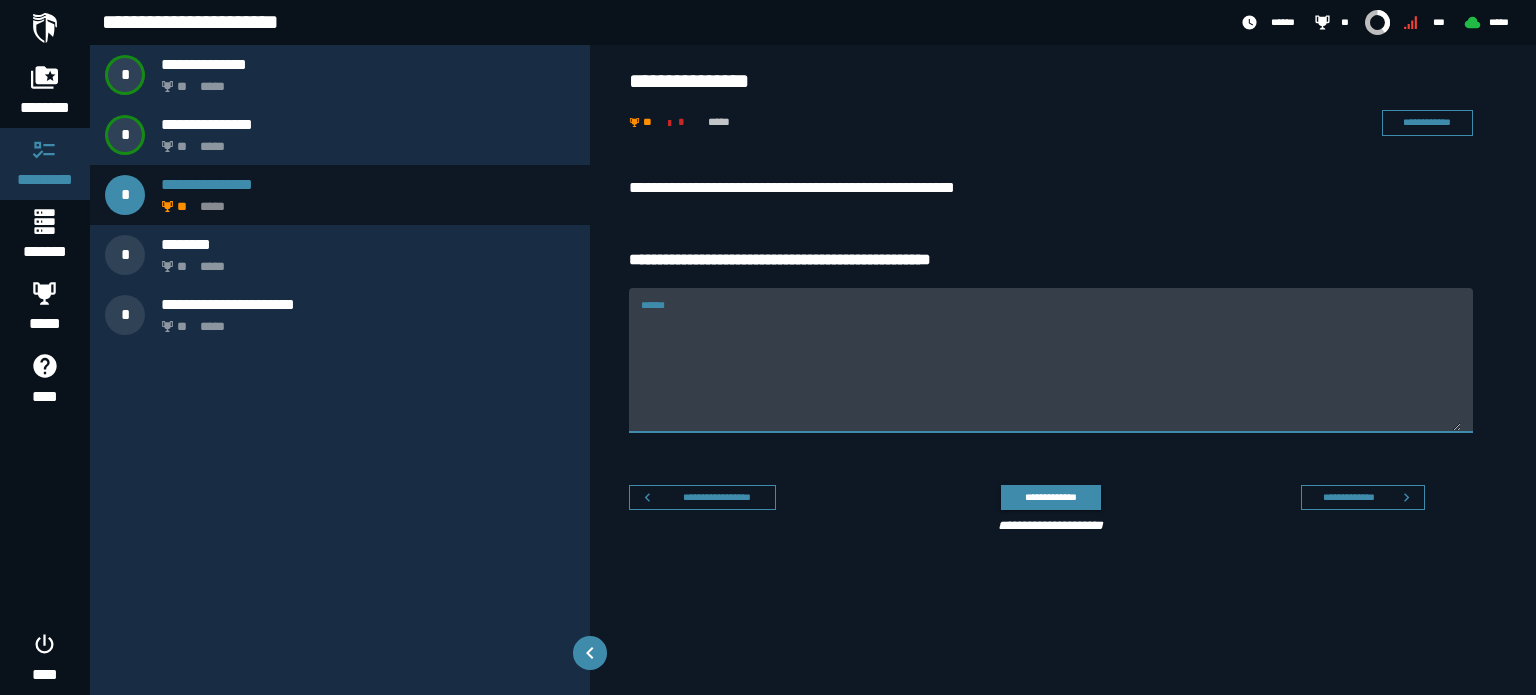 paste on "***" 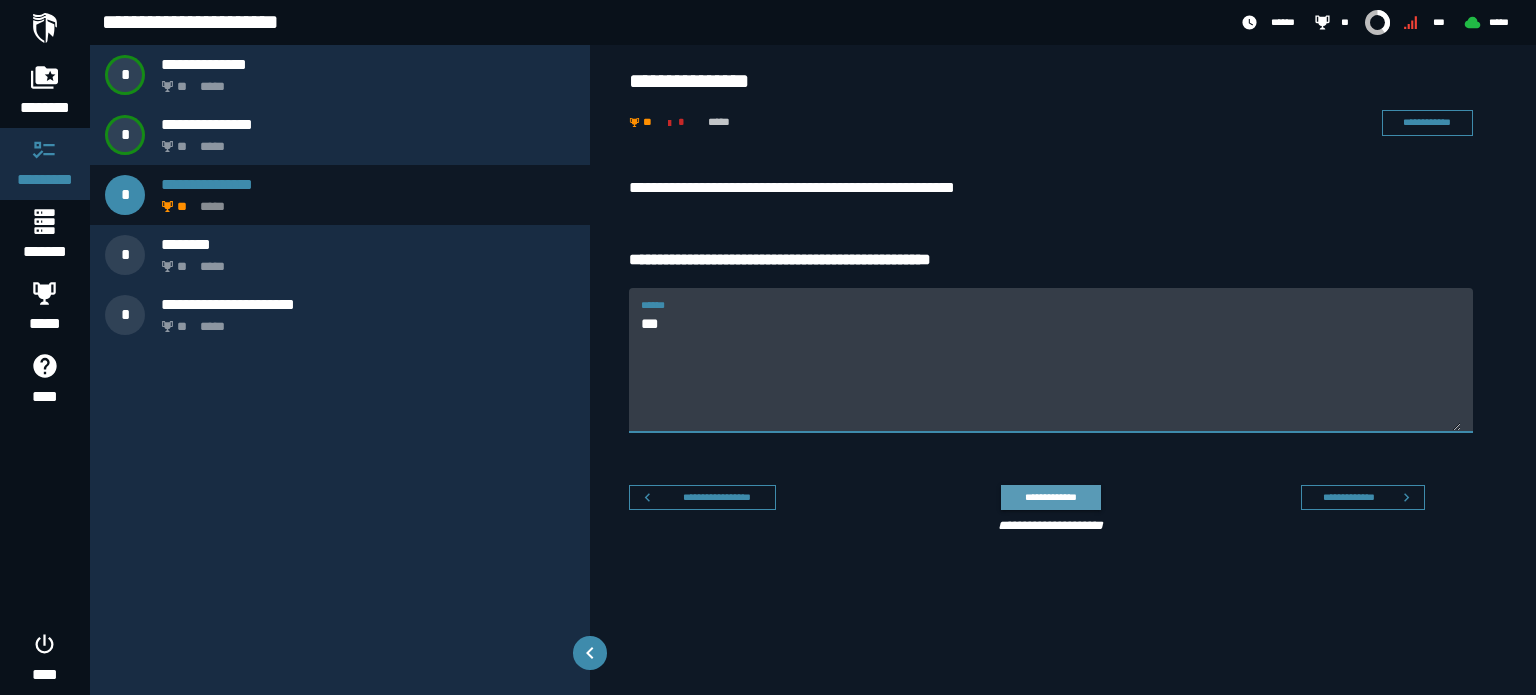 type on "***" 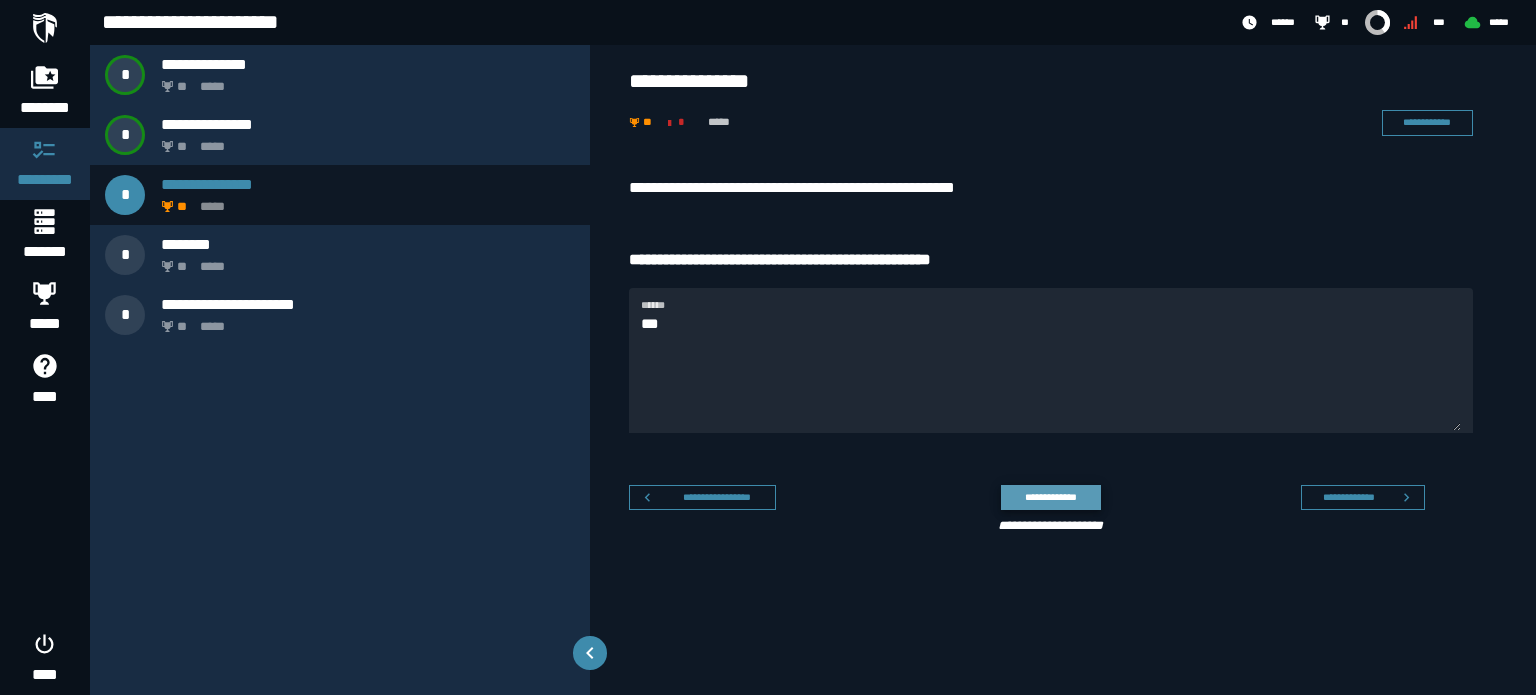 click on "**********" at bounding box center (1050, 497) 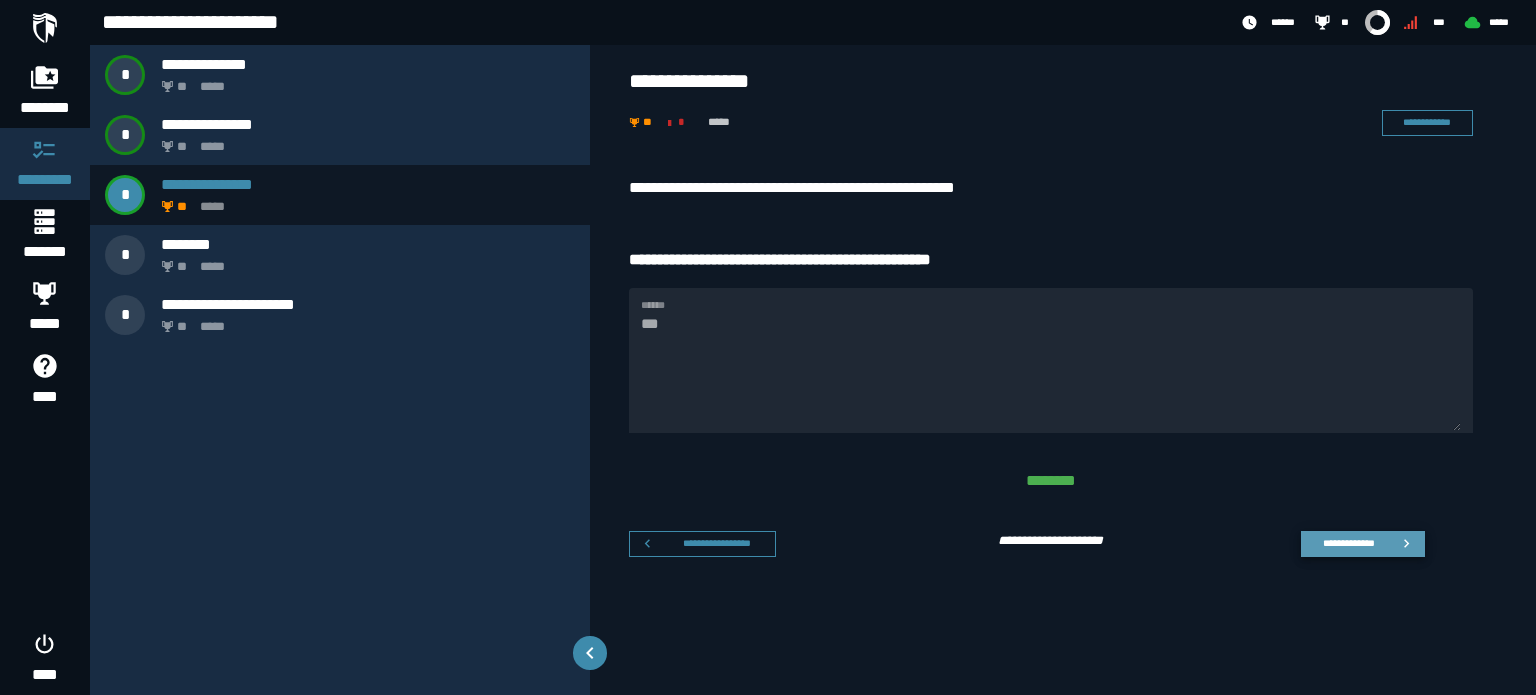 click on "**********" at bounding box center (1348, 543) 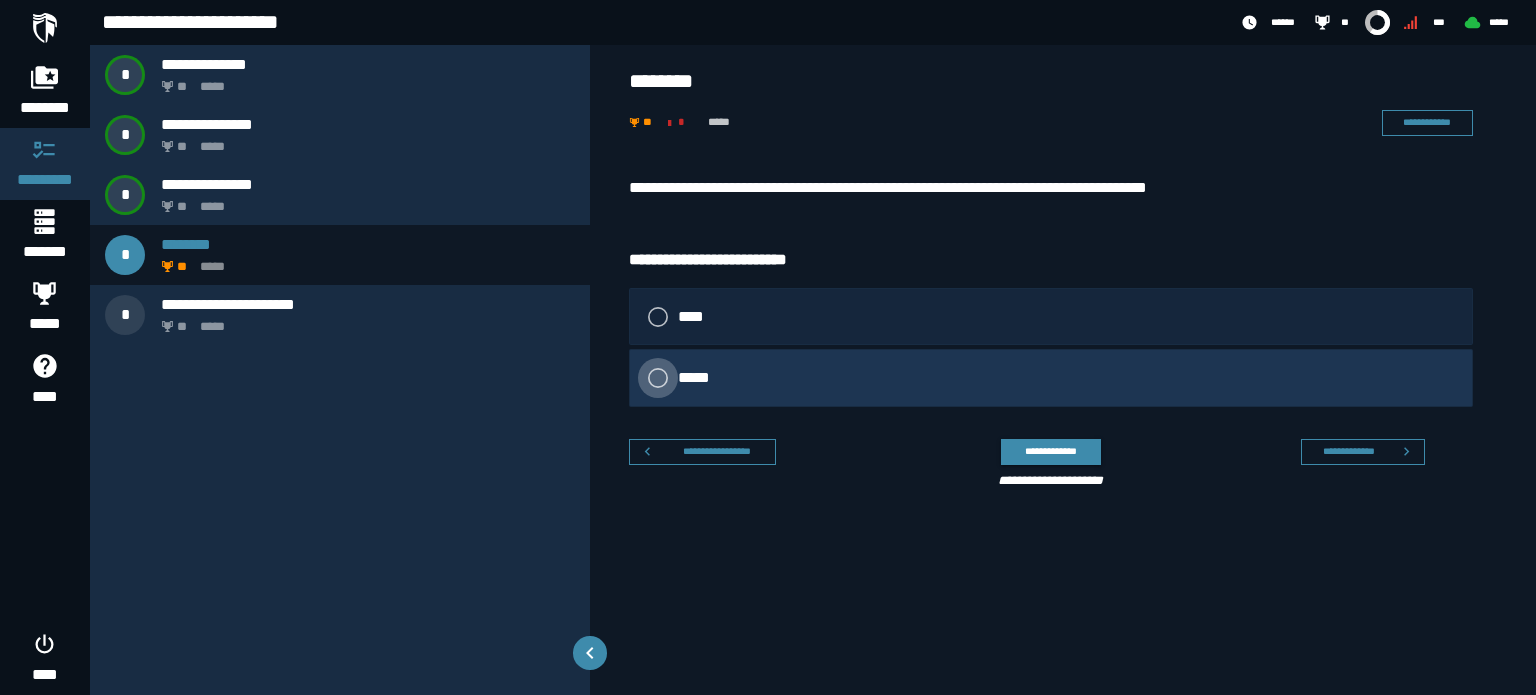 click on "*****" 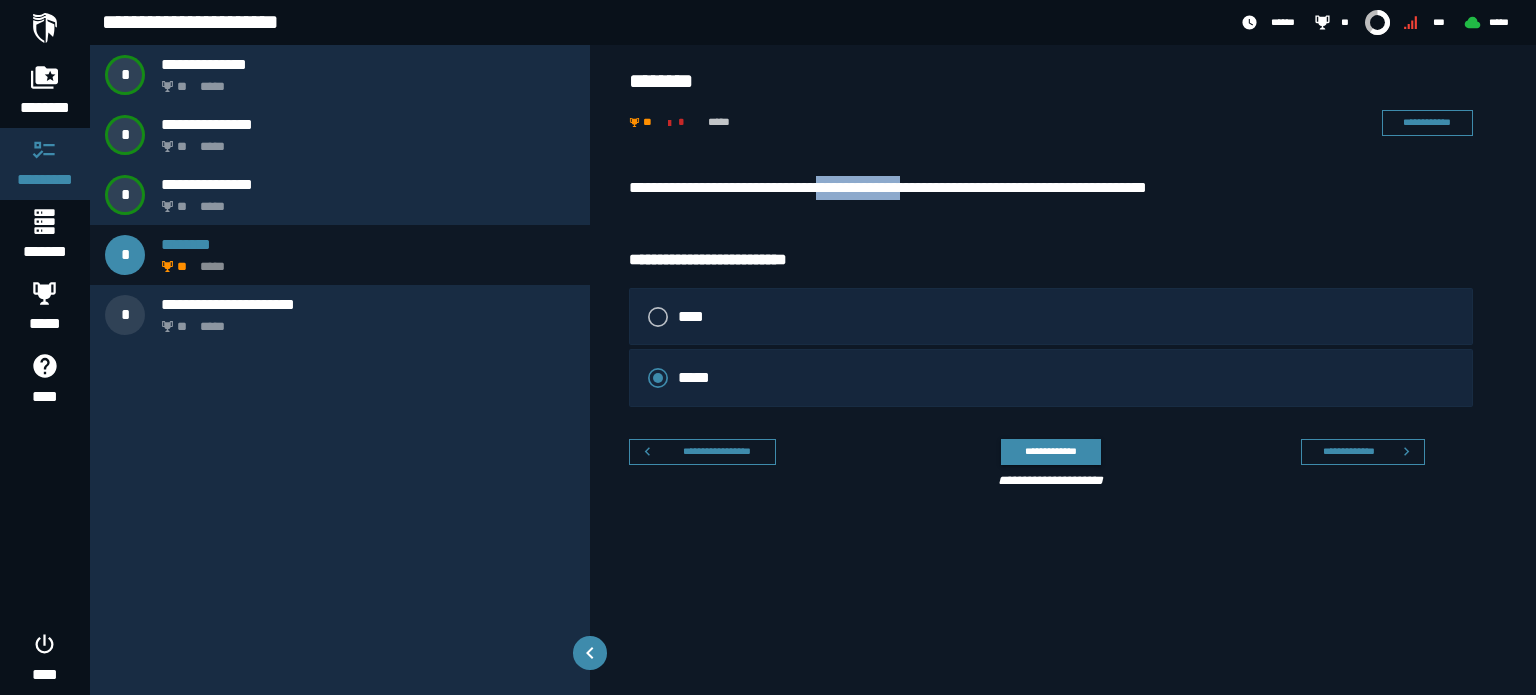 drag, startPoint x: 852, startPoint y: 187, endPoint x: 955, endPoint y: 185, distance: 103.01942 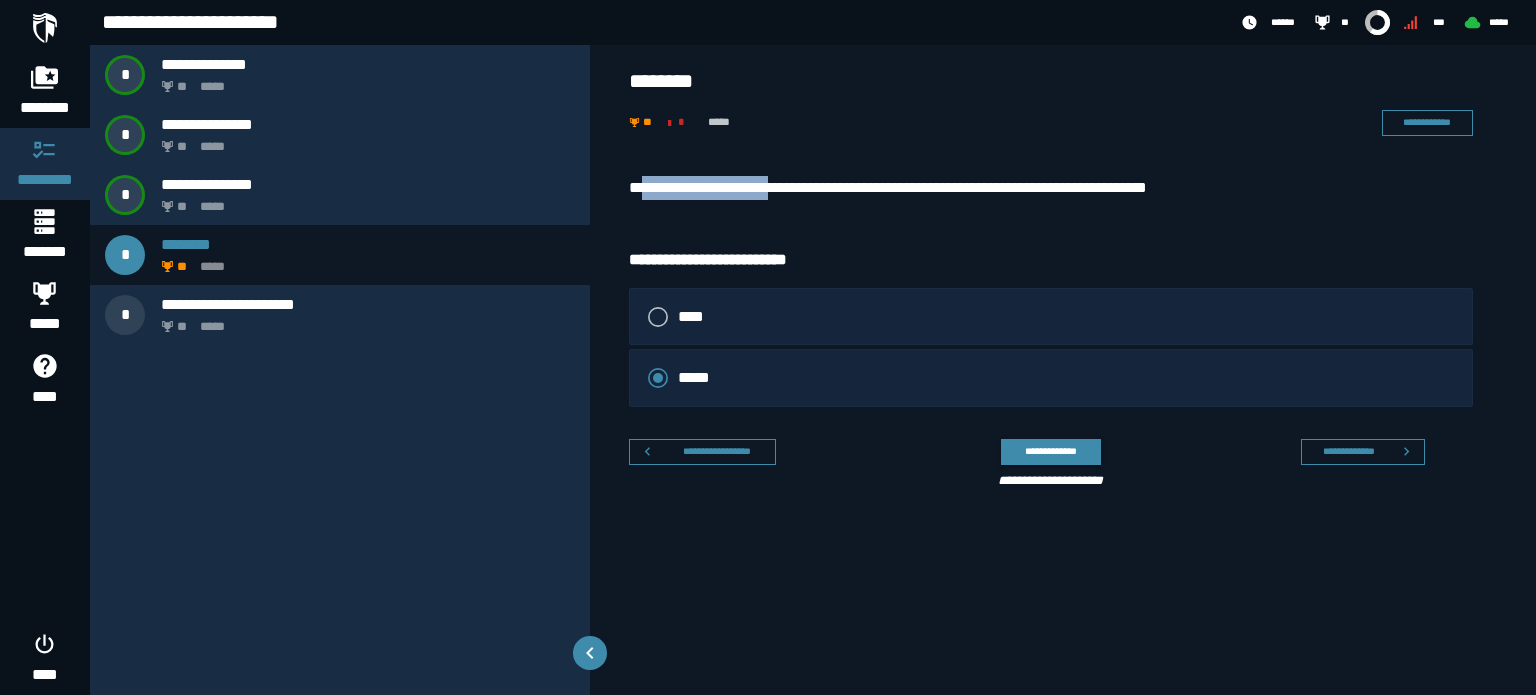 drag, startPoint x: 643, startPoint y: 194, endPoint x: 795, endPoint y: 194, distance: 152 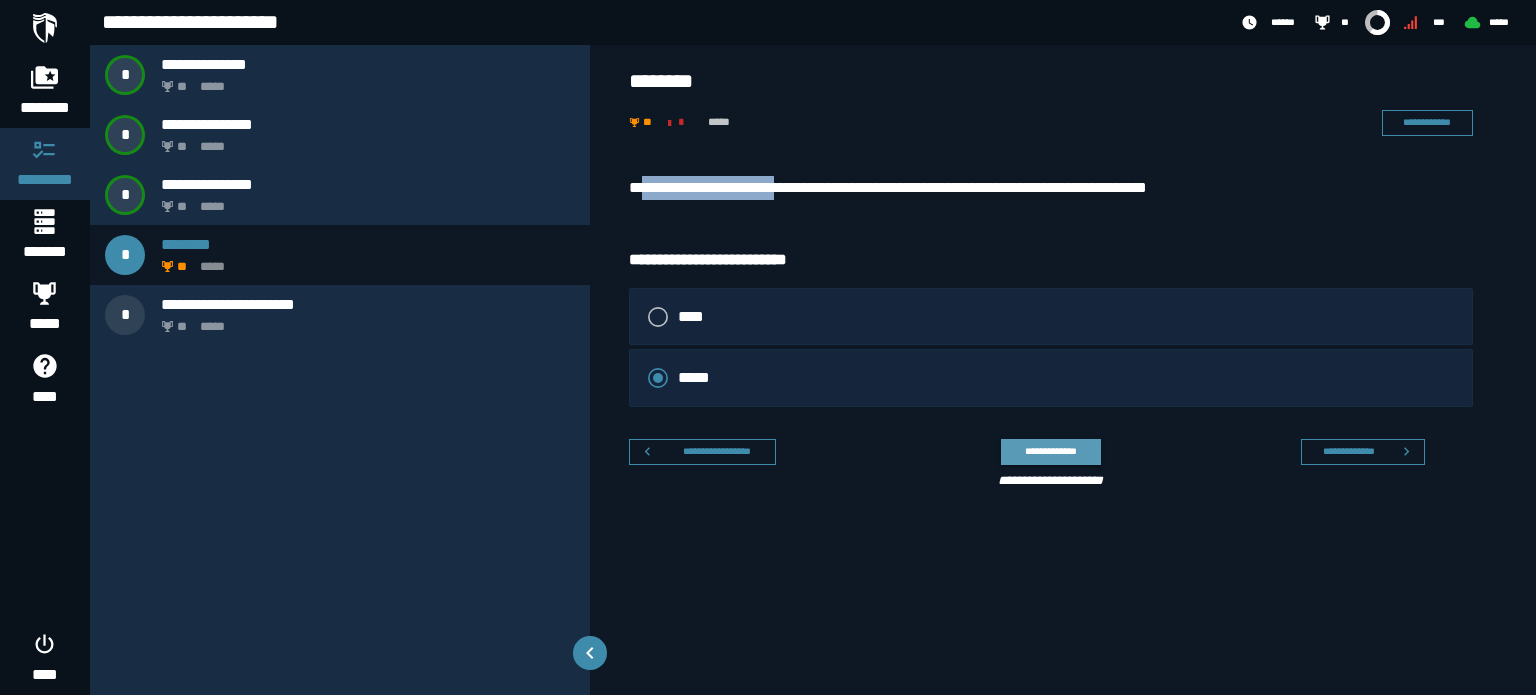 click on "**********" at bounding box center [1050, 451] 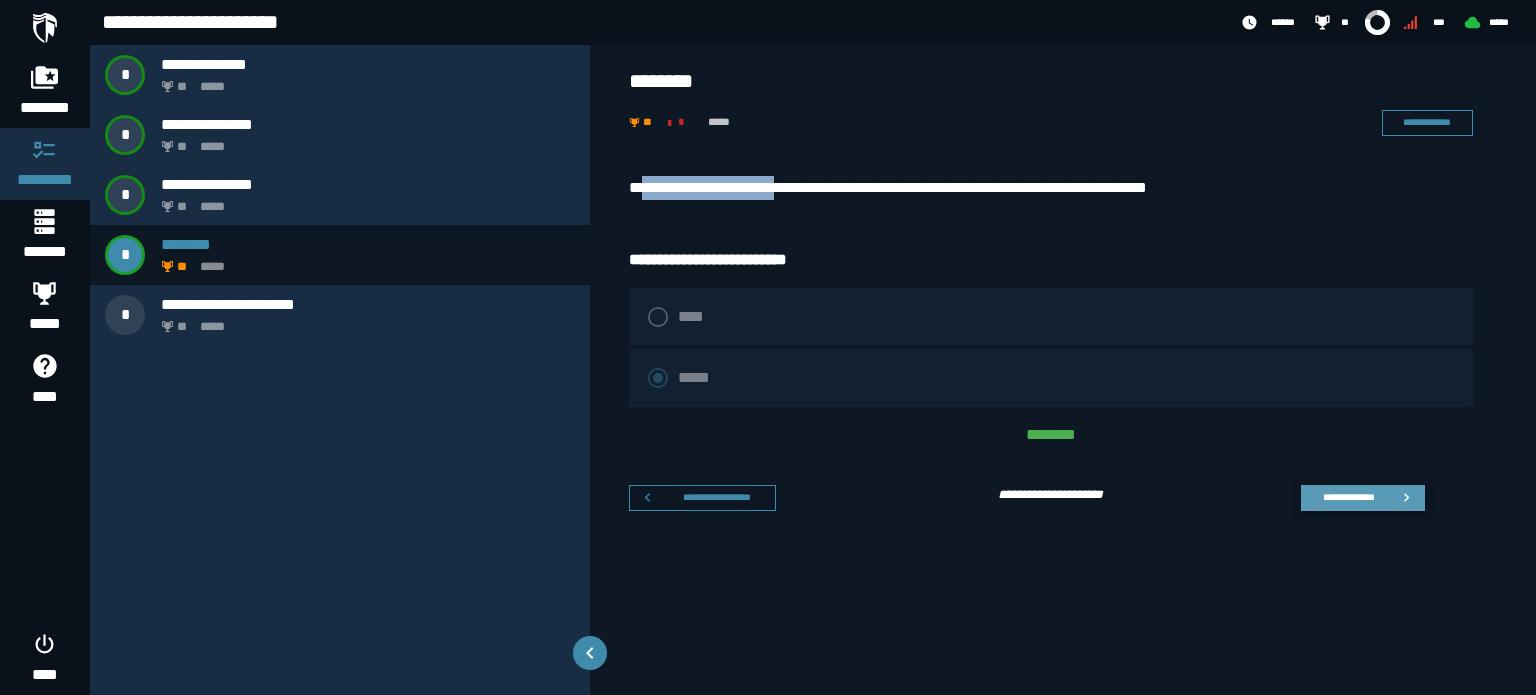 click on "**********" at bounding box center (1348, 497) 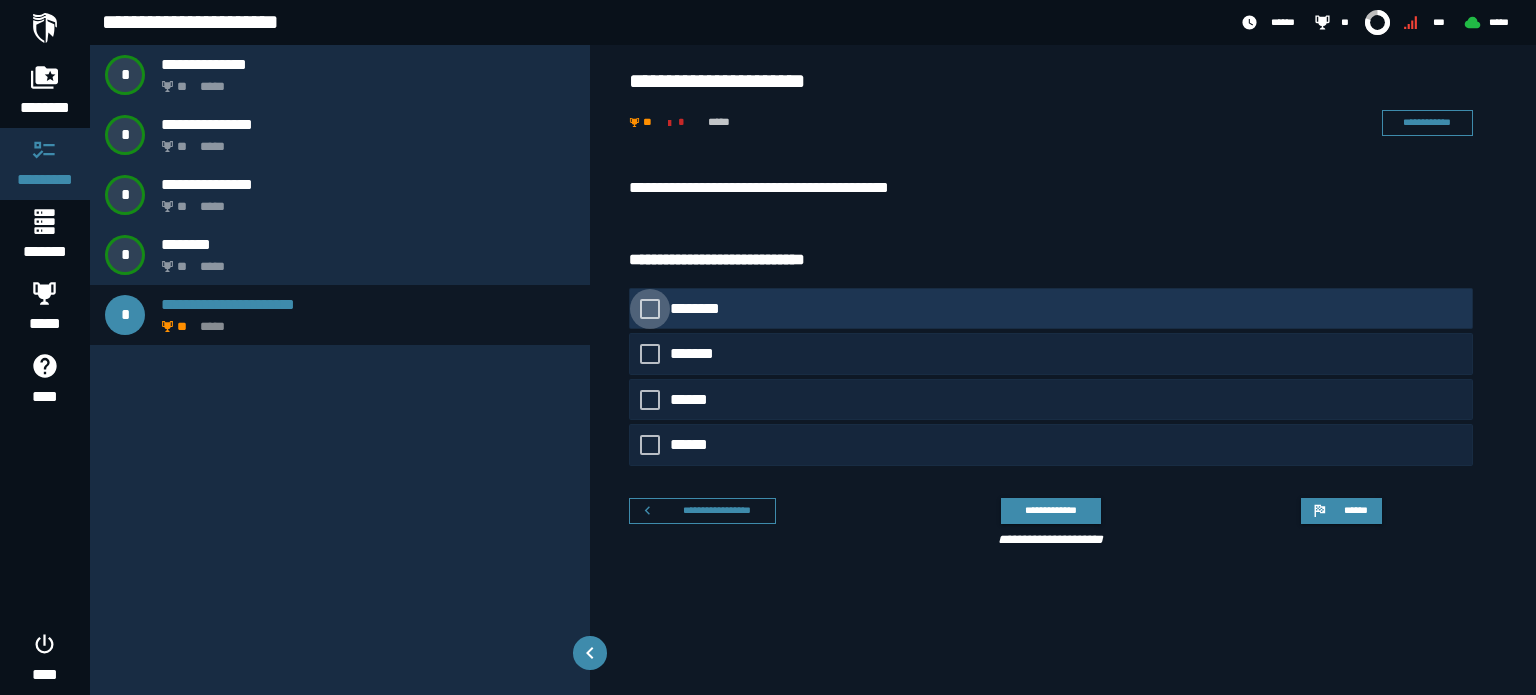 click on "********" at bounding box center (700, 309) 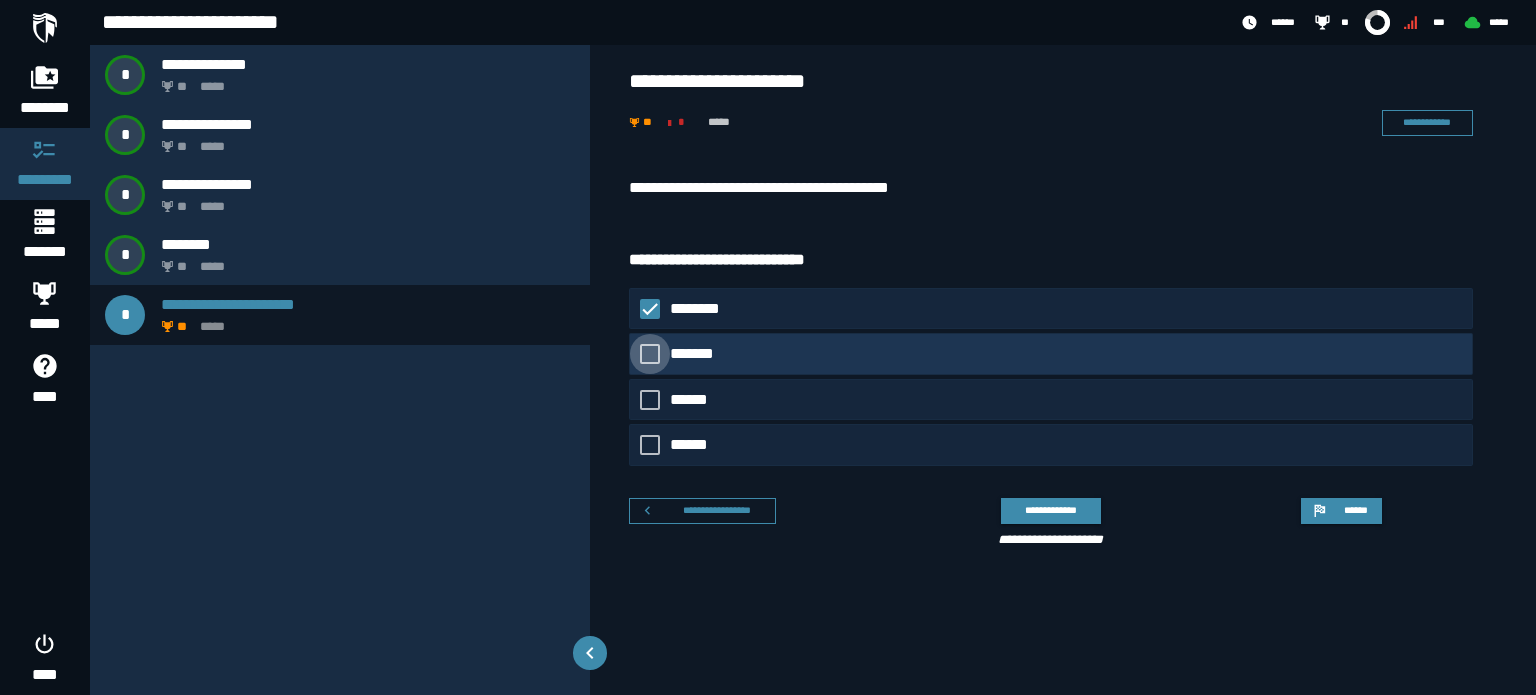 click on "*******" at bounding box center (699, 354) 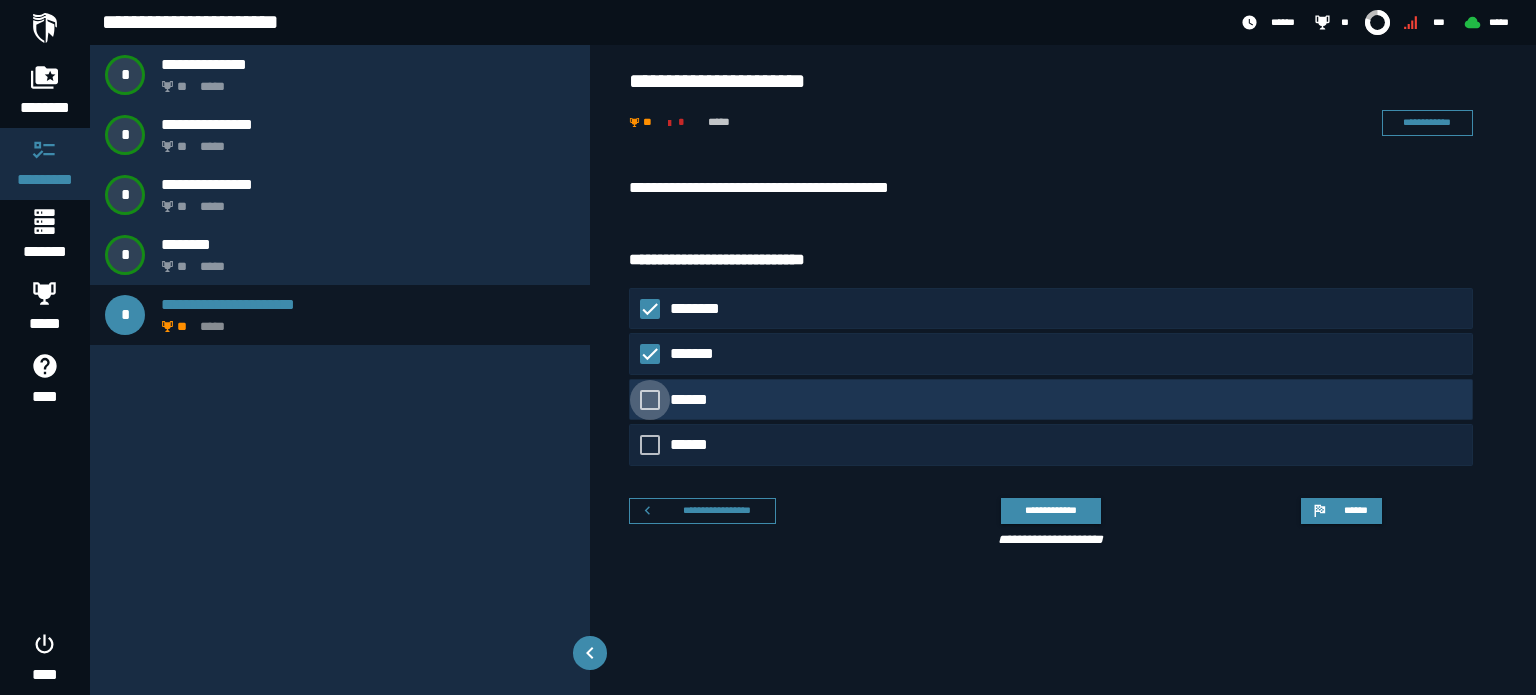 click on "******" 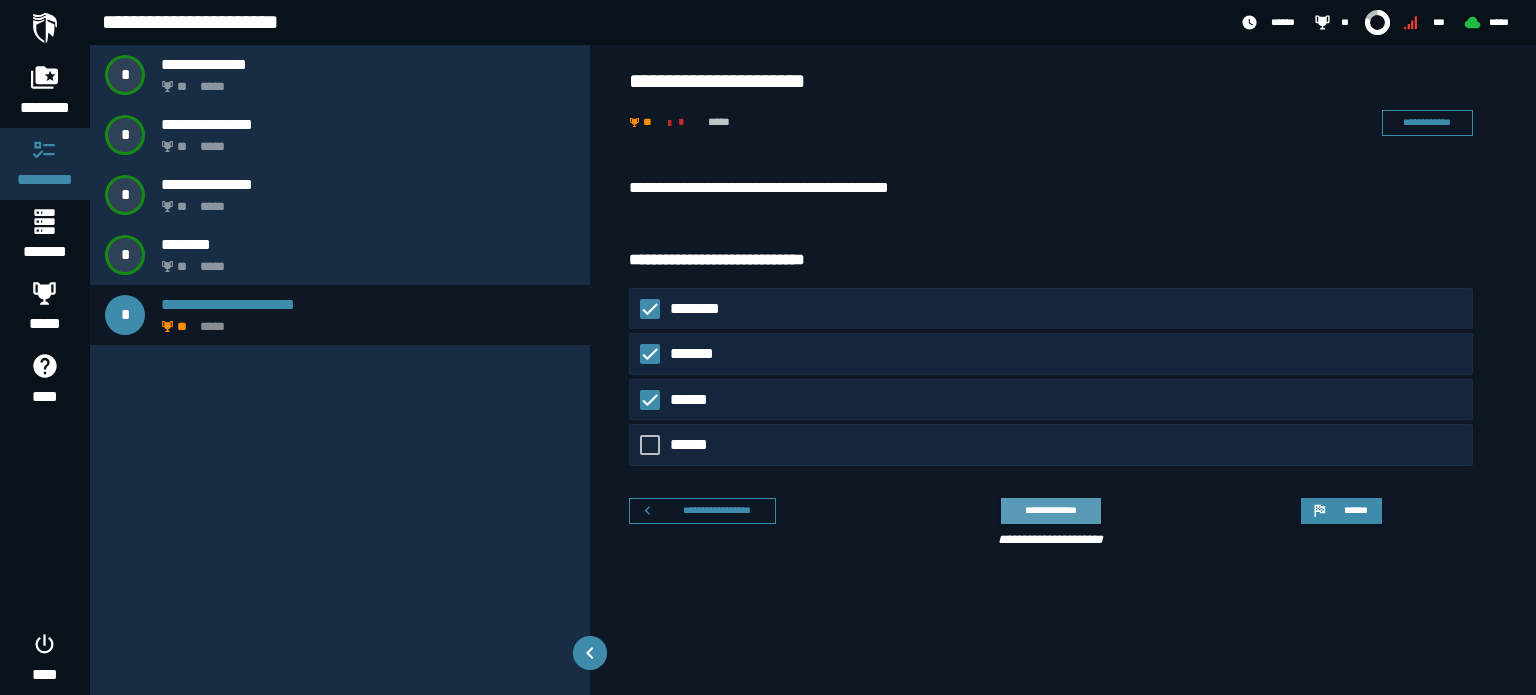 click on "**********" at bounding box center (1050, 510) 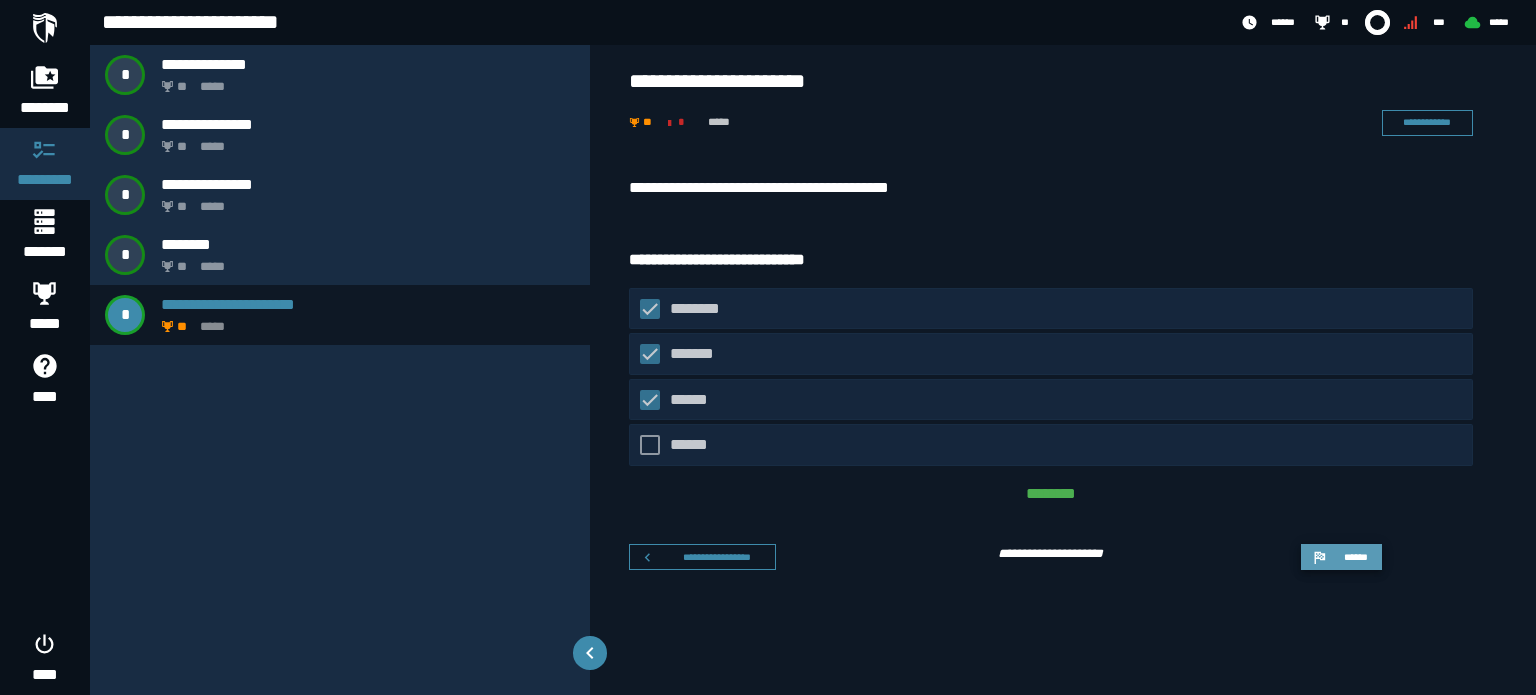 click on "******" at bounding box center [1355, 557] 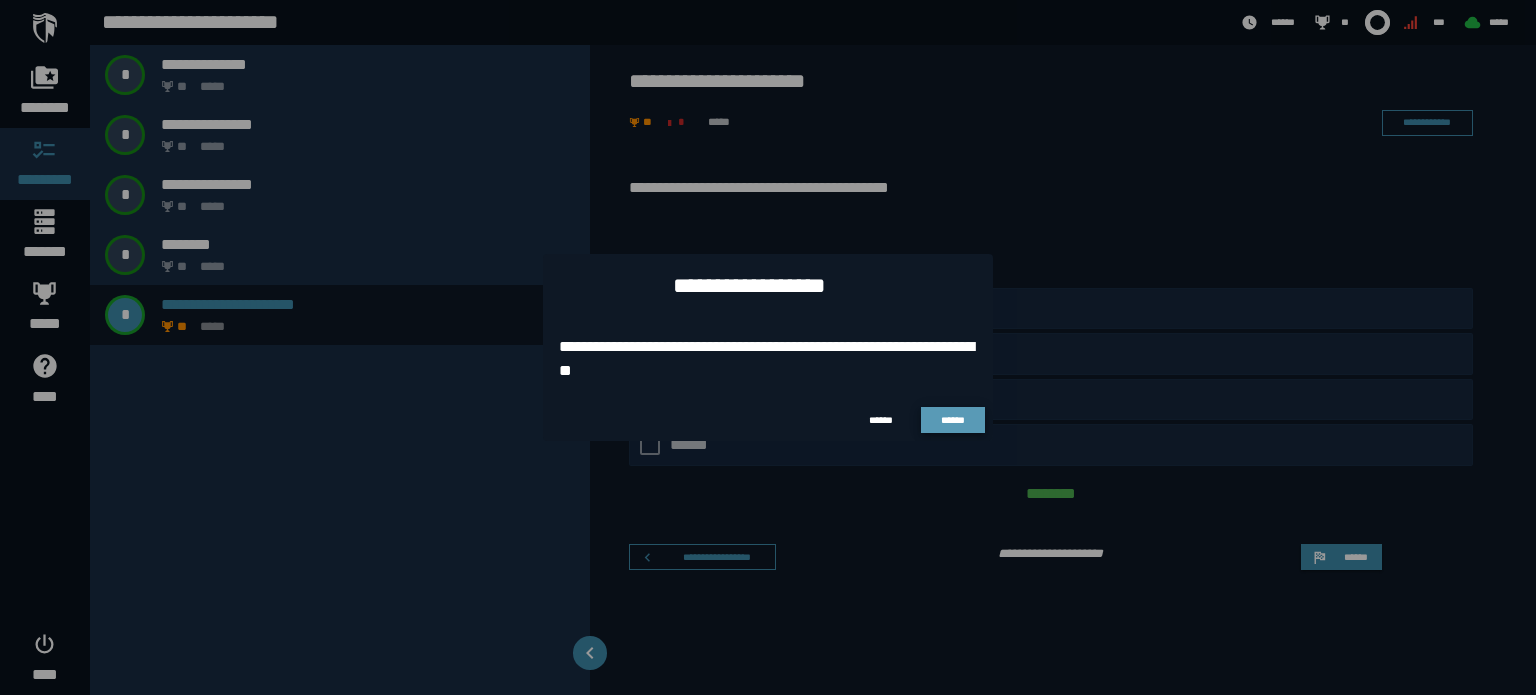 click on "******" at bounding box center [953, 420] 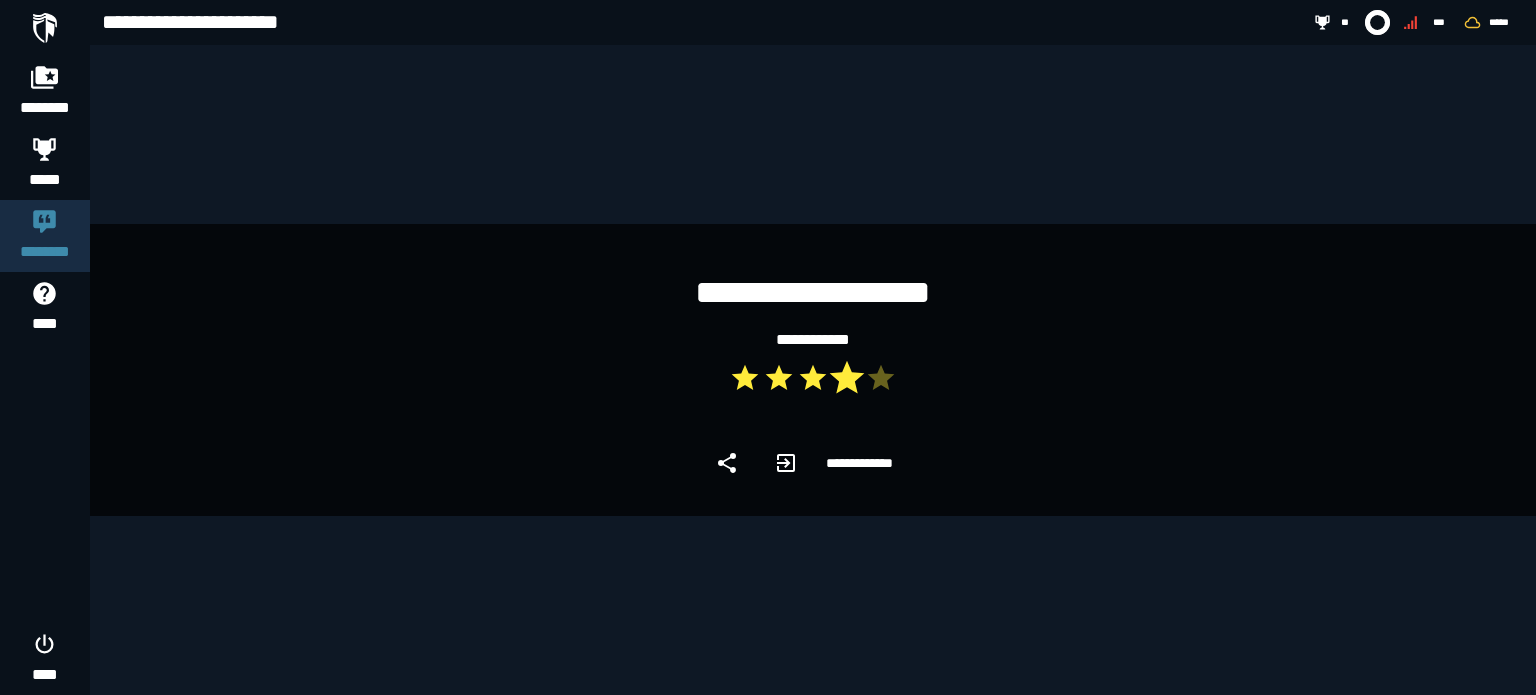 click 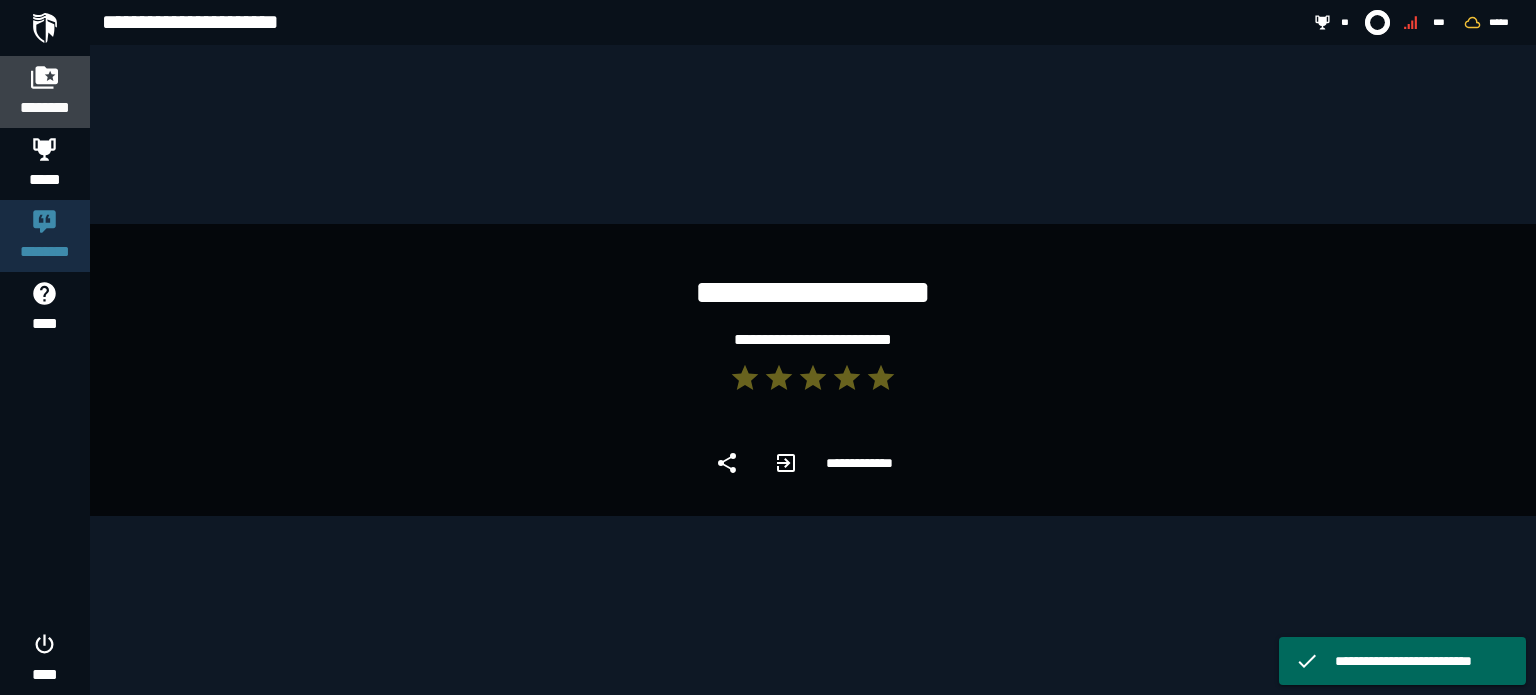 click on "********" at bounding box center [45, 92] 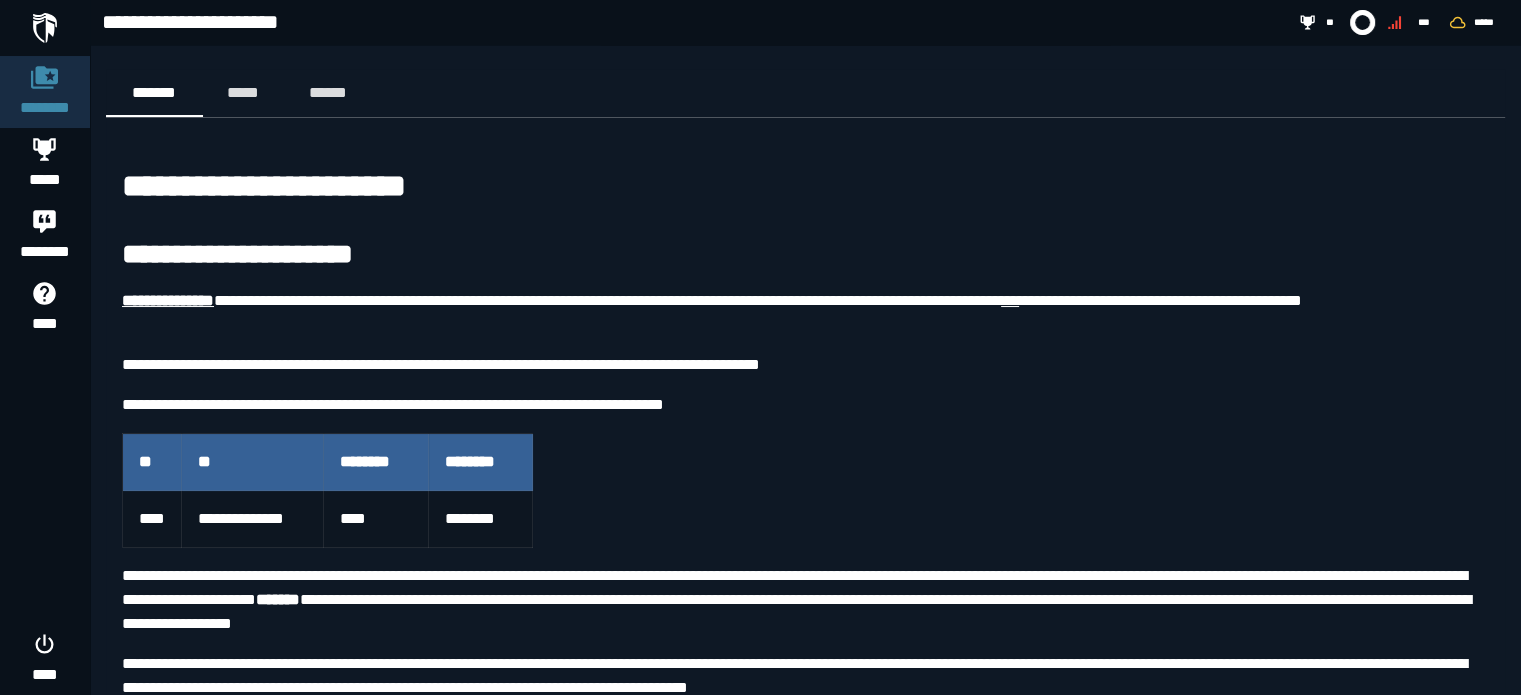 click at bounding box center [45, 28] 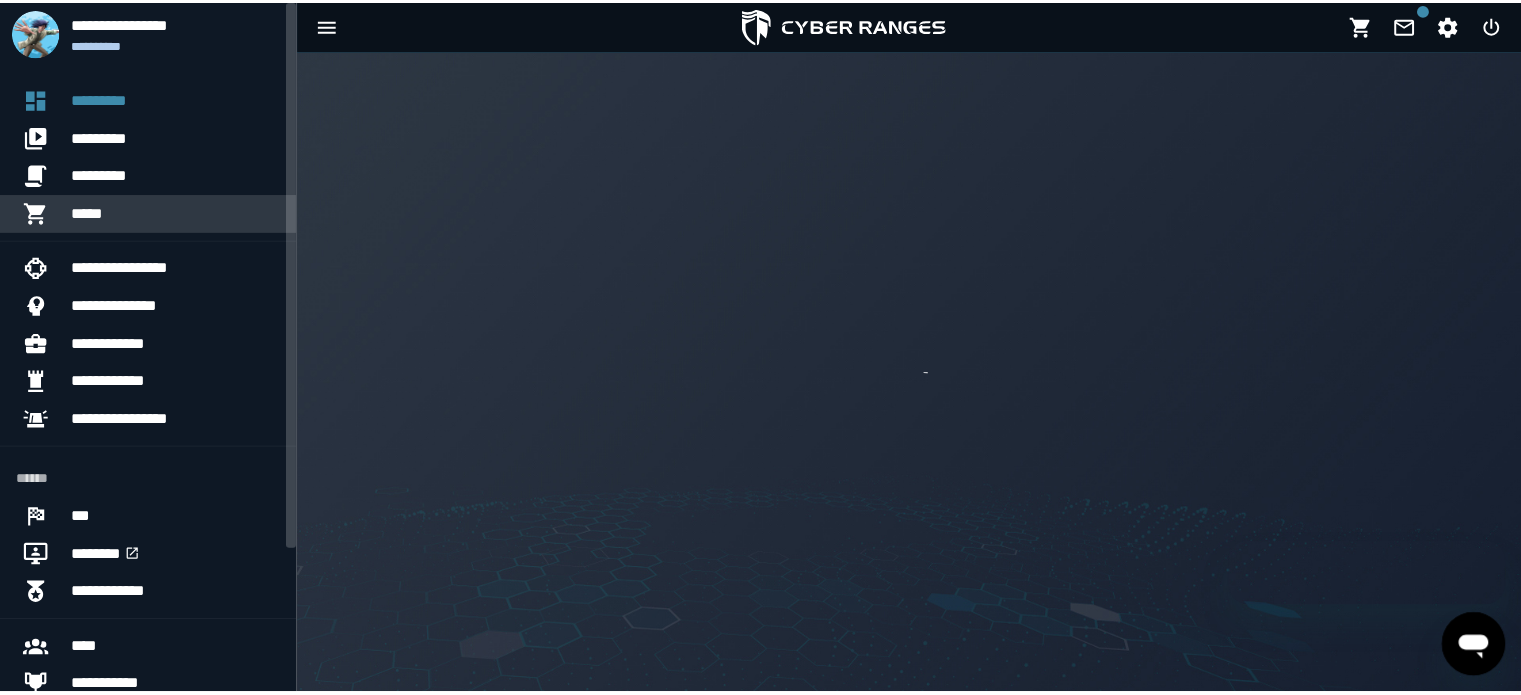 scroll, scrollTop: 0, scrollLeft: 0, axis: both 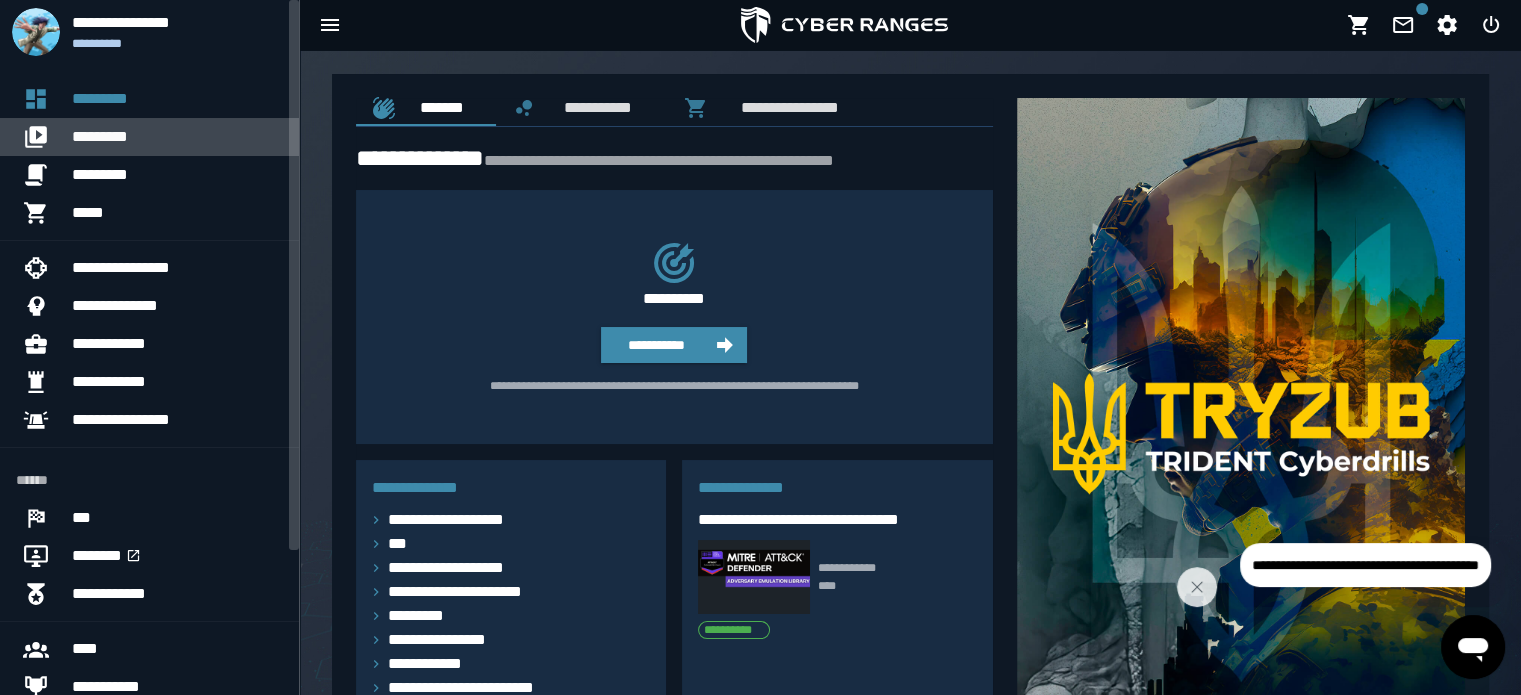 click on "*********" at bounding box center [177, 137] 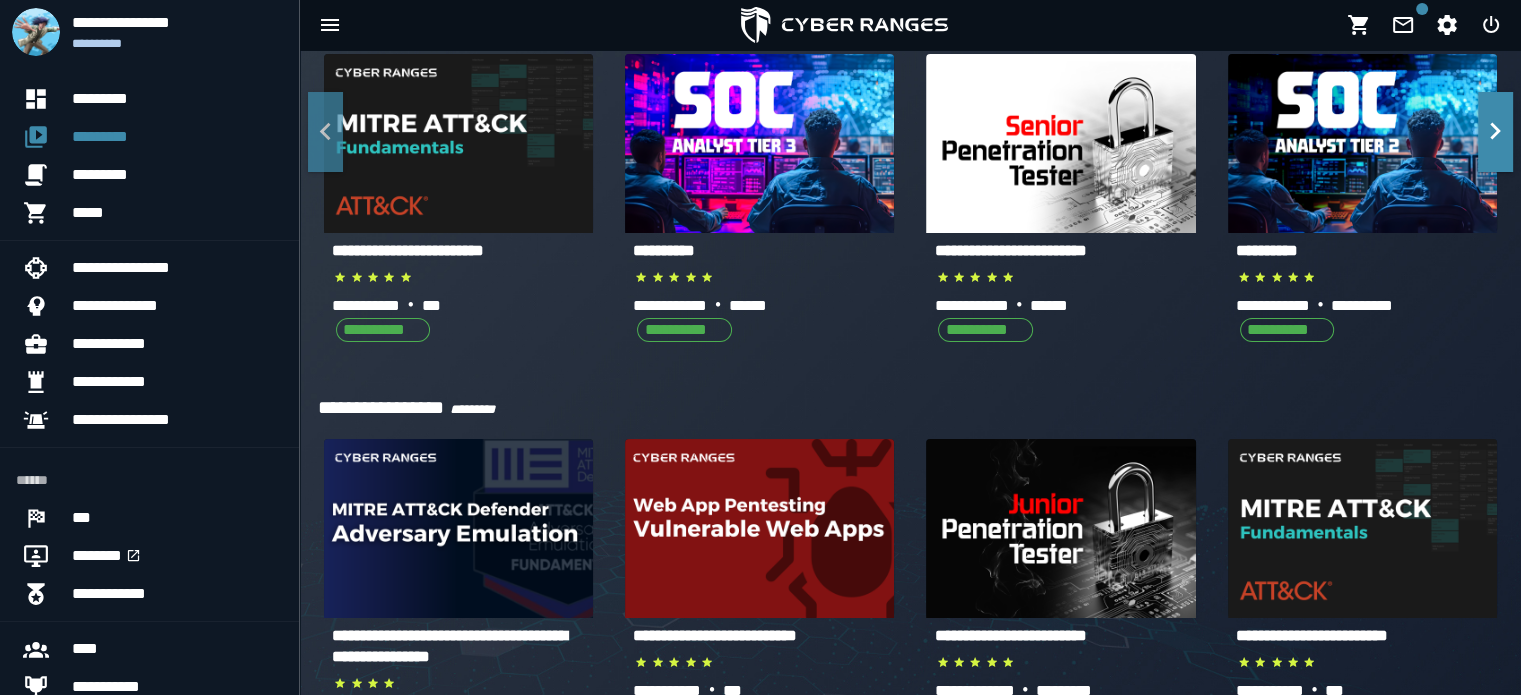 scroll, scrollTop: 123, scrollLeft: 0, axis: vertical 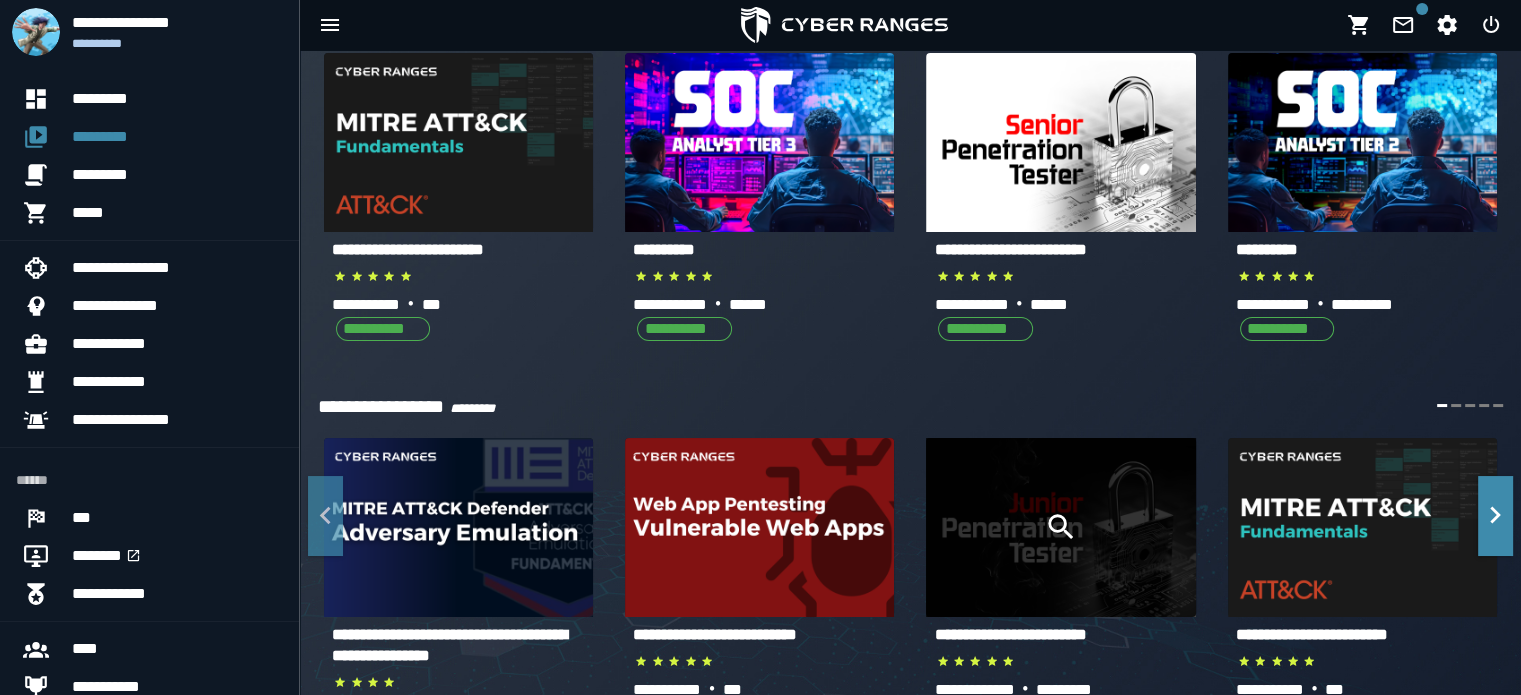 click 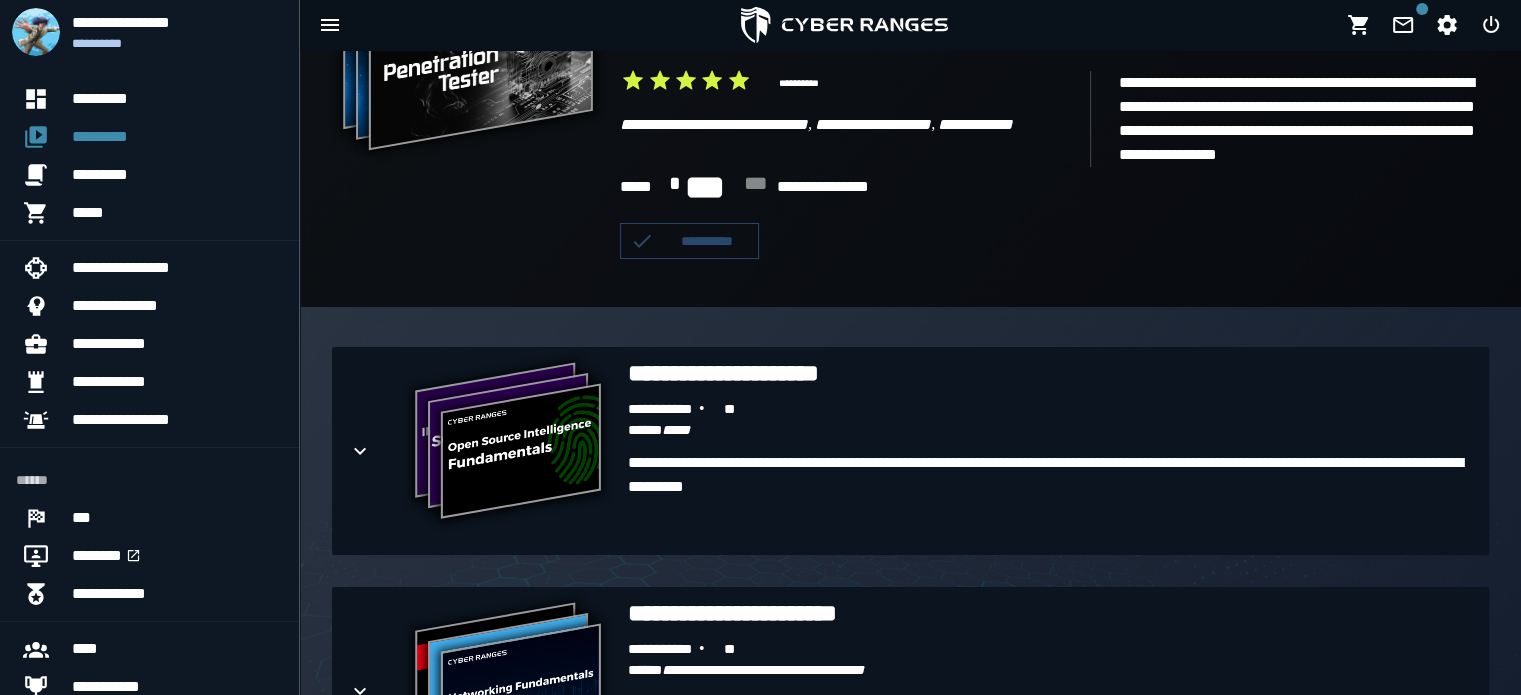 scroll, scrollTop: 267, scrollLeft: 0, axis: vertical 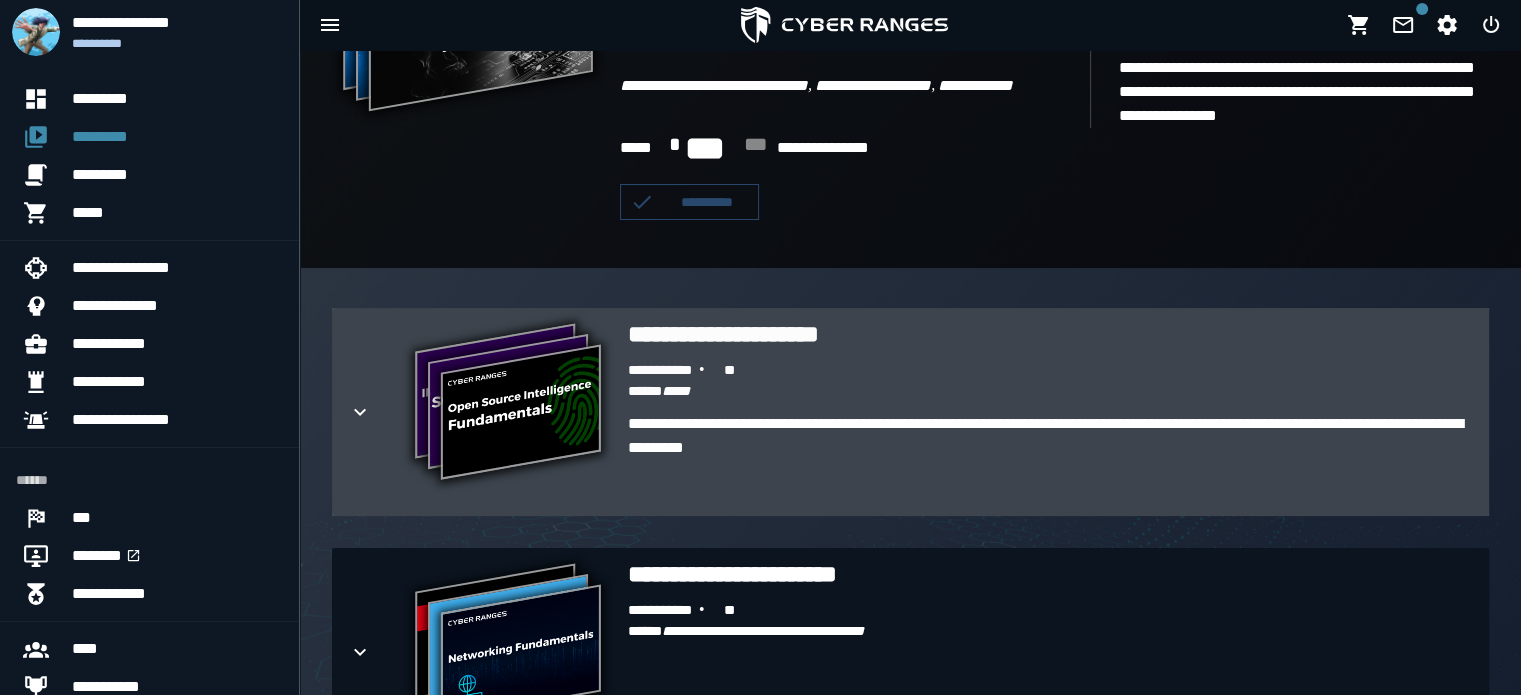 click on "***** *****" at bounding box center [1050, 392] 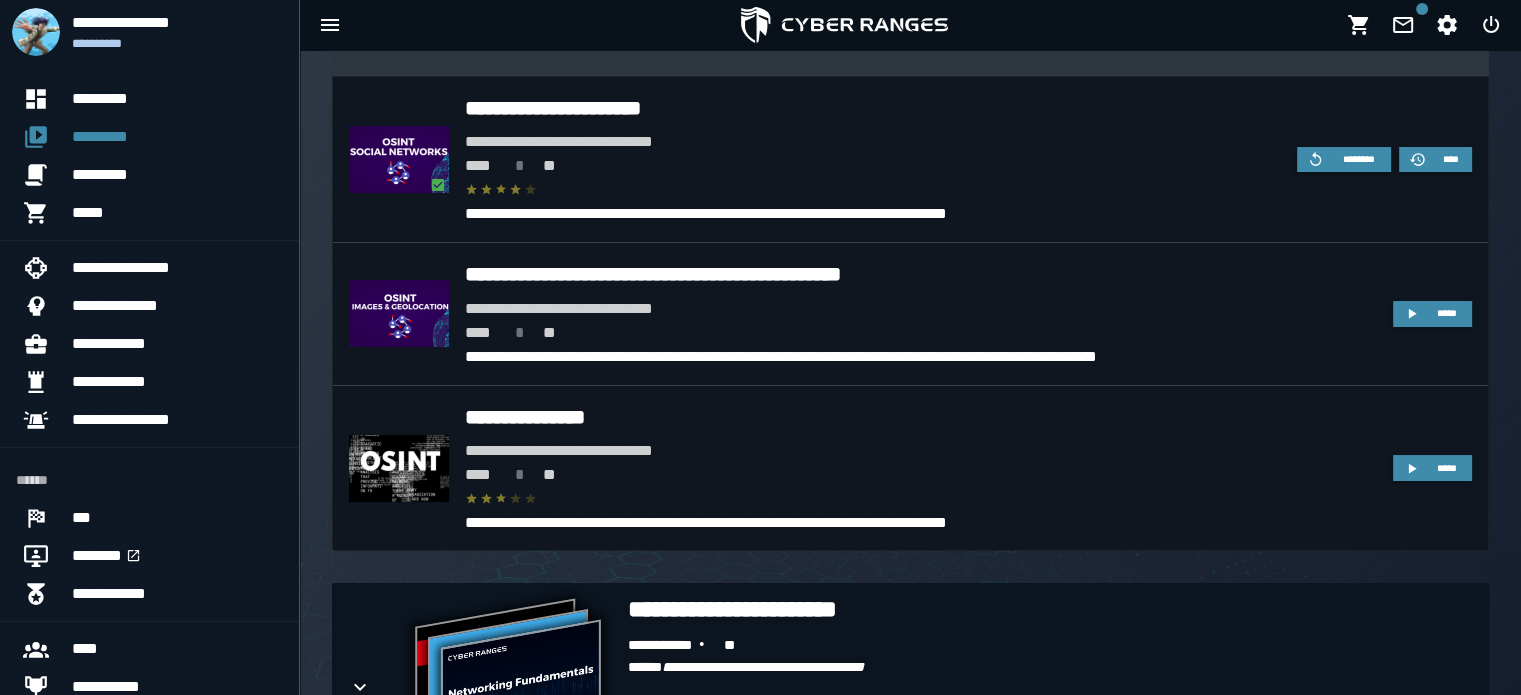 scroll, scrollTop: 702, scrollLeft: 0, axis: vertical 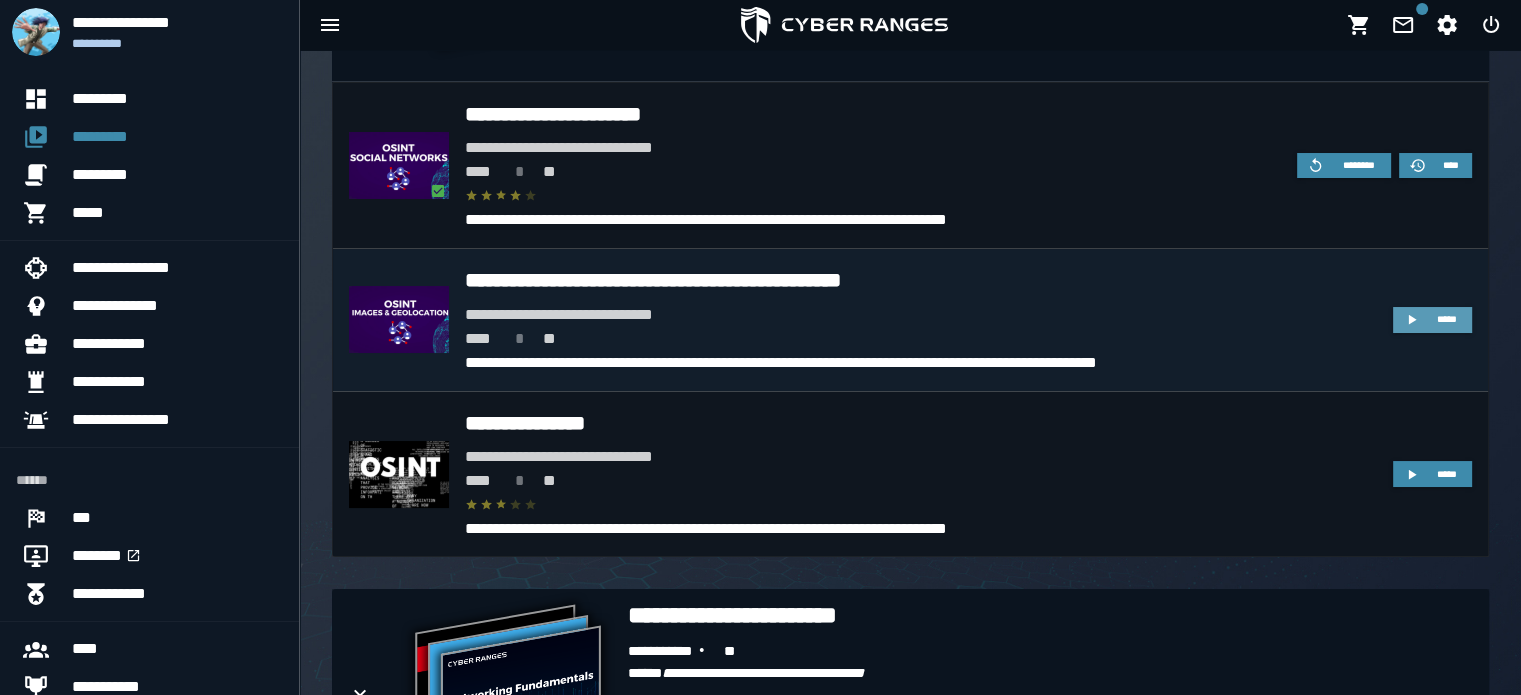 click on "*****" at bounding box center (1432, 320) 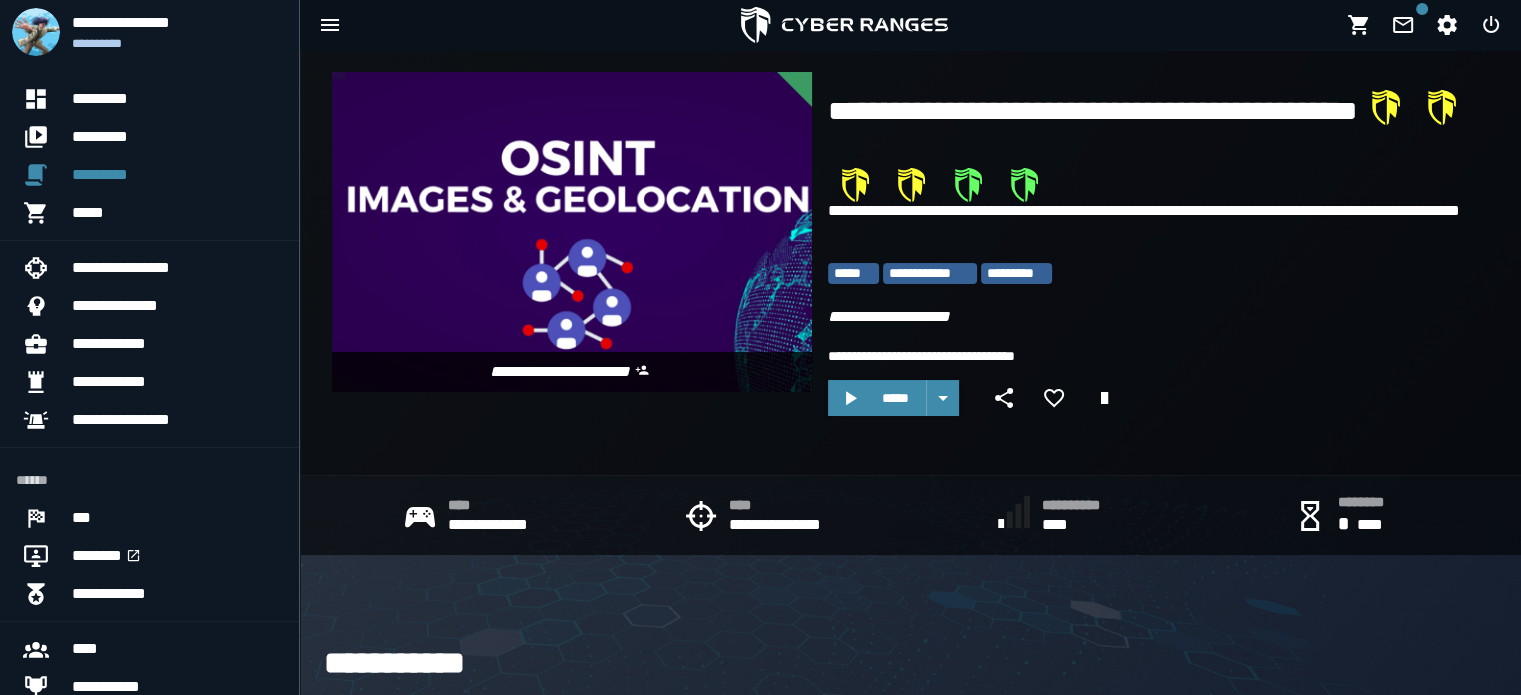 scroll, scrollTop: 27, scrollLeft: 0, axis: vertical 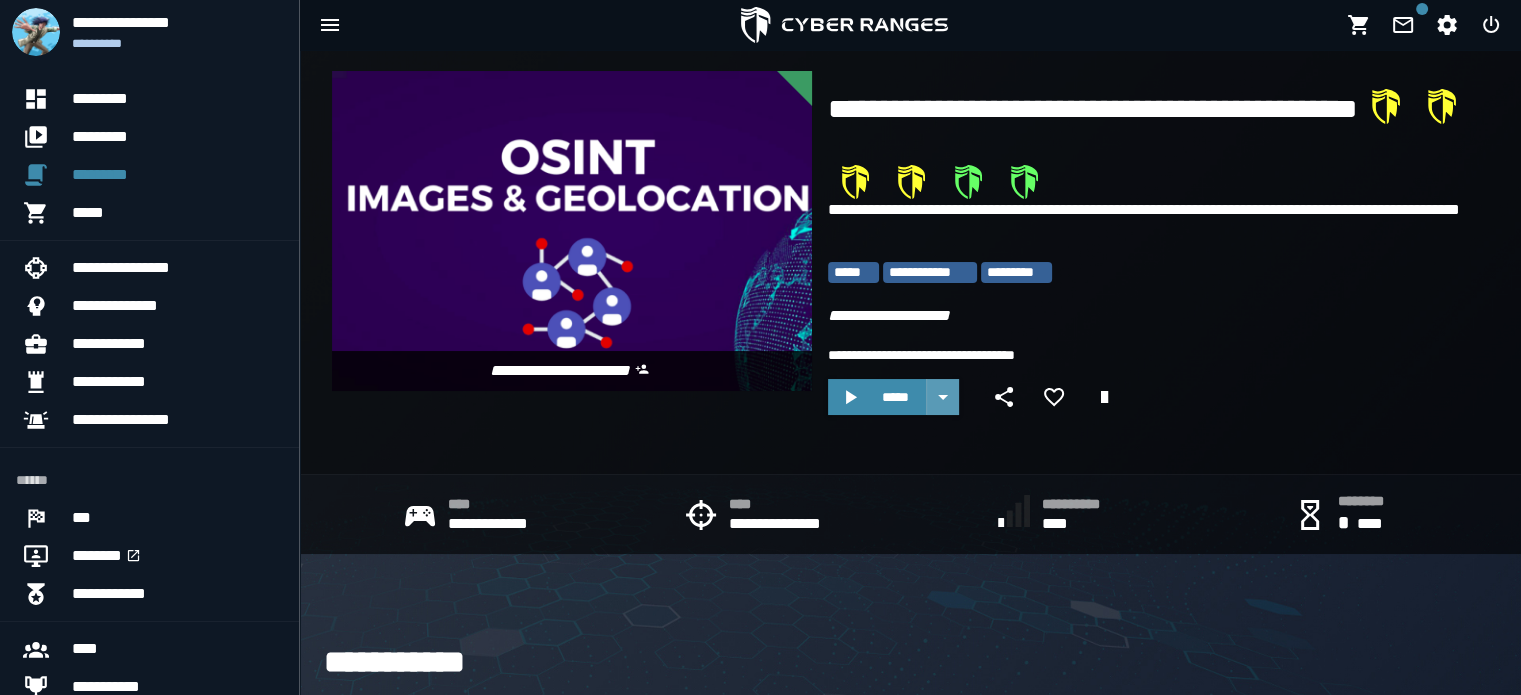 click 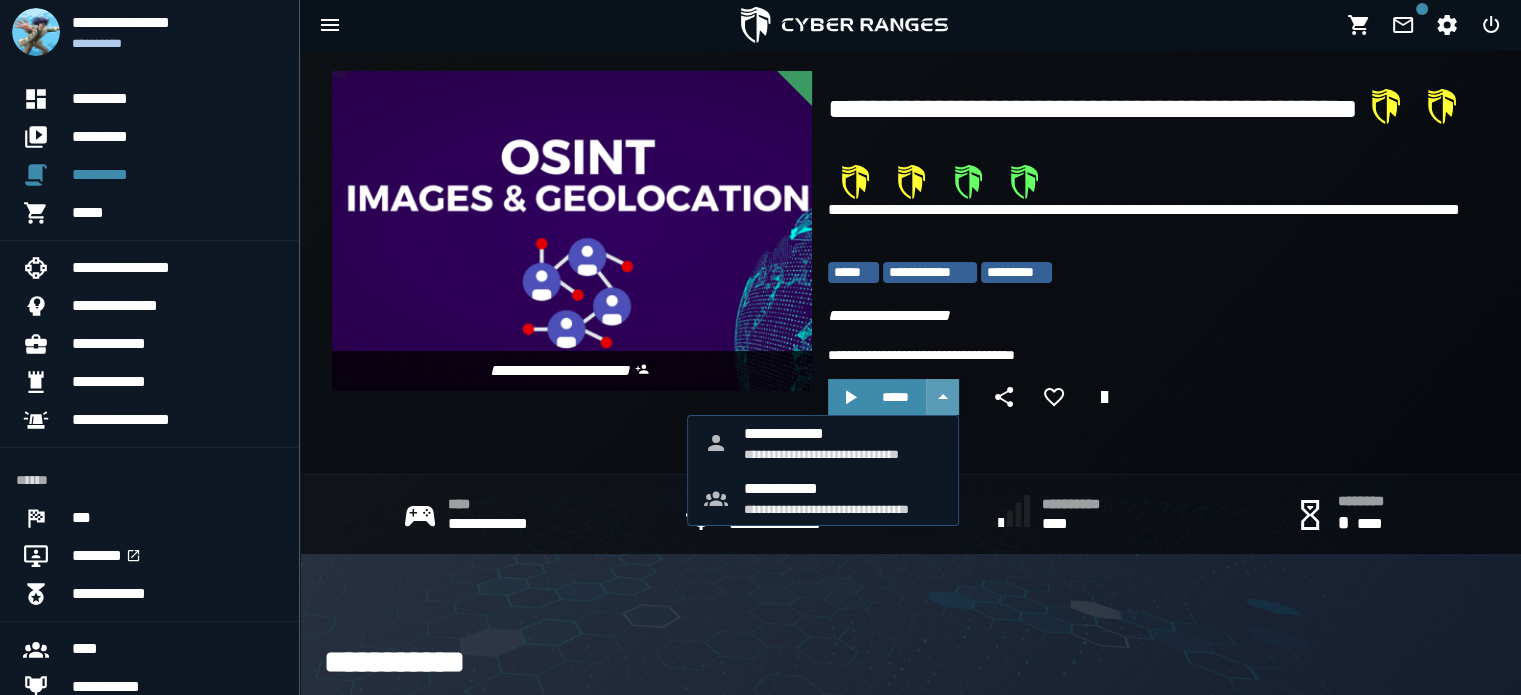 click 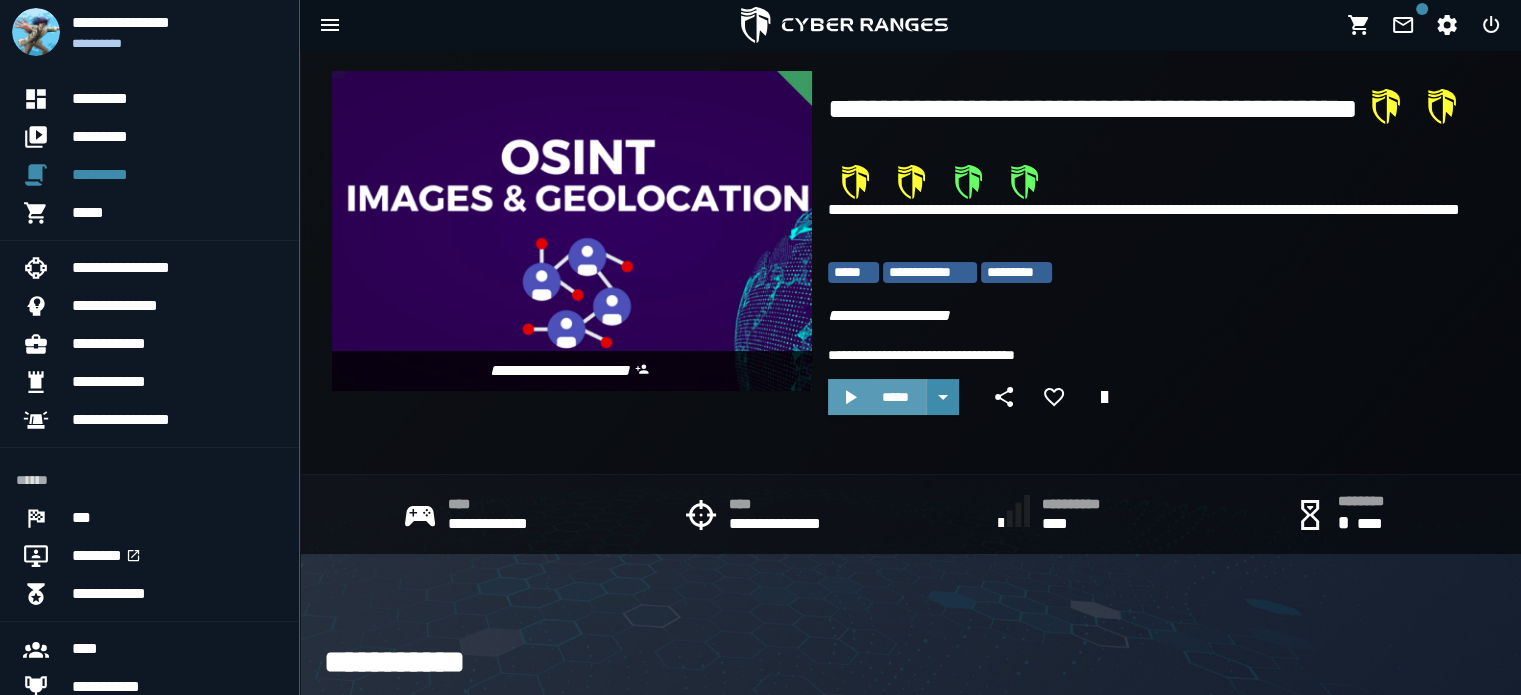 click on "*****" at bounding box center [895, 397] 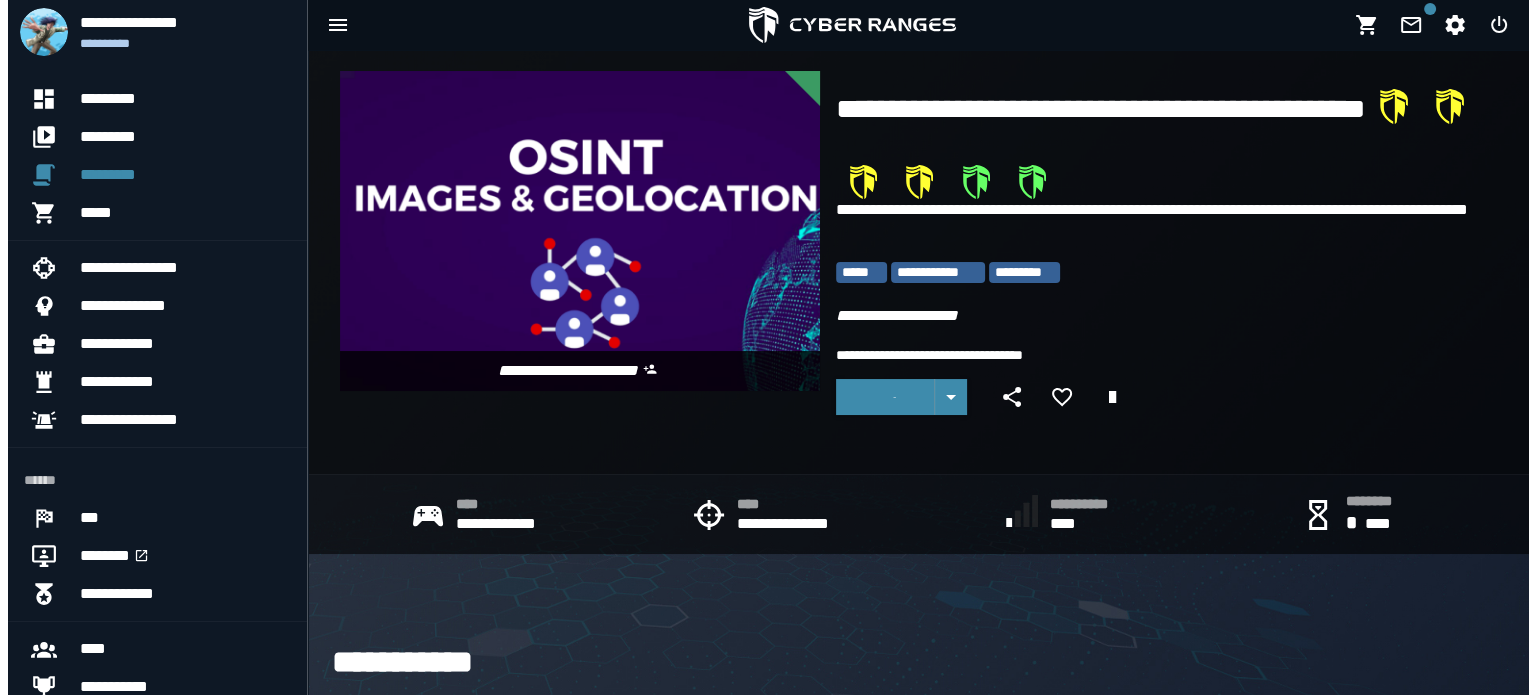 scroll, scrollTop: 0, scrollLeft: 0, axis: both 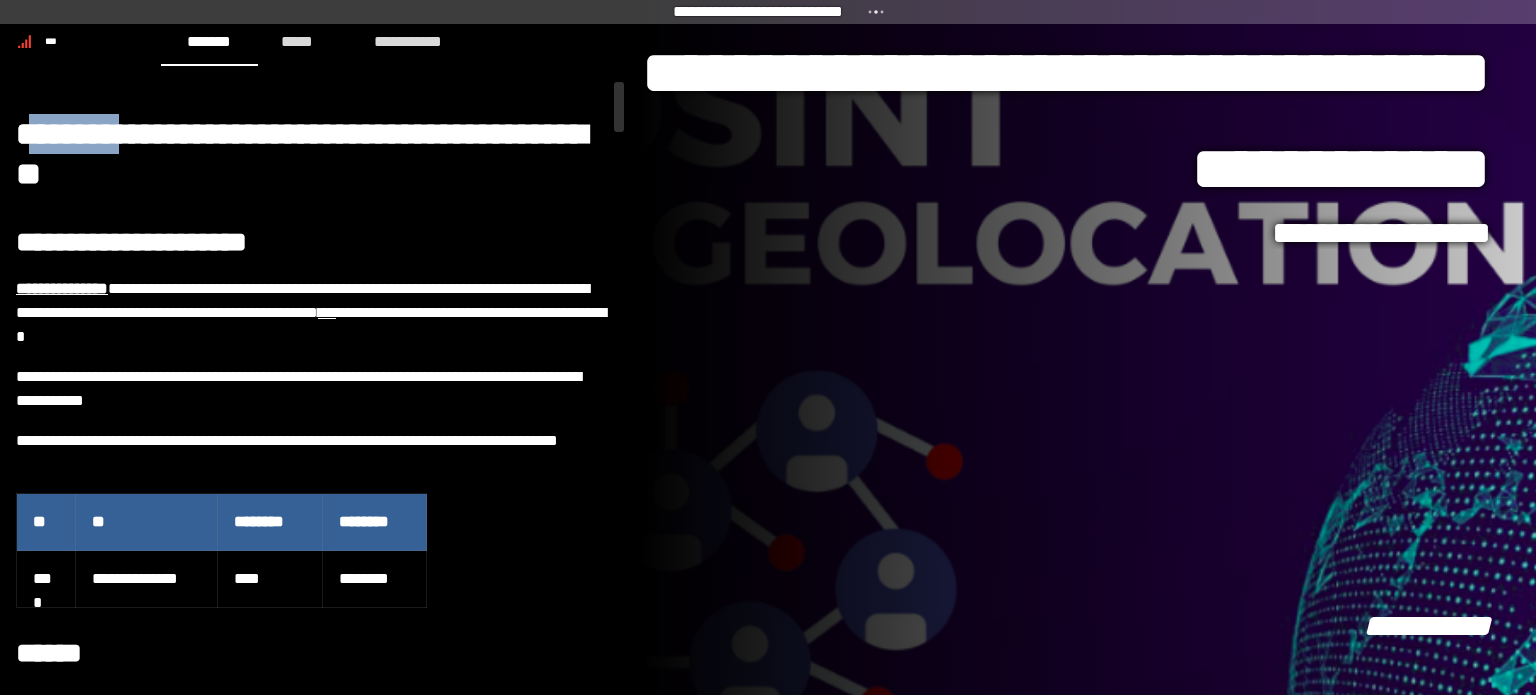 drag, startPoint x: 32, startPoint y: 132, endPoint x: 136, endPoint y: 136, distance: 104.0769 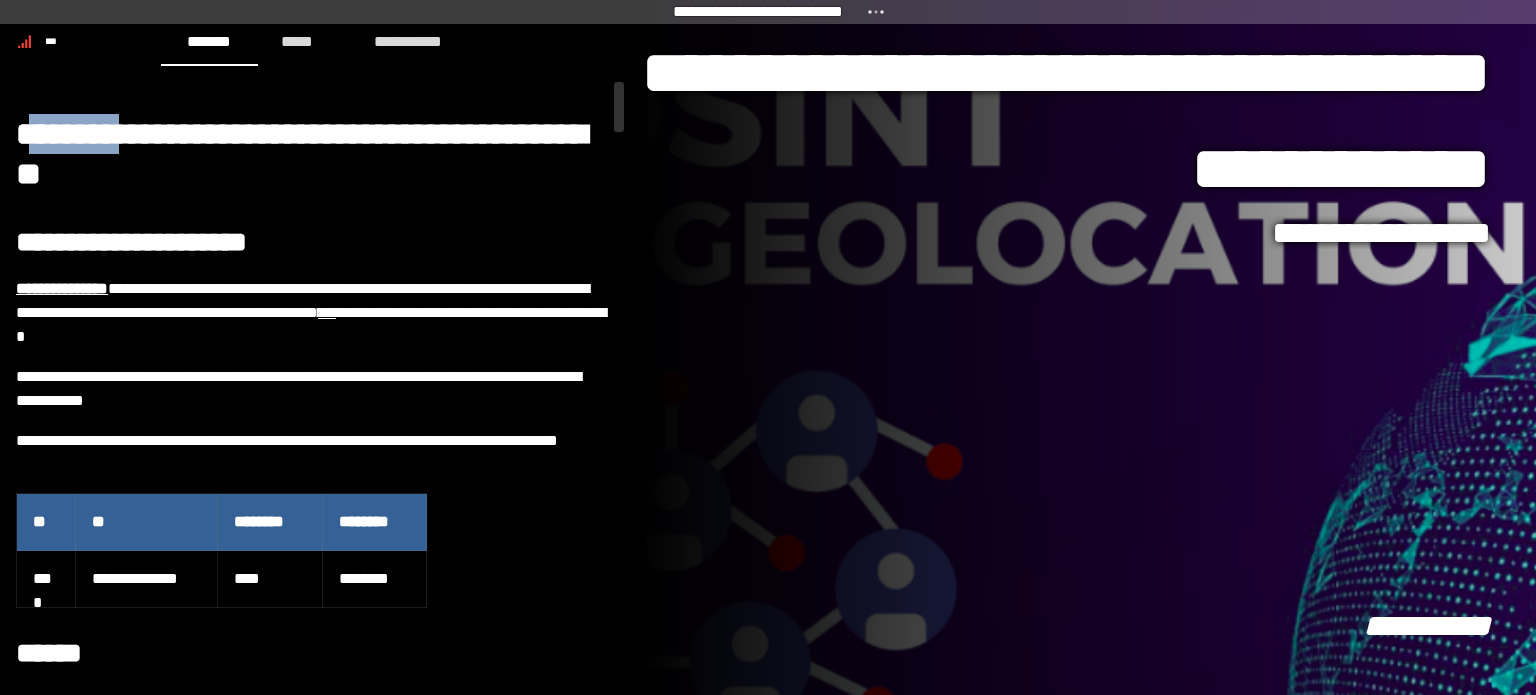 click on "**********" at bounding box center [301, 154] 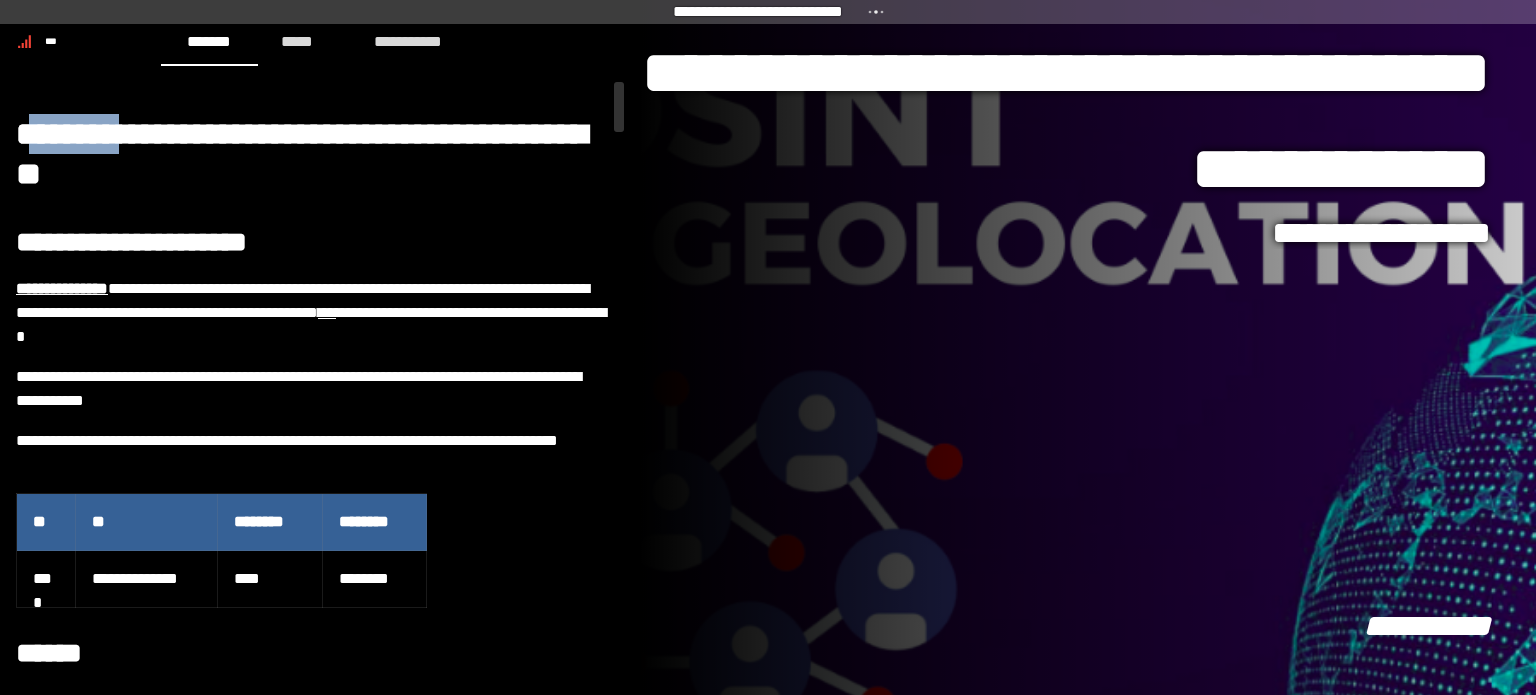 click on "**********" at bounding box center (301, 154) 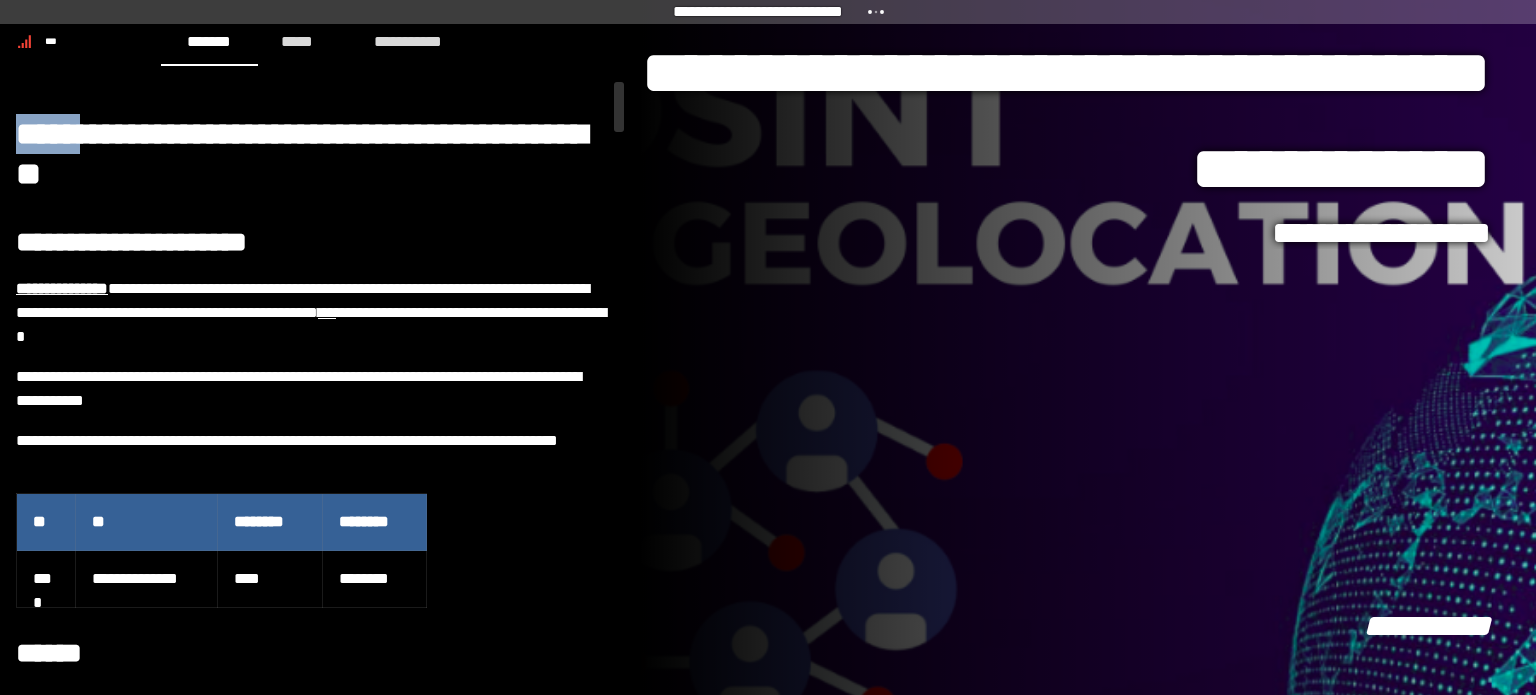 click on "**********" at bounding box center (301, 154) 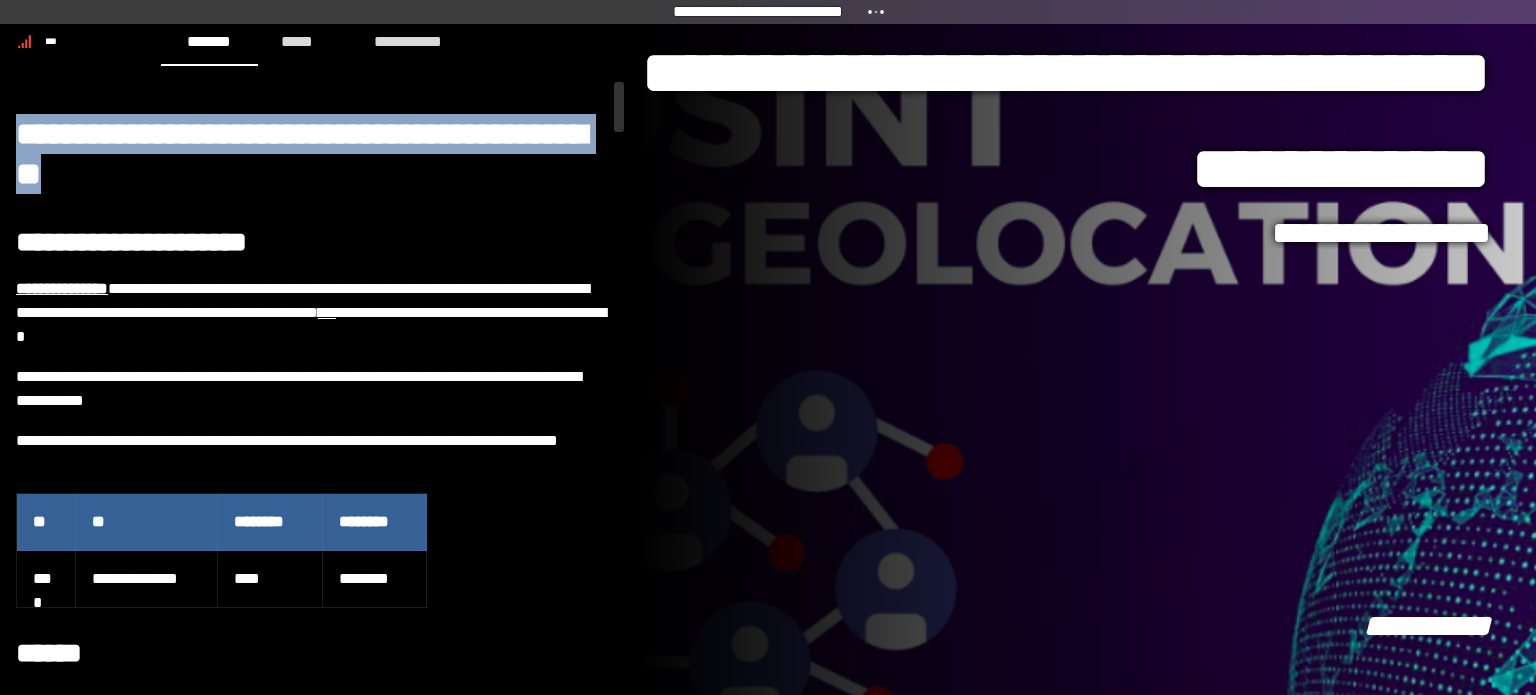 click on "**********" at bounding box center (301, 154) 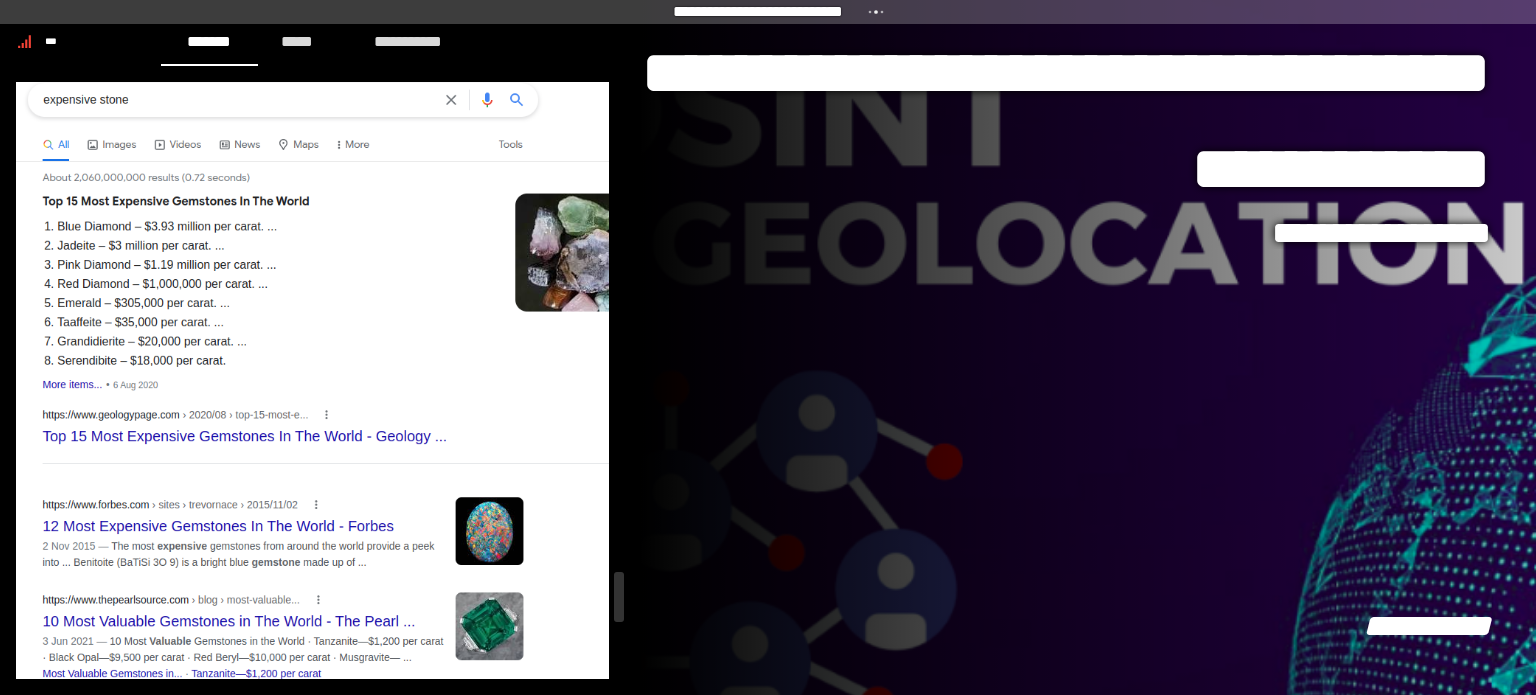 scroll, scrollTop: 12514, scrollLeft: 0, axis: vertical 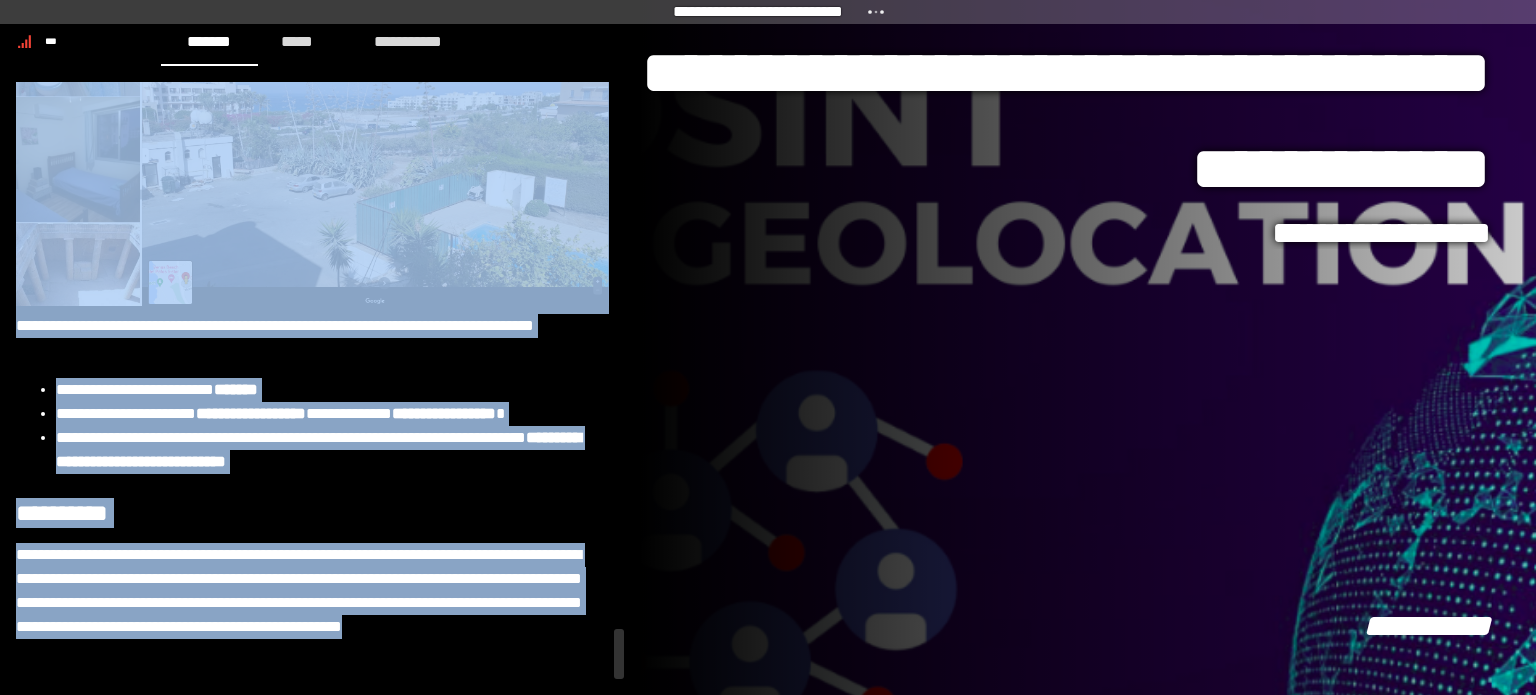 click on "**********" at bounding box center [312, 603] 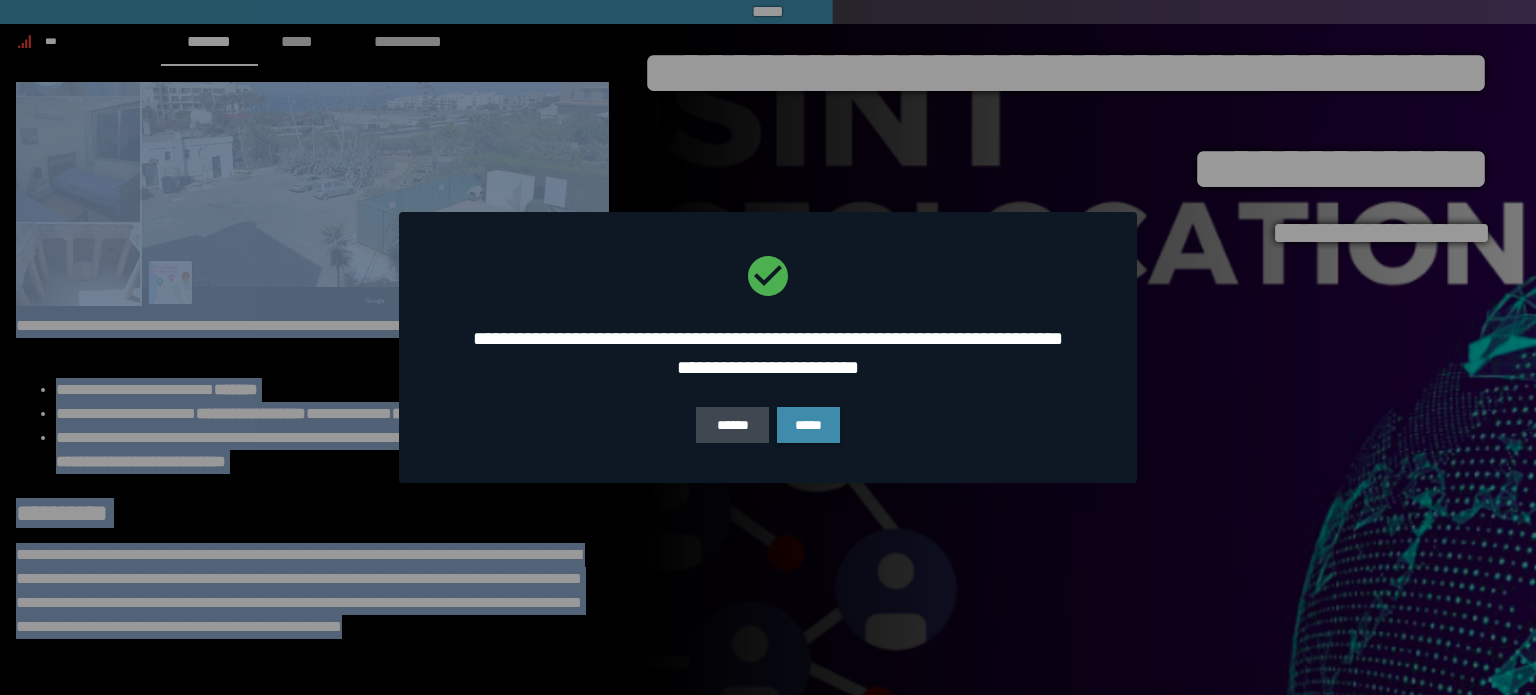 click at bounding box center [768, 347] 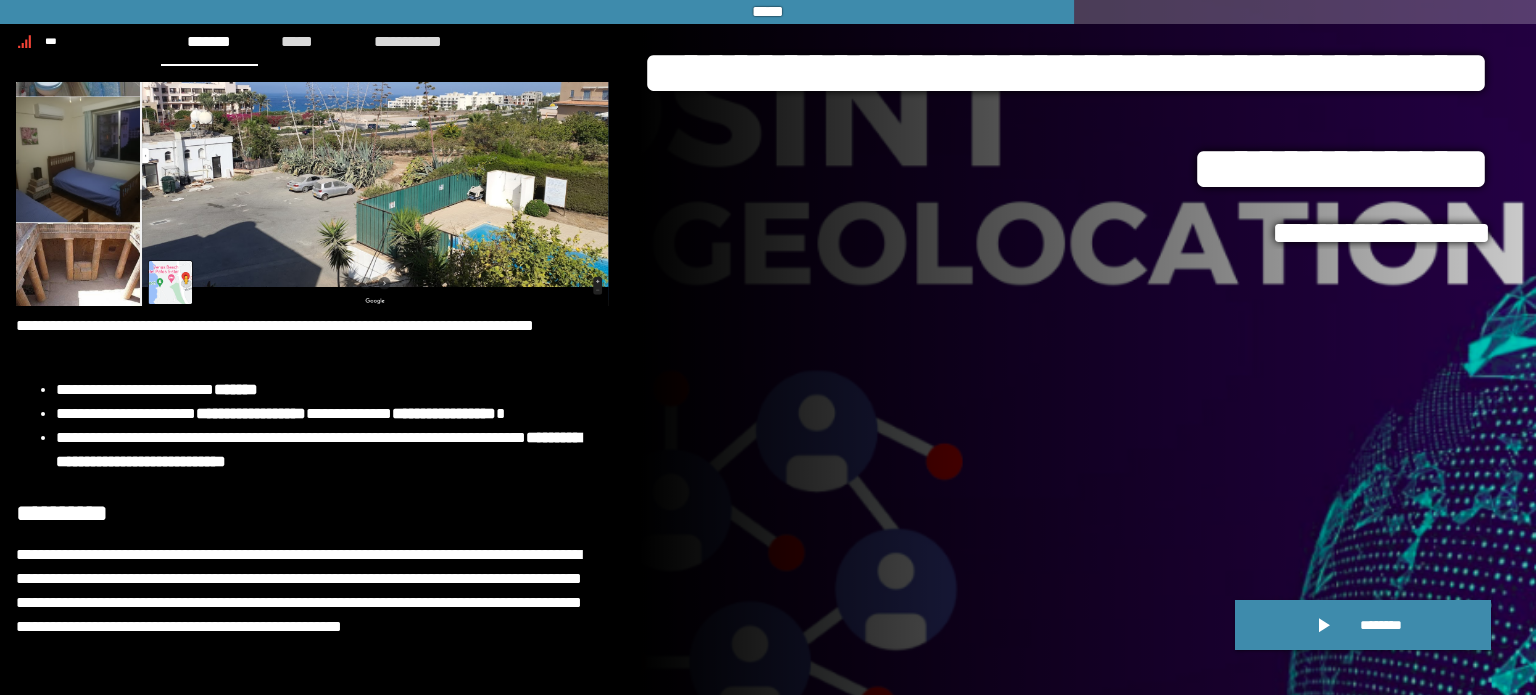 drag, startPoint x: 752, startPoint y: 509, endPoint x: 596, endPoint y: 371, distance: 208.27866 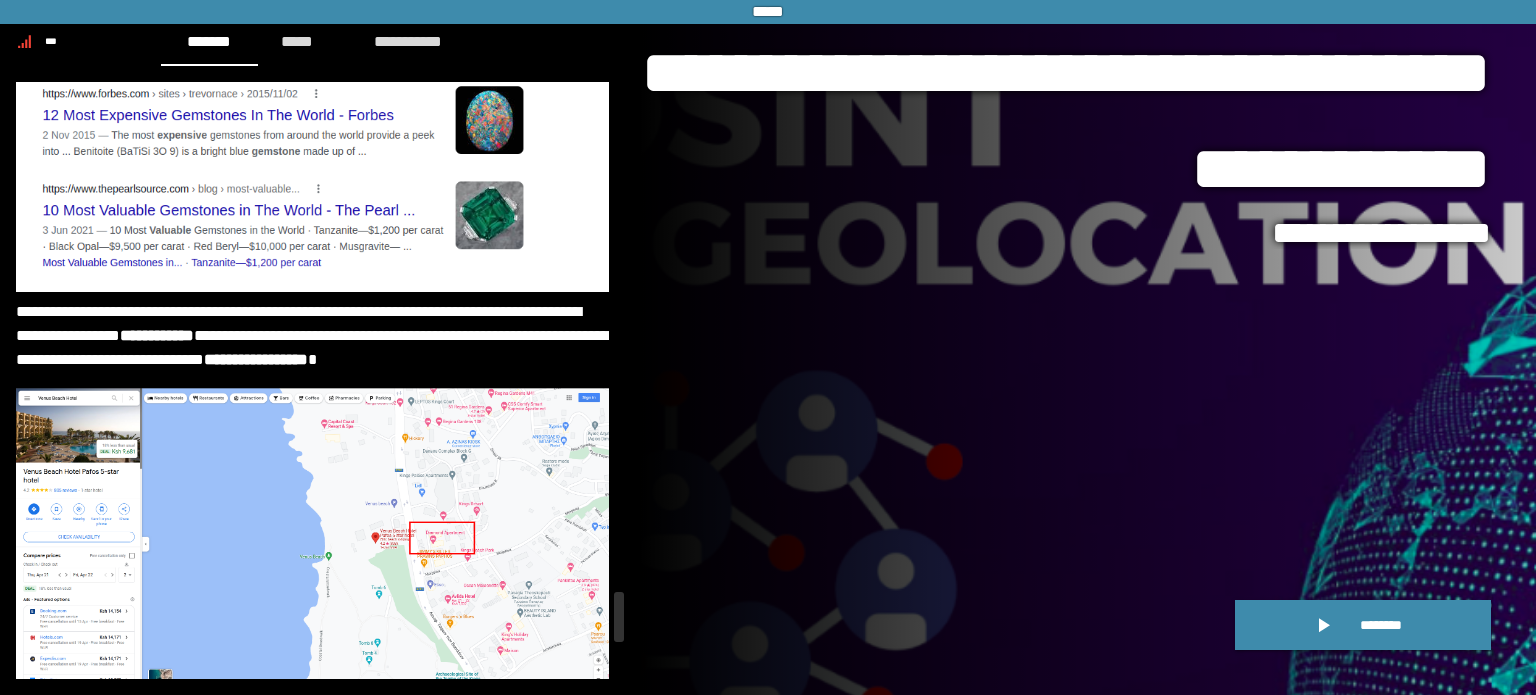 scroll, scrollTop: 11654, scrollLeft: 0, axis: vertical 